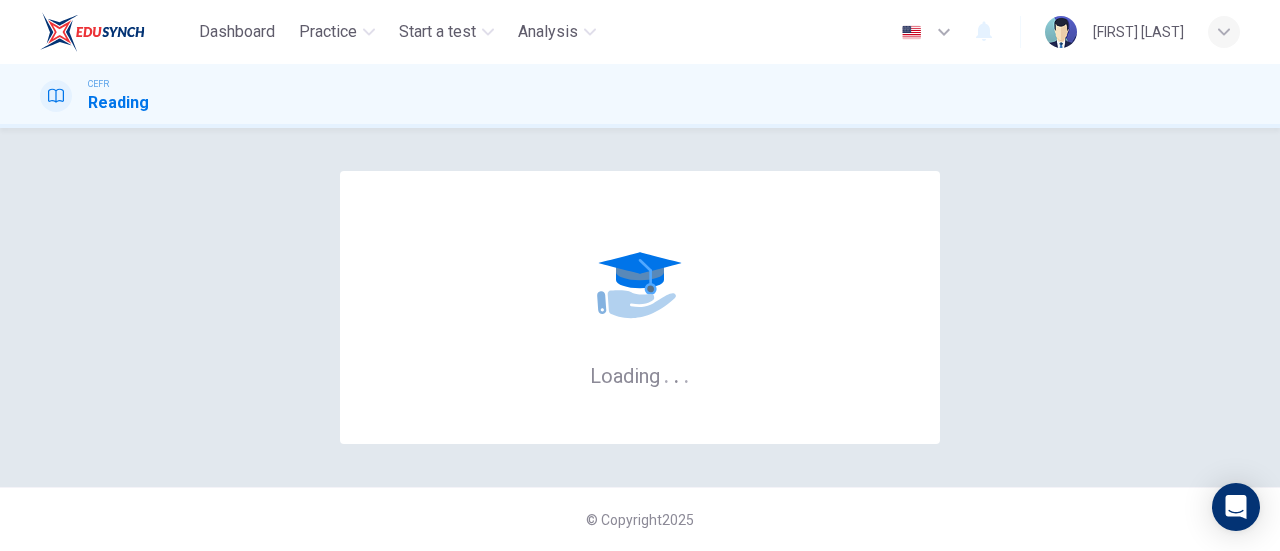 scroll, scrollTop: 0, scrollLeft: 0, axis: both 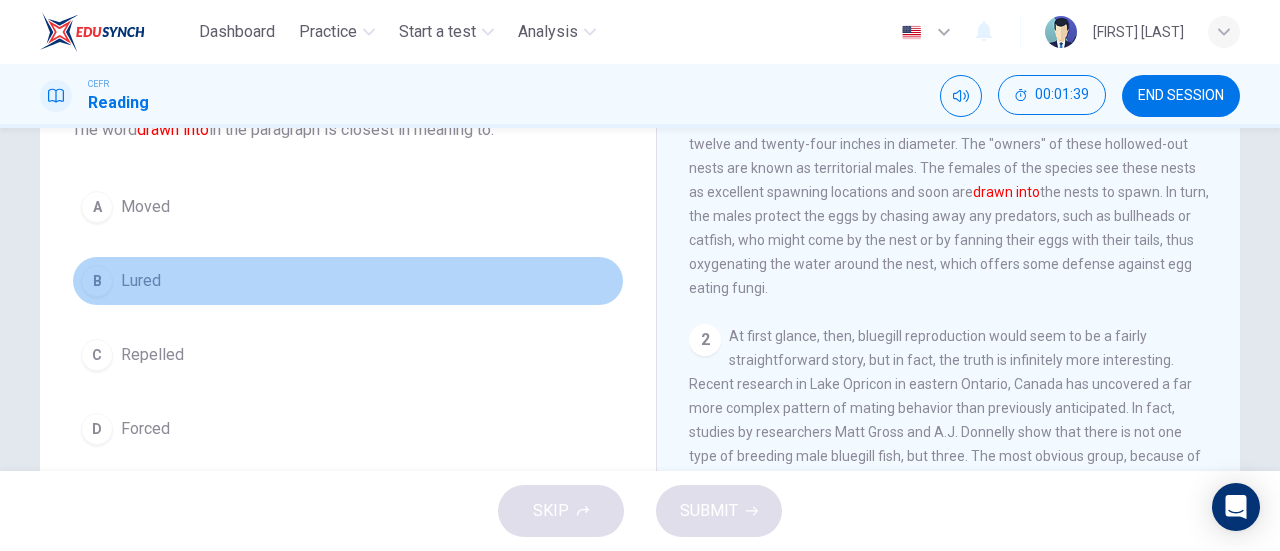 click on "B" at bounding box center [97, 207] 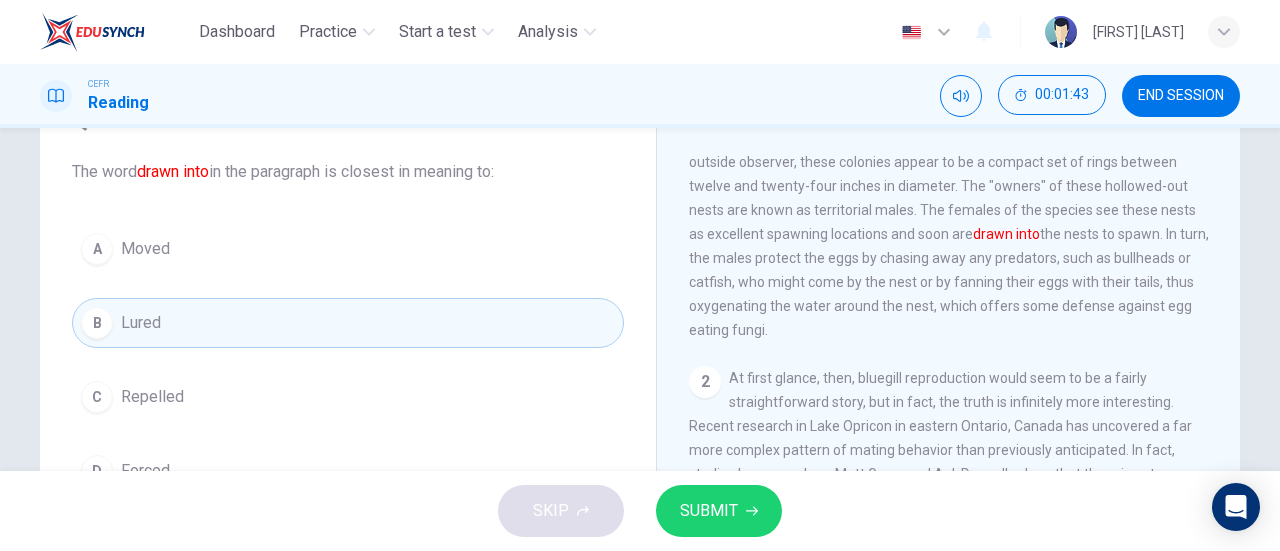 scroll, scrollTop: 103, scrollLeft: 0, axis: vertical 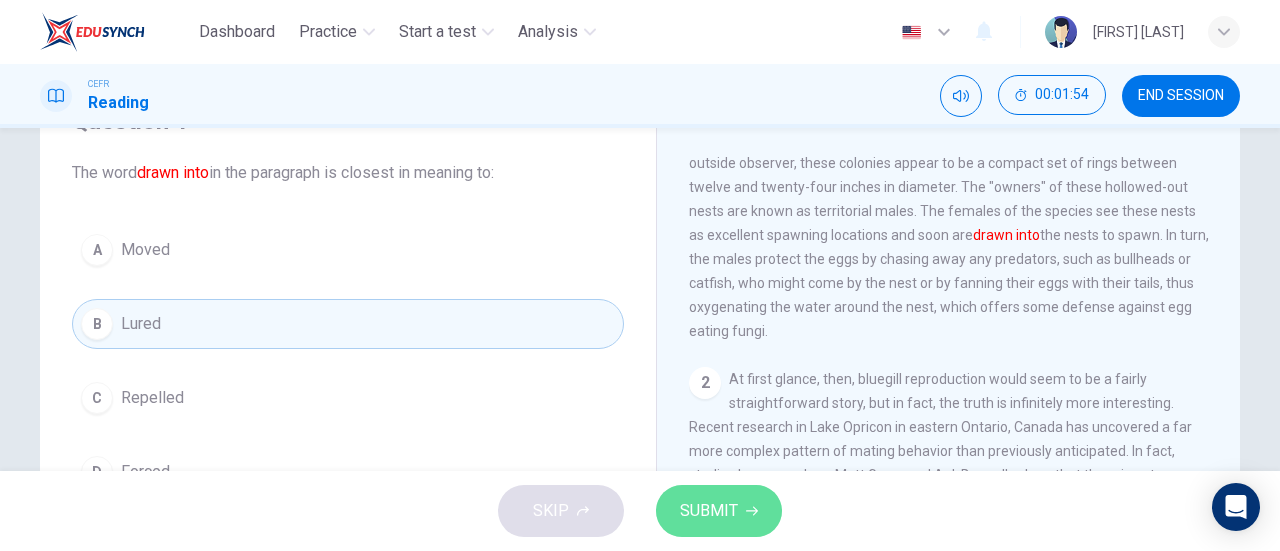 click on "SUBMIT" at bounding box center [719, 511] 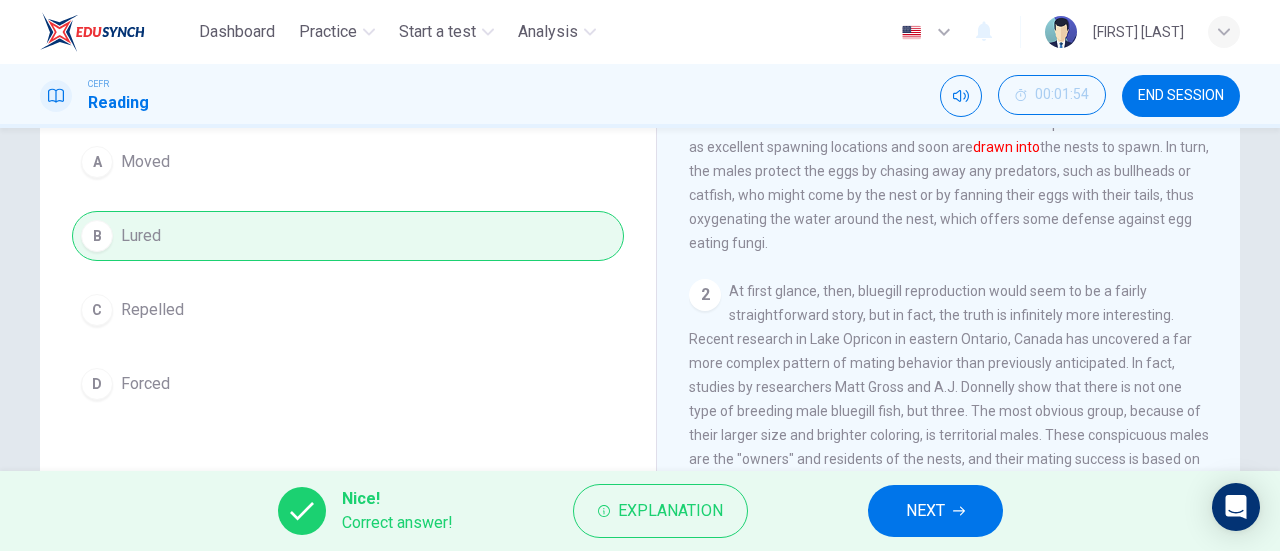 scroll, scrollTop: 183, scrollLeft: 0, axis: vertical 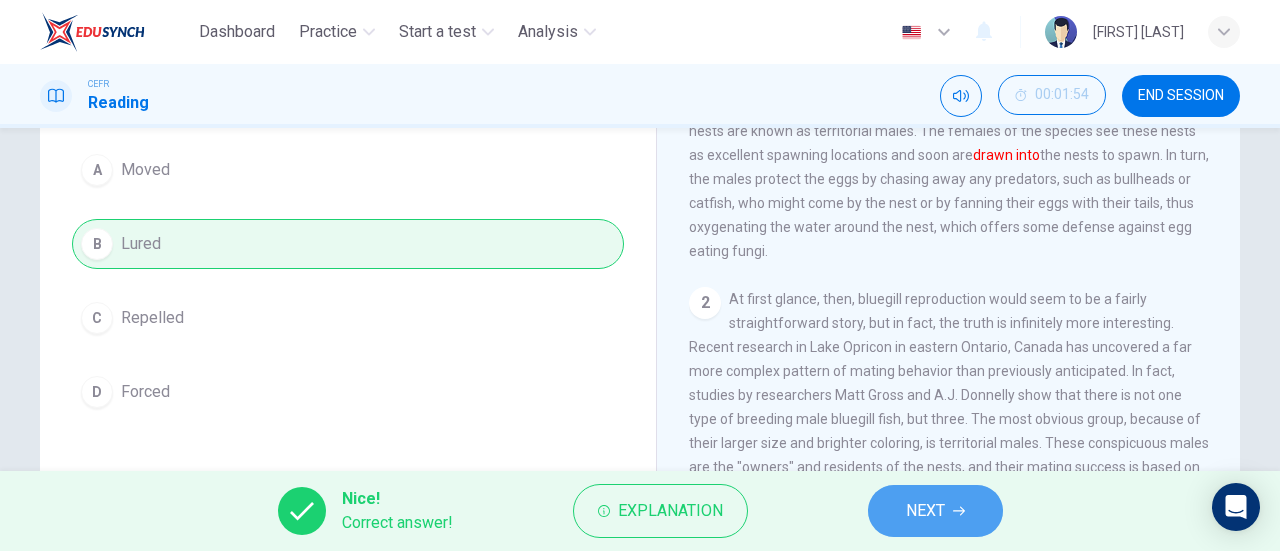 click on "NEXT" at bounding box center (925, 511) 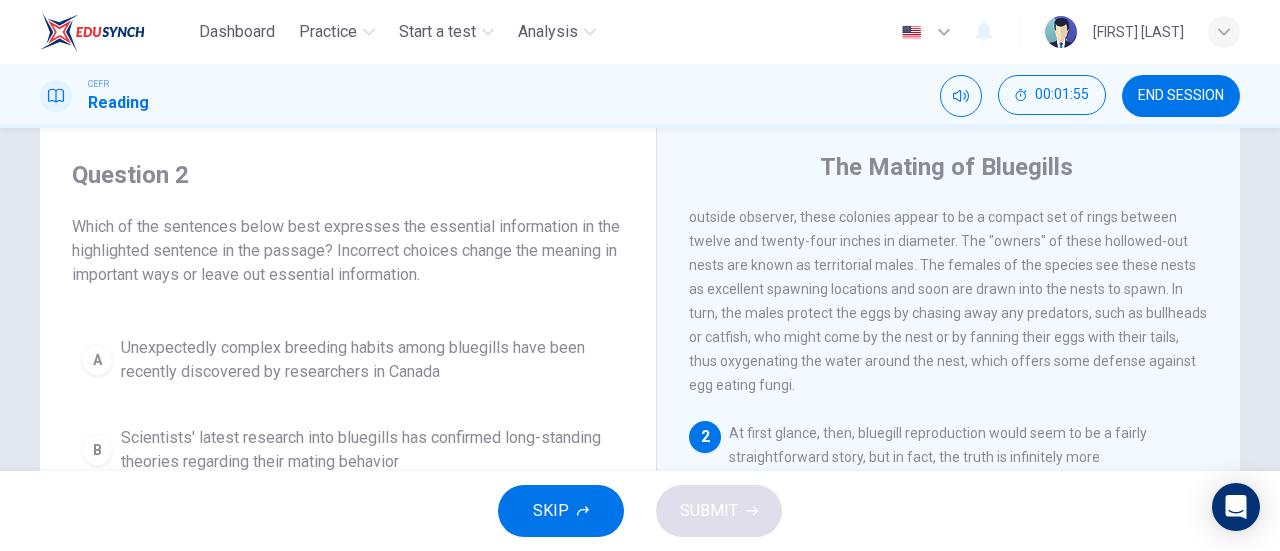 scroll, scrollTop: 47, scrollLeft: 0, axis: vertical 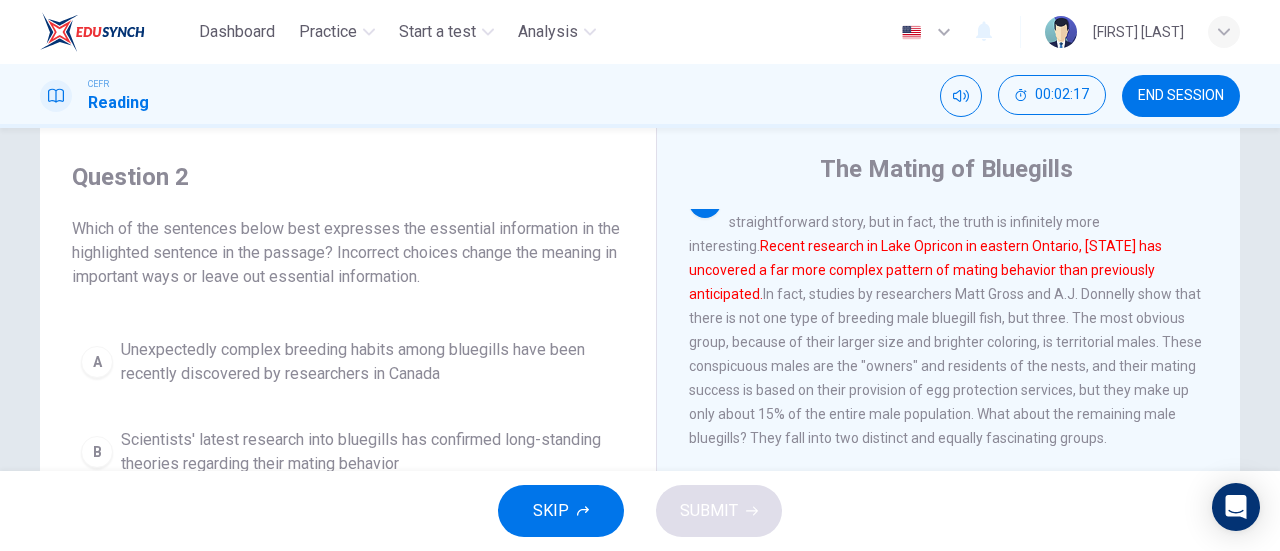 click on "2 At first glance, then, bluegill reproduction would seem to be a fairly straightforward story, but in fact, the truth is infinitely more interesting.  Recent research in Lake Opricon in eastern Ontario, Canada has uncovered a far more complex pattern of mating behavior than previously anticipated.  In fact, studies by researchers Matt Gross and A.J. Donnelly show that there is not one type of breeding male bluegill fish, but three. The most obvious group, because of their larger size and brighter coloring, is territorial males. These conspicuous males are the "owners" and residents of the nests, and their mating success is based on their provision of egg protection services, but they make up only about 15% of the entire male population. What about the remaining male bluegills? They fall into two distinct and equally fascinating groups." at bounding box center [949, 318] 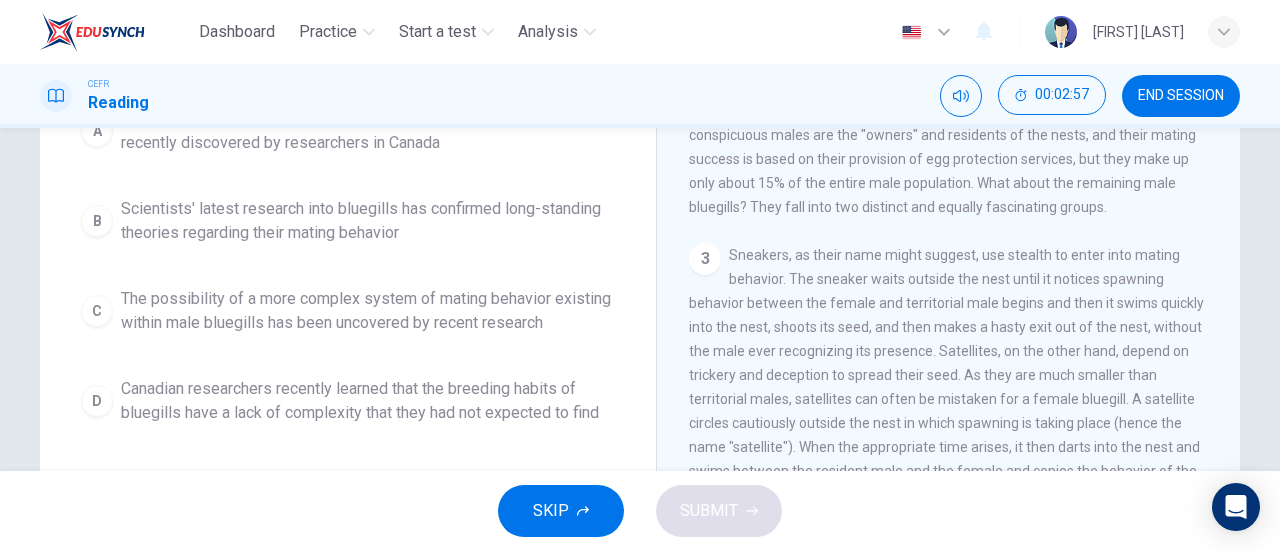scroll, scrollTop: 281, scrollLeft: 0, axis: vertical 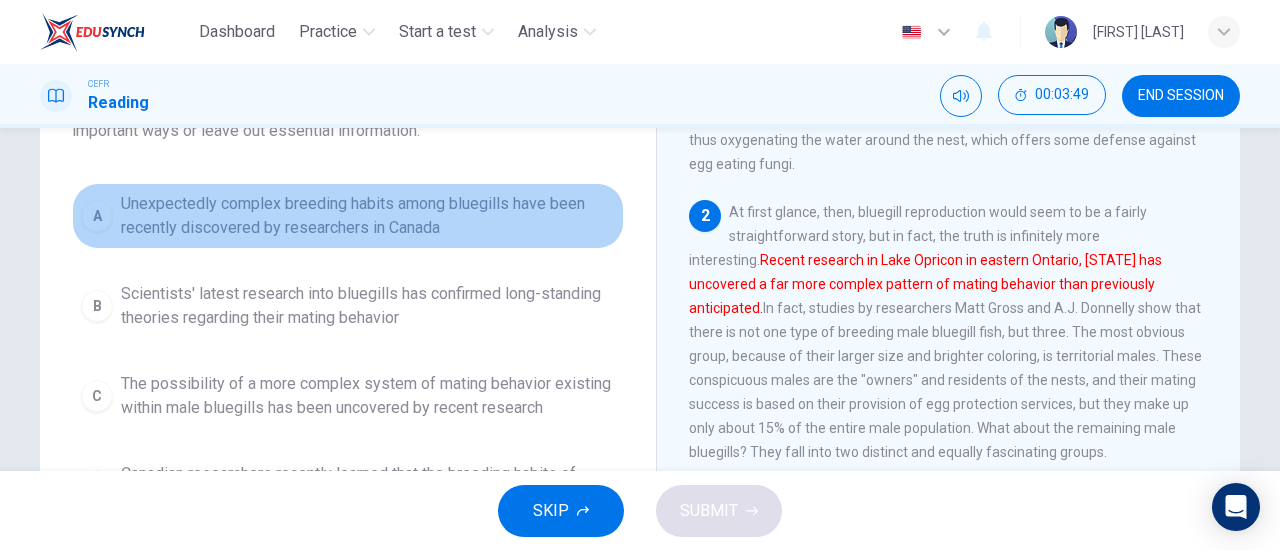 click on "A" at bounding box center [97, 216] 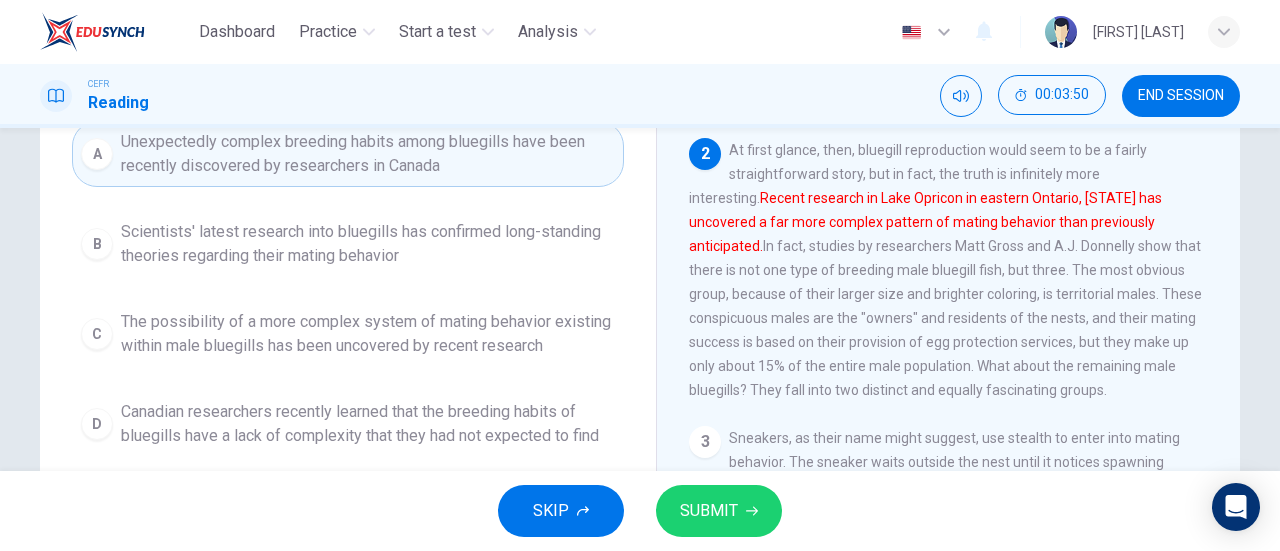 scroll, scrollTop: 256, scrollLeft: 0, axis: vertical 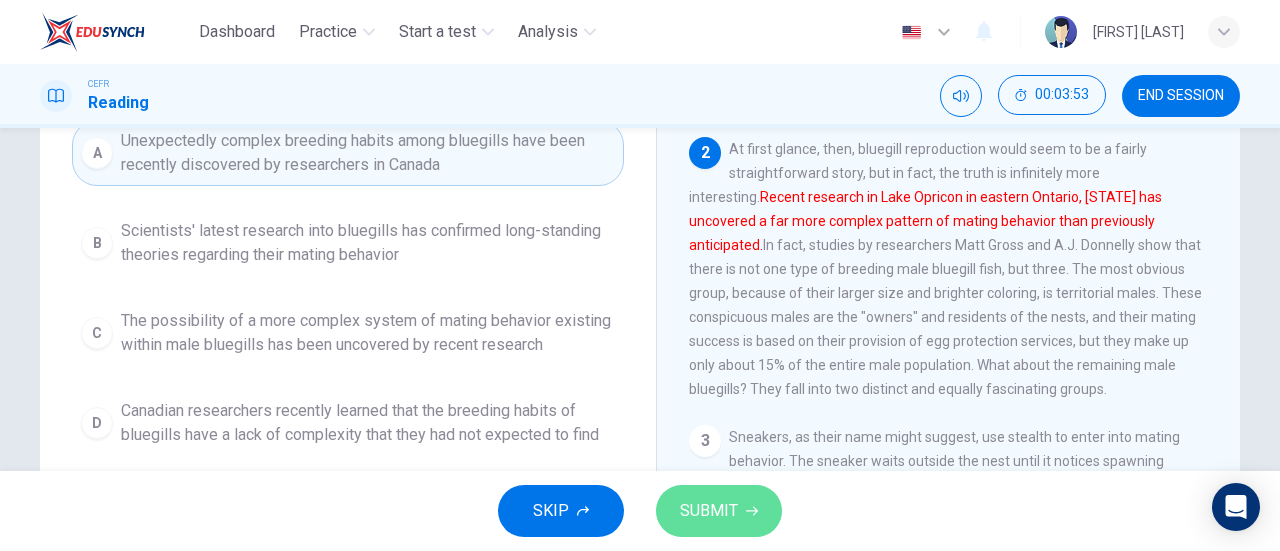 click on "SUBMIT" at bounding box center (709, 511) 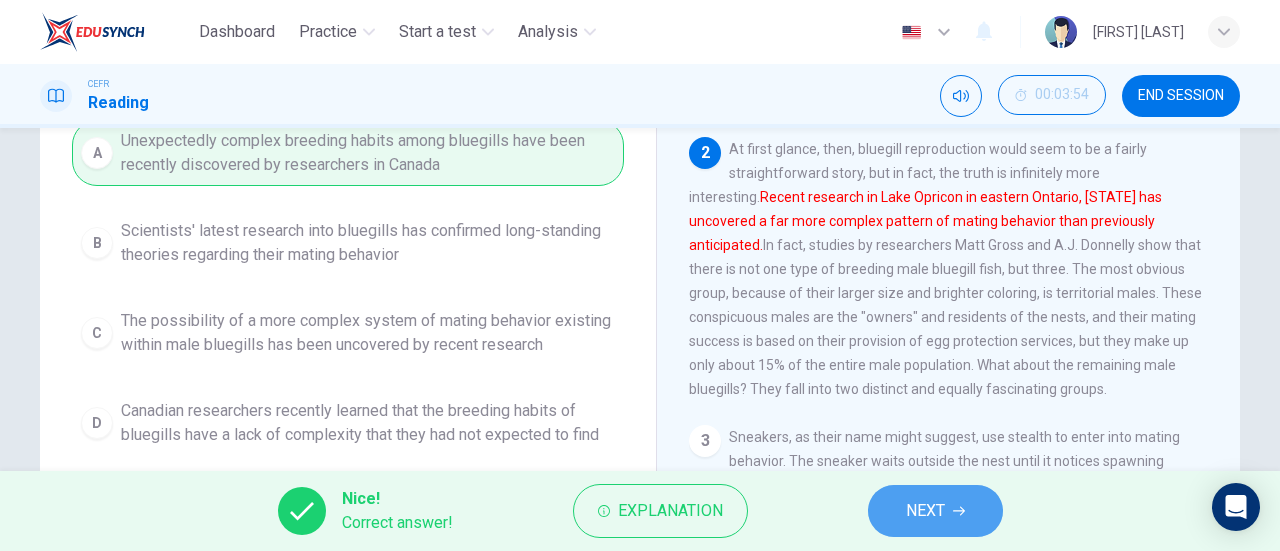 click on "NEXT" at bounding box center [935, 511] 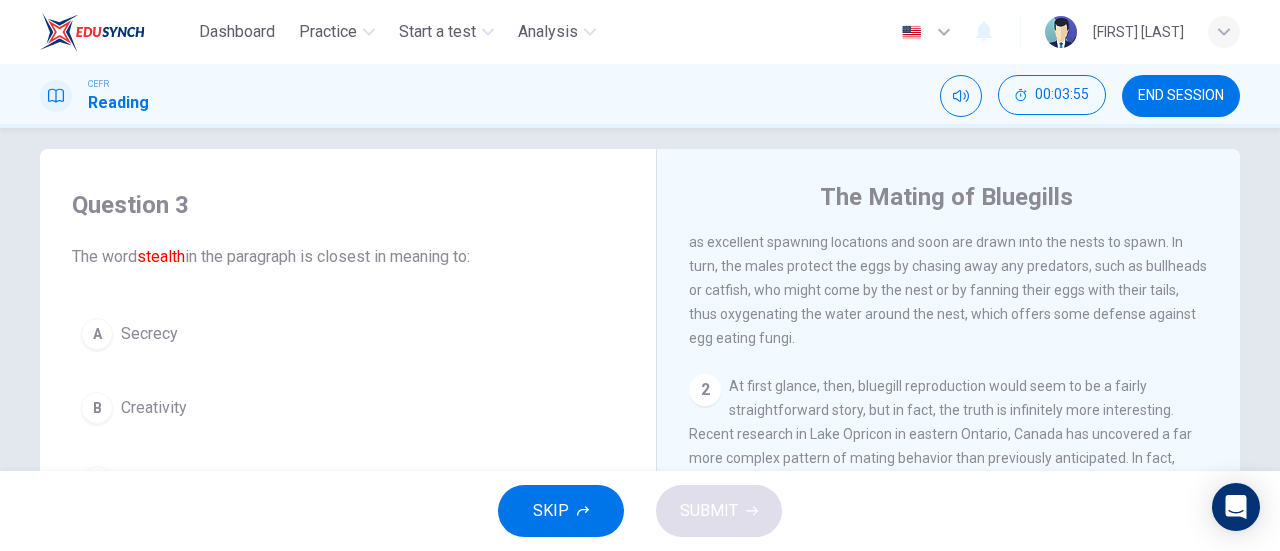 scroll, scrollTop: 18, scrollLeft: 0, axis: vertical 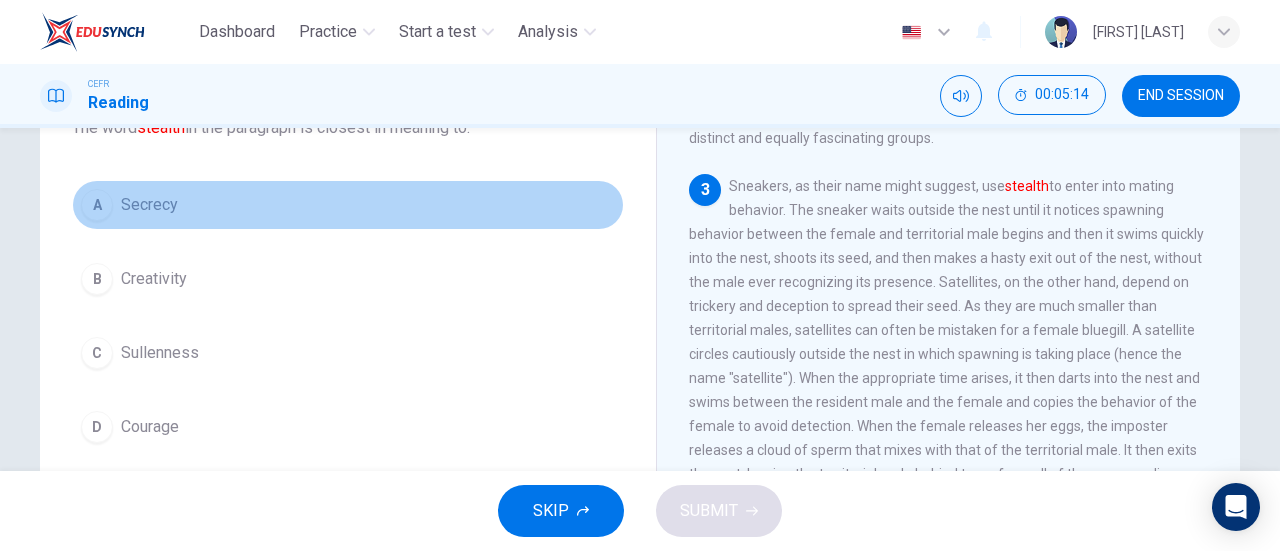 click on "A" at bounding box center (97, 205) 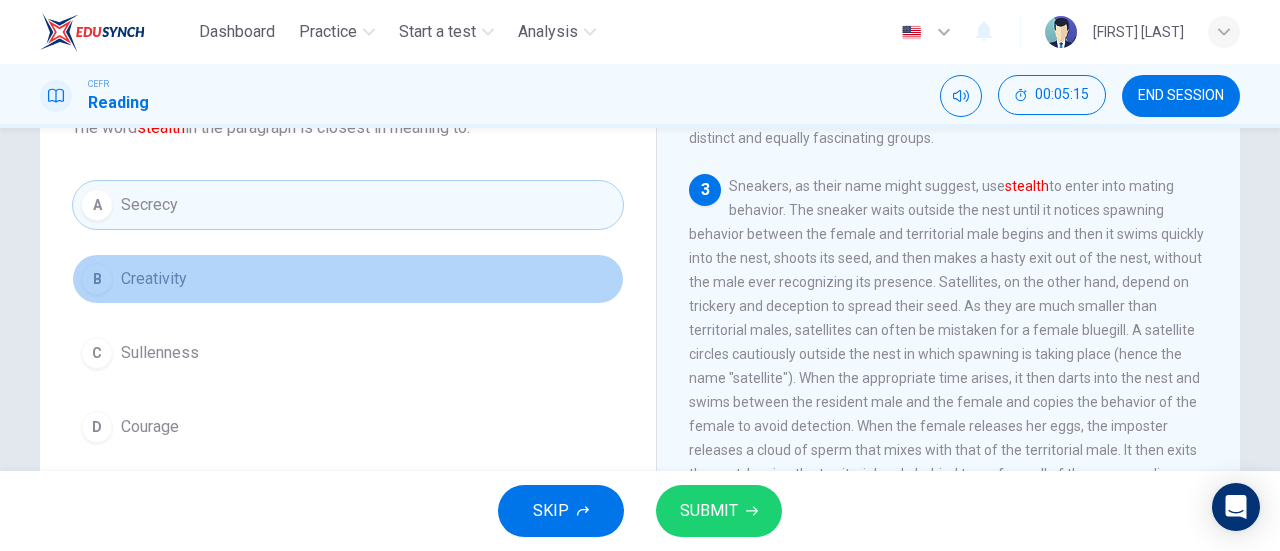 click on "B [CONCEPT]" at bounding box center [348, 279] 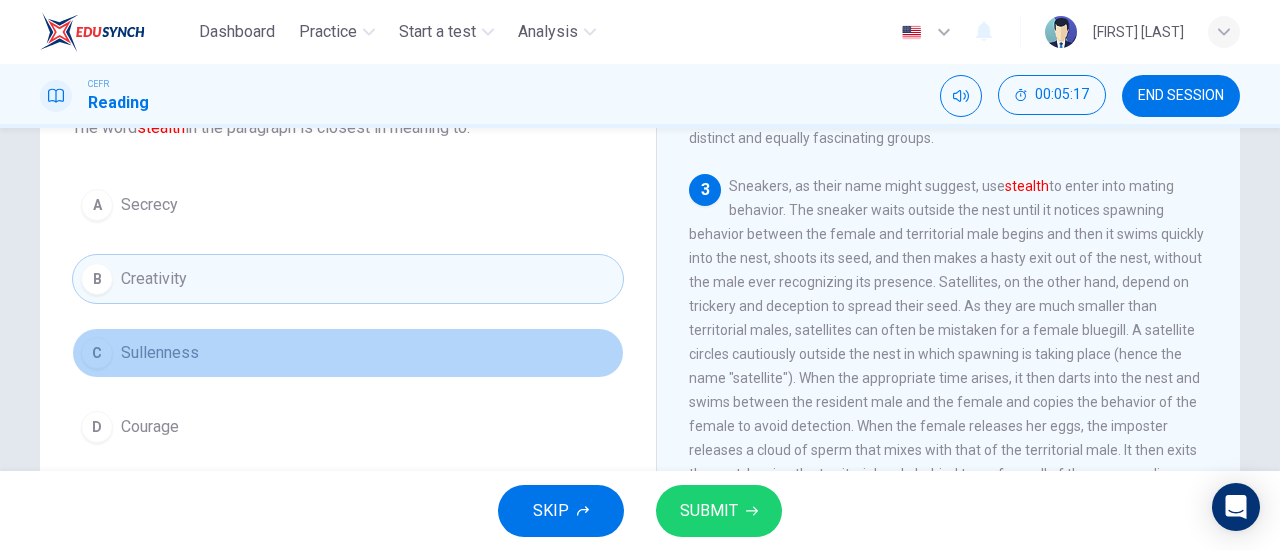 click on "C" at bounding box center [97, 205] 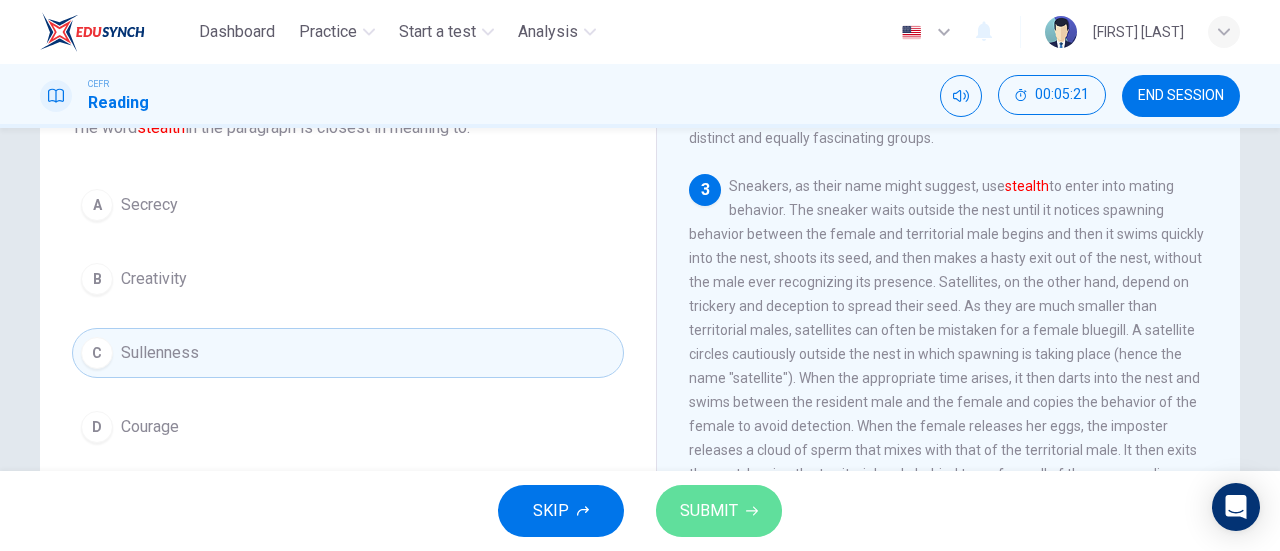 click on "SUBMIT" at bounding box center [719, 511] 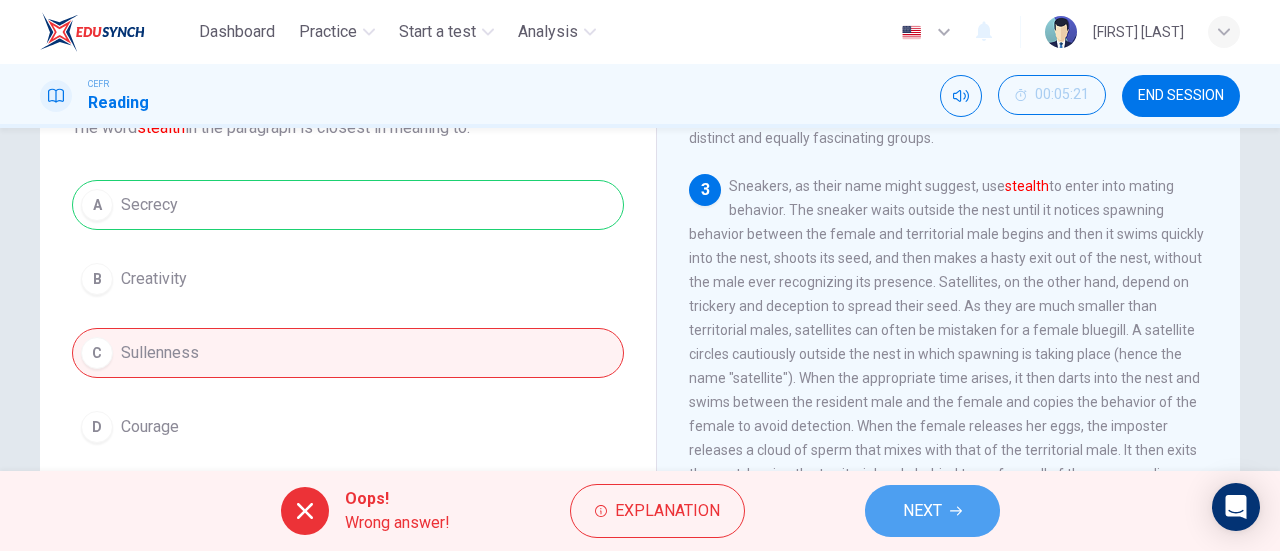 click on "NEXT" at bounding box center (932, 511) 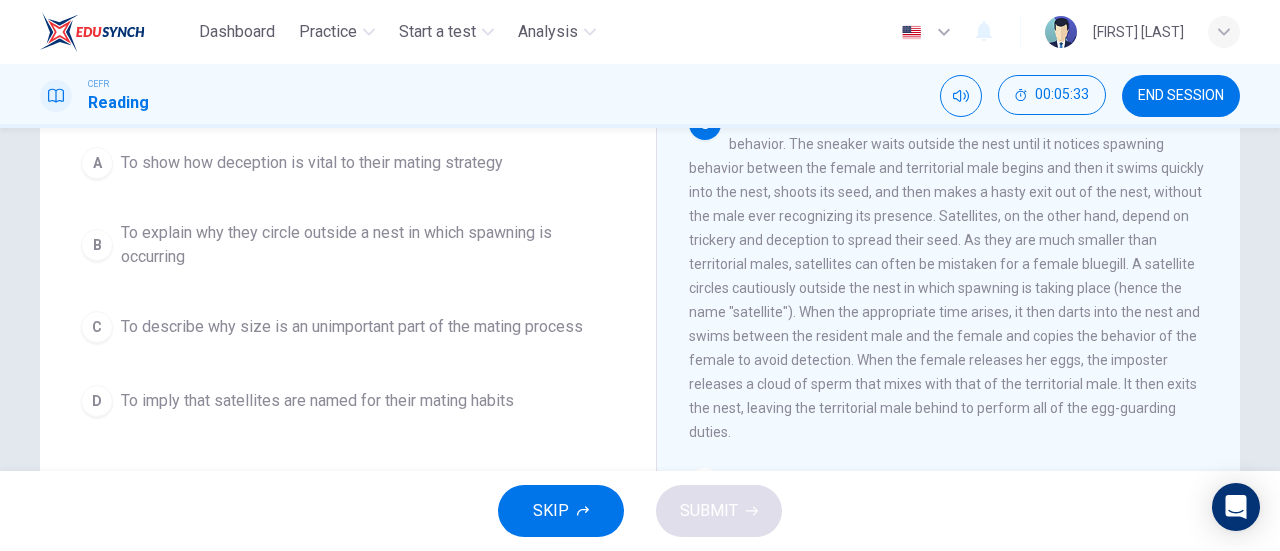 scroll, scrollTop: 215, scrollLeft: 0, axis: vertical 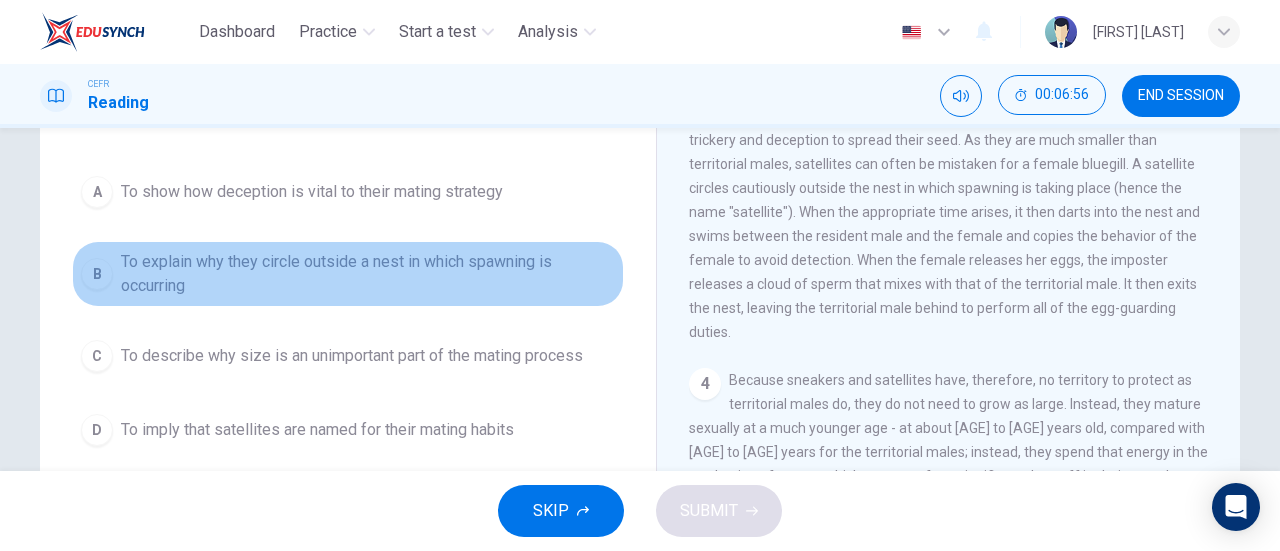 click on "B" at bounding box center (97, 192) 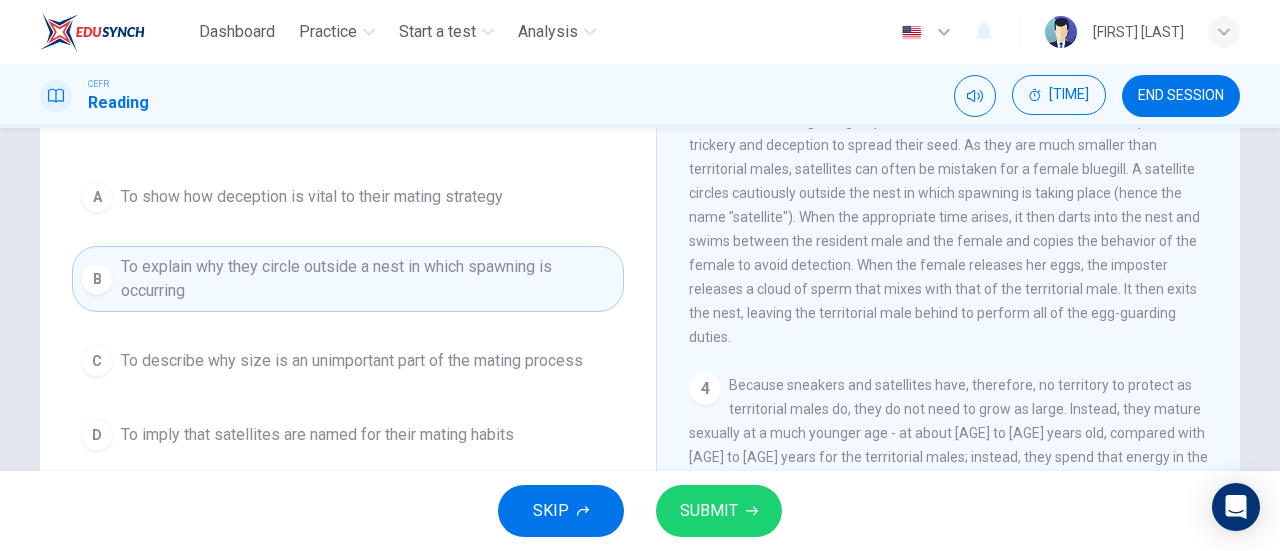 scroll, scrollTop: 180, scrollLeft: 0, axis: vertical 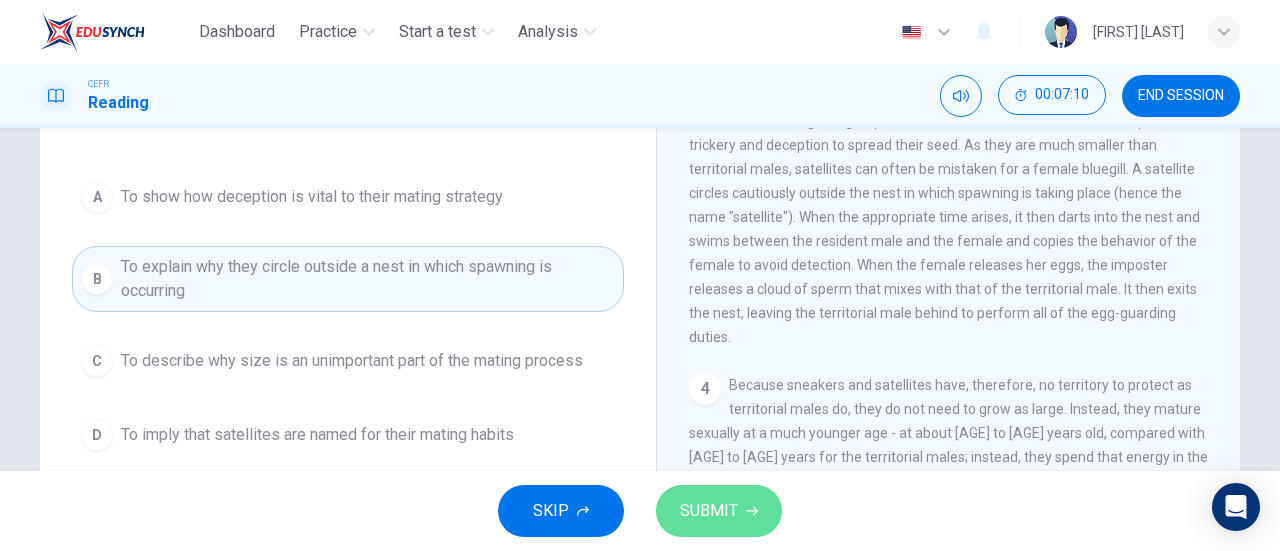 click on "SUBMIT" at bounding box center (719, 511) 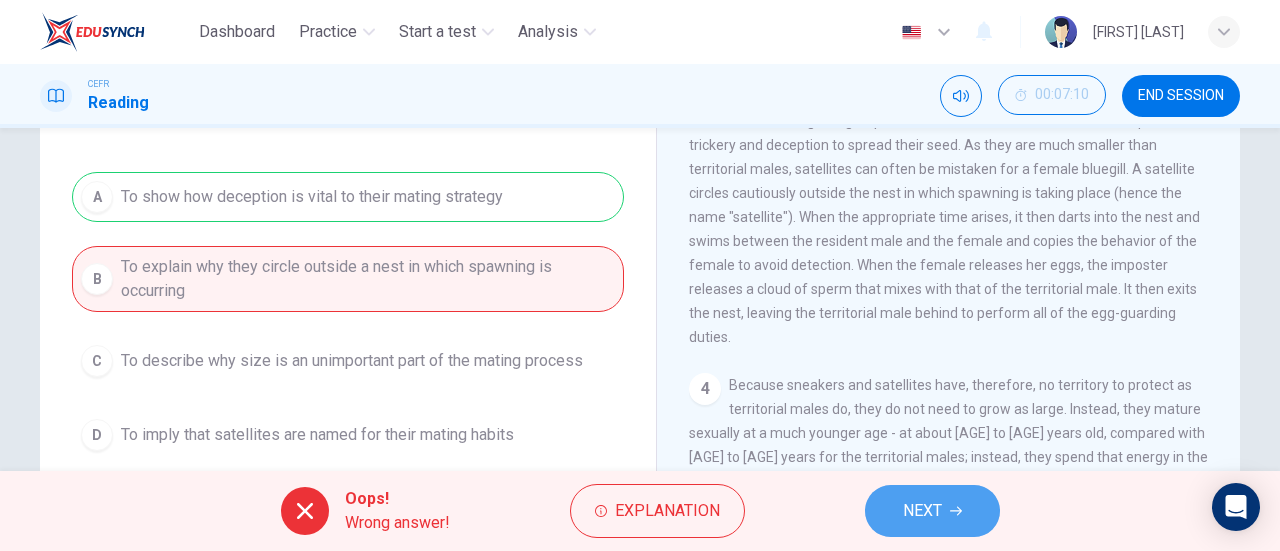 click on "NEXT" at bounding box center [922, 511] 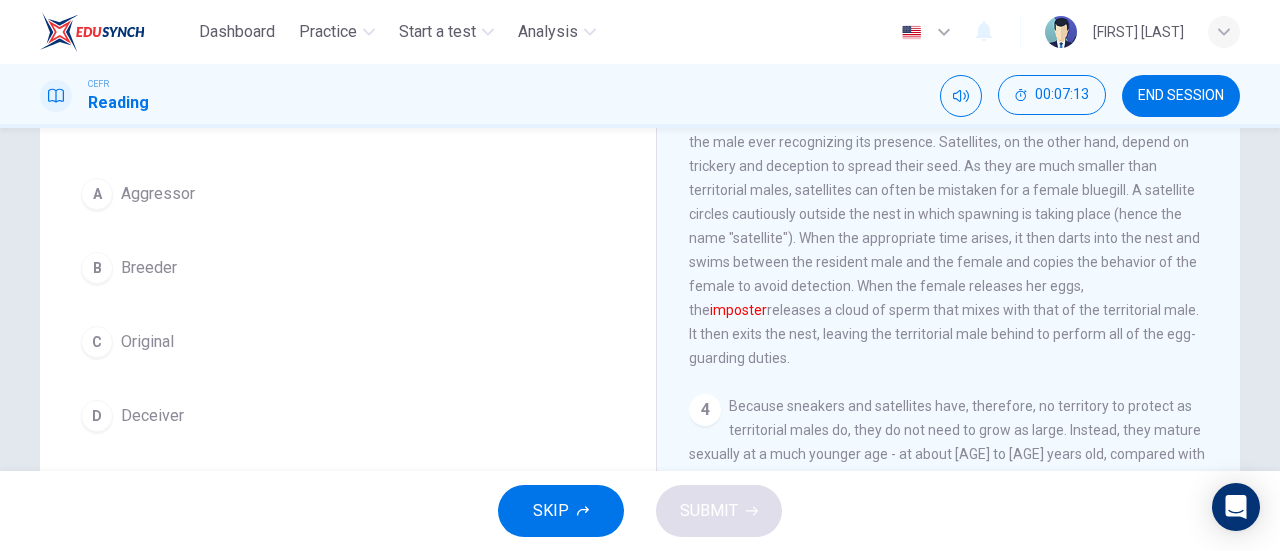 scroll, scrollTop: 164, scrollLeft: 0, axis: vertical 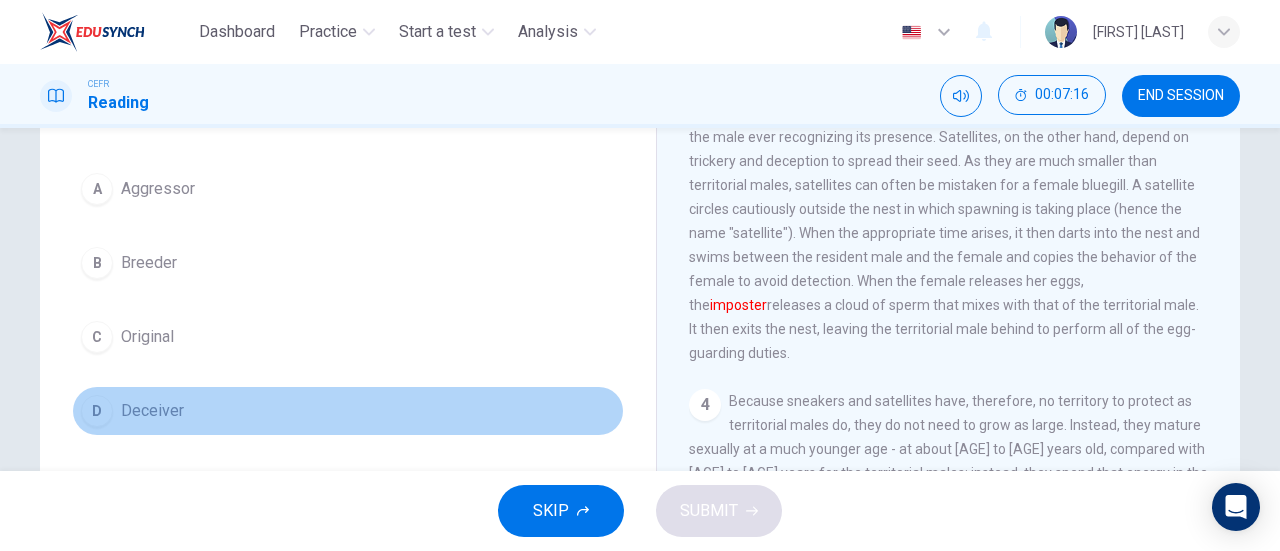 click on "D" at bounding box center (97, 189) 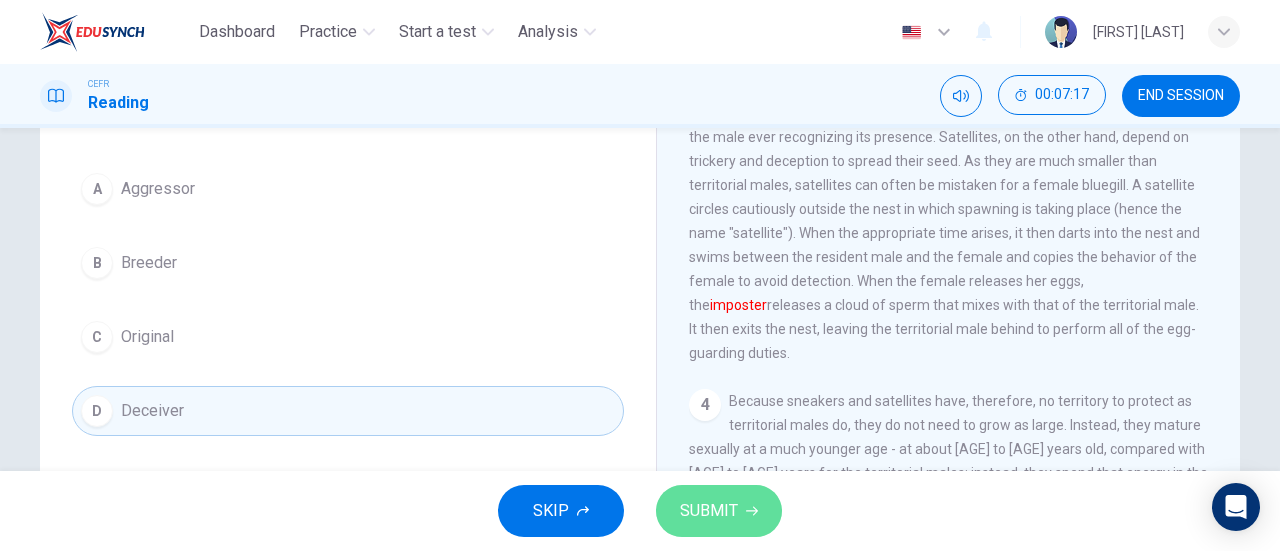 click on "SUBMIT" at bounding box center (709, 511) 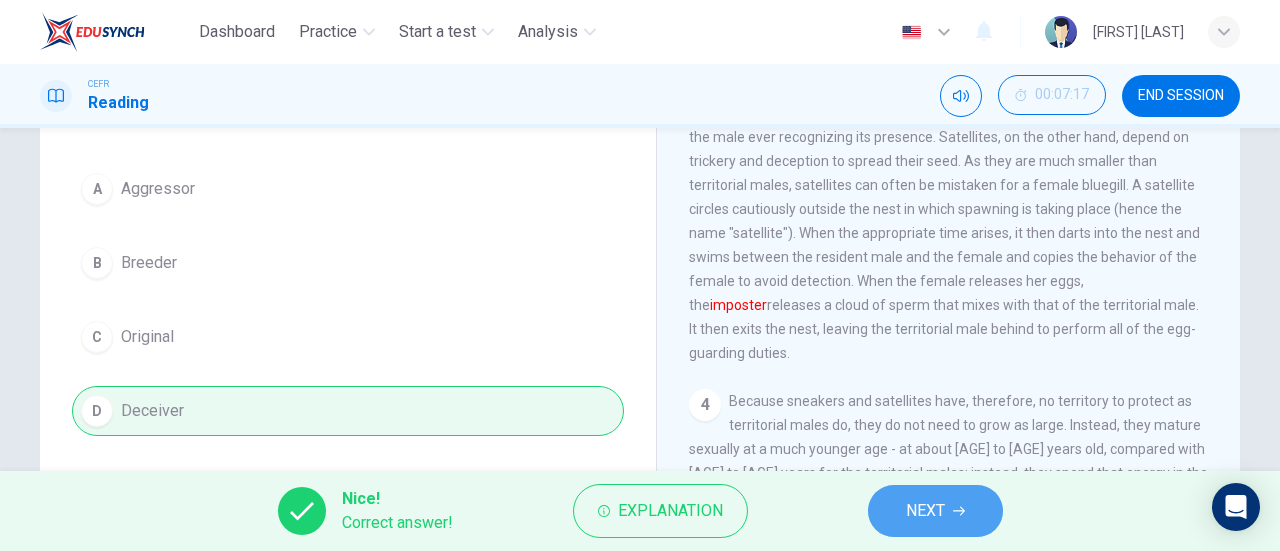 click on "NEXT" at bounding box center (925, 511) 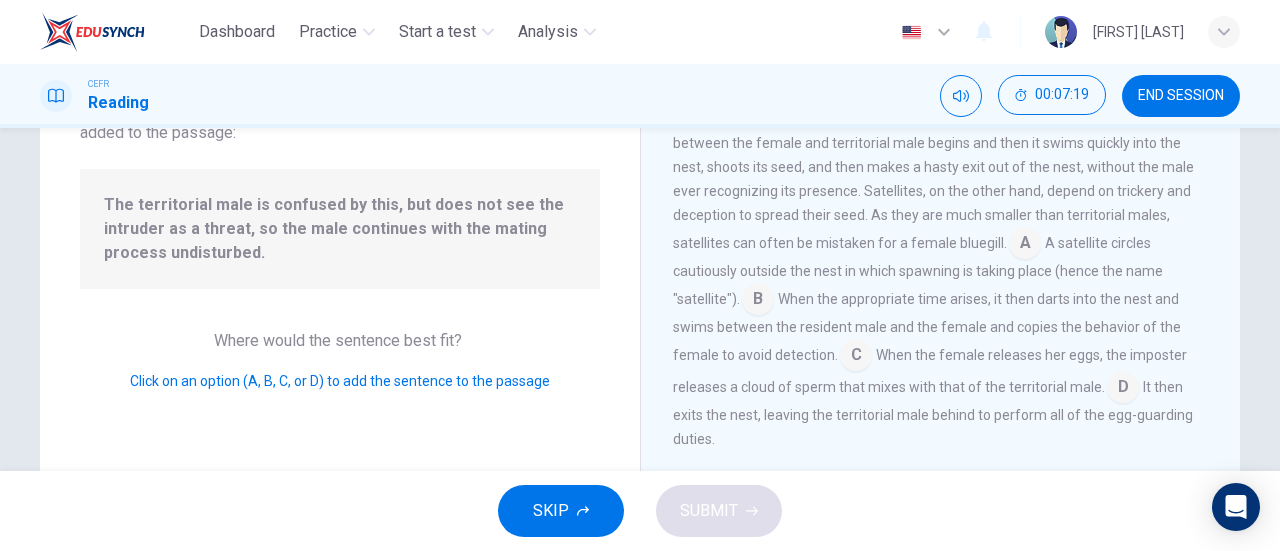 scroll, scrollTop: 607, scrollLeft: 0, axis: vertical 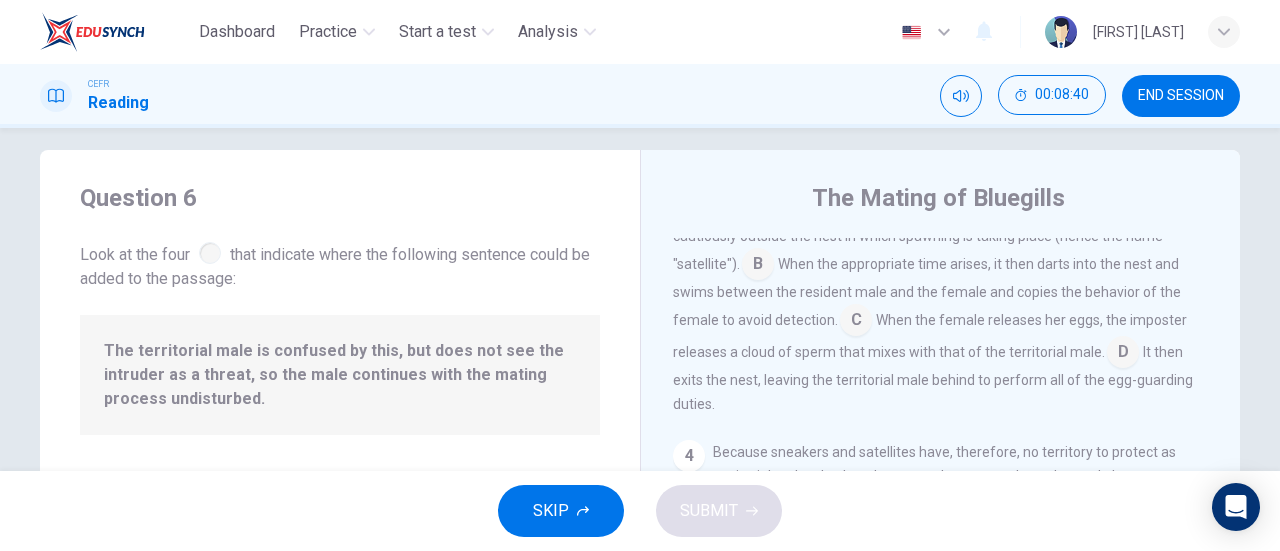click at bounding box center (1025, 210) 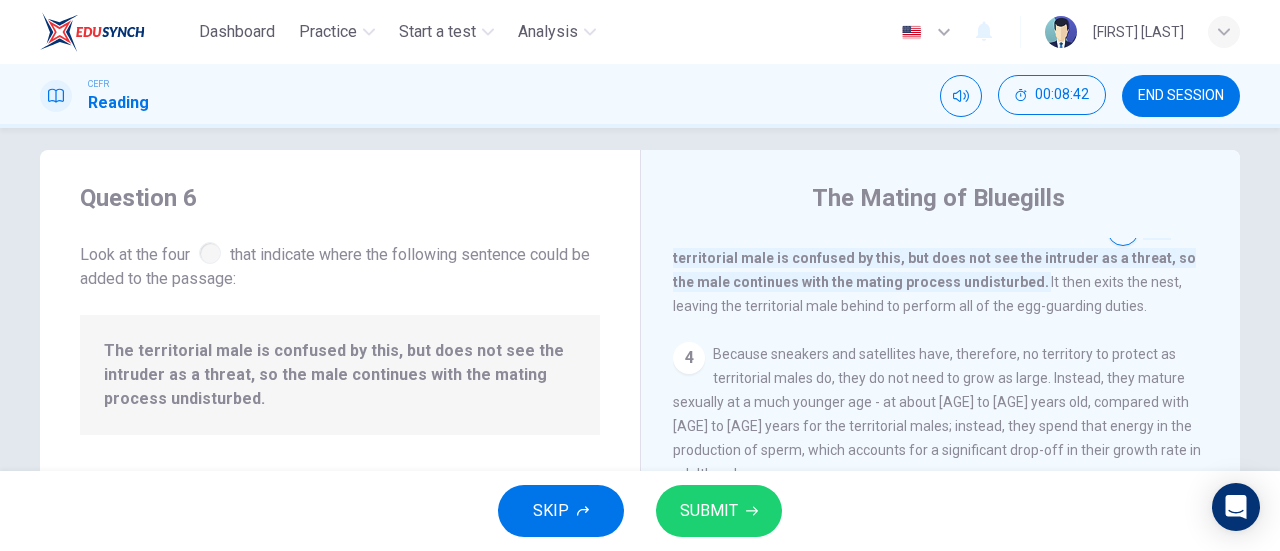 scroll, scrollTop: 937, scrollLeft: 0, axis: vertical 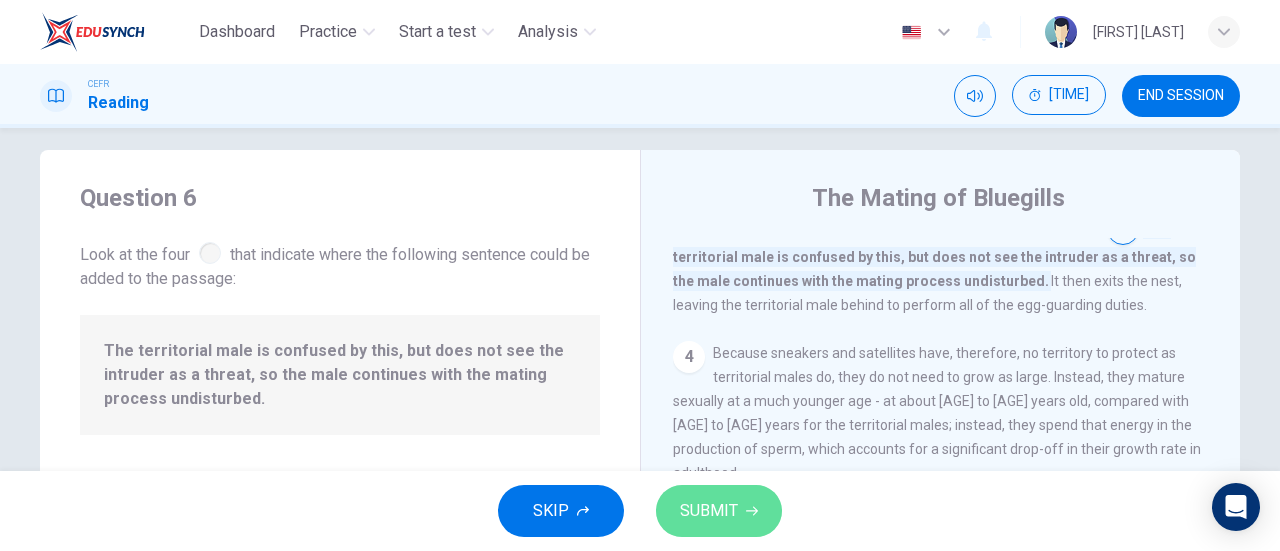 click on "SUBMIT" at bounding box center [709, 511] 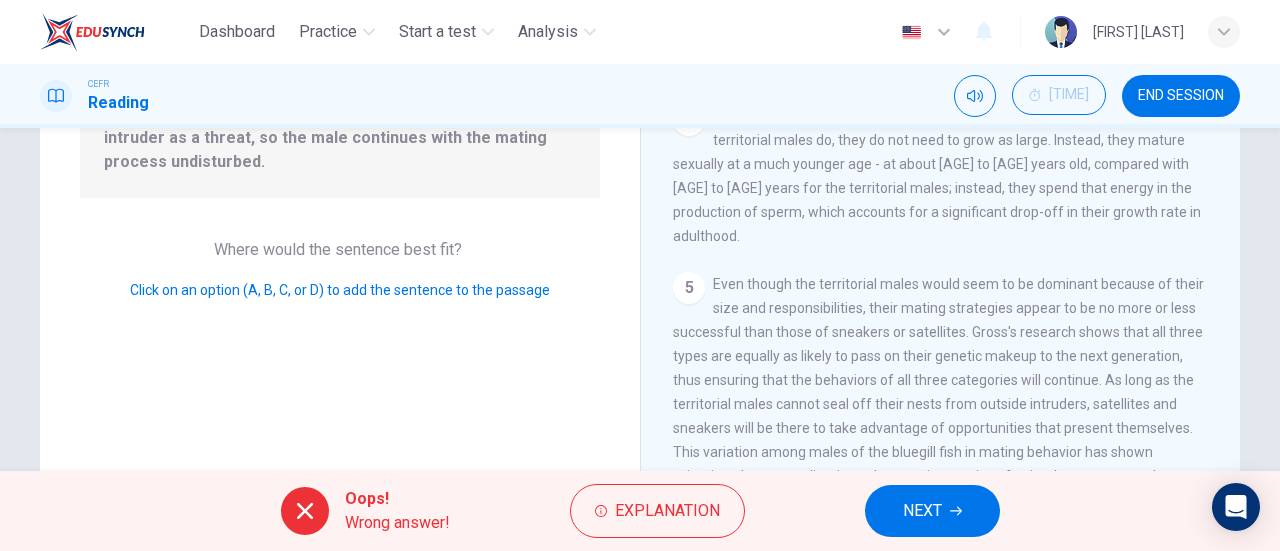 scroll, scrollTop: 261, scrollLeft: 0, axis: vertical 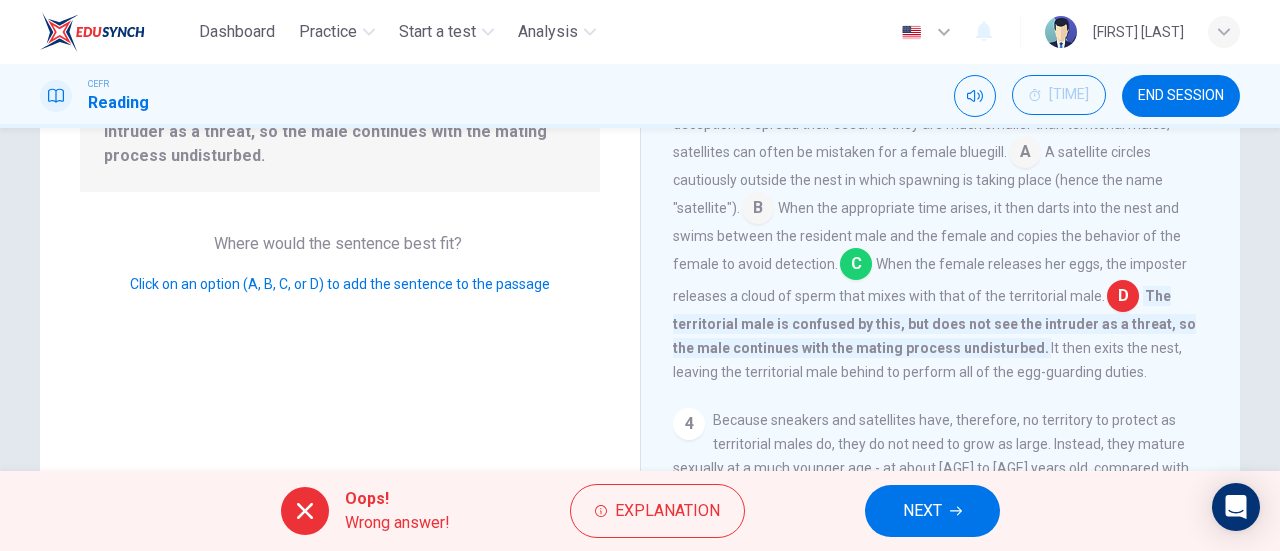 click on "The territorial male is confused by this, but does not see the intruder as a threat, so the male continues with the mating process undisturbed." at bounding box center (934, 322) 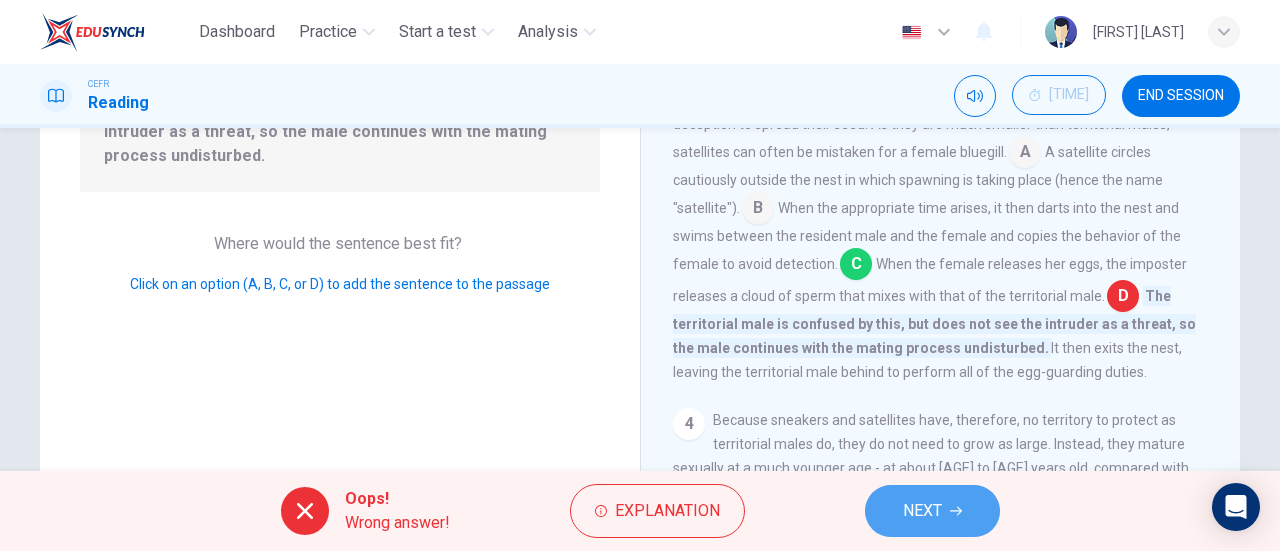 click on "NEXT" at bounding box center (922, 511) 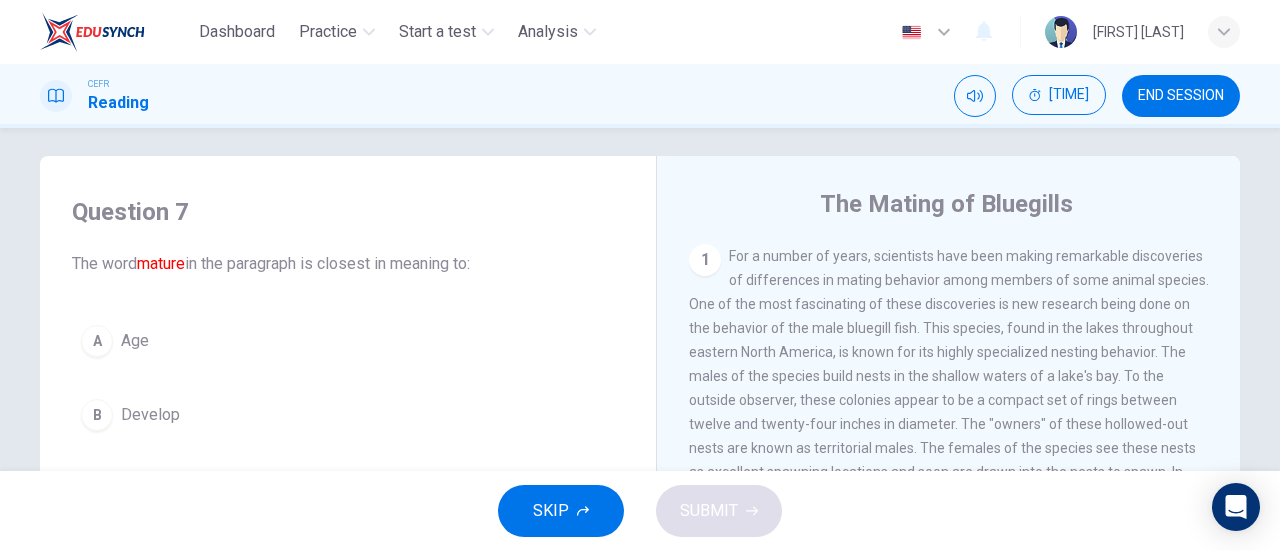 scroll, scrollTop: 11, scrollLeft: 0, axis: vertical 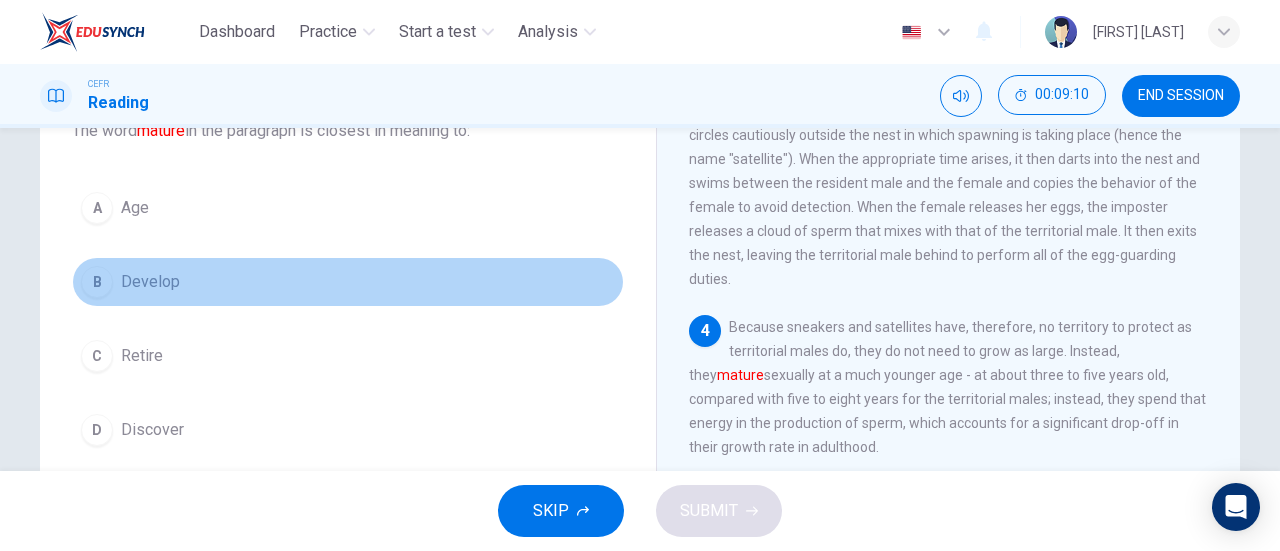 click on "B" at bounding box center [97, 208] 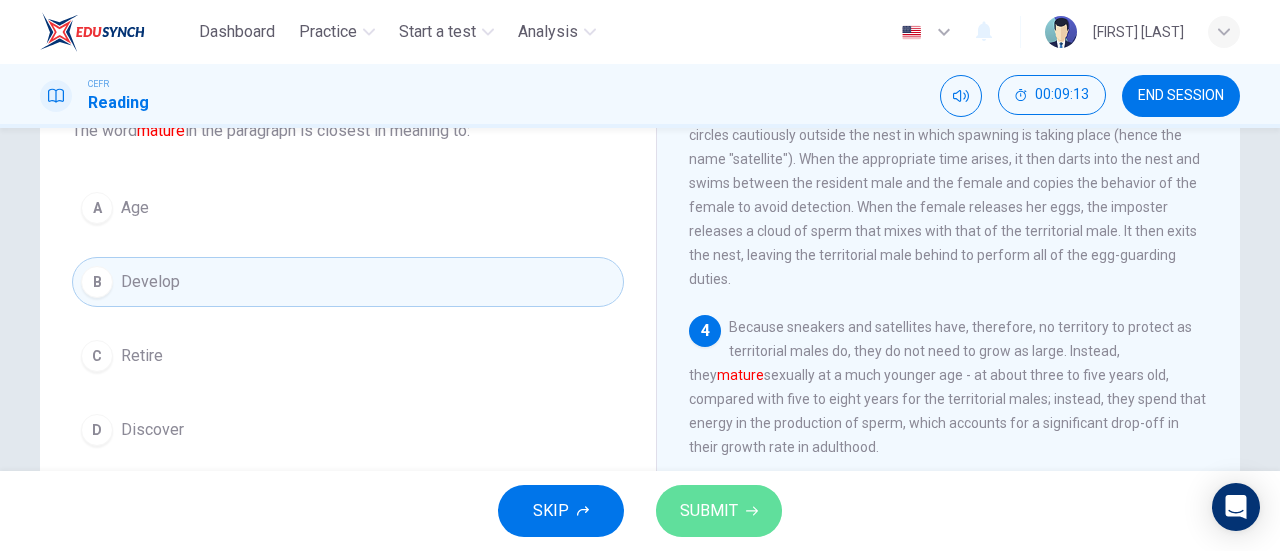 click on "SUBMIT" at bounding box center (709, 511) 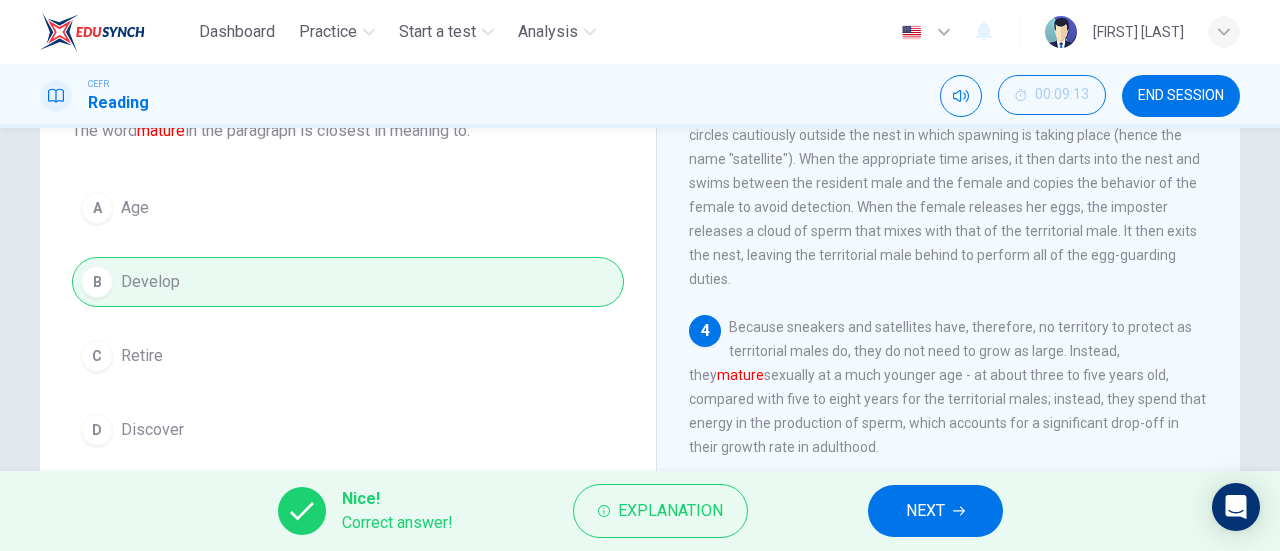 click on "NEXT" at bounding box center (935, 511) 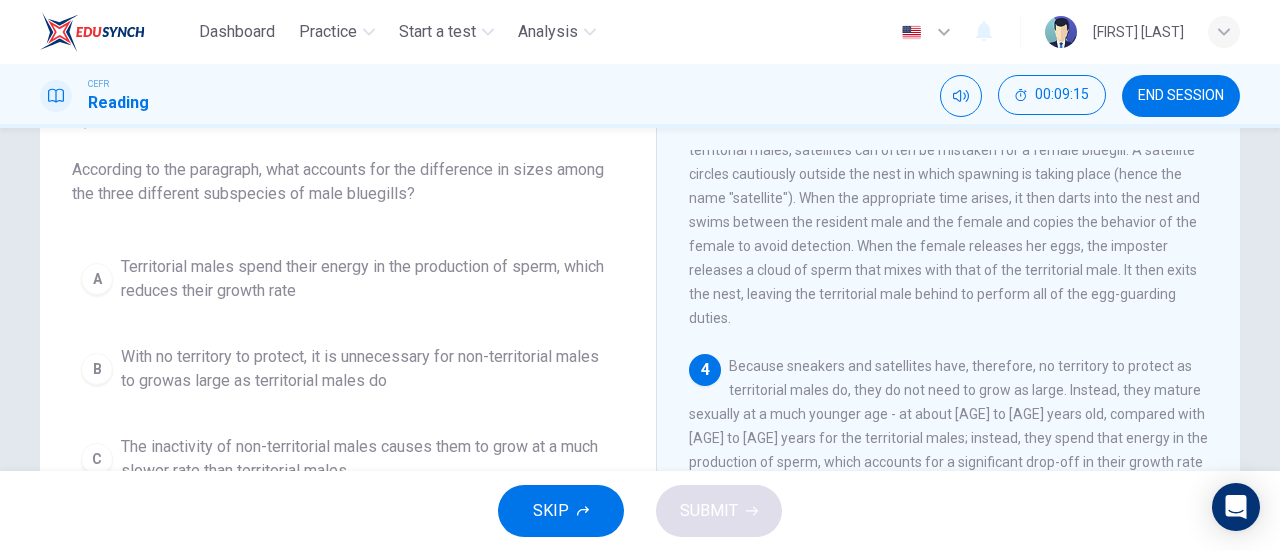 scroll, scrollTop: 101, scrollLeft: 0, axis: vertical 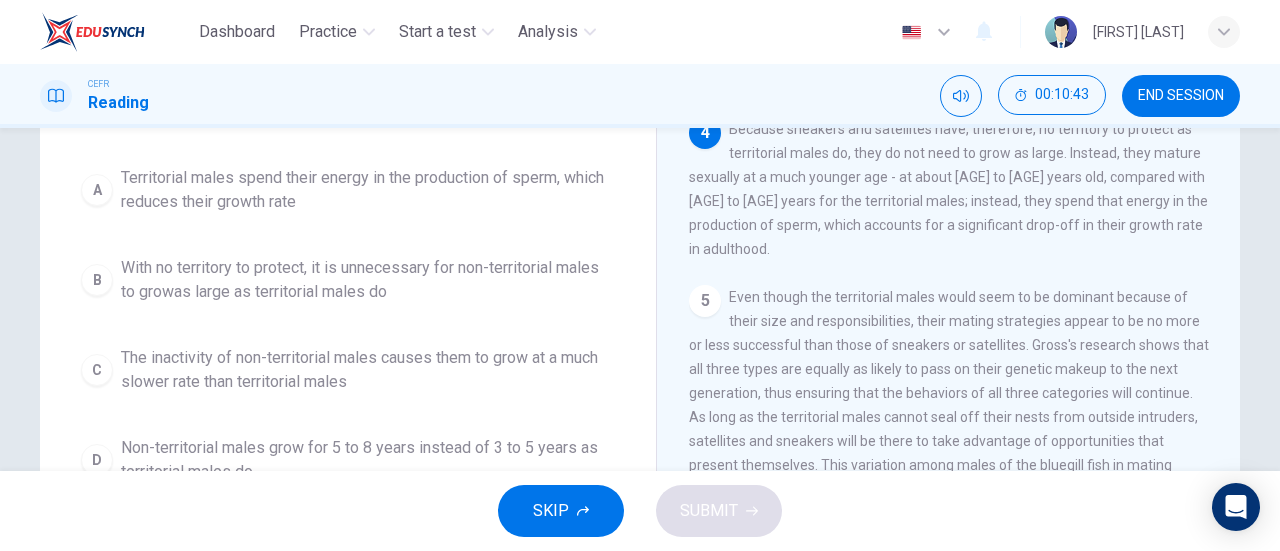 click on "The inactivity of non-territorial males causes them to grow at a much slower rate than territorial males" at bounding box center (368, 190) 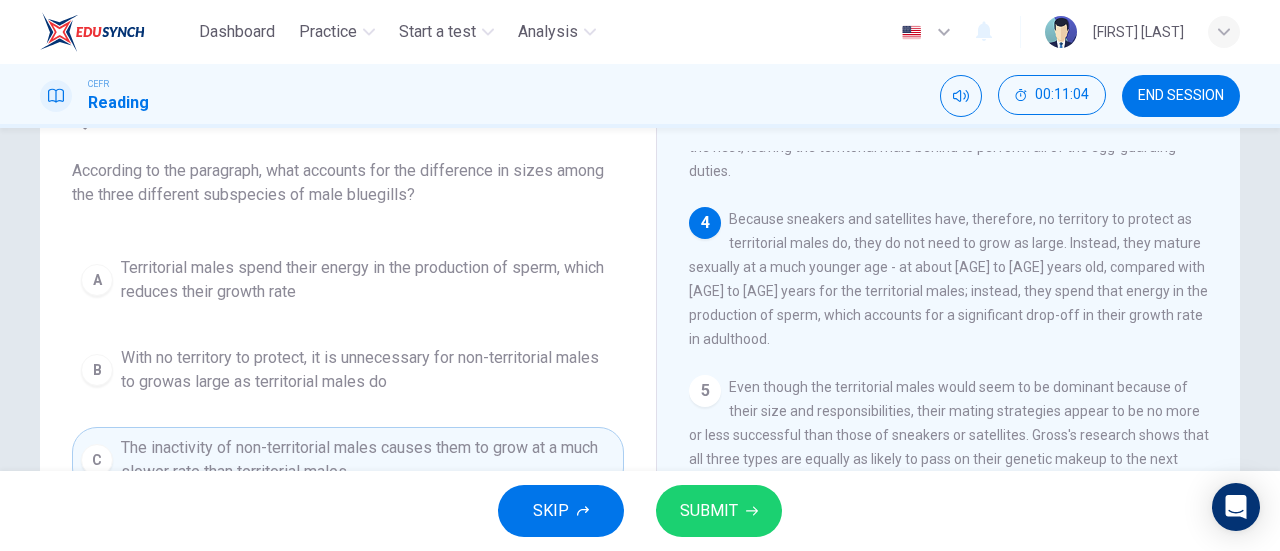 scroll, scrollTop: 101, scrollLeft: 0, axis: vertical 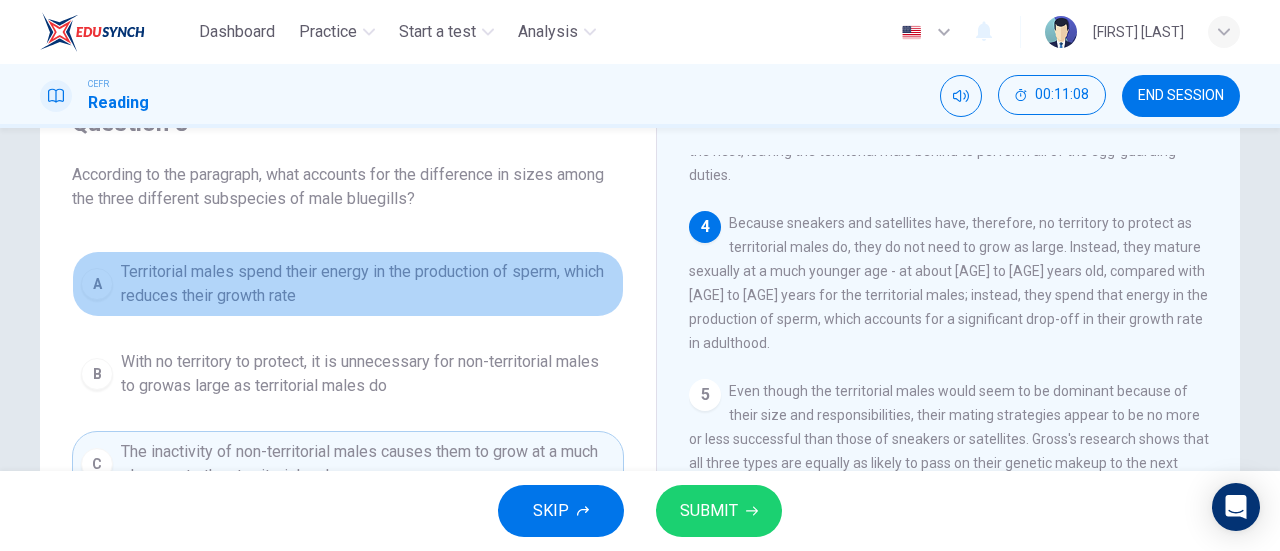 click on "A" at bounding box center [97, 284] 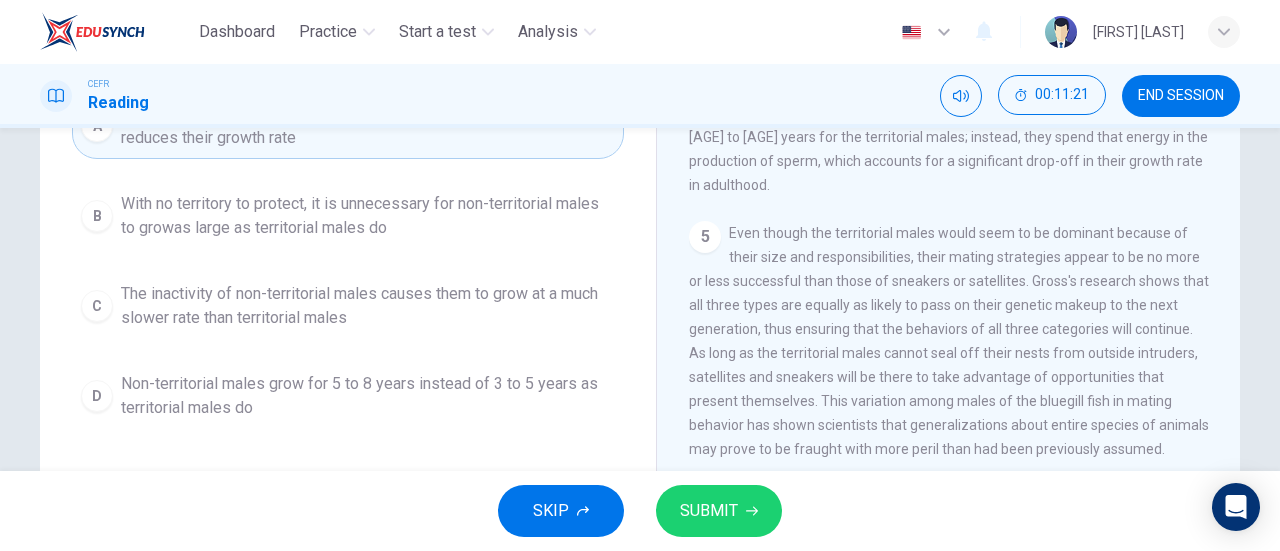 scroll, scrollTop: 260, scrollLeft: 0, axis: vertical 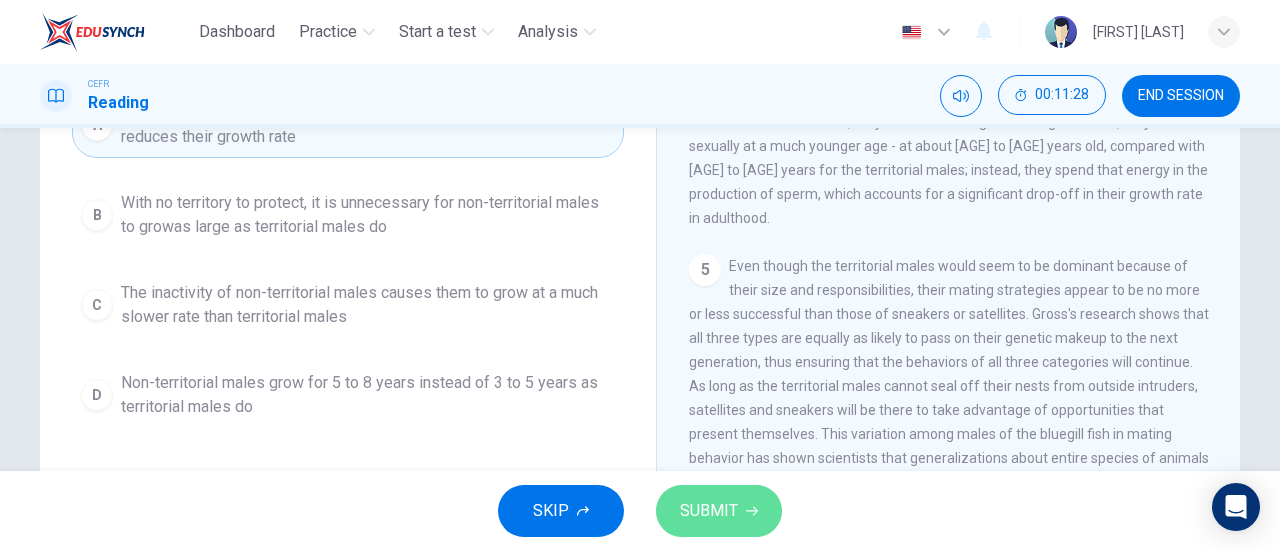 click on "SUBMIT" at bounding box center [709, 511] 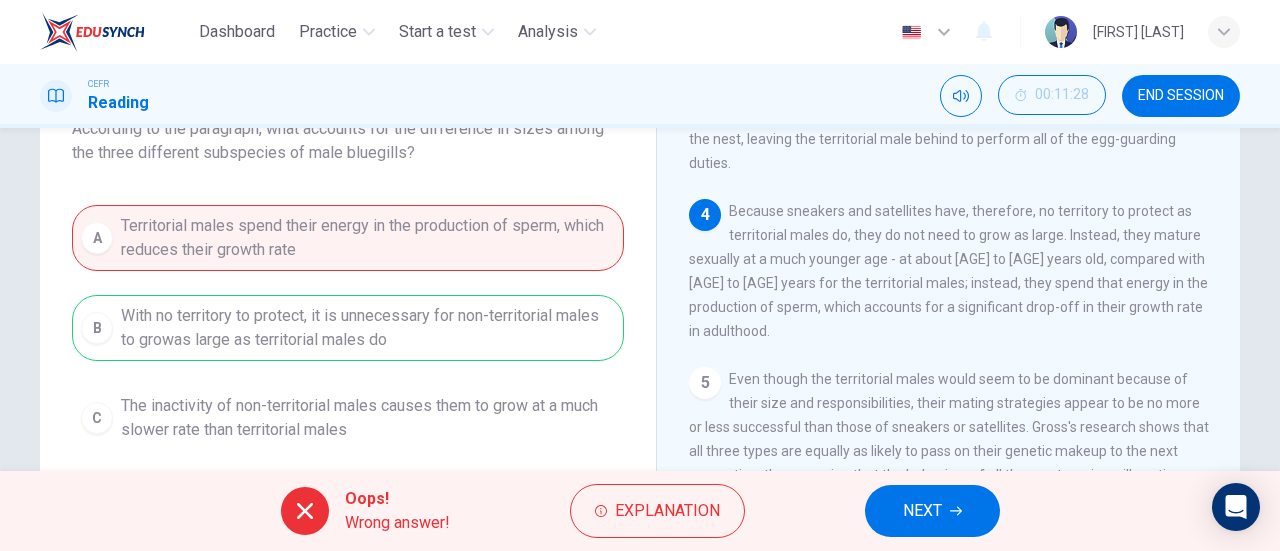 scroll, scrollTop: 142, scrollLeft: 0, axis: vertical 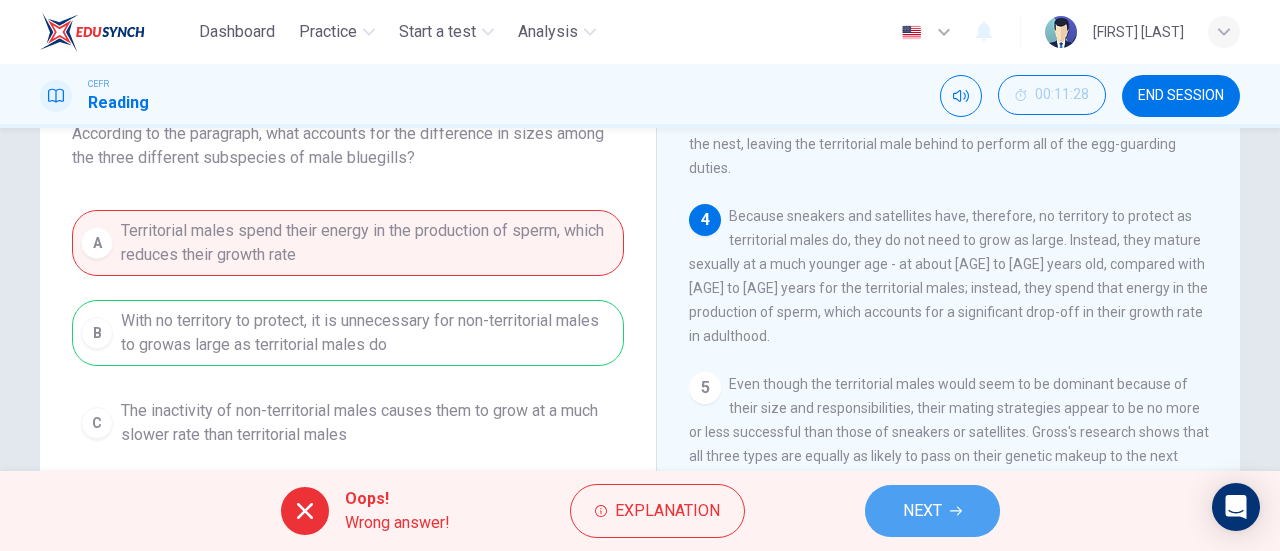click on "NEXT" at bounding box center (922, 511) 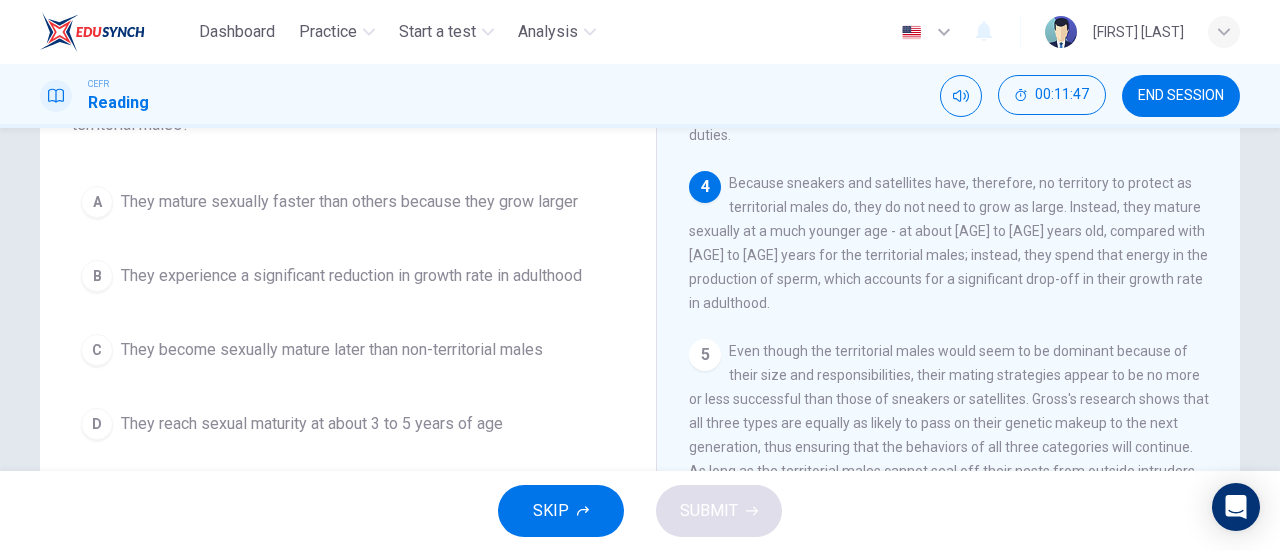 scroll, scrollTop: 187, scrollLeft: 0, axis: vertical 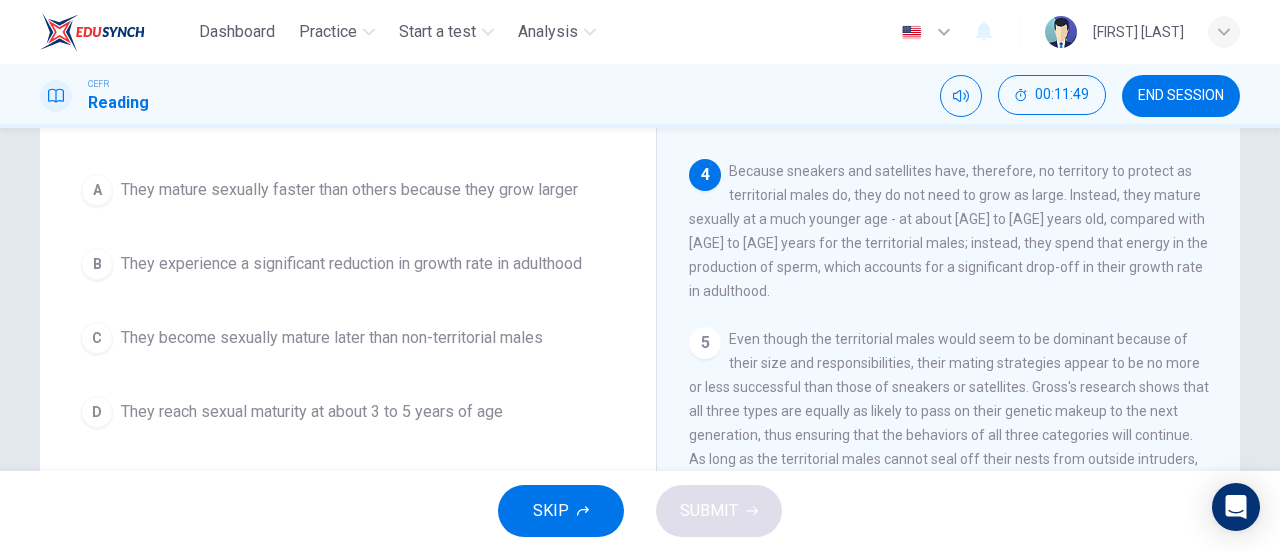 click on "They become sexually mature later than non-territorial males" at bounding box center [349, 190] 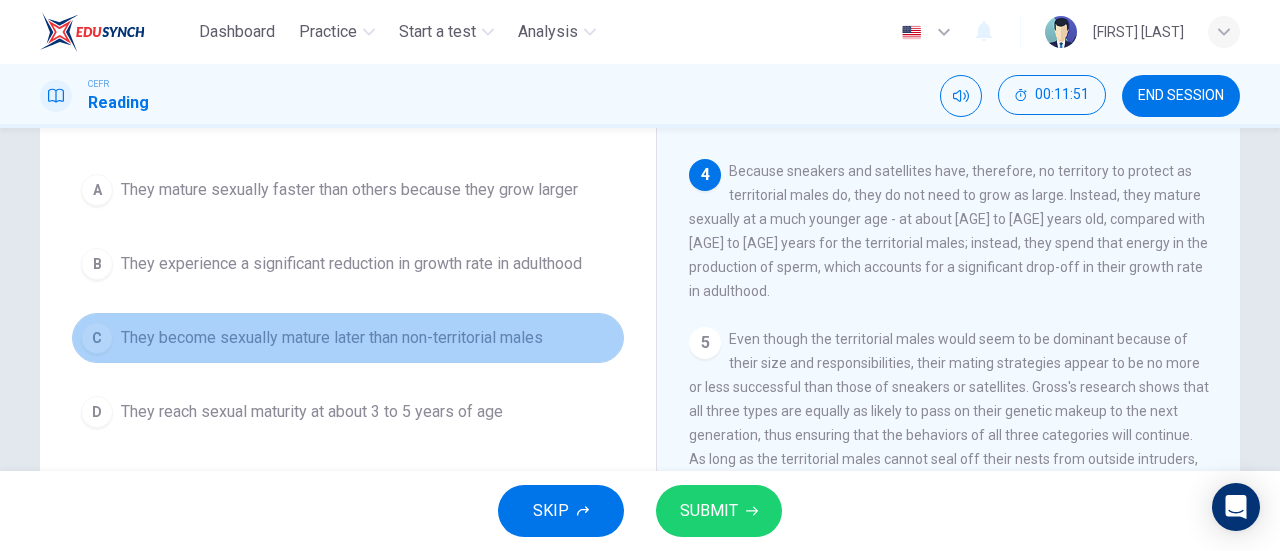 click on "They become sexually mature later than non-territorial males" at bounding box center (332, 338) 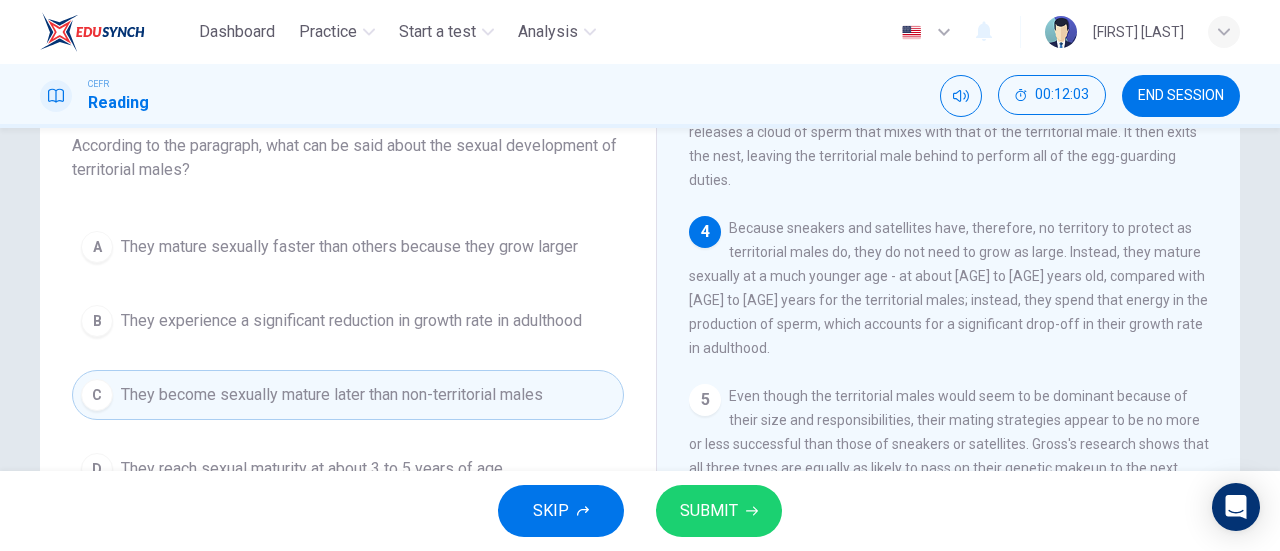 scroll, scrollTop: 122, scrollLeft: 0, axis: vertical 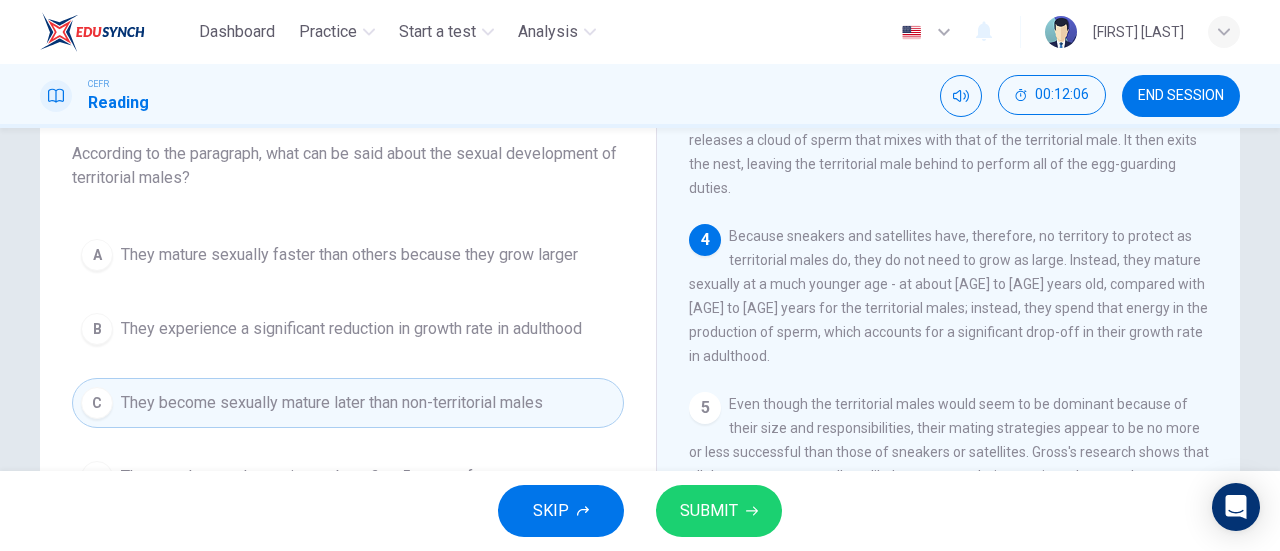 click on "SUBMIT" at bounding box center [709, 511] 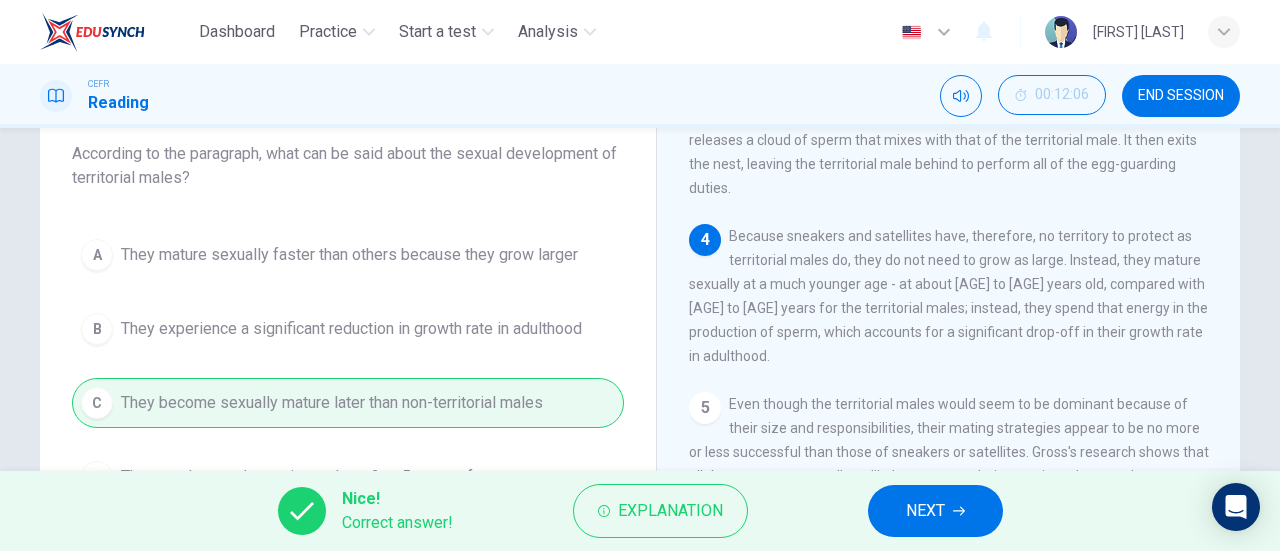 click on "NEXT" at bounding box center (925, 511) 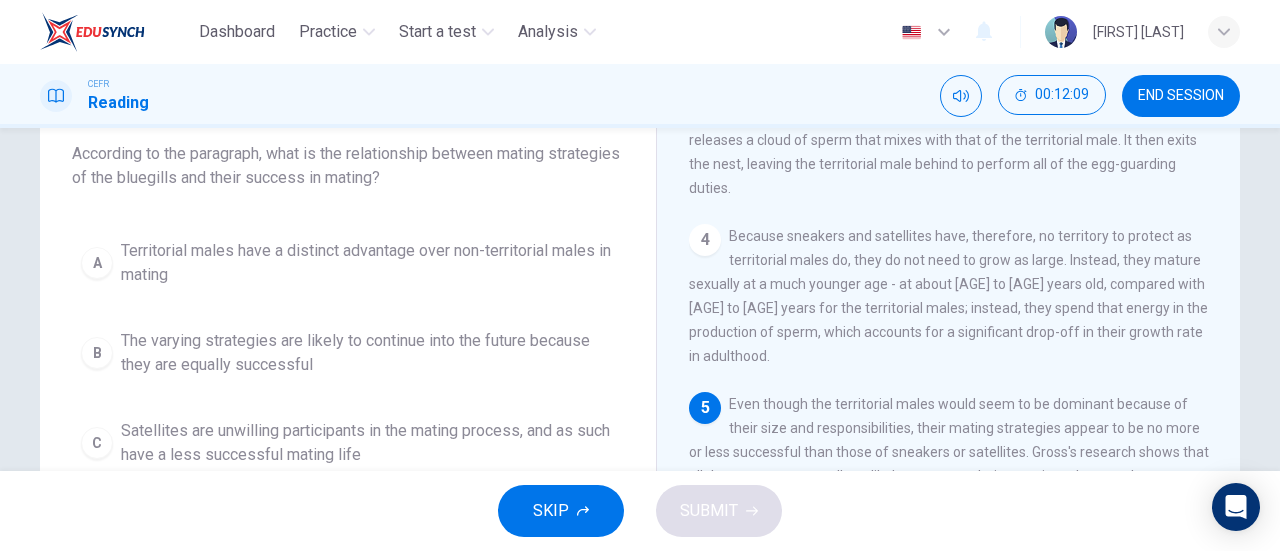scroll, scrollTop: 34, scrollLeft: 0, axis: vertical 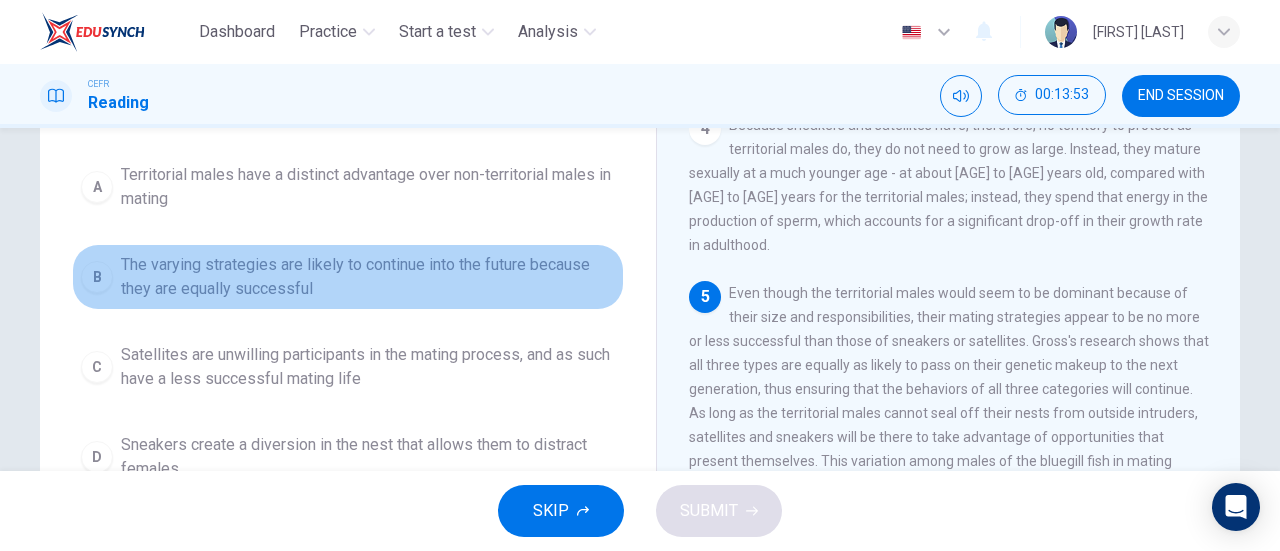 click on "B" at bounding box center [97, 187] 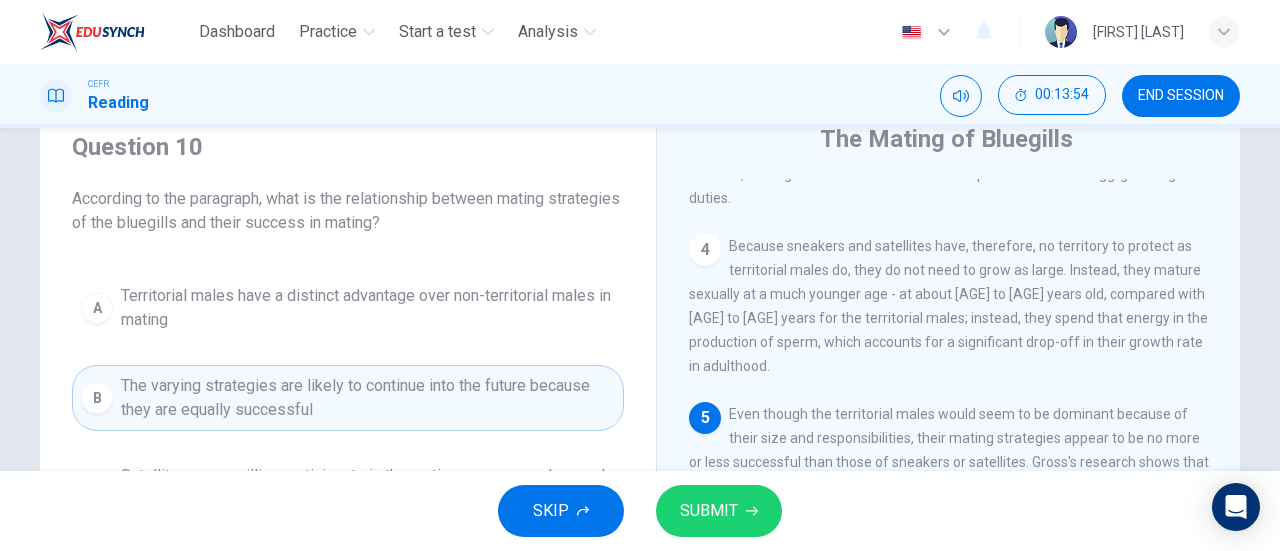 scroll, scrollTop: 76, scrollLeft: 0, axis: vertical 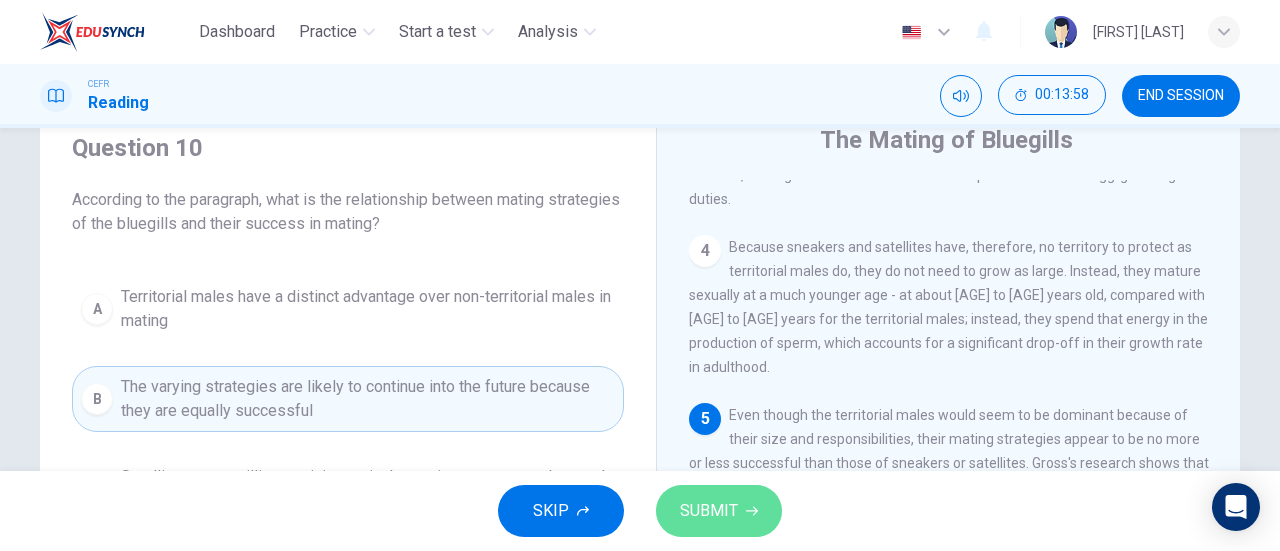 click on "SUBMIT" at bounding box center [709, 511] 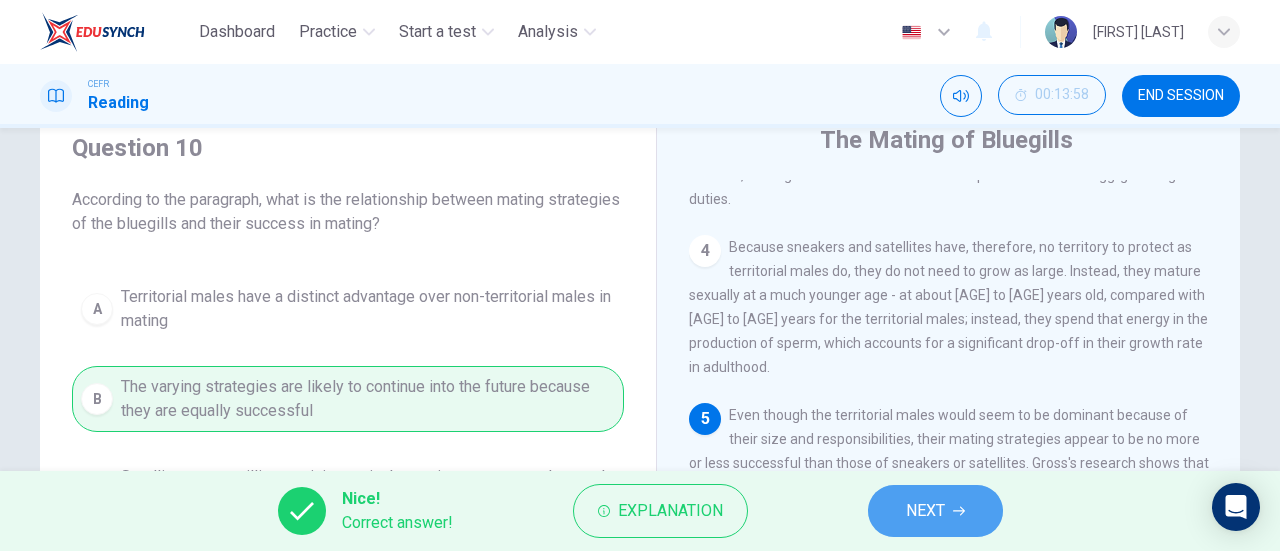 click on "NEXT" at bounding box center [935, 511] 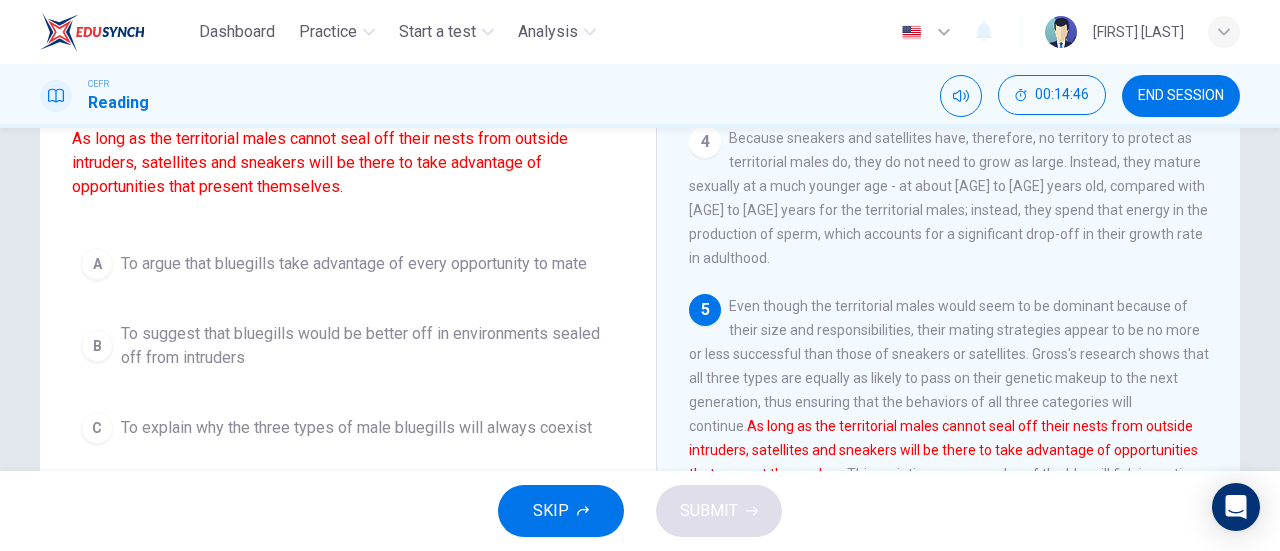 scroll, scrollTop: 176, scrollLeft: 0, axis: vertical 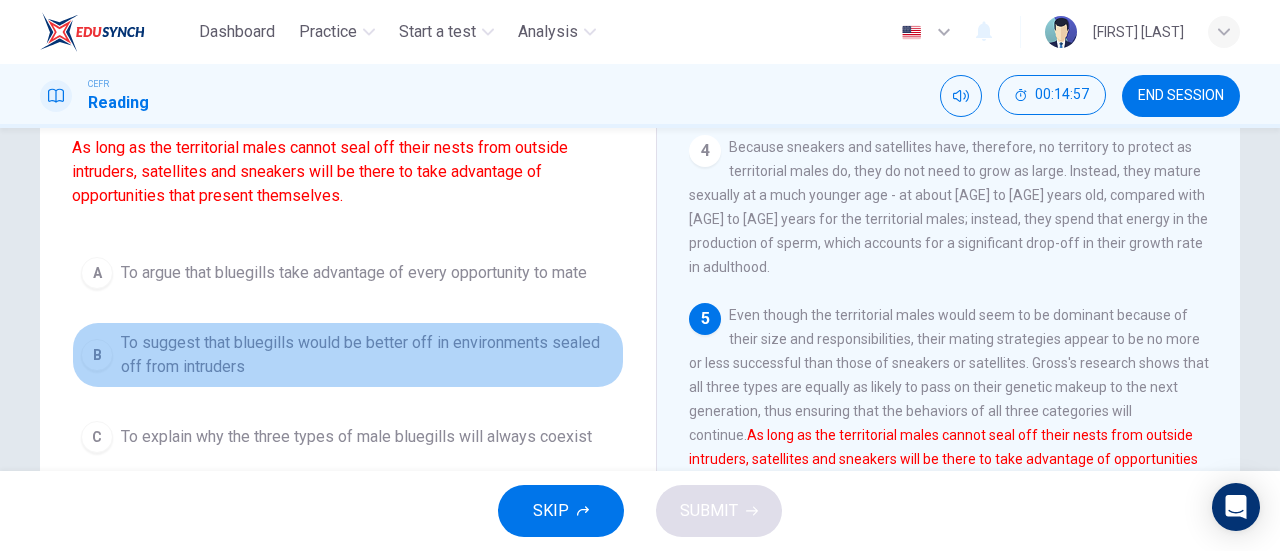 click on "B" at bounding box center (97, 273) 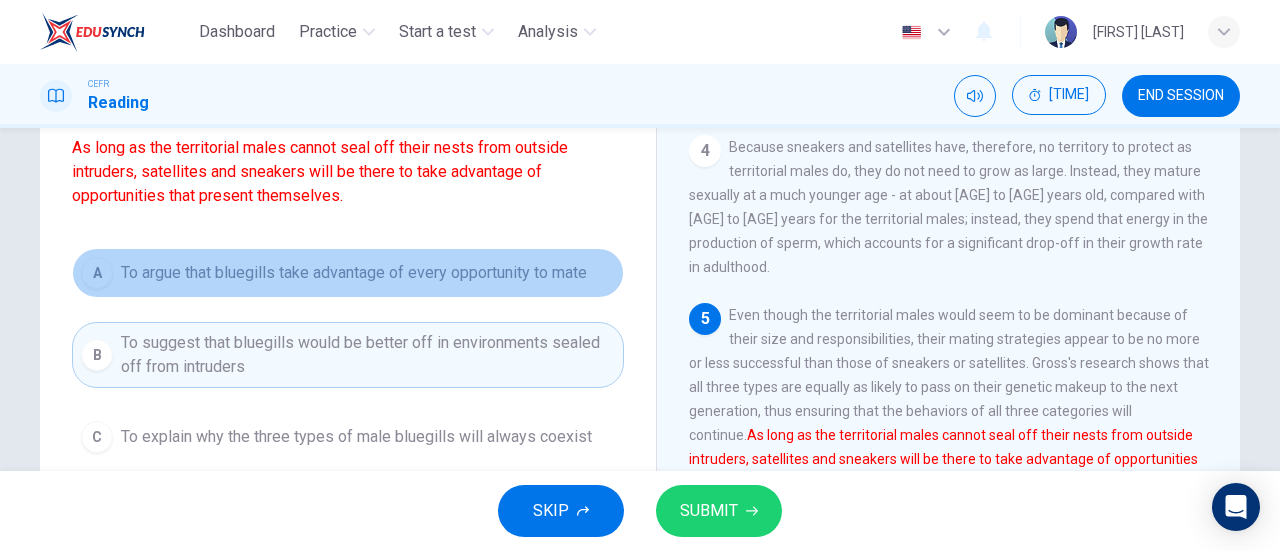 click on "A" at bounding box center (97, 273) 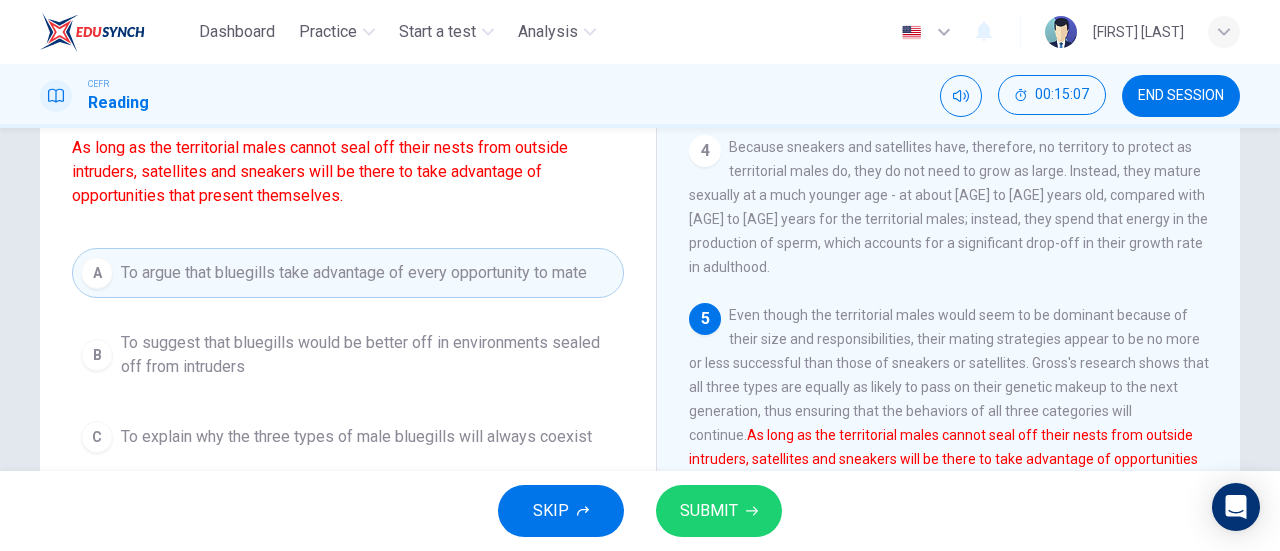 click on "SUBMIT" at bounding box center [709, 511] 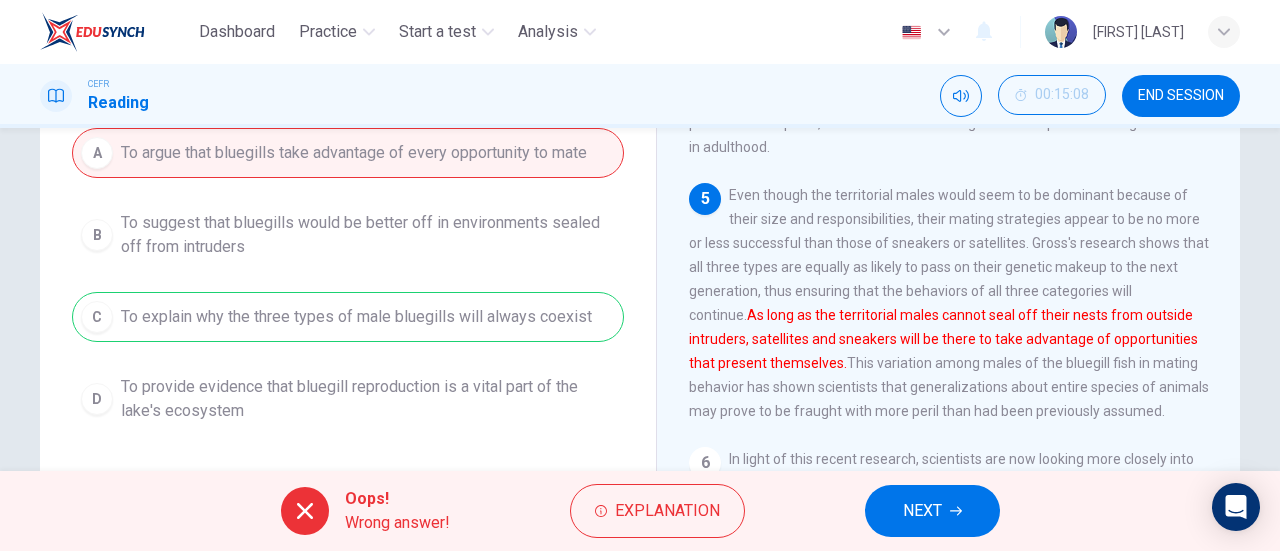 scroll, scrollTop: 297, scrollLeft: 0, axis: vertical 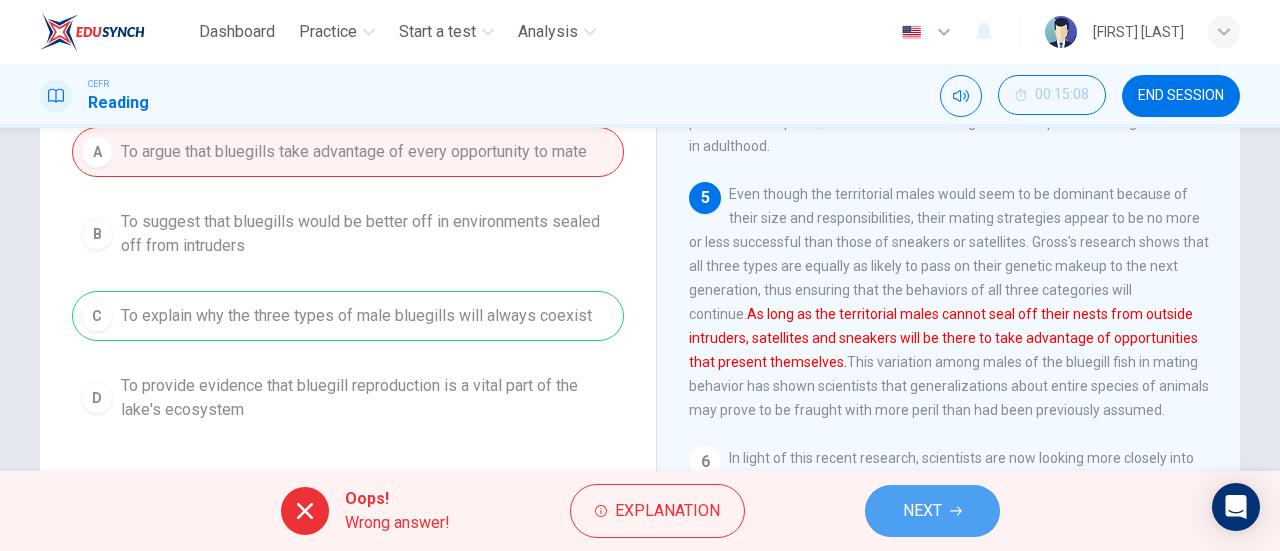 click on "NEXT" at bounding box center (922, 511) 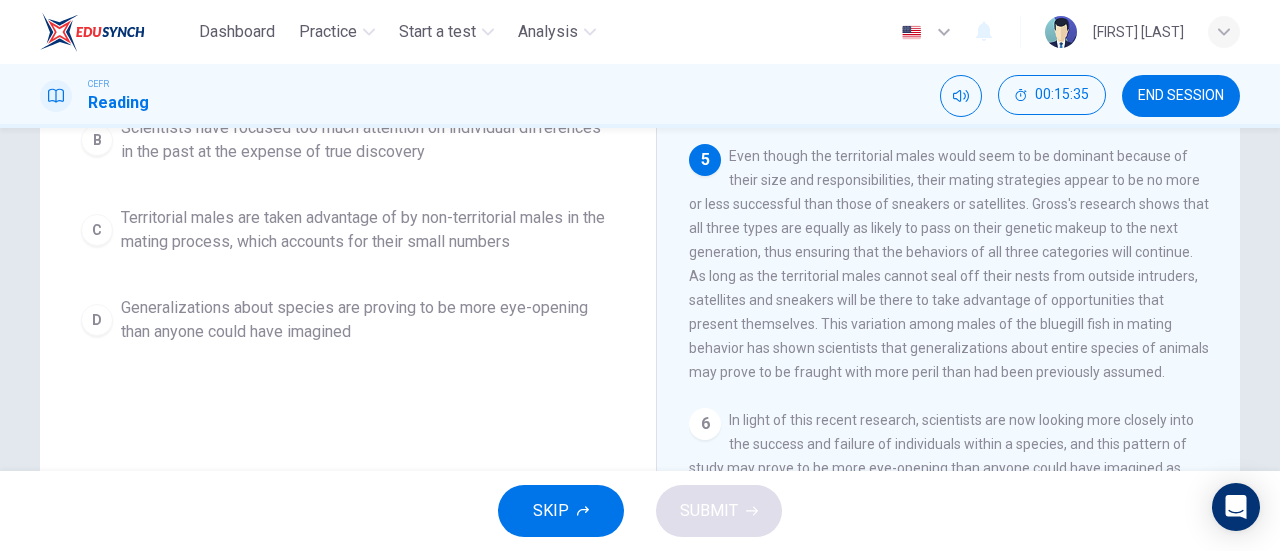 scroll, scrollTop: 337, scrollLeft: 0, axis: vertical 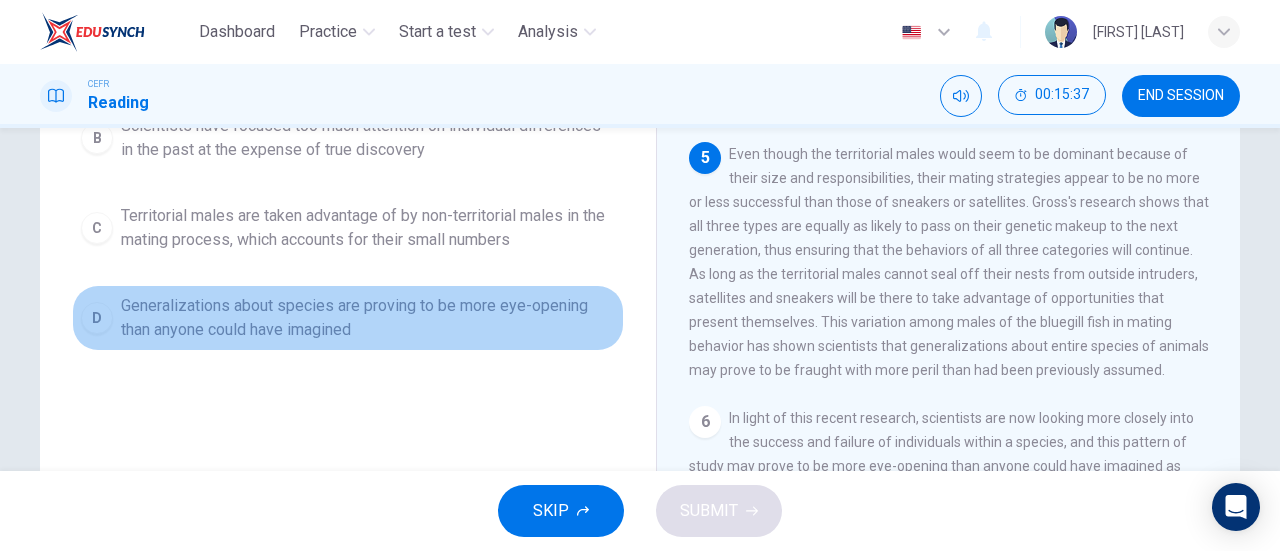 click on "D" at bounding box center [97, 48] 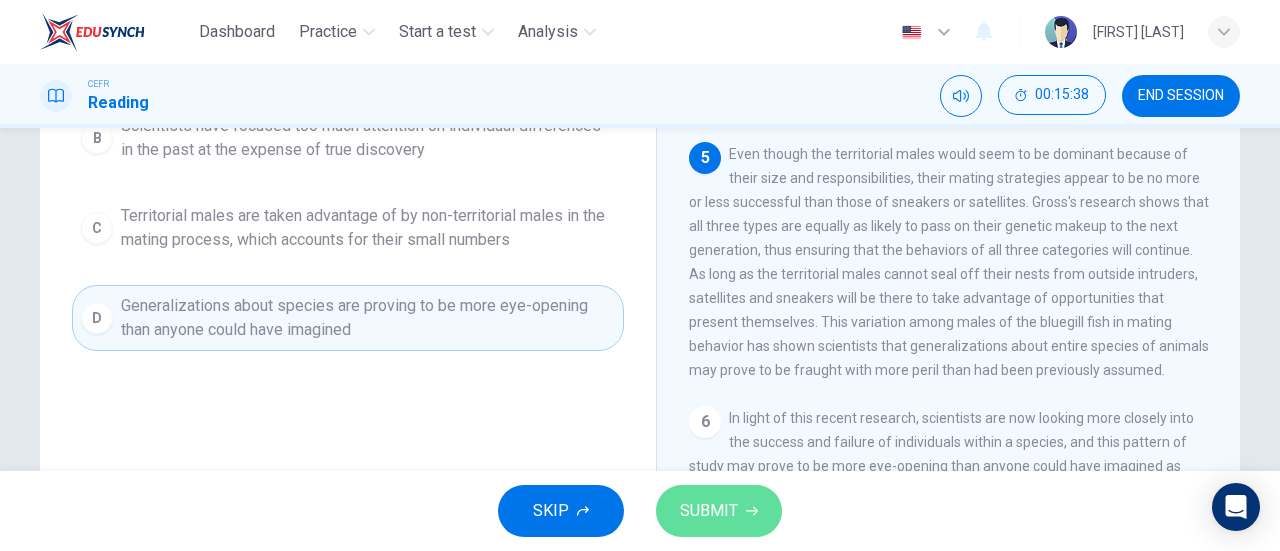 click on "SUBMIT" at bounding box center (709, 511) 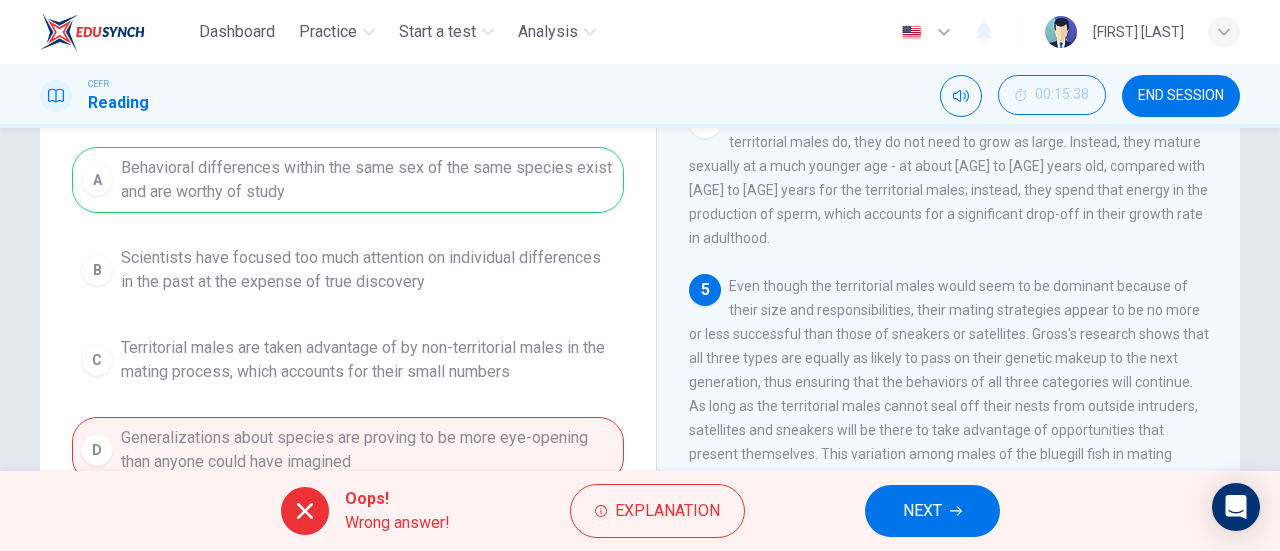 scroll, scrollTop: 209, scrollLeft: 0, axis: vertical 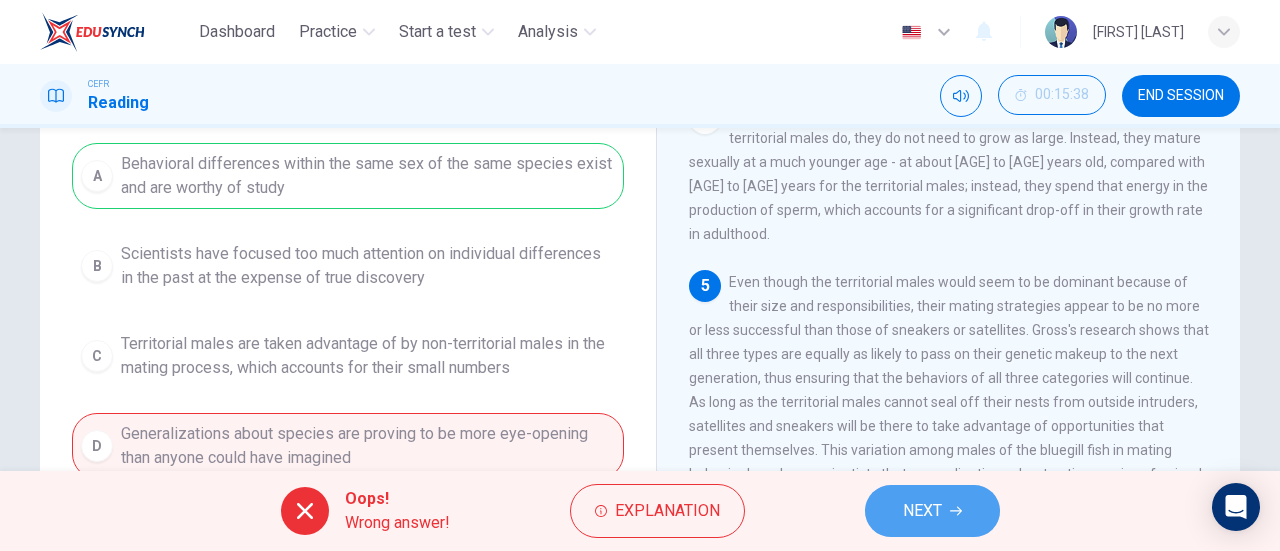 click on "NEXT" at bounding box center [932, 511] 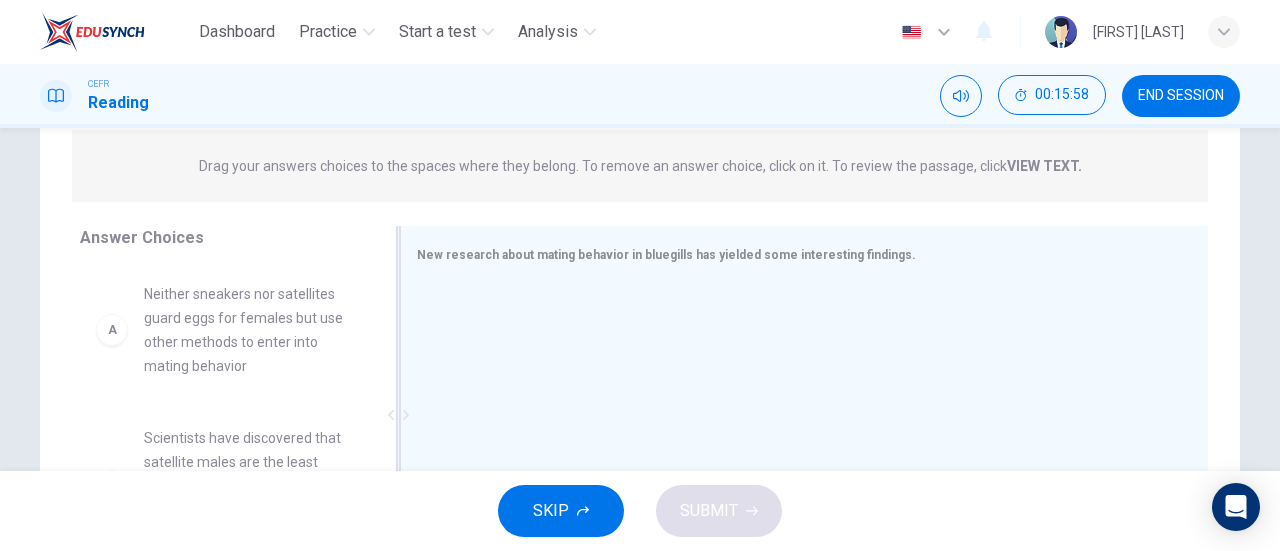 scroll, scrollTop: 248, scrollLeft: 0, axis: vertical 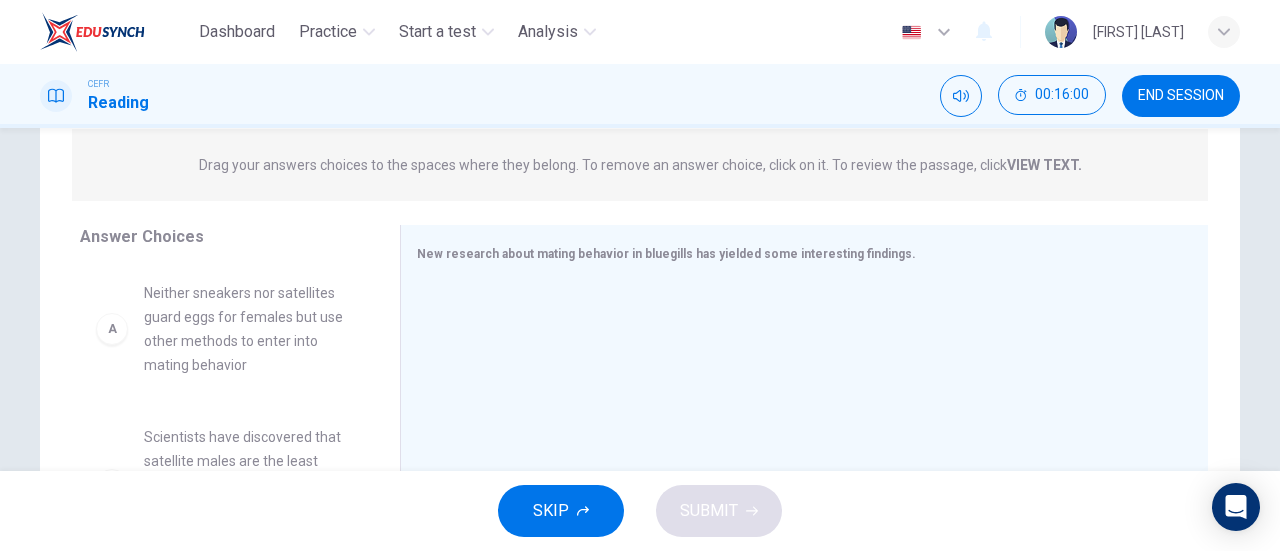 click on "A" at bounding box center [112, 329] 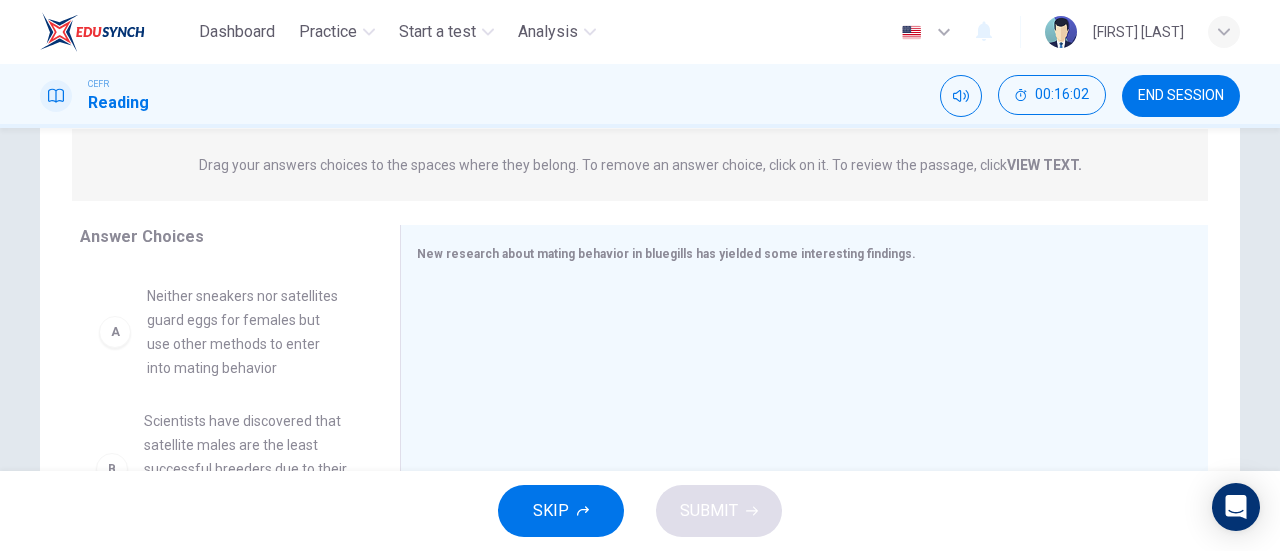 drag, startPoint x: 112, startPoint y: 341, endPoint x: 133, endPoint y: 340, distance: 21.023796 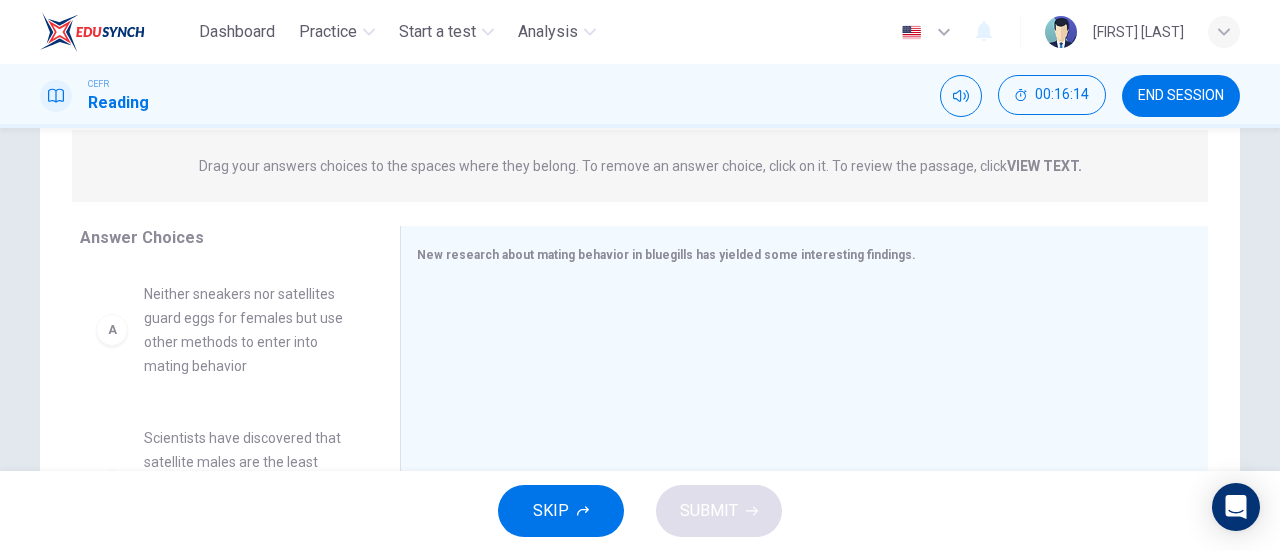 scroll, scrollTop: 259, scrollLeft: 0, axis: vertical 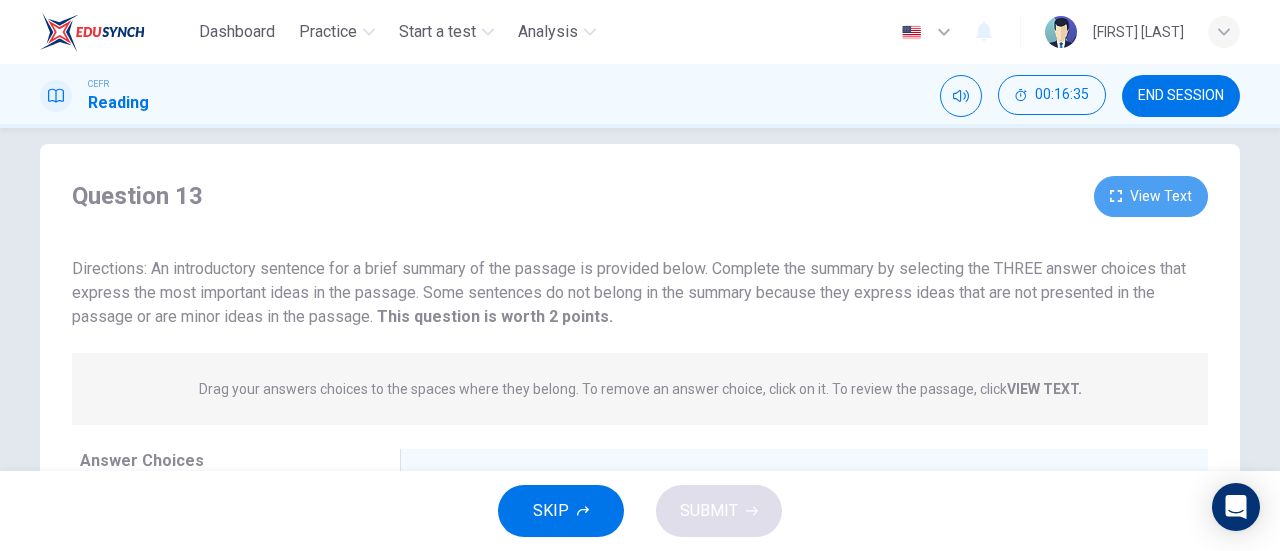click on "View Text" at bounding box center (1151, 196) 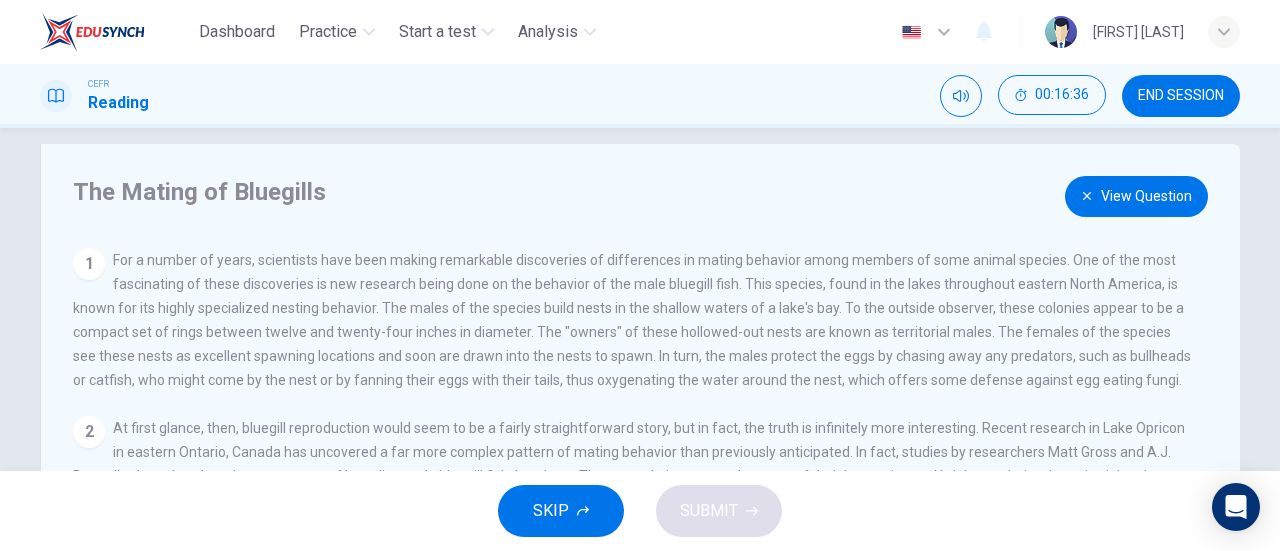 scroll, scrollTop: 234, scrollLeft: 0, axis: vertical 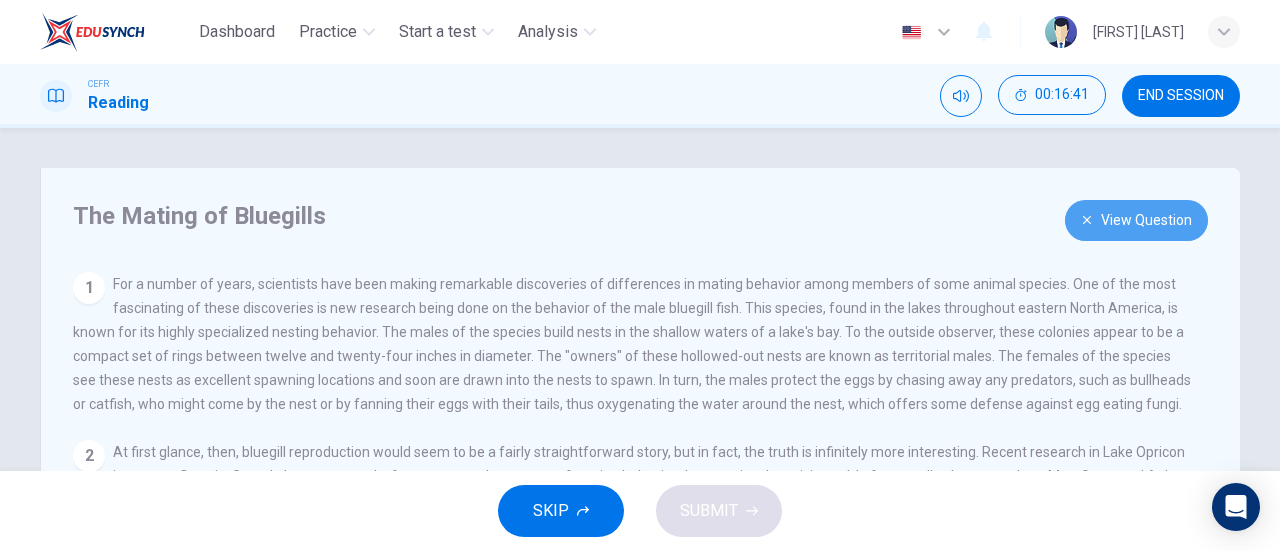 click on "View Question" at bounding box center [1136, 220] 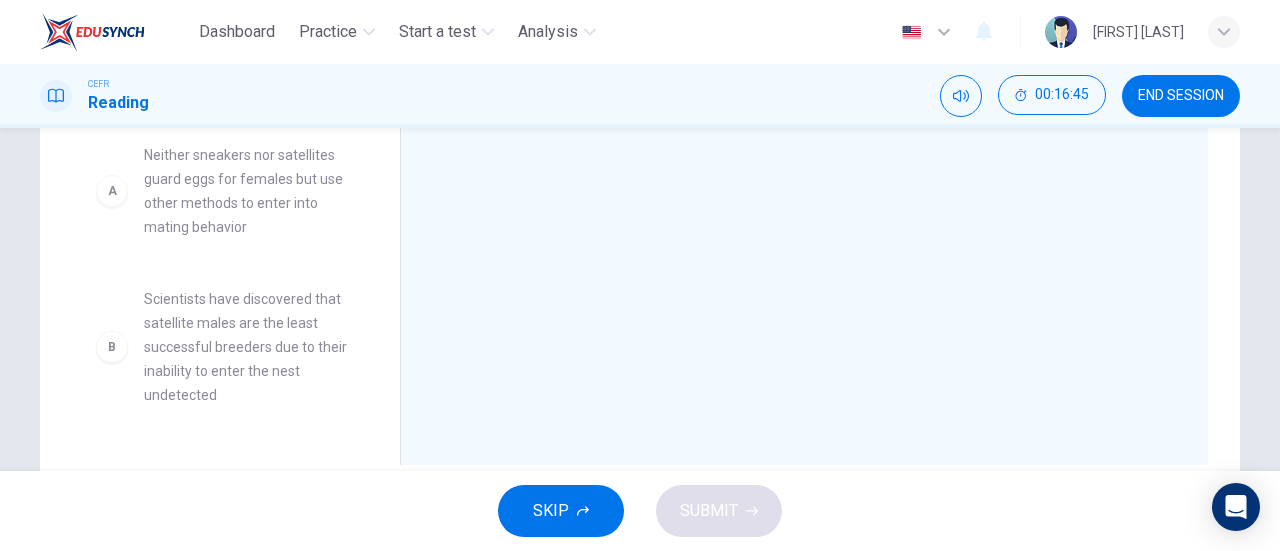 scroll, scrollTop: 387, scrollLeft: 0, axis: vertical 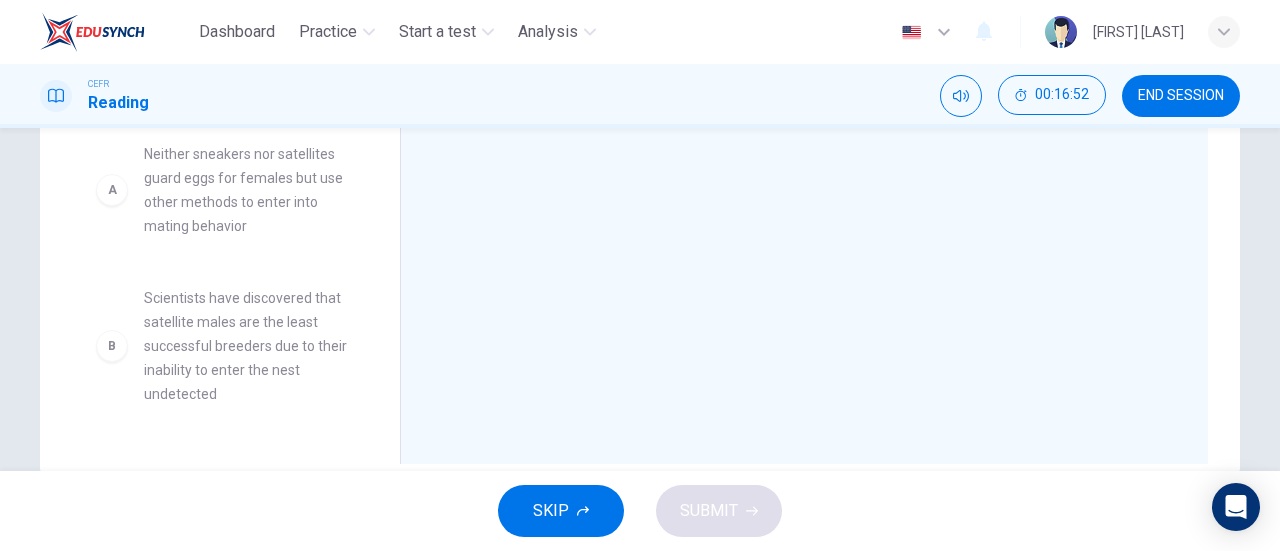 click on "Scientists have discovered that satellite males are the least successful breeders due to their inability to enter the nest undetected" at bounding box center (248, 190) 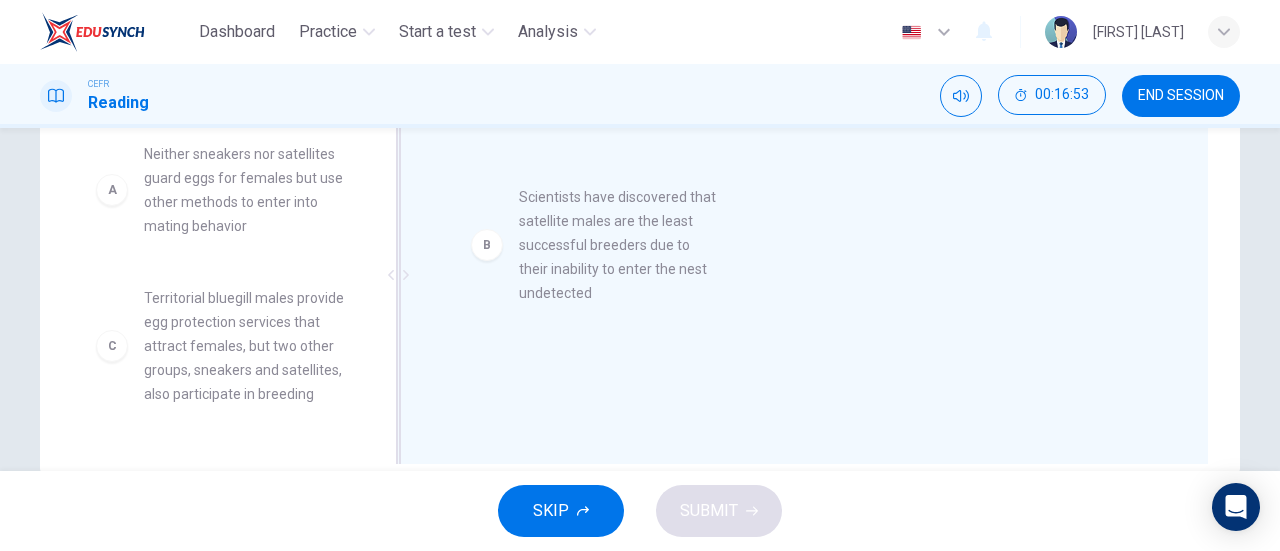 drag, startPoint x: 150, startPoint y: 347, endPoint x: 540, endPoint y: 244, distance: 403.37204 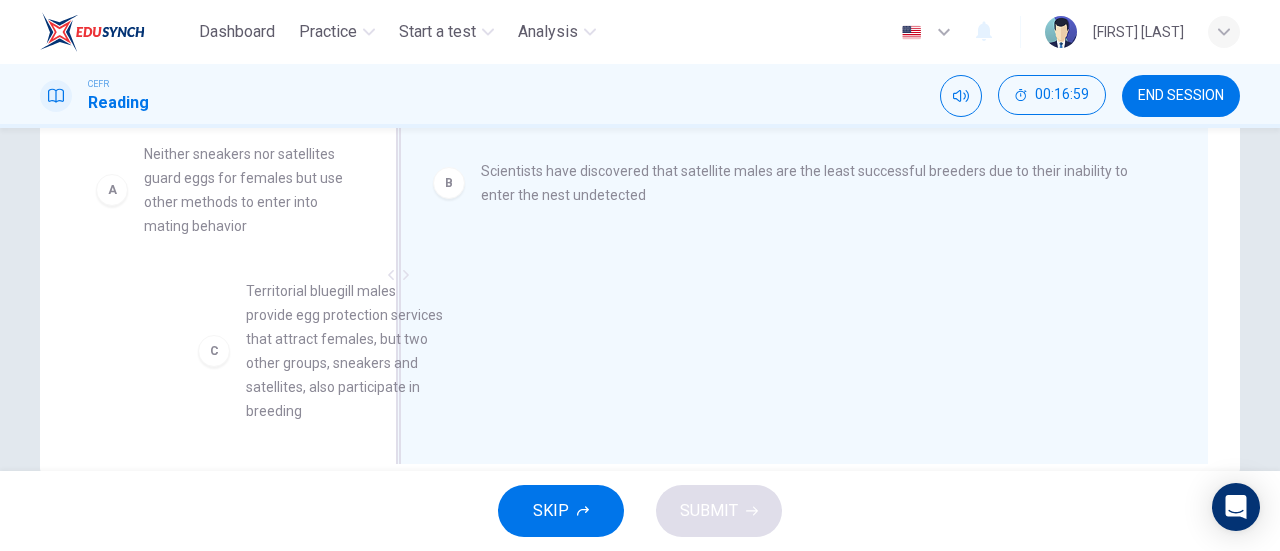 scroll, scrollTop: 1, scrollLeft: 0, axis: vertical 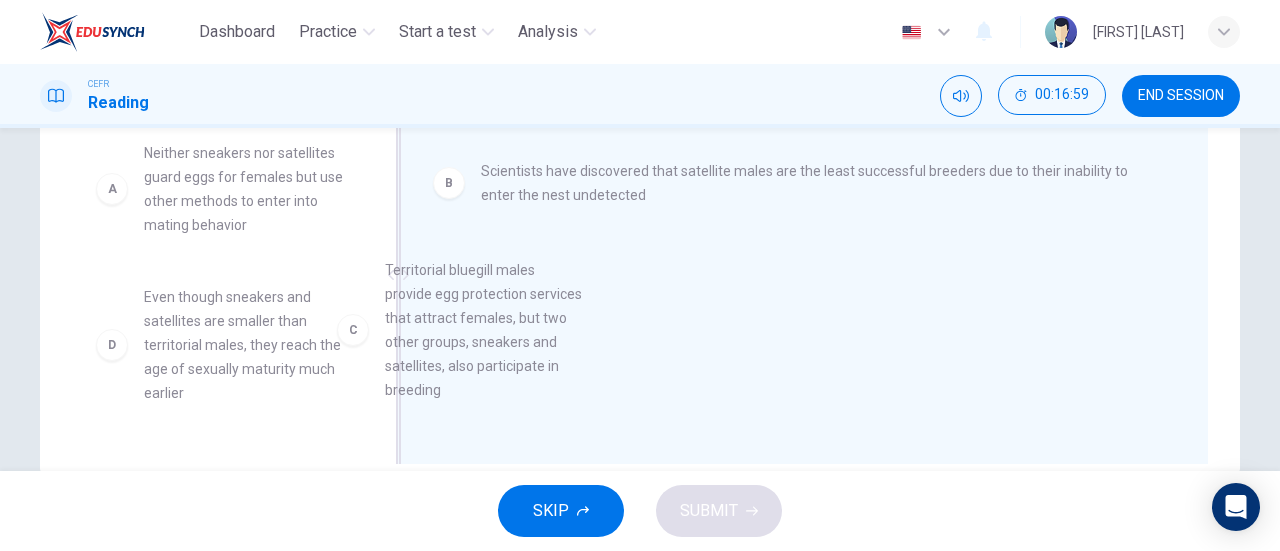 drag, startPoint x: 252, startPoint y: 362, endPoint x: 641, endPoint y: 310, distance: 392.46017 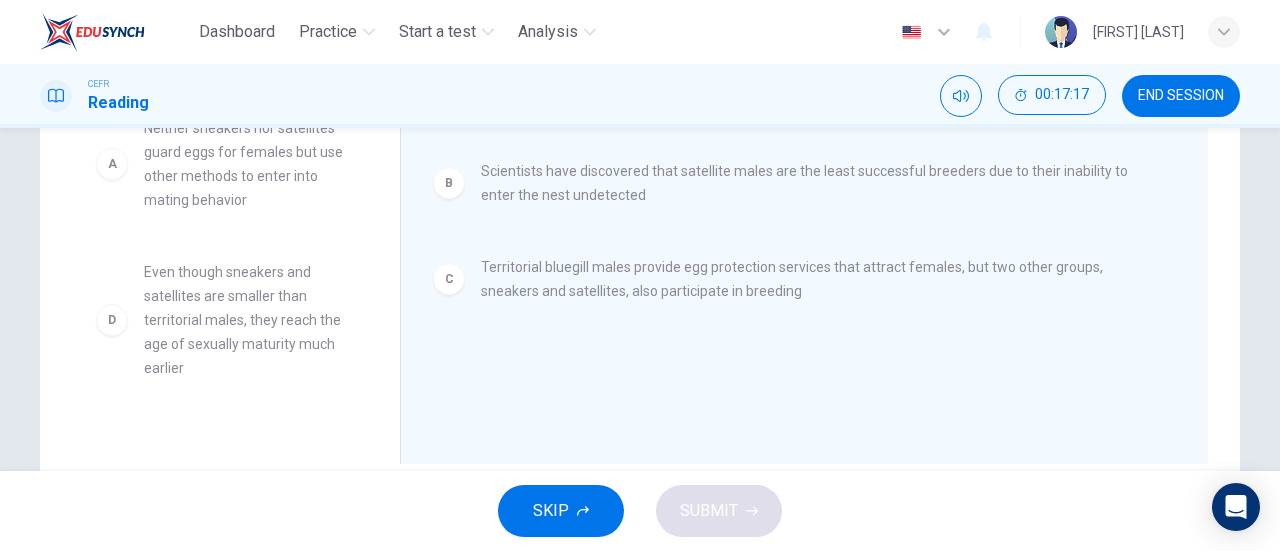 scroll, scrollTop: 0, scrollLeft: 0, axis: both 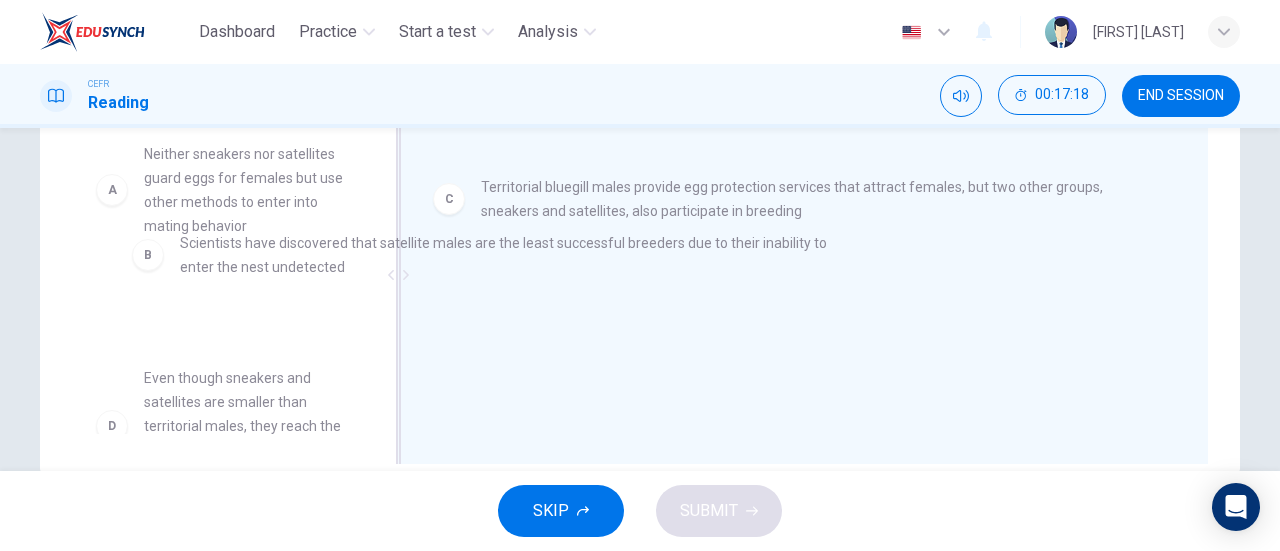 drag, startPoint x: 605, startPoint y: 191, endPoint x: 294, endPoint y: 267, distance: 320.15152 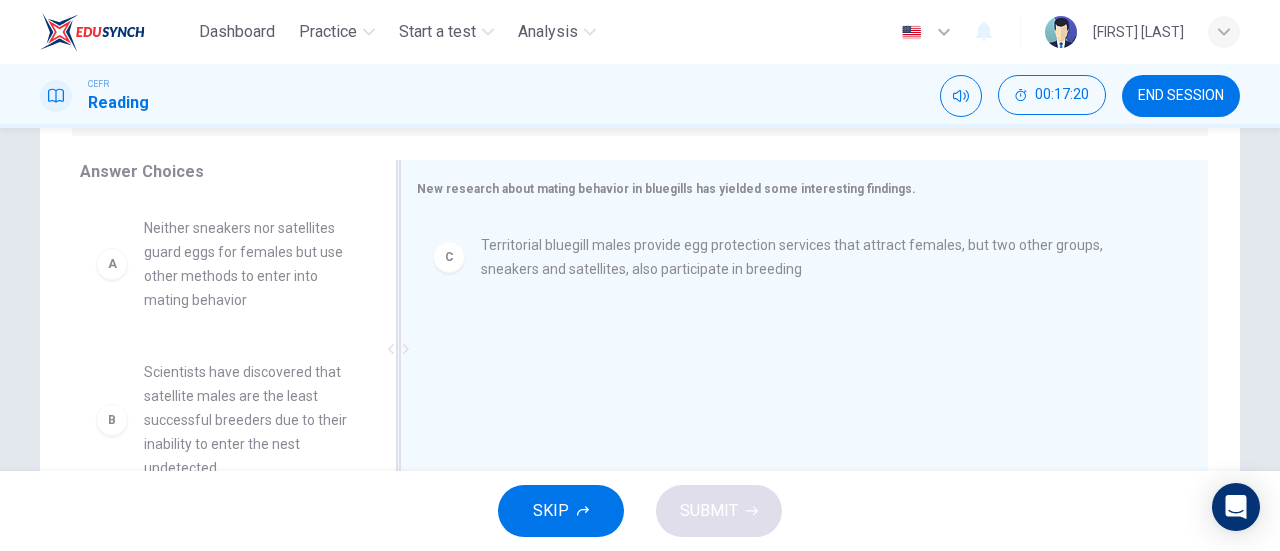 scroll, scrollTop: 285, scrollLeft: 0, axis: vertical 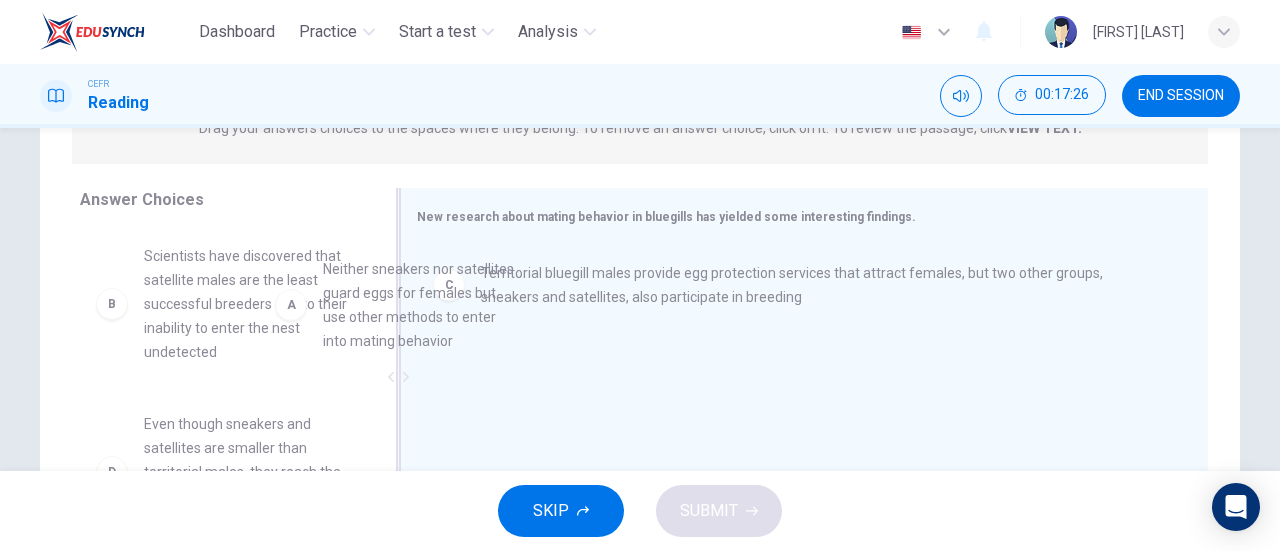 drag, startPoint x: 254, startPoint y: 299, endPoint x: 536, endPoint y: 321, distance: 282.85684 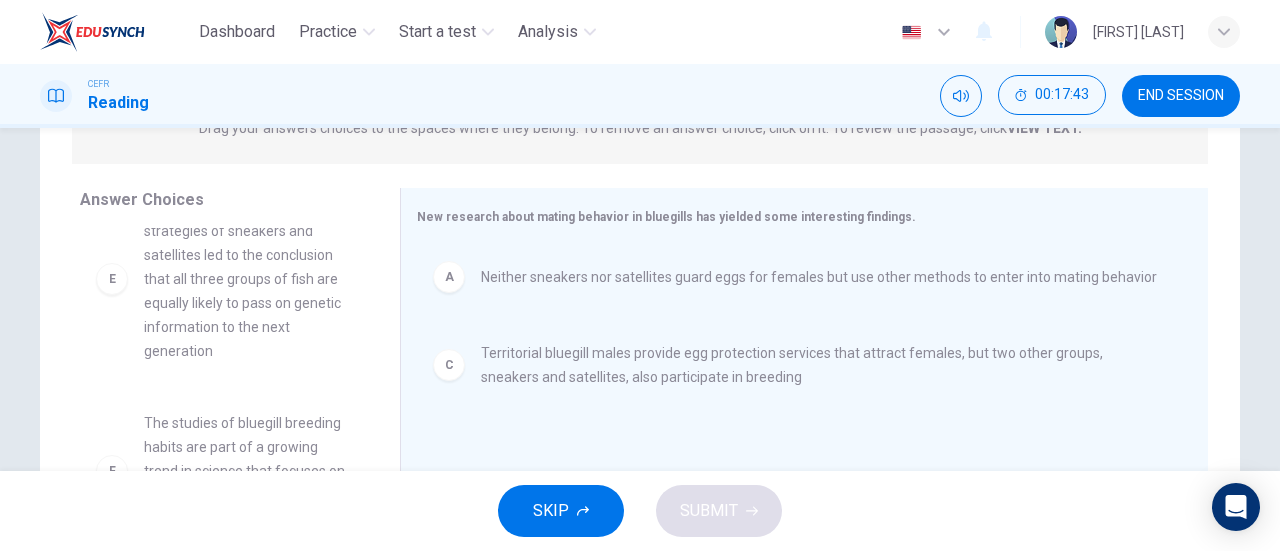 scroll, scrollTop: 396, scrollLeft: 0, axis: vertical 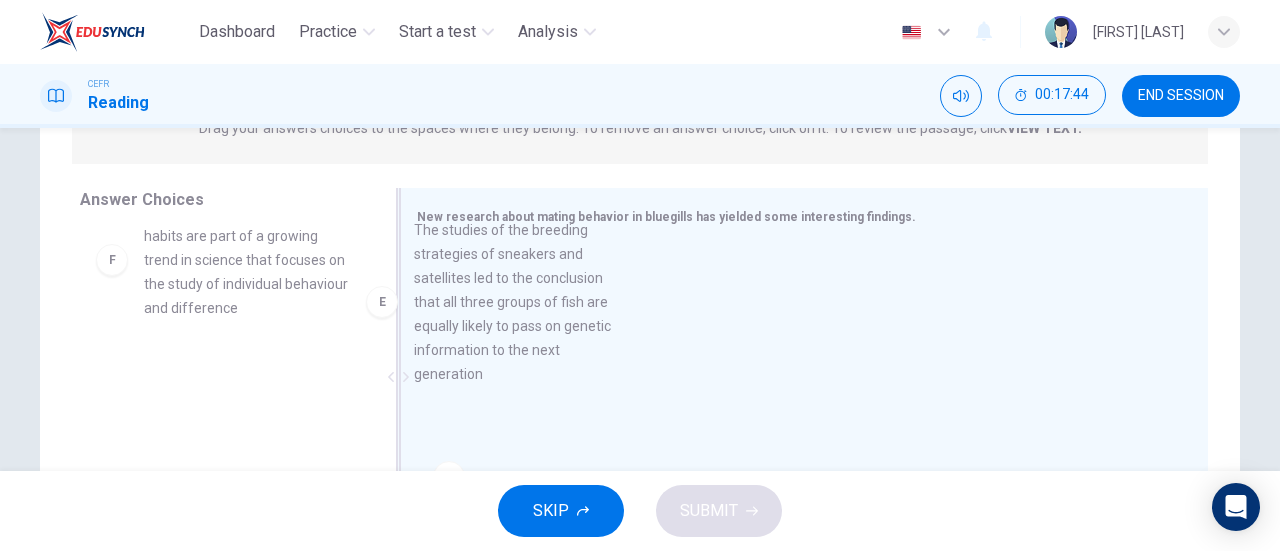 drag, startPoint x: 244, startPoint y: 310, endPoint x: 541, endPoint y: 345, distance: 299.05518 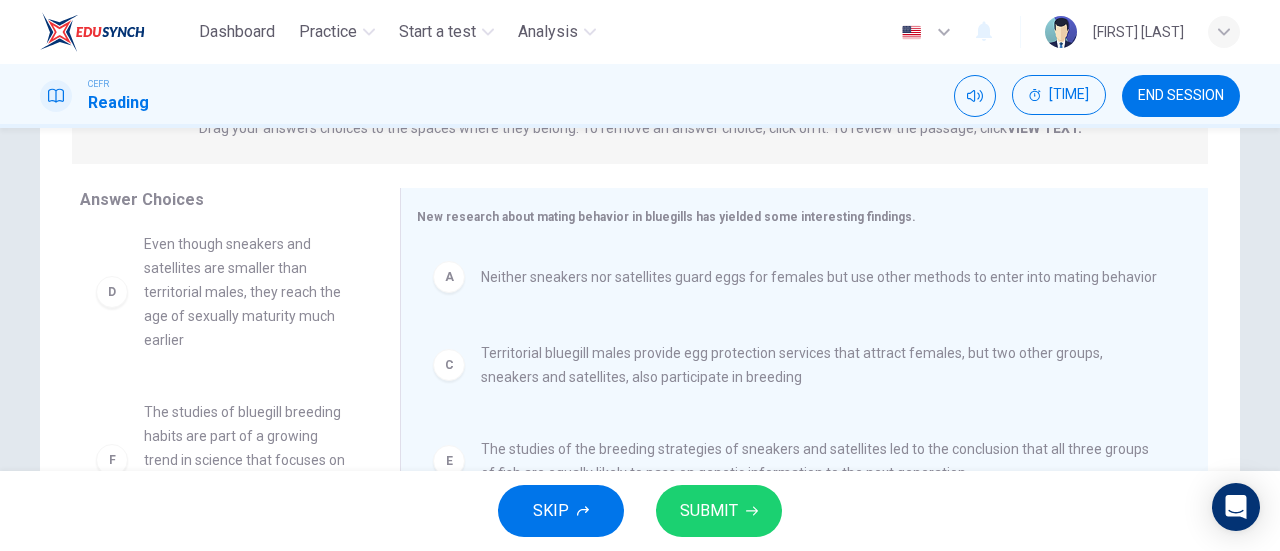 scroll, scrollTop: 180, scrollLeft: 0, axis: vertical 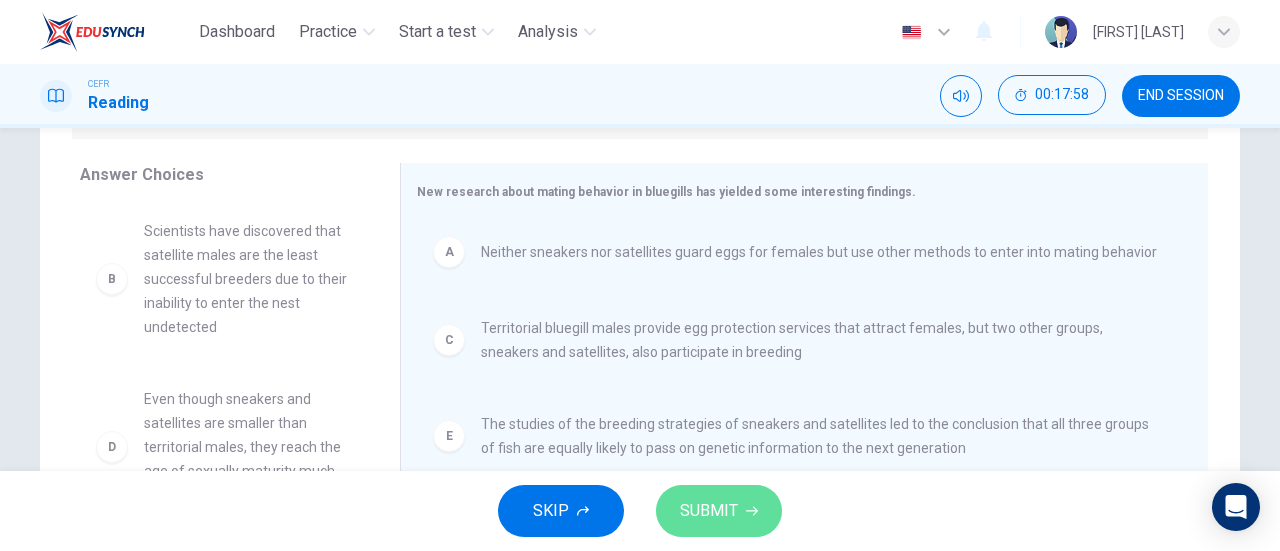 click on "SUBMIT" at bounding box center (709, 511) 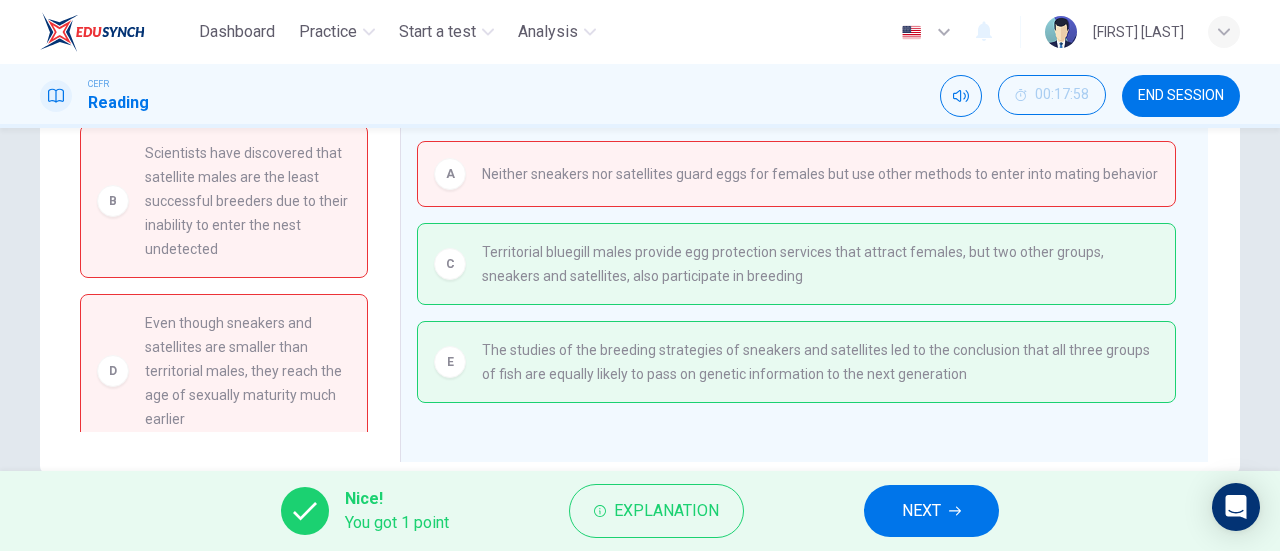 scroll, scrollTop: 432, scrollLeft: 0, axis: vertical 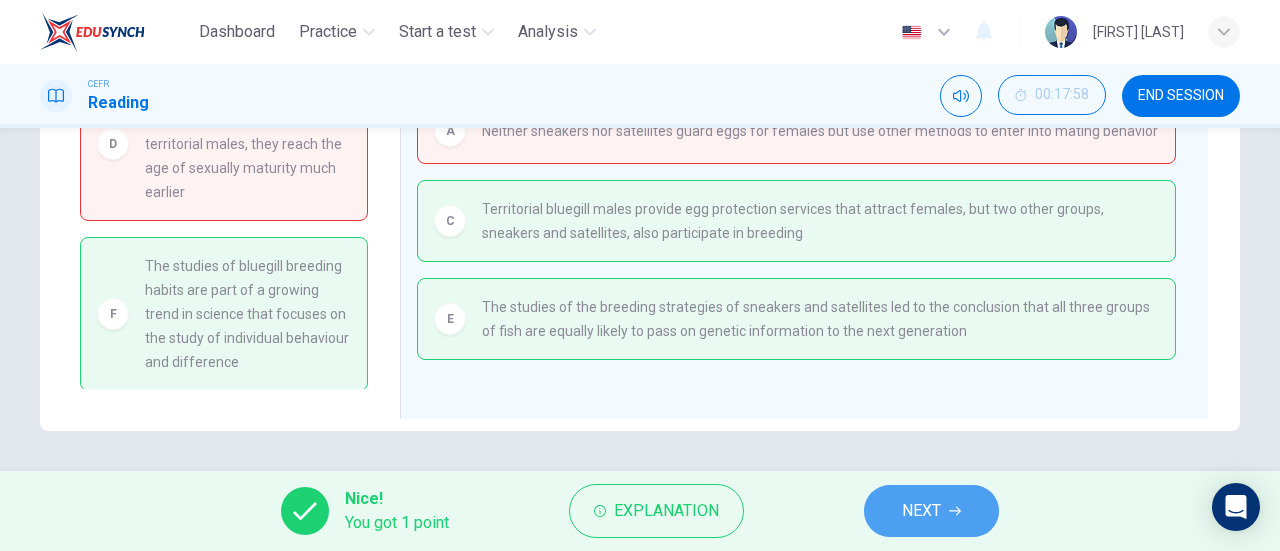 click on "NEXT" at bounding box center (921, 511) 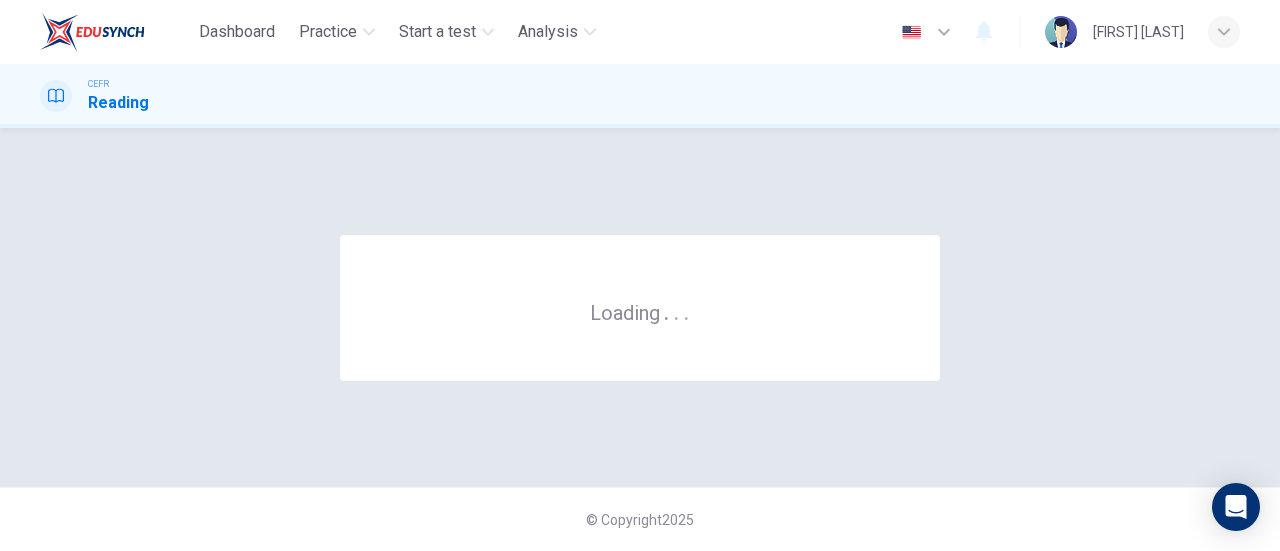 scroll, scrollTop: 0, scrollLeft: 0, axis: both 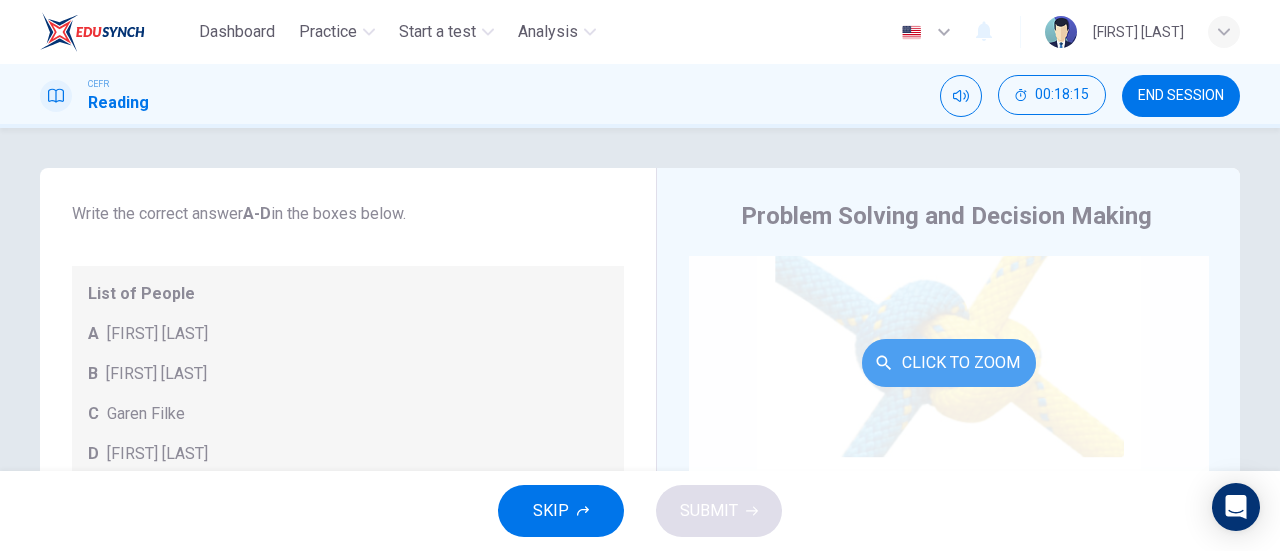 click on "Click to Zoom" at bounding box center [949, 363] 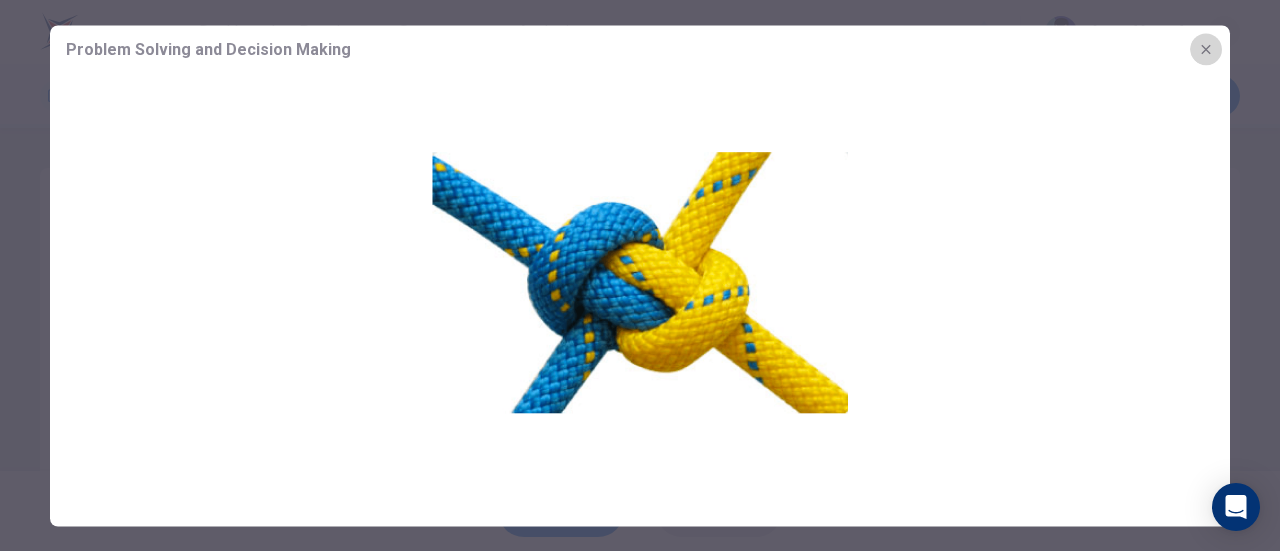 click at bounding box center [1206, 49] 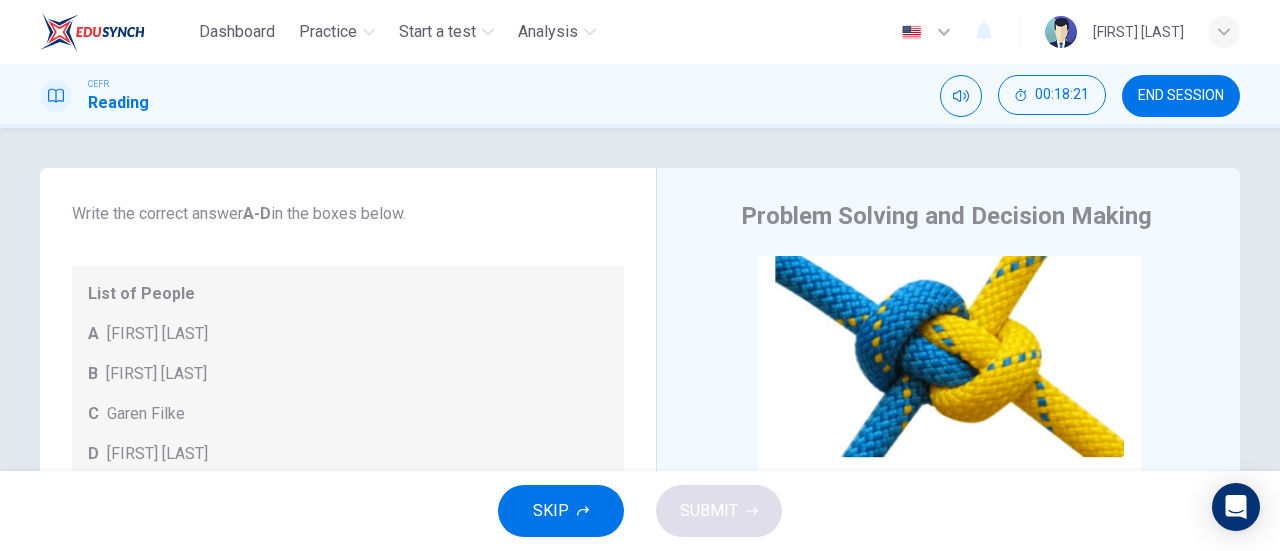 scroll, scrollTop: 216, scrollLeft: 0, axis: vertical 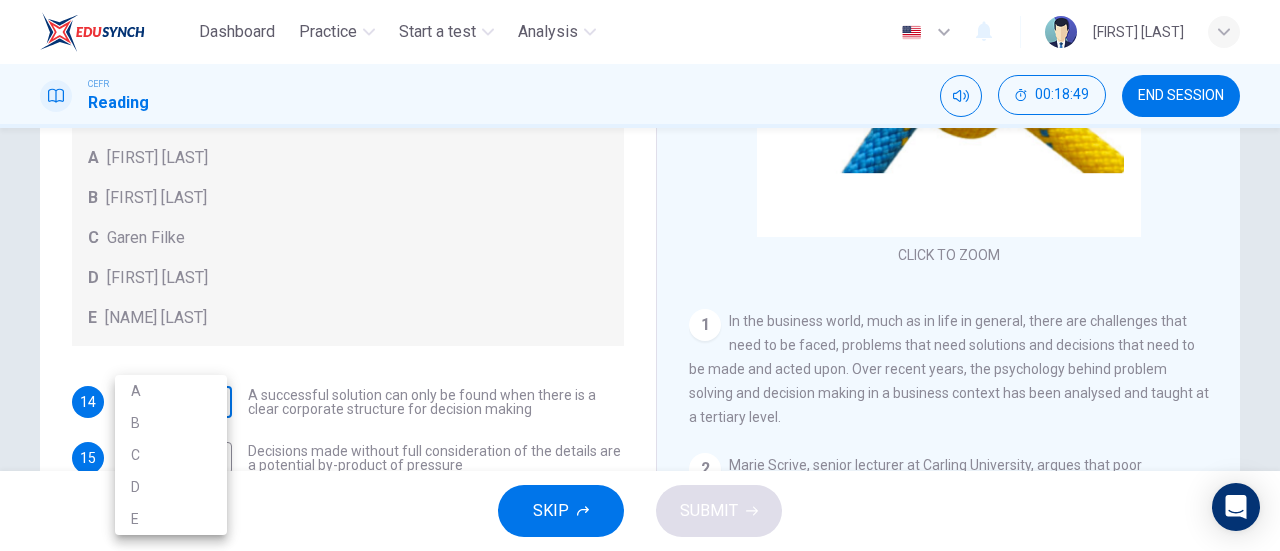 click on "Dashboard Practice Start a test Analysis English en ​ [PERSON] CEFR Reading 00:18:49 END SESSION Questions 14 - 20 Match each statement with the correct person.
Write the correct answer  A-D  in the boxes below. List of People A Marie Scrive B Martin Hewings C Garen Filke D Anne Wicks E John Tate 14 ​ ​ A successful solution can only be found when there is a clear corporate structure for decision making 15 ​ ​ Decisions made without full consideration of the details are a potential by-product of pressure 16 ​ ​ Decision making that does not look into motives for the issue is the primary reason for continued problems 17 ​ ​ Poor decision making is the most easily identified form of weak managerial ability 18 ​ ​ Seeking a staff member on whom responsibility can be placed can have negative effects 19 ​ ​ Decision making abilities are at least partly formulated long before they have any business application 20 ​ ​ Problem Solving and Decision Making CLICK TO ZOOM" at bounding box center (640, 275) 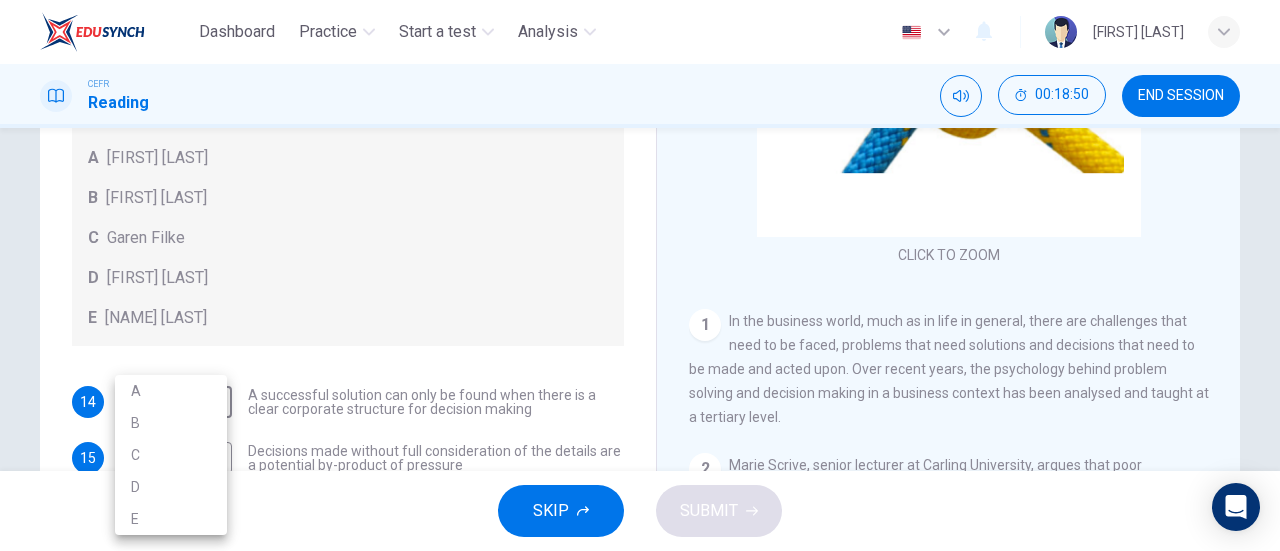 click at bounding box center (640, 275) 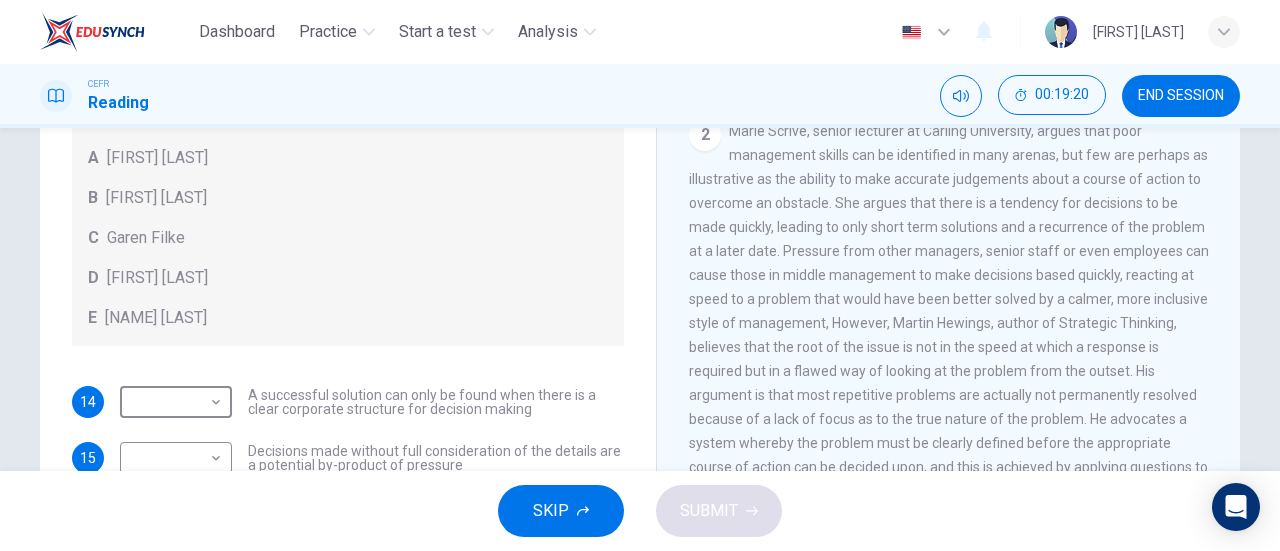 scroll, scrollTop: 386, scrollLeft: 0, axis: vertical 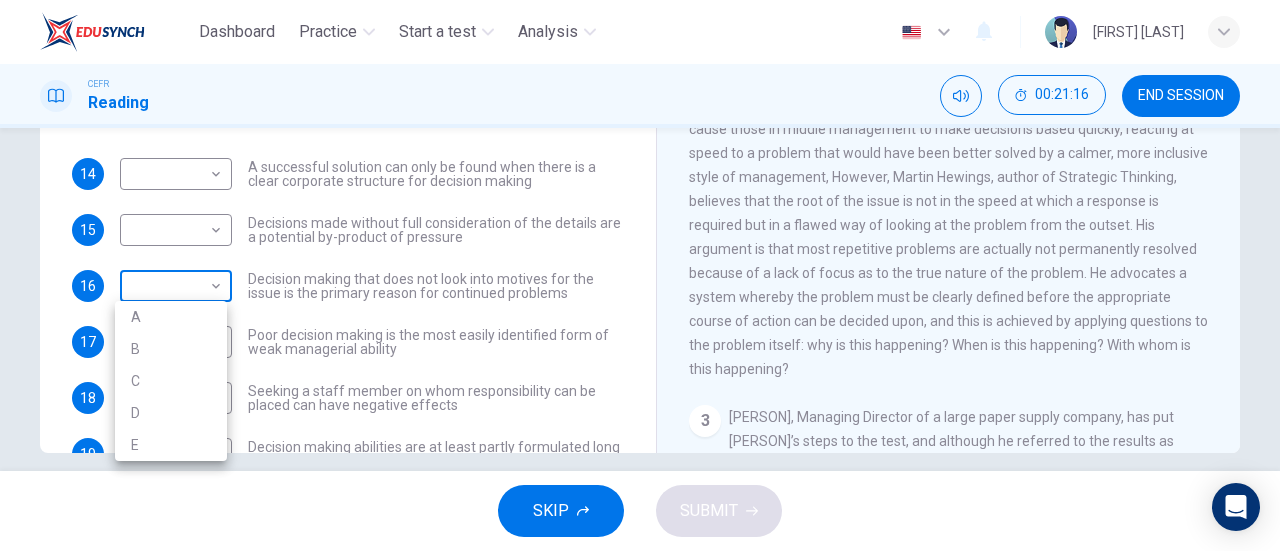 click on "Dashboard Practice Start a test Analysis English en ​ [PERSON] CEFR Reading 00:21:16 END SESSION Questions 14 - 20 Match each statement with the correct person.
Write the correct answer  A-D  in the boxes below. List of People A Marie Scrive B Martin Hewings C Garen Filke D Anne Wicks E John Tate 14 ​ ​ A successful solution can only be found when there is a clear corporate structure for decision making 15 ​ ​ Decisions made without full consideration of the details are a potential by-product of pressure 16 ​ ​ Decision making that does not look into motives for the issue is the primary reason for continued problems 17 ​ ​ Poor decision making is the most easily identified form of weak managerial ability 18 ​ ​ Seeking a staff member on whom responsibility can be placed can have negative effects 19 ​ ​ Decision making abilities are at least partly formulated long before they have any business application 20 ​ ​ Problem Solving and Decision Making CLICK TO ZOOM" at bounding box center [640, 275] 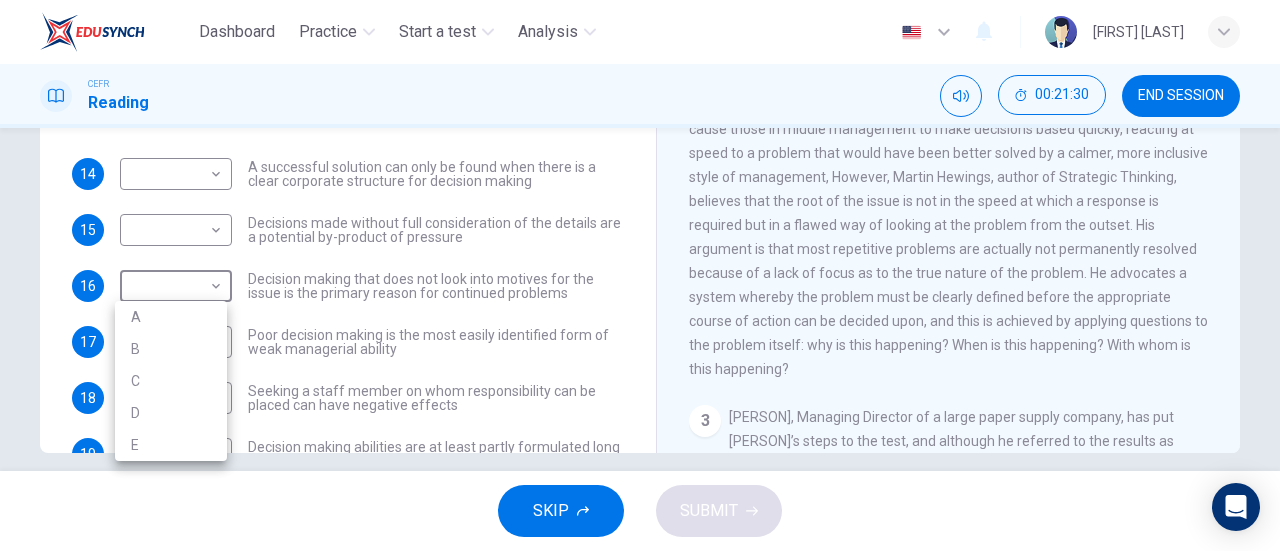 click at bounding box center [640, 275] 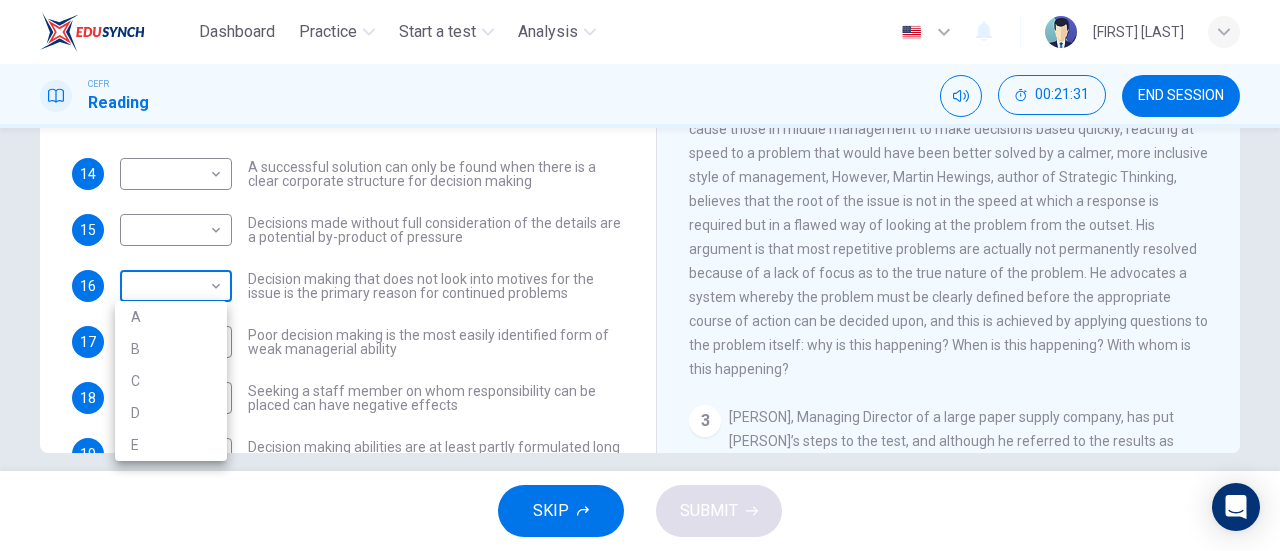 click on "Dashboard Practice Start a test Analysis English en ​ NURUL AQILAH BINTI IBRAHIM CEFR Reading 00:21:31 END SESSION Questions 14 - 20 Match each statement with the correct person.
Write the correct answer  A-D  in the boxes below. List of People A Marie Scrive B Martin Hewings C Garen Filke D Anne Wicks E John Tate 14 ​ ​ A successful solution can only be found when there is a clear corporate structure for decision making 15 ​ ​ Decisions made without full consideration of the details are a potential by-product of pressure 16 ​ ​ Decision making that does not look into motives for the issue is the primary reason for continued problems 17 ​ ​ Poor decision making is the most easily identified form of weak managerial ability 18 ​ ​ Seeking a staff member on whom responsibility can be placed can have negative effects 19 ​ ​ Decision making abilities are at least partly formulated long before they have any business application 20 ​ ​ Problem Solving and Decision Making CLICK TO ZOOM" at bounding box center (640, 275) 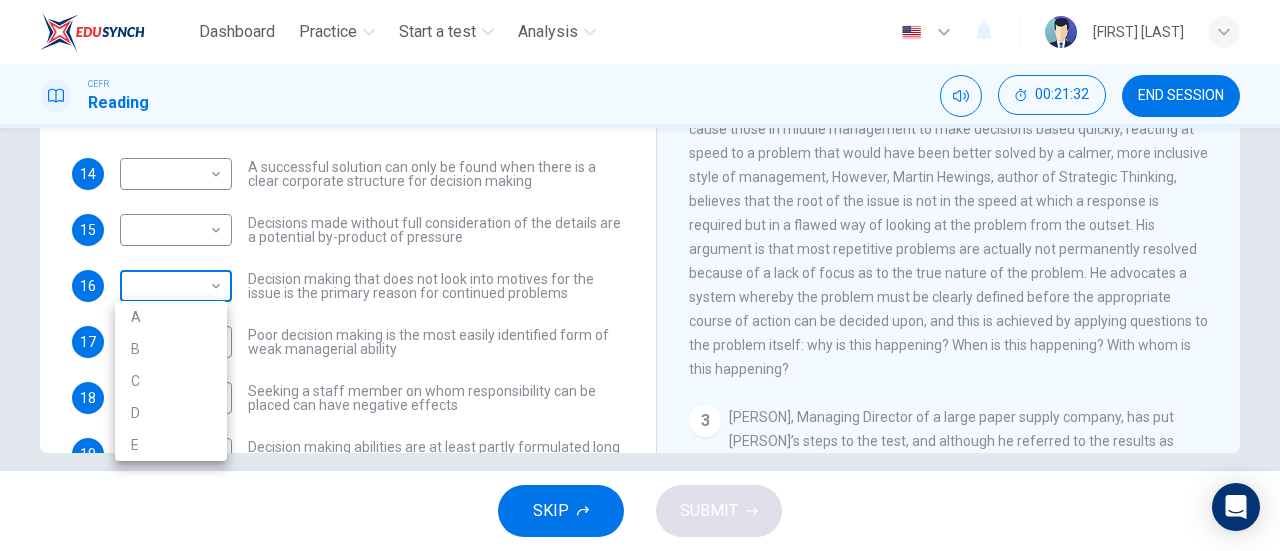 click at bounding box center (640, 275) 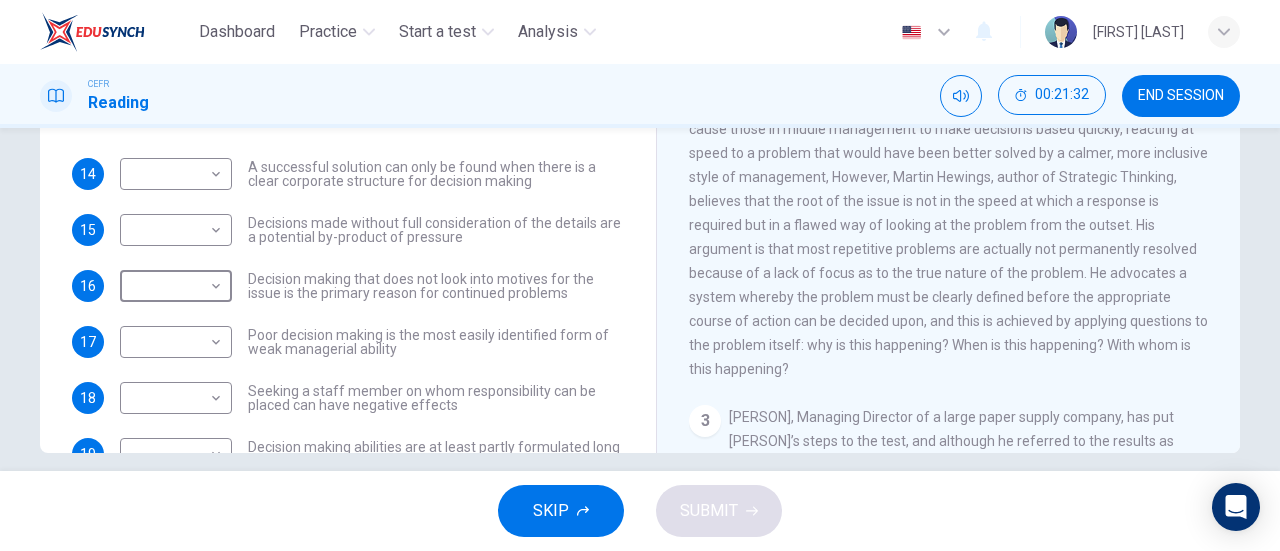 scroll, scrollTop: 0, scrollLeft: 0, axis: both 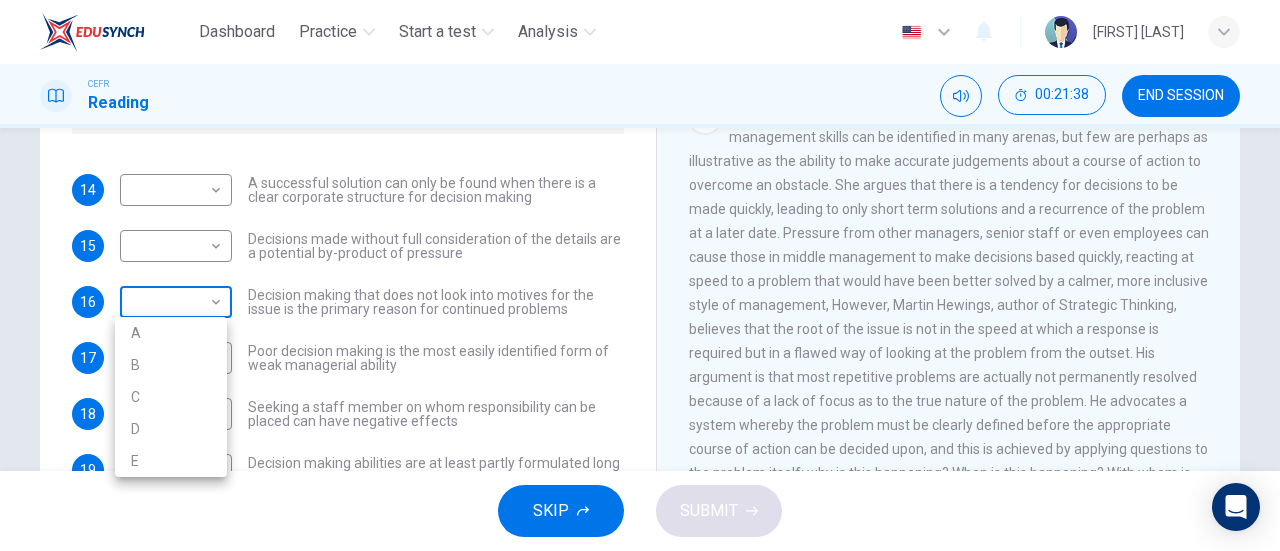click on "Dashboard Practice Start a test Analysis English en ​ [FIRST] [LAST] CEFR Reading 00:21:38 END SESSION Questions 14 - 20 Match each statement with the correct person.
Write the correct answer  A-D  in the boxes below. List of People A Marie Scrive B Martin Hewings C Garen Filke D Anne Wicks E John Tate 14 ​ ​ A successful solution can only be found when there is a clear corporate structure for decision making 15 ​ ​ Decisions made without full consideration of the details are a potential by-product of pressure 16 ​ ​ Decision making that does not look into motives for the issue is the primary reason for continued problems 17 ​ ​ Poor decision making is the most easily identified form of weak managerial ability 18 ​ ​ Seeking a staff member on whom responsibility can be placed can have negative effects 19 ​ ​ Decision making abilities are at least partly formulated long before they have any business application 20 ​ ​ Problem Solving and Decision Making CLICK TO ZOOM" at bounding box center (640, 275) 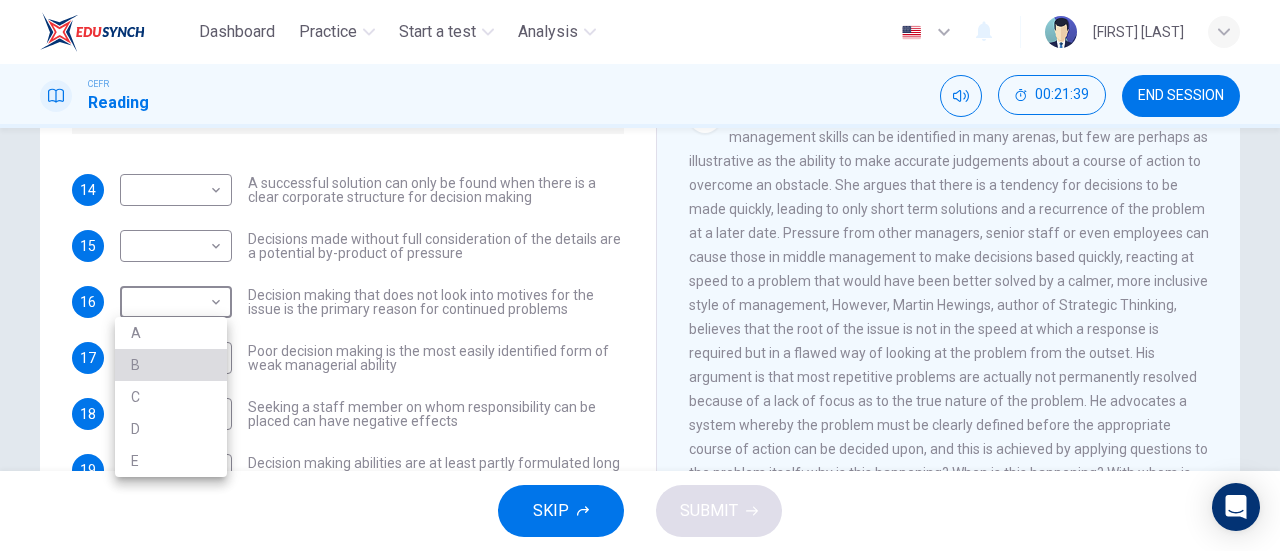 click on "B" at bounding box center (171, 365) 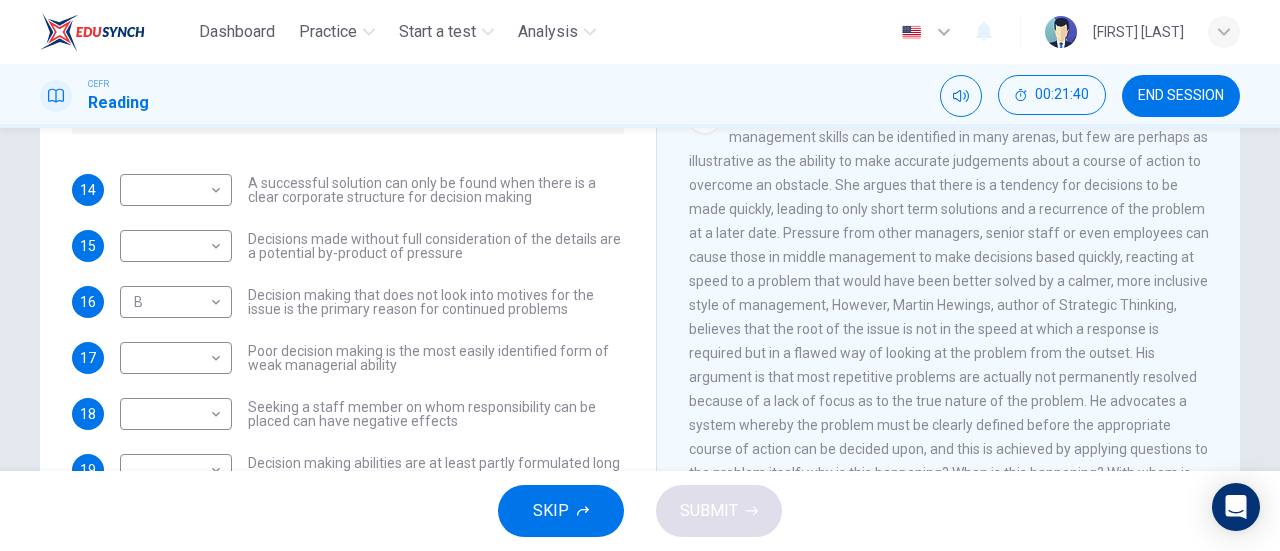 click at bounding box center [949, 17] 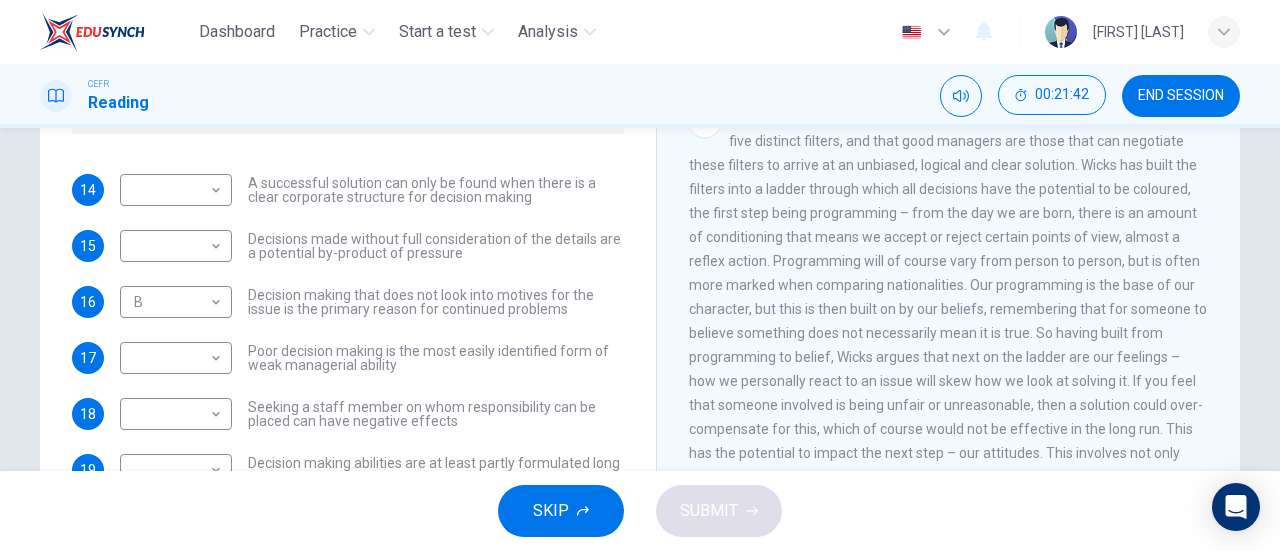 scroll, scrollTop: 1438, scrollLeft: 0, axis: vertical 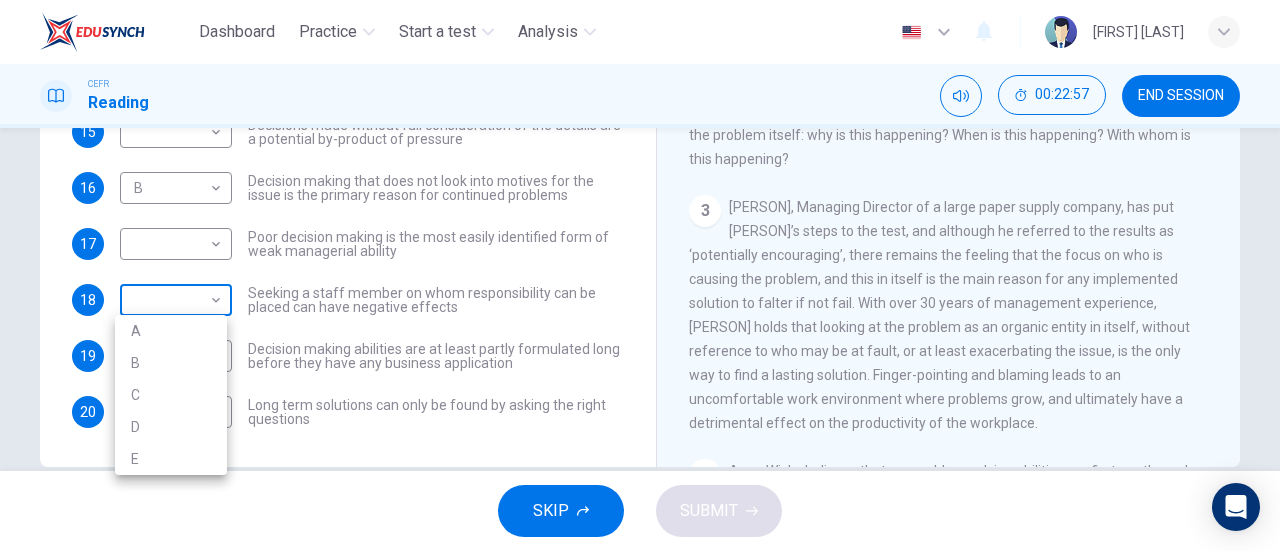 click on "Dashboard Practice Start a test Analysis English en ​ [PERSON] CEFR Reading 00:22:57 END SESSION Questions 14 - 20 Match each statement with the correct person.
Write the correct answer  A-D  in the boxes below. List of People A [PERSON] B [PERSON] C [PERSON] D [PERSON] E [PERSON] 14 ​ ​ A successful solution can only be found when there is a clear corporate structure for decision making 15 ​ ​ Decisions made without full consideration of the details are a potential by-product of pressure 16 B B ​ Decision making that does not look into motives for the issue is the primary reason for continued problems 17 ​ ​ Poor decision making is the most easily identified form of weak managerial ability 18 ​ ​ Seeking a staff member on whom responsibility can be placed can have negative effects 19 ​ ​ Decision making abilities are at least partly formulated long before they have any business application 20 ​ ​ Problem Solving and Decision Making CLICK TO ZOOM" at bounding box center [640, 275] 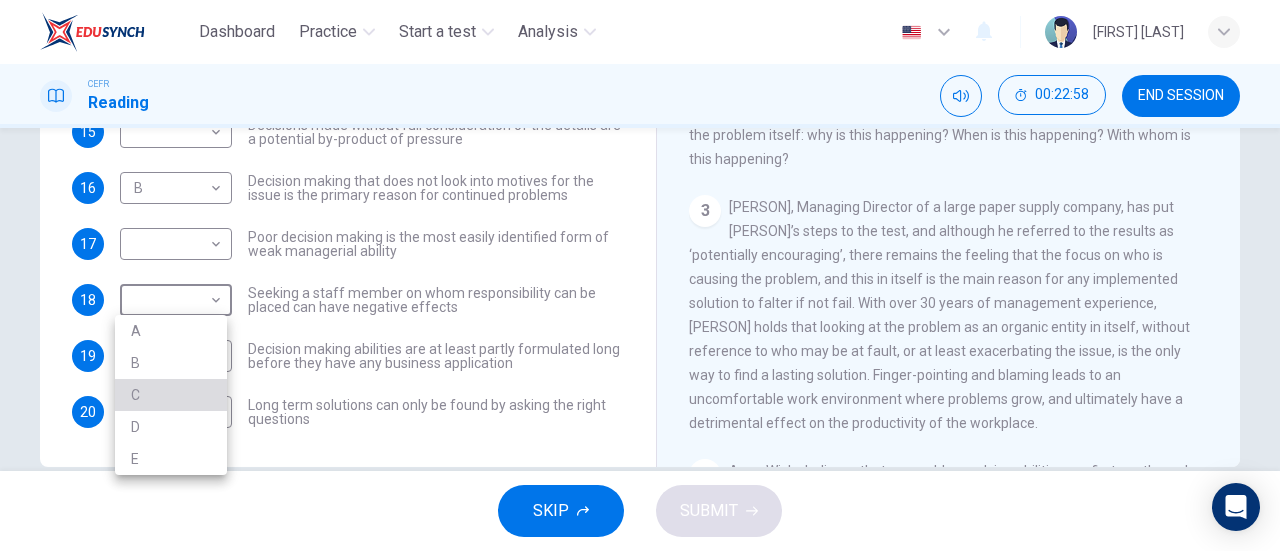 click on "C" at bounding box center [171, 395] 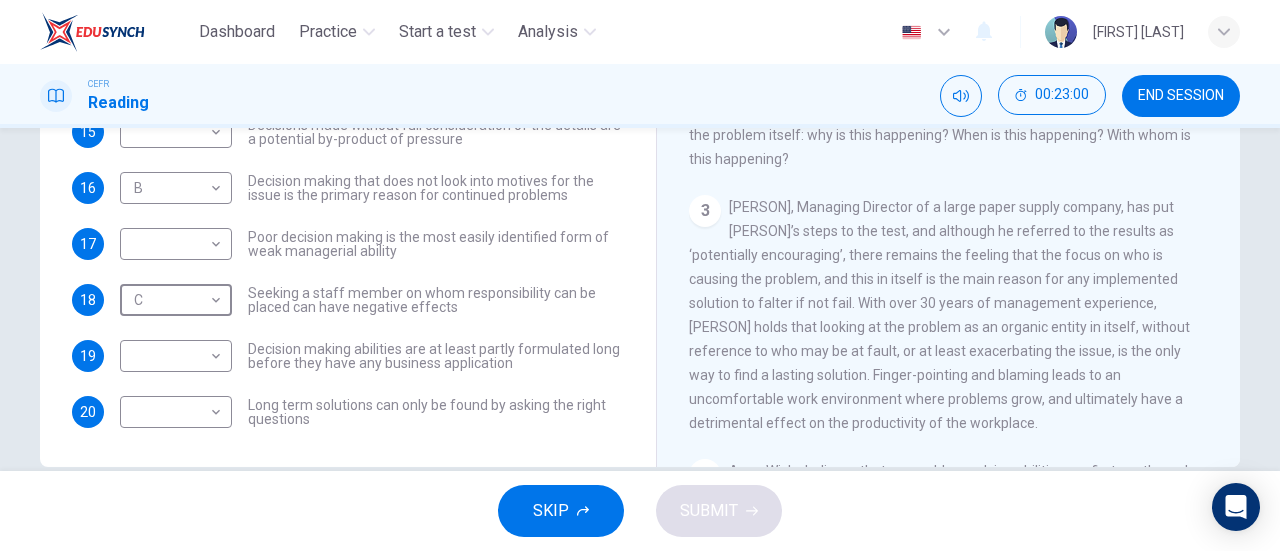 scroll, scrollTop: 432, scrollLeft: 0, axis: vertical 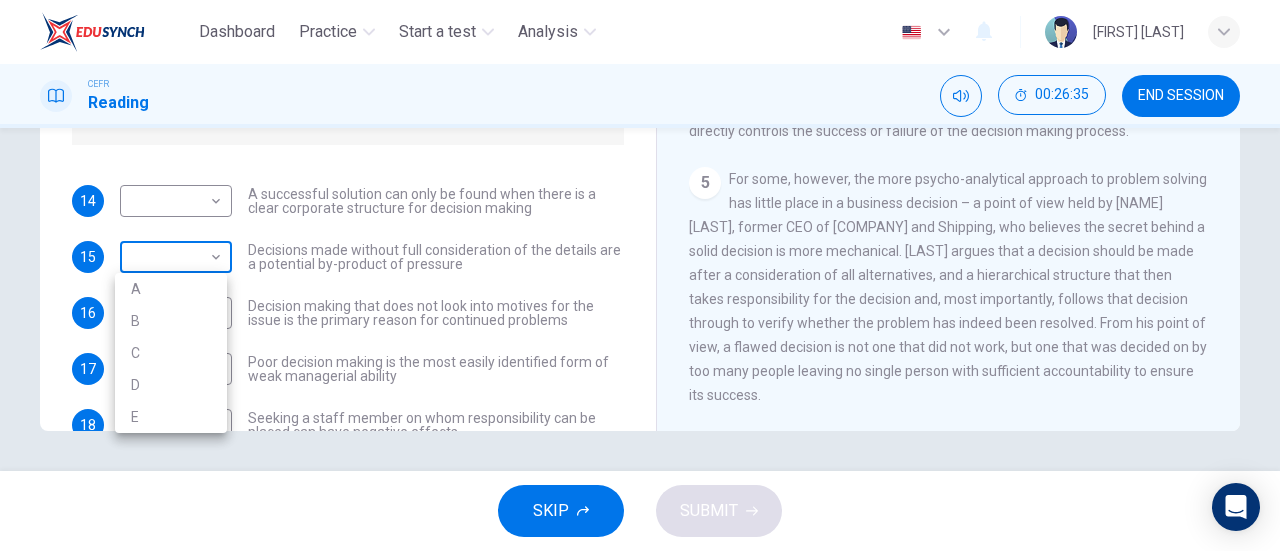click on "Dashboard Practice Start a test Analysis English en ​ [NAME] CEFR Reading 00:26:35 END SESSION Questions 14 - 20 Match each statement with the correct person.
Write the correct answer  A-D  in the boxes below. List of People A [NAME] B [NAME] C [NAME] D [NAME] E [NAME] 14 ​ ​ A successful solution can only be found when there is a clear corporate structure for decision making 15 ​ ​ Decisions made without full consideration of the details are a potential by-product of pressure 16 B B ​ Decision making that does not look into motives for the issue is the primary reason for continued problems 17 ​ ​ Poor decision making is the most easily identified form of weak managerial ability 18 C C ​ Seeking a staff member on whom responsibility can be placed can have negative effects 19 ​ ​ Decision making abilities are at least partly formulated long before they have any business application 20 ​ ​ Problem Solving and Decision Making CLICK TO ZOOM" at bounding box center [640, 275] 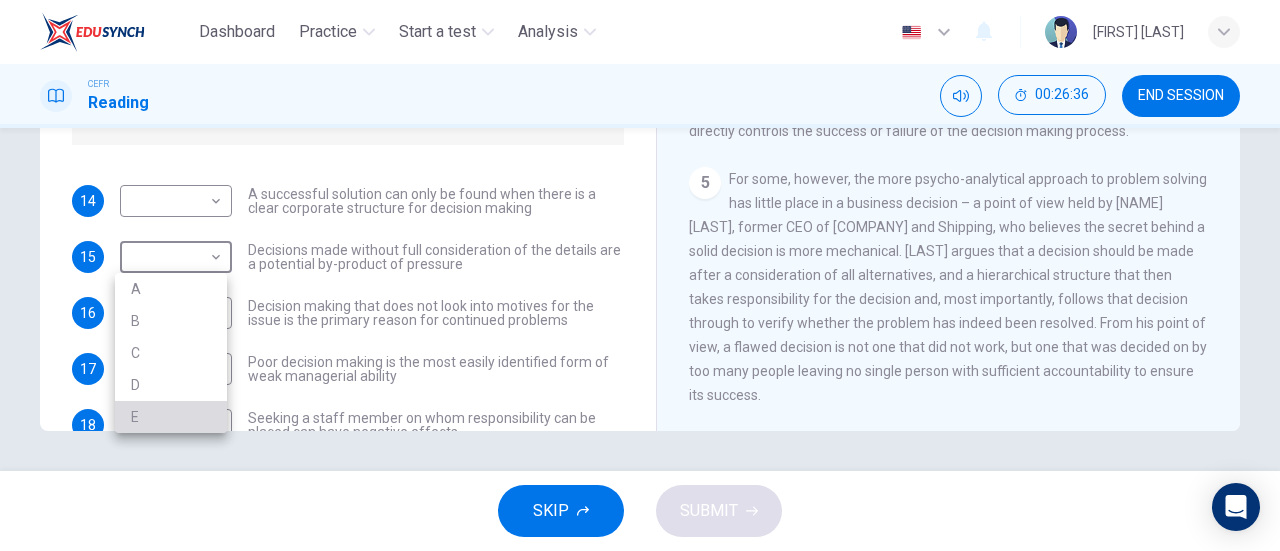 click on "E" at bounding box center (171, 417) 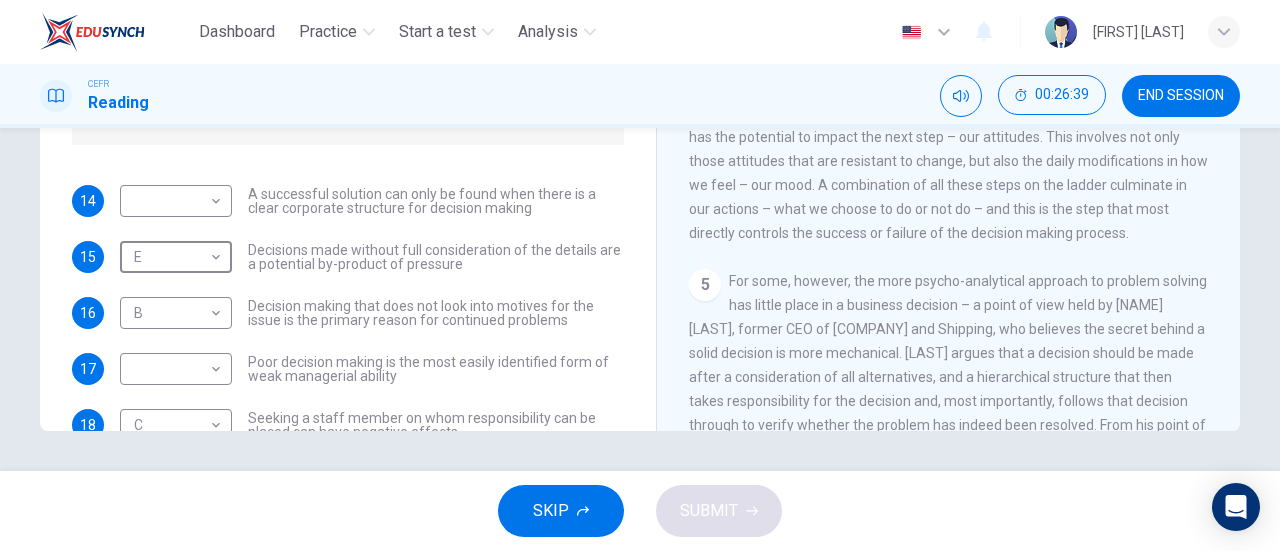 scroll, scrollTop: 1294, scrollLeft: 0, axis: vertical 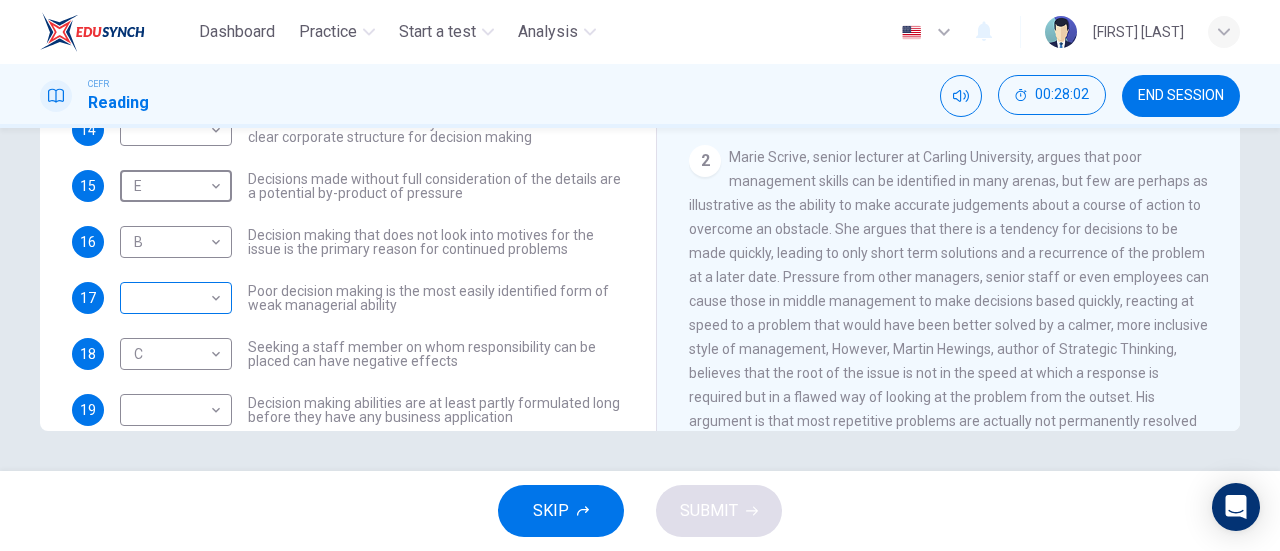 click on "Dashboard Practice Start a test Analysis English en ​ NURUL AQILAH BINTI IBRAHIM CEFR Reading 00:28:02 END SESSION Questions 14 - 20 Match each statement with the correct person.
Write the correct answer  A-D  in the boxes below. List of People A Marie Scrive B Martin Hewings C Garen Filke D Anne Wicks E John Tate 14 ​ ​ A successful solution can only be found when there is a clear corporate structure for decision making 15 E E ​ Decisions made without full consideration of the details are a potential by-product of pressure 16 B B ​ Decision making that does not look into motives for the issue is the primary reason for continued problems 17 ​ ​ Poor decision making is the most easily identified form of weak managerial ability 18 C C ​ Seeking a staff member on whom responsibility can be placed can have negative effects 19 ​ ​ Decision making abilities are at least partly formulated long before they have any business application 20 ​ ​ Problem Solving and Decision Making CLICK TO ZOOM" at bounding box center [640, 275] 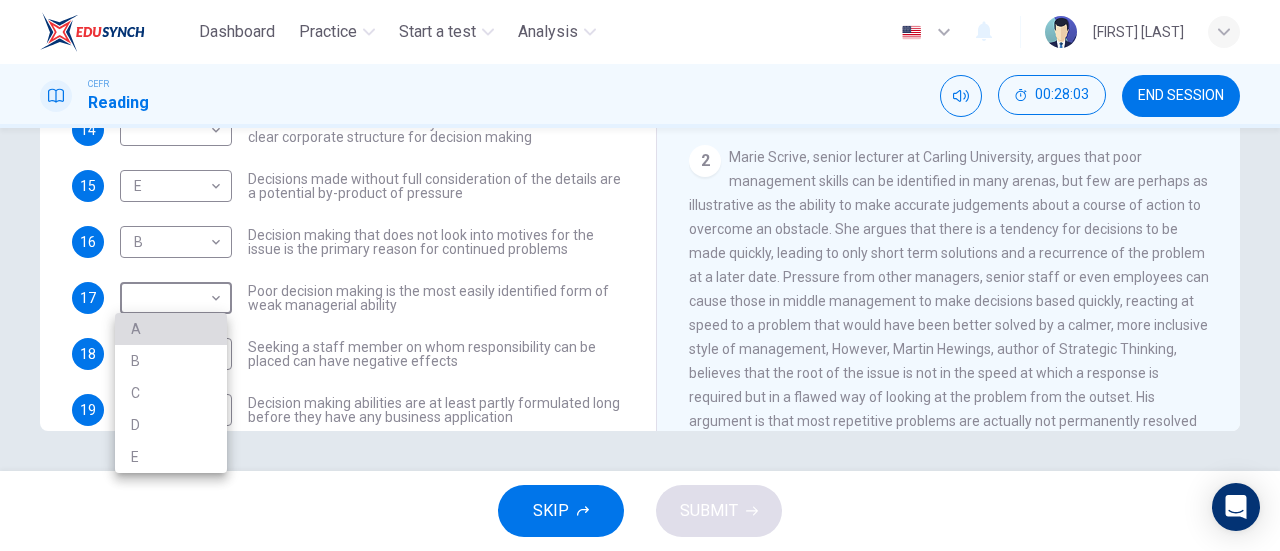 click on "A" at bounding box center [171, 329] 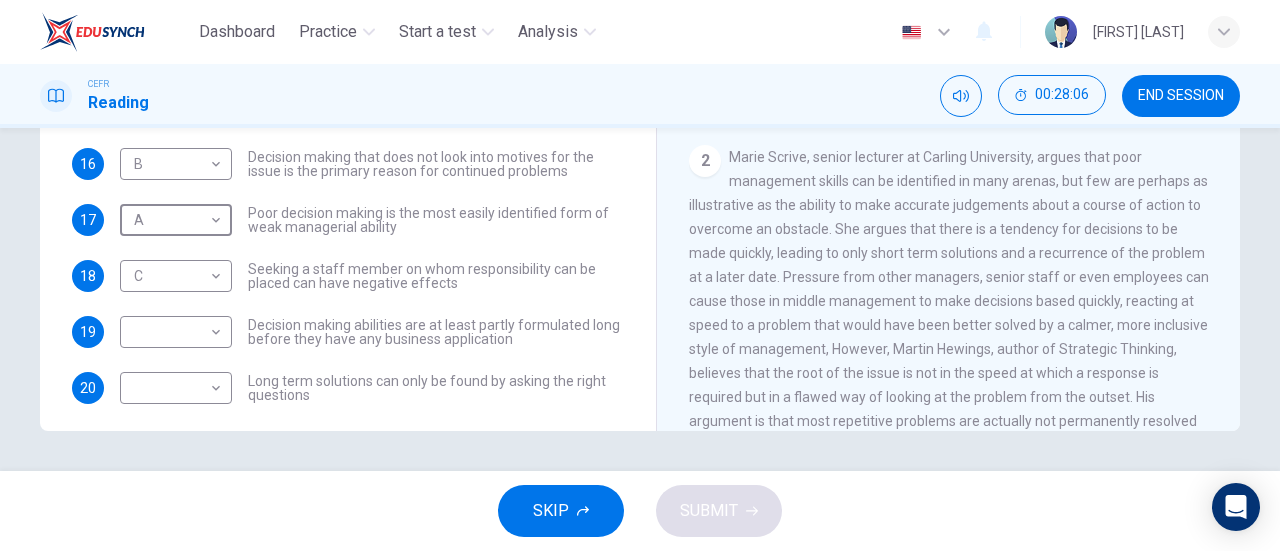 scroll, scrollTop: 206, scrollLeft: 0, axis: vertical 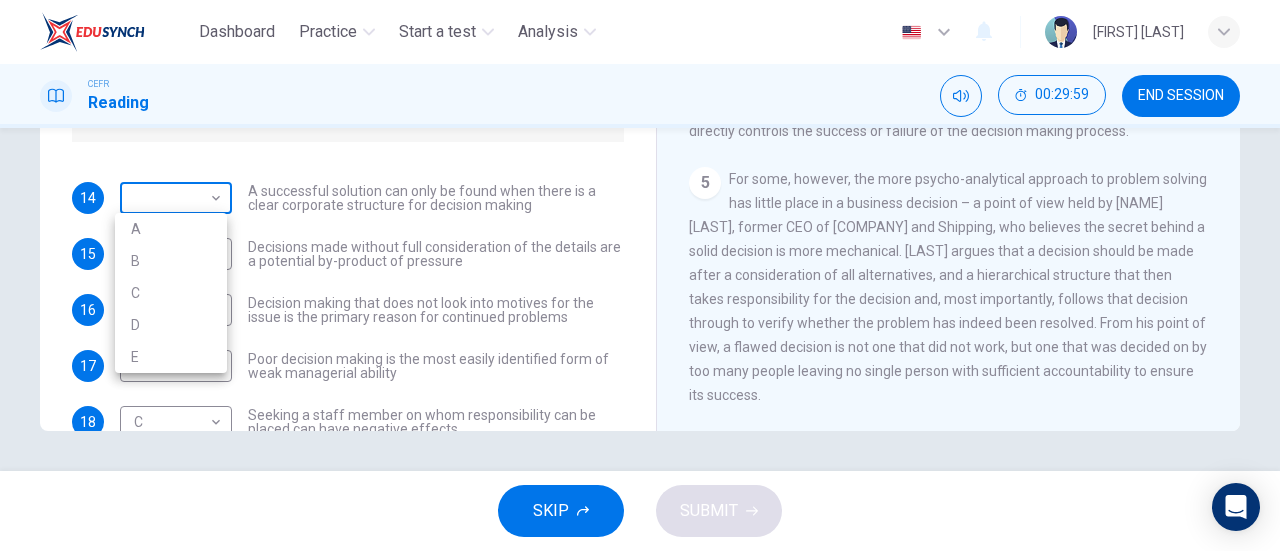 click on "Dashboard Practice Start a test Analysis English en ​ [PERSON] CEFR Reading 00:29:59 END SESSION Questions 14 - 20 Match each statement with the correct person.
Write the correct answer  A-D  in the boxes below. List of People A [PERSON] B [PERSON] C [PERSON] D [PERSON] E [PERSON] 14 ​ ​ A successful solution can only be found when there is a clear corporate structure for decision making 15 E E ​ Decisions made without full consideration of the details are a potential by-product of pressure 16 B B ​ Decision making that does not look into motives for the issue is the primary reason for continued problems 17 A A ​ Poor decision making is the most easily identified form of weak managerial ability 18 C C ​ Seeking a staff member on whom responsibility can be placed can have negative effects 19 ​ ​ Decision making abilities are at least partly formulated long before they have any business application 20 ​ ​ Problem Solving and Decision Making CLICK TO ZOOM" at bounding box center [640, 275] 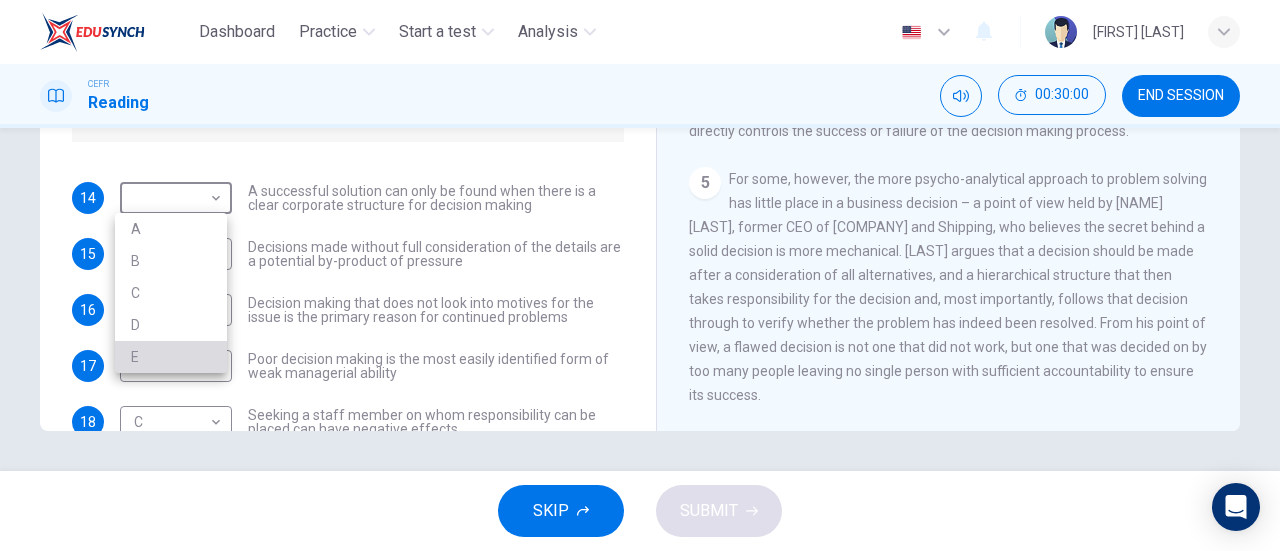 click on "E" at bounding box center (171, 357) 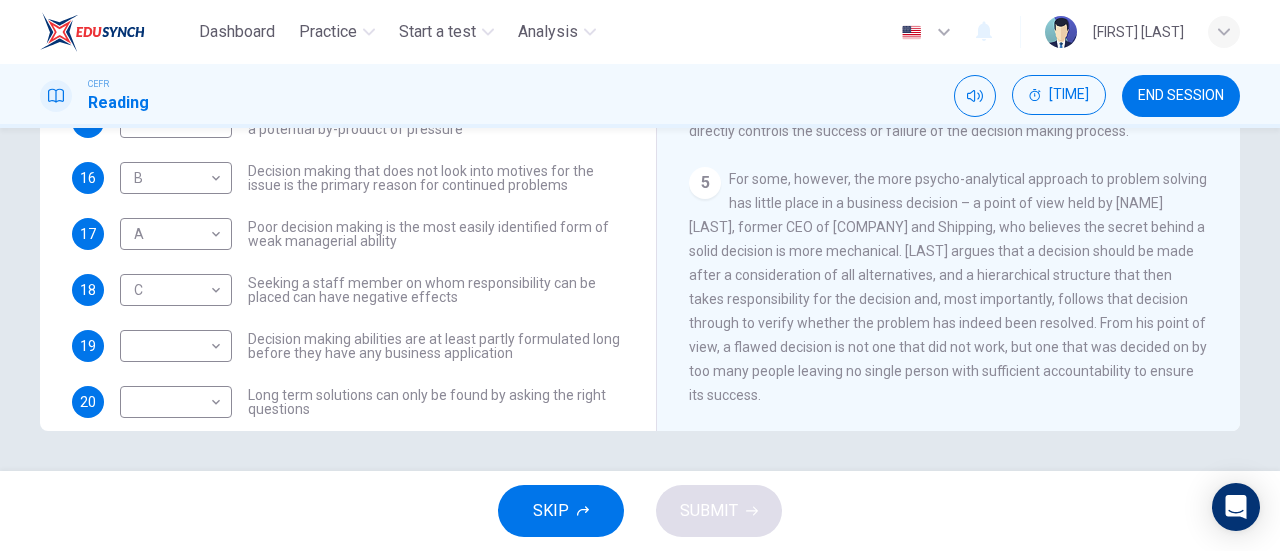 scroll, scrollTop: 190, scrollLeft: 0, axis: vertical 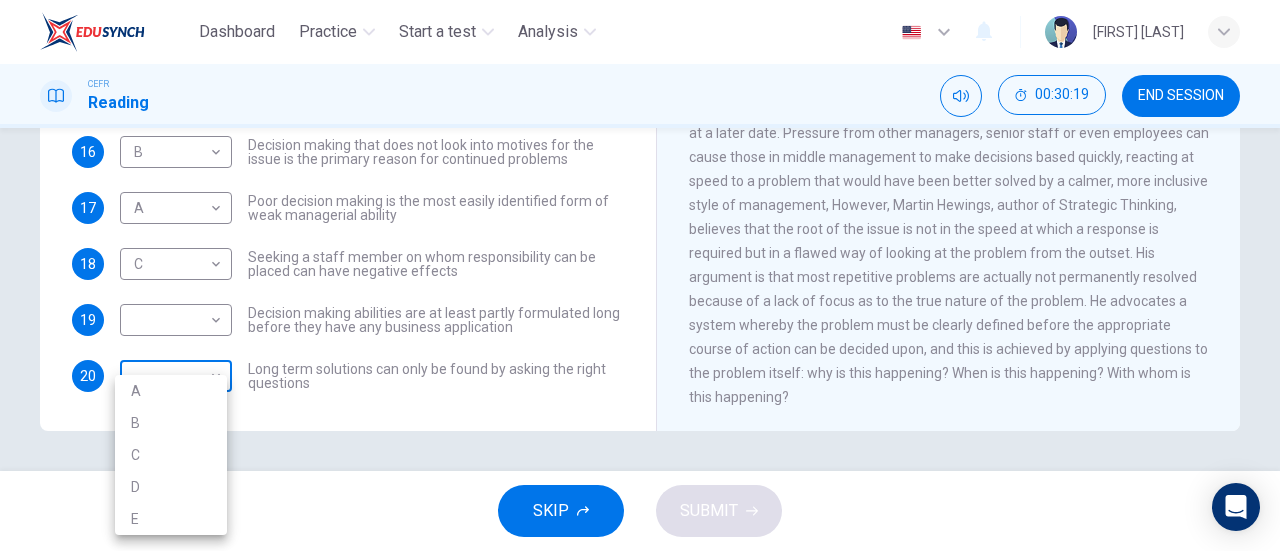 click on "Dashboard Practice Start a test Analysis English en ​ [PERSON] CEFR Reading 00:30:19 END SESSION Questions 14 - 20 Match each statement with the correct person.
Write the correct answer  A-D  in the boxes below. List of People A Marie Scrive B Martin Hewings C Garen Filke D Anne Wicks E John Tate 14 E E ​ A successful solution can only be found when there is a clear corporate structure for decision making 15 E E ​ Decisions made without full consideration of the details are a potential by-product of pressure 16 B B ​ Decision making that does not look into motives for the issue is the primary reason for continued problems 17 A A ​ Poor decision making is the most easily identified form of weak managerial ability 18 C C ​ Seeking a staff member on whom responsibility can be placed can have negative effects 19 ​ ​ Decision making abilities are at least partly formulated long before they have any business application 20 ​ ​ Problem Solving and Decision Making CLICK TO ZOOM" at bounding box center [640, 275] 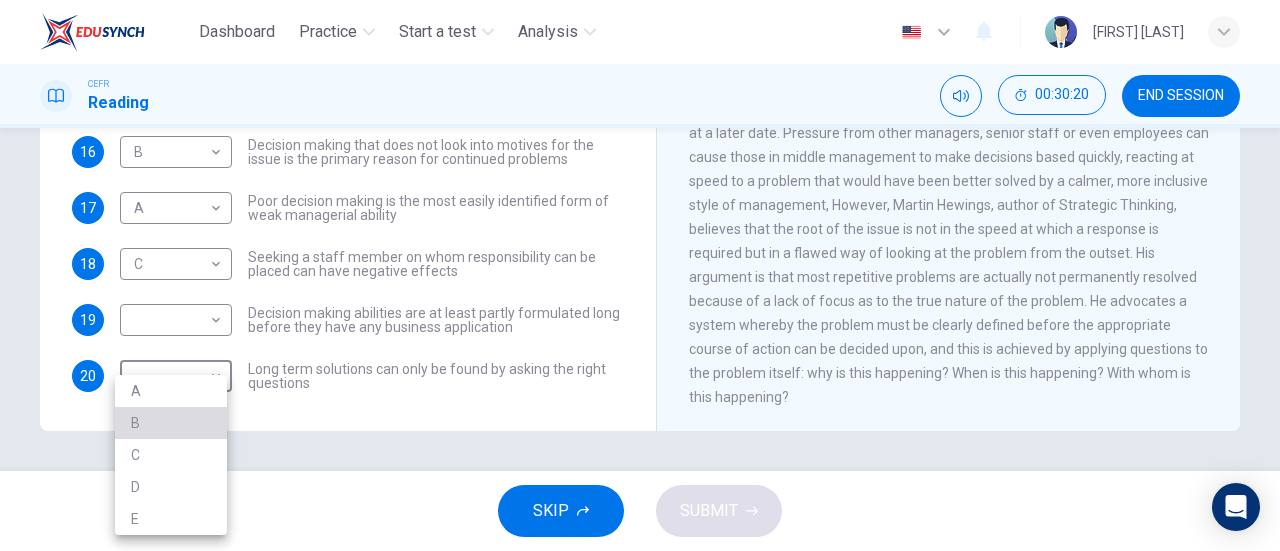 click on "B" at bounding box center (171, 423) 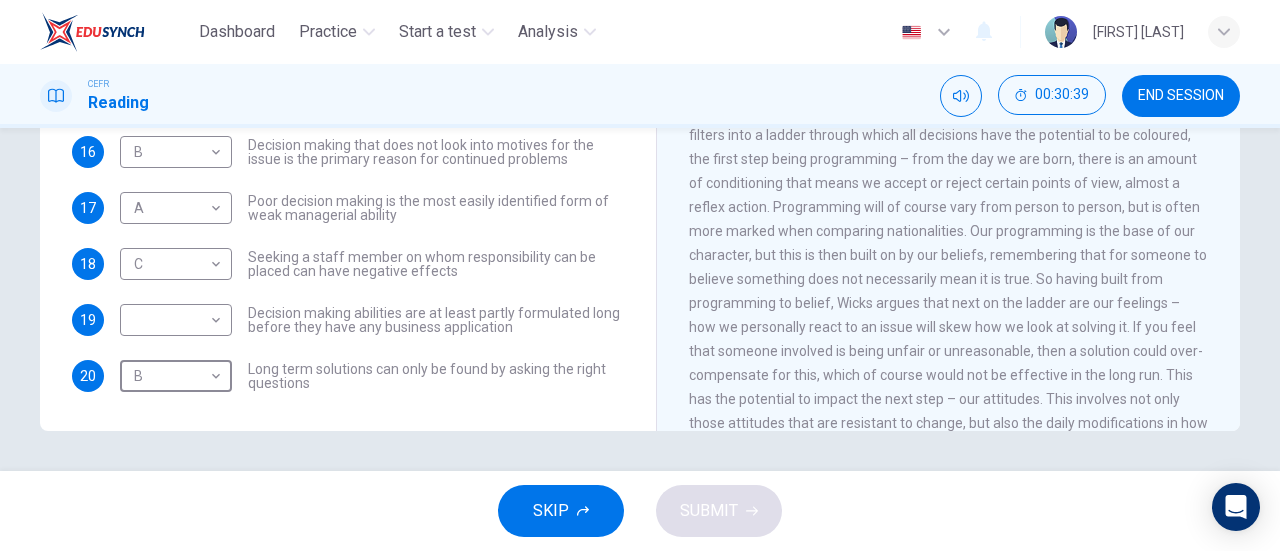 scroll, scrollTop: 1040, scrollLeft: 0, axis: vertical 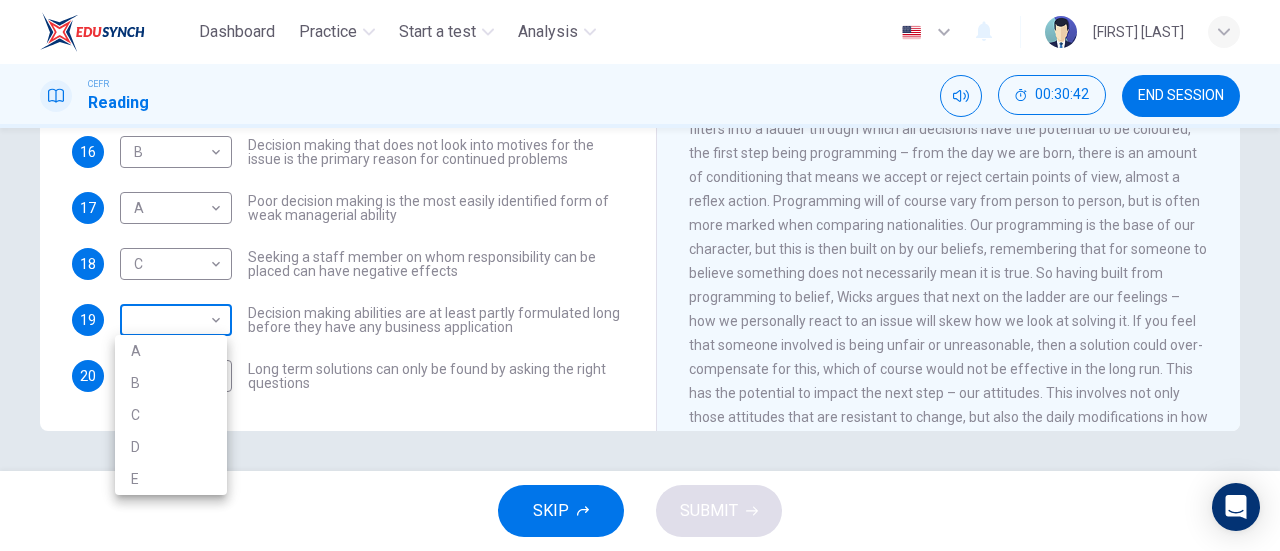 click on "Dashboard Practice Start a test Analysis English en ​ [PERSON] CEFR Reading 00:30:42 END SESSION Questions 14 - 20 Match each statement with the correct person.
Write the correct answer  A-D  in the boxes below. List of People A Marie Scrive B Martin Hewings C Garen Filke D Anne Wicks E John Tate 14 E E ​ A successful solution can only be found when there is a clear corporate structure for decision making 15 E E ​ Decisions made without full consideration of the details are a potential by-product of pressure 16 B B ​ Decision making that does not look into motives for the issue is the primary reason for continued problems 17 A A ​ Poor decision making is the most easily identified form of weak managerial ability 18 C C ​ Seeking a staff member on whom responsibility can be placed can have negative effects 19 ​ ​ Decision making abilities are at least partly formulated long before they have any business application 20 B B ​ Problem Solving and Decision Making CLICK TO ZOOM" at bounding box center (640, 275) 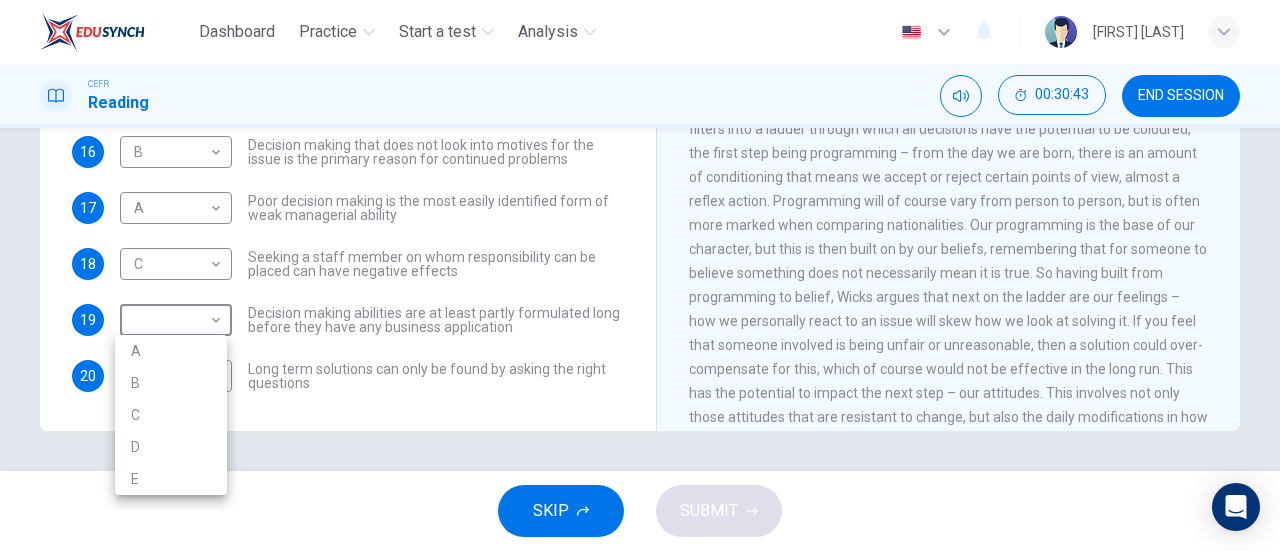 click at bounding box center (640, 275) 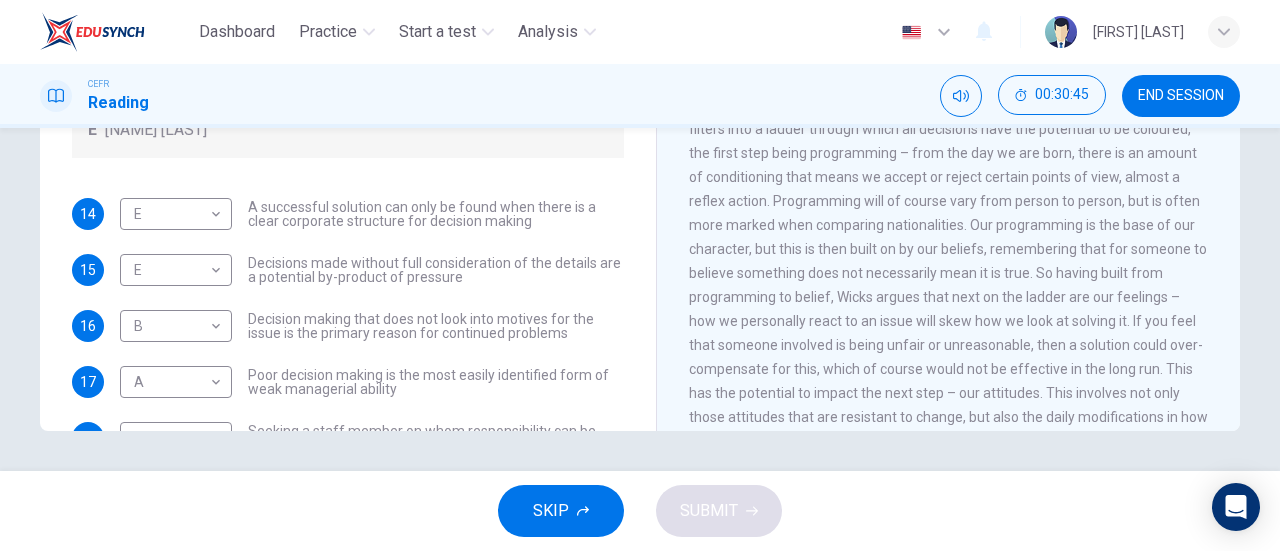 scroll, scrollTop: 0, scrollLeft: 0, axis: both 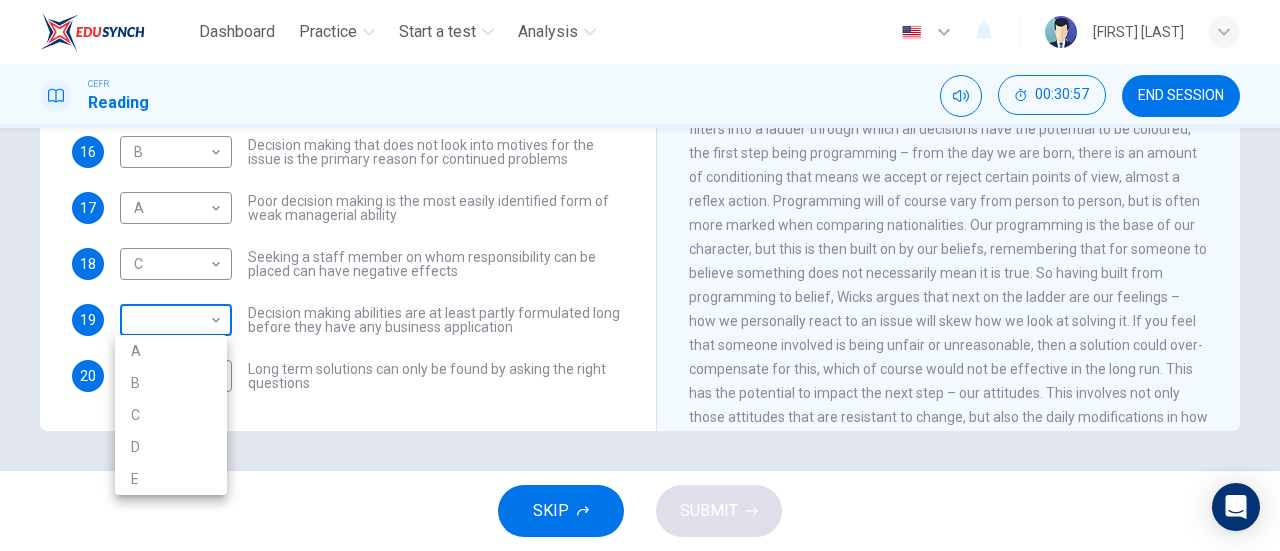 click on "Dashboard Practice Start a test Analysis English en ​ NURUL AQILAH BINTI IBRAHIM CEFR Reading 00:30:57 END SESSION Questions 14 - 20 Match each statement with the correct person.
Write the correct answer  A-D  in the boxes below. List of People A Marie Scrive B Martin Hewings C Garen Filke D Anne Wicks E John Tate 14 E E ​ A successful solution can only be found when there is a clear corporate structure for decision making 15 E E ​ Decisions made without full consideration of the details are a potential by-product of pressure 16 B B ​ Decision making that does not look into motives for the issue is the primary reason for continued problems 17 A A ​ Poor decision making is the most easily identified form of weak managerial ability 18 C C ​ Seeking a staff member on whom responsibility can be placed can have negative effects 19 ​ ​ Decision making abilities are at least partly formulated long before they have any business application 20 B B ​ Problem Solving and Decision Making CLICK TO ZOOM" at bounding box center (640, 275) 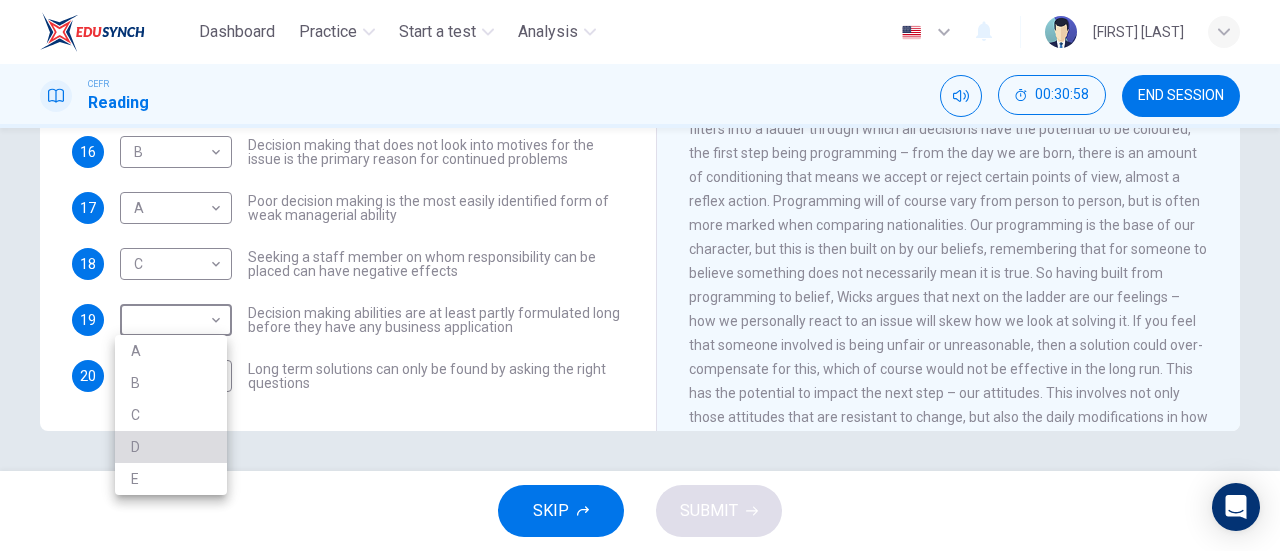 click on "D" at bounding box center (171, 447) 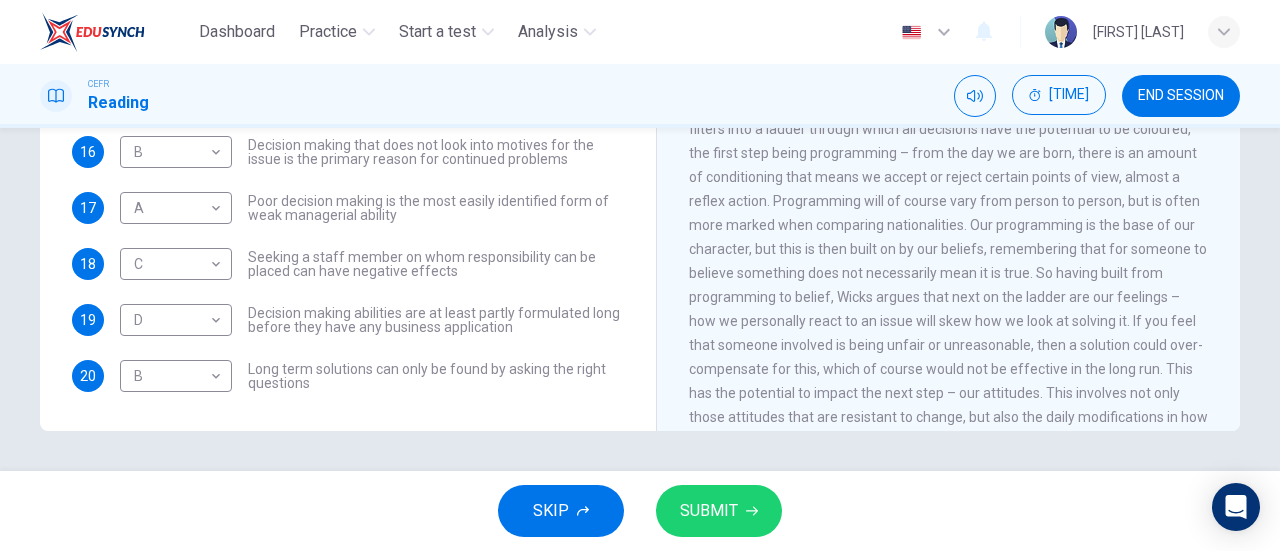 click on "14 E E ​ A successful solution can only be found when there is a clear corporate structure for decision making 15 E E ​ Decisions made without full consideration of the details are a potential by-product of pressure 16 B B ​ Decision making that does not look into motives for the issue is the primary reason for continued problems 17 A A ​ Poor decision making is the most easily identified form of weak managerial ability 18 C C ​ Seeking a staff member on whom responsibility can be placed can have negative effects 19 D D ​ Decision making abilities are at least partly formulated long before they have any business application 20 B B ​ Long term solutions can only be found by asking the right questions" at bounding box center (348, 208) 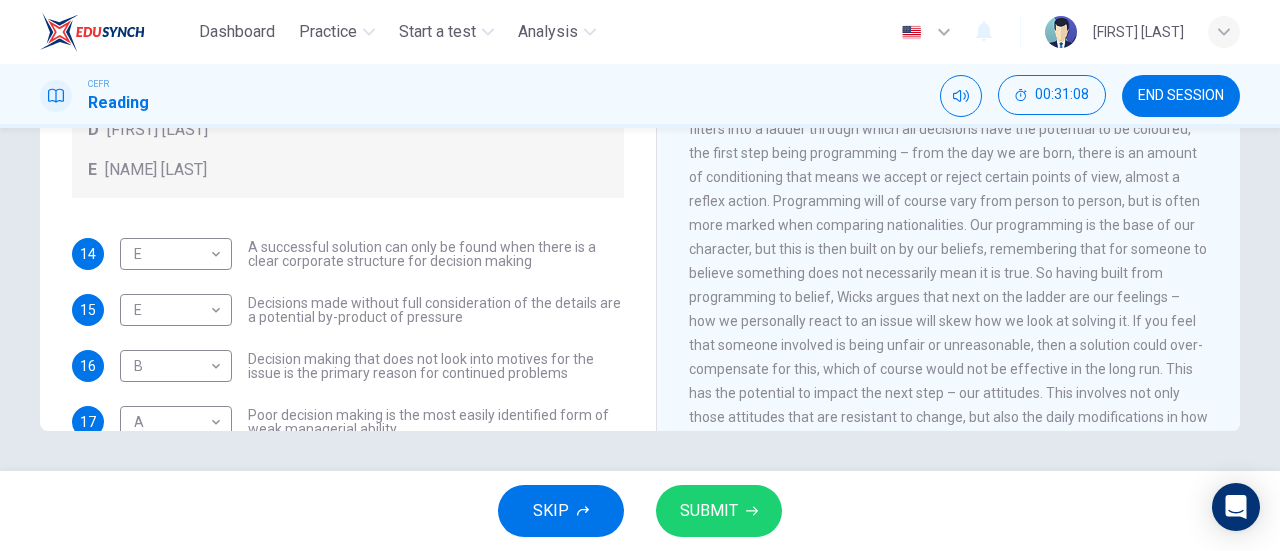 scroll, scrollTop: 0, scrollLeft: 0, axis: both 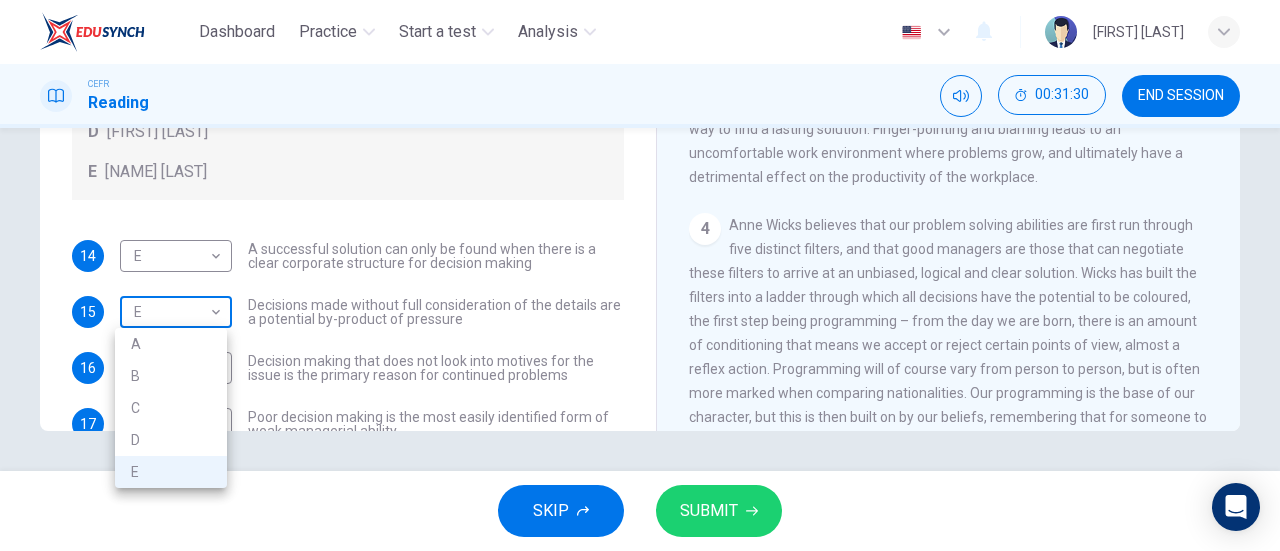 click on "Dashboard Practice Start a test Analysis English en ​ NURUL AQILAH BINTI IBRAHIM CEFR Reading 00:31:30 END SESSION Questions 14 - 20 Match each statement with the correct person.
Write the correct answer  A-D  in the boxes below. List of People A Marie Scrive B Martin Hewings C Garen Filke D Anne Wicks E John Tate 14 E E ​ A successful solution can only be found when there is a clear corporate structure for decision making 15 E E ​ Decisions made without full consideration of the details are a potential by-product of pressure 16 B B ​ Decision making that does not look into motives for the issue is the primary reason for continued problems 17 A A ​ Poor decision making is the most easily identified form of weak managerial ability 18 C C ​ Seeking a staff member on whom responsibility can be placed can have negative effects 19 D D ​ Decision making abilities are at least partly formulated long before they have any business application 20 B B ​ Problem Solving and Decision Making CLICK TO ZOOM" at bounding box center (640, 275) 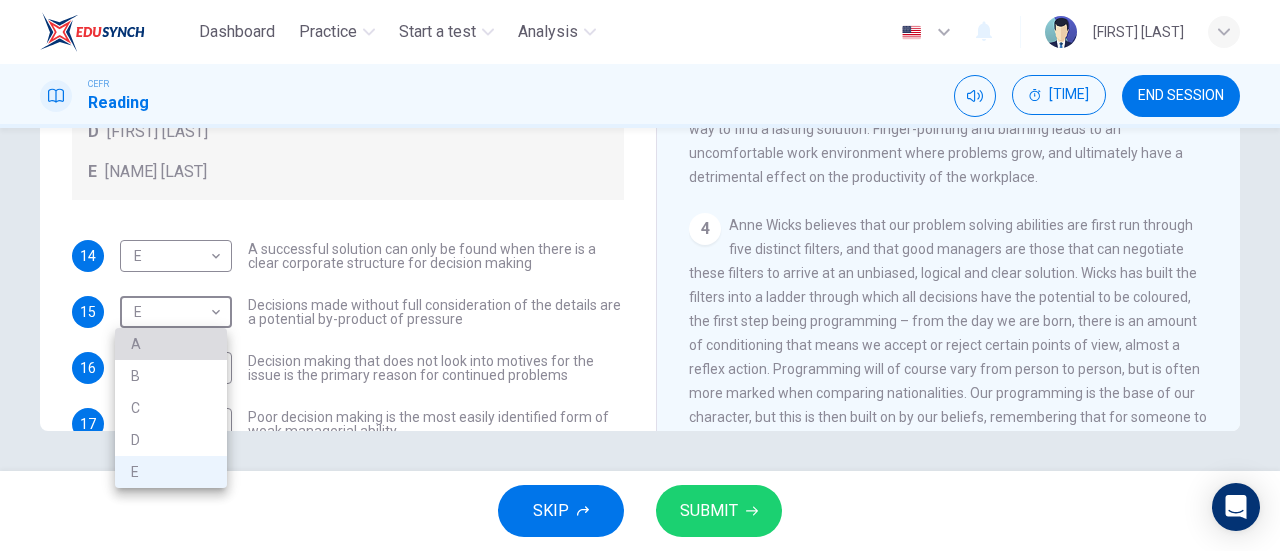 click on "A" at bounding box center (171, 344) 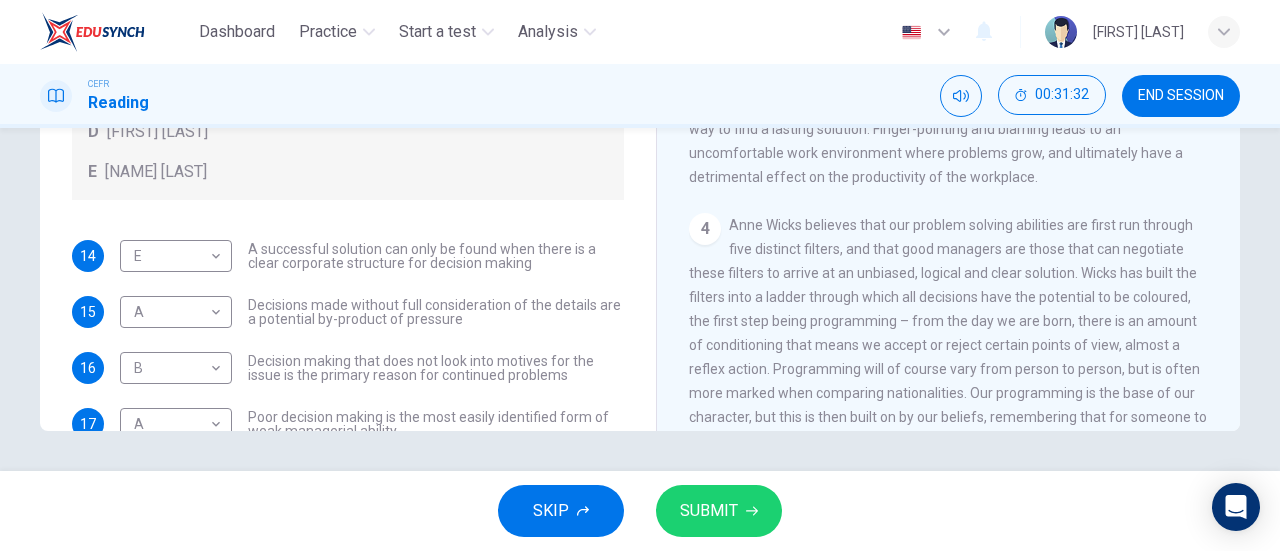 click on "14 E E ​ A successful solution can only be found when there is a clear corporate structure for decision making 15 A A ​ Decisions made without full consideration of the details are a potential by-product of pressure 16 B B ​ Decision making that does not look into motives for the issue is the primary reason for continued problems 17 A A ​ Poor decision making is the most easily identified form of weak managerial ability 18 C C ​ Seeking a staff member on whom responsibility can be placed can have negative effects 19 D D ​ Decision making abilities are at least partly formulated long before they have any business application 20 B B ​ Long term solutions can only be found by asking the right questions" at bounding box center (348, 424) 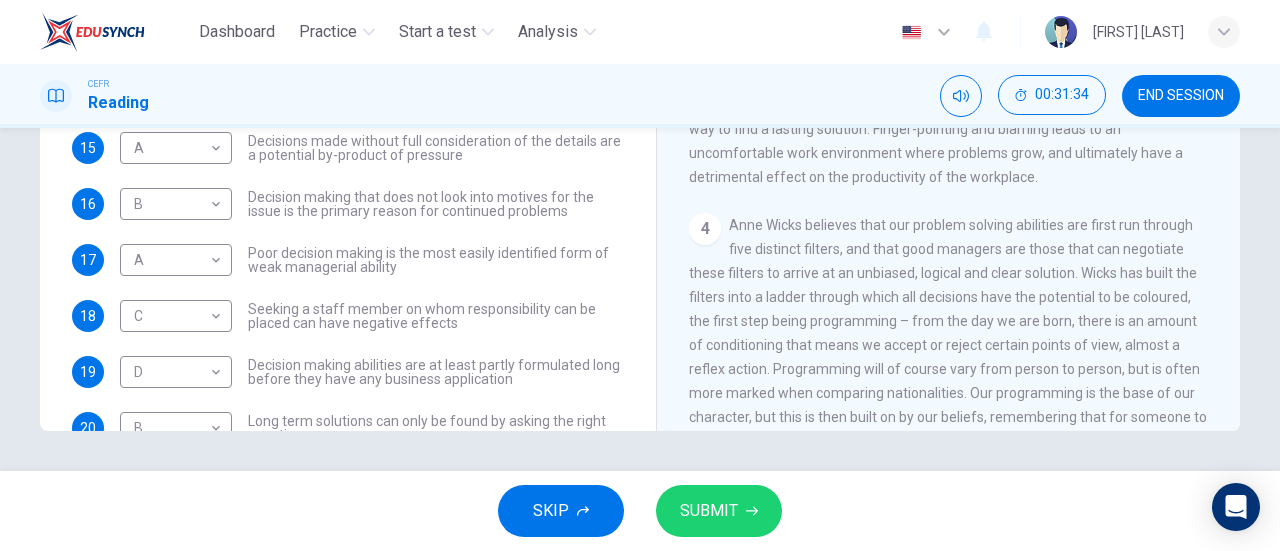 scroll, scrollTop: 216, scrollLeft: 0, axis: vertical 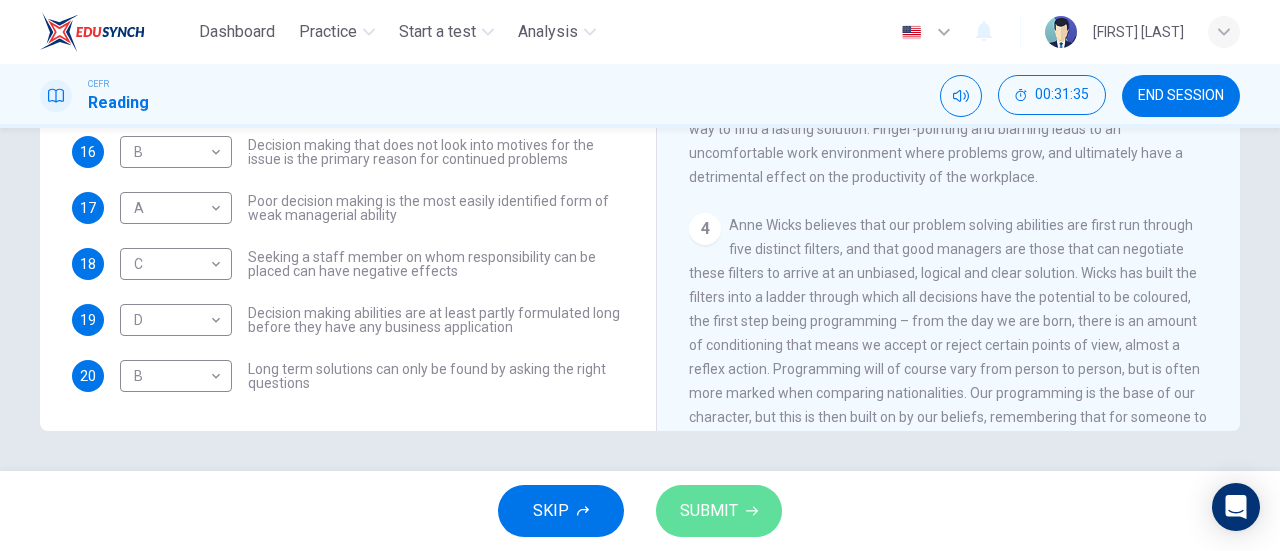 click on "SUBMIT" at bounding box center [709, 511] 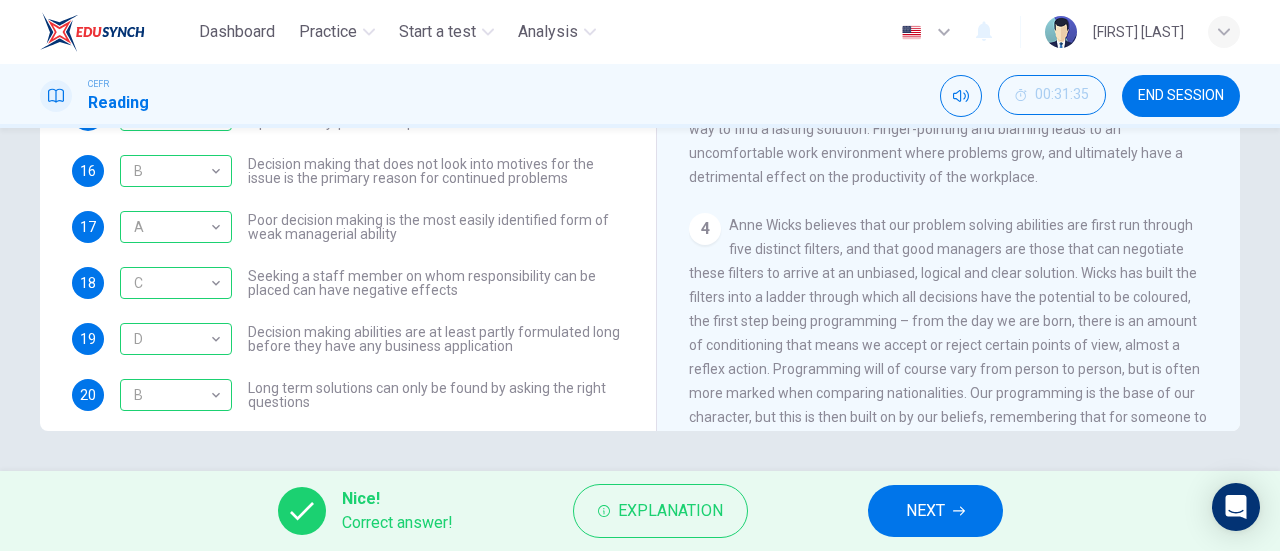 scroll, scrollTop: 216, scrollLeft: 0, axis: vertical 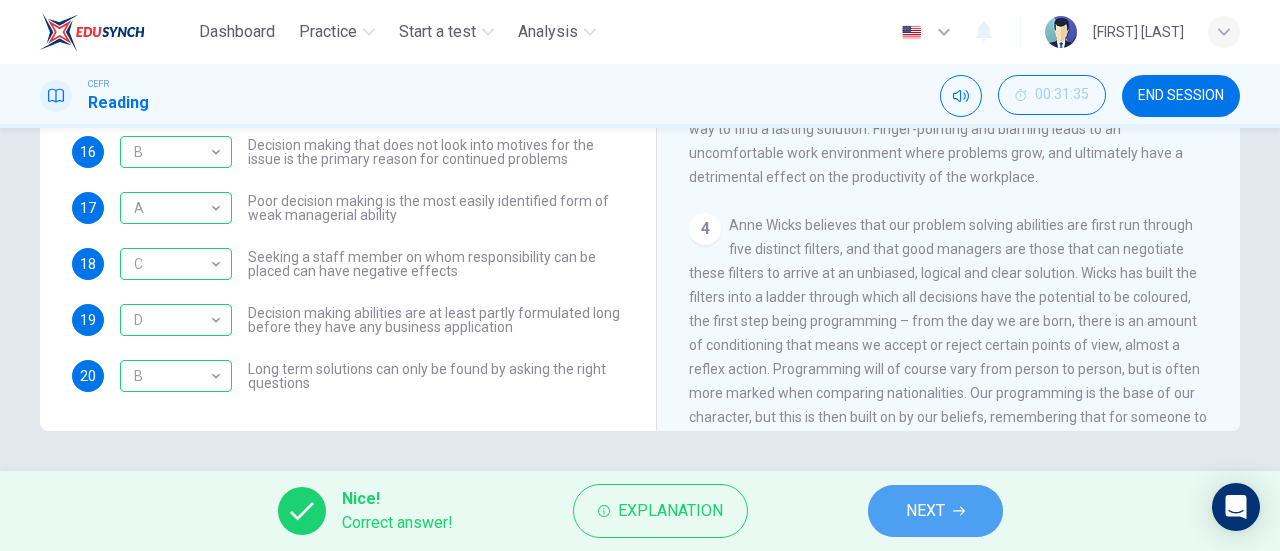 click on "NEXT" at bounding box center [925, 511] 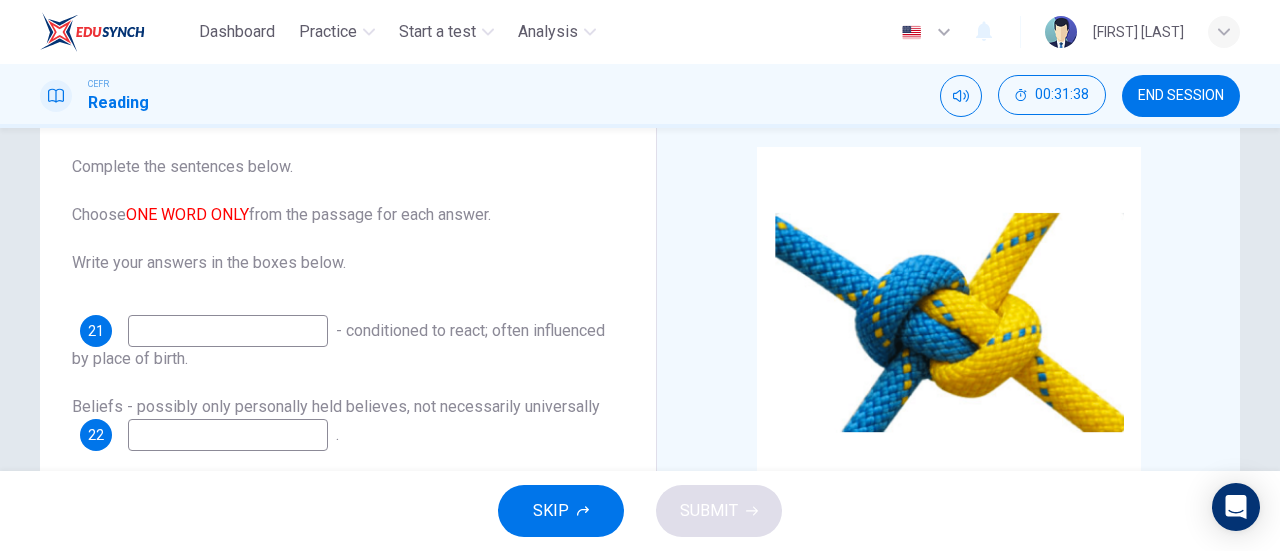 scroll, scrollTop: 0, scrollLeft: 0, axis: both 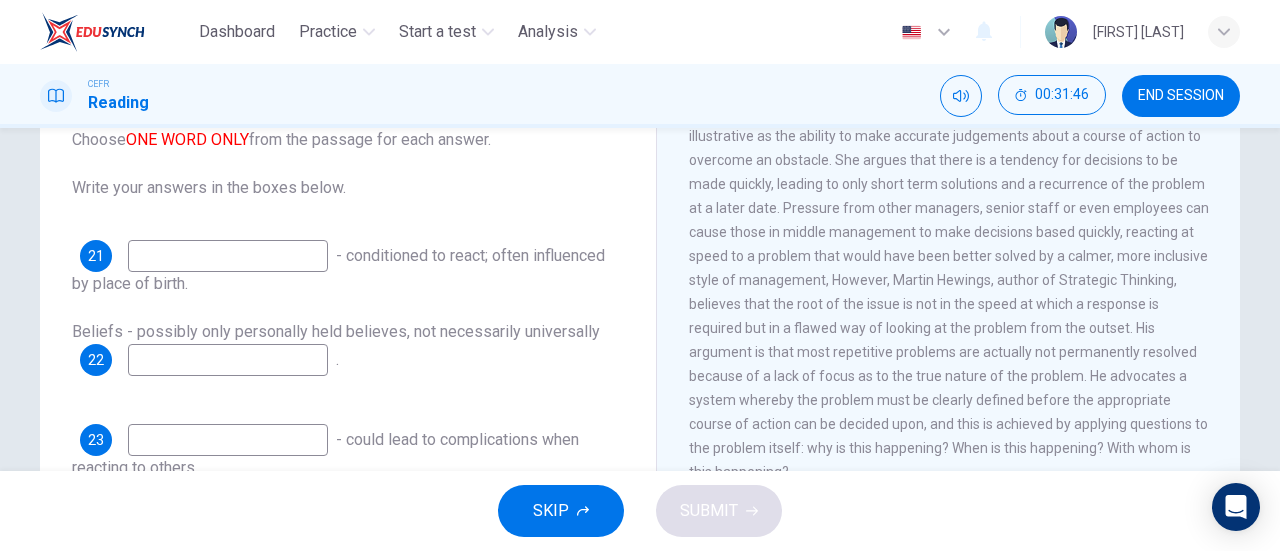 click at bounding box center (228, 256) 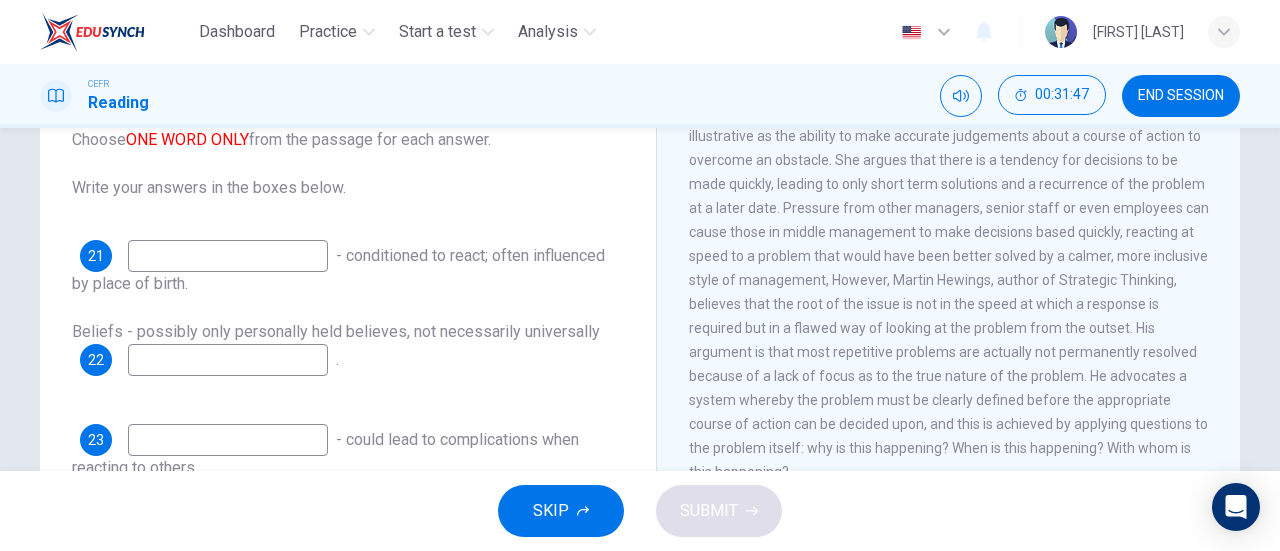 click at bounding box center (228, 256) 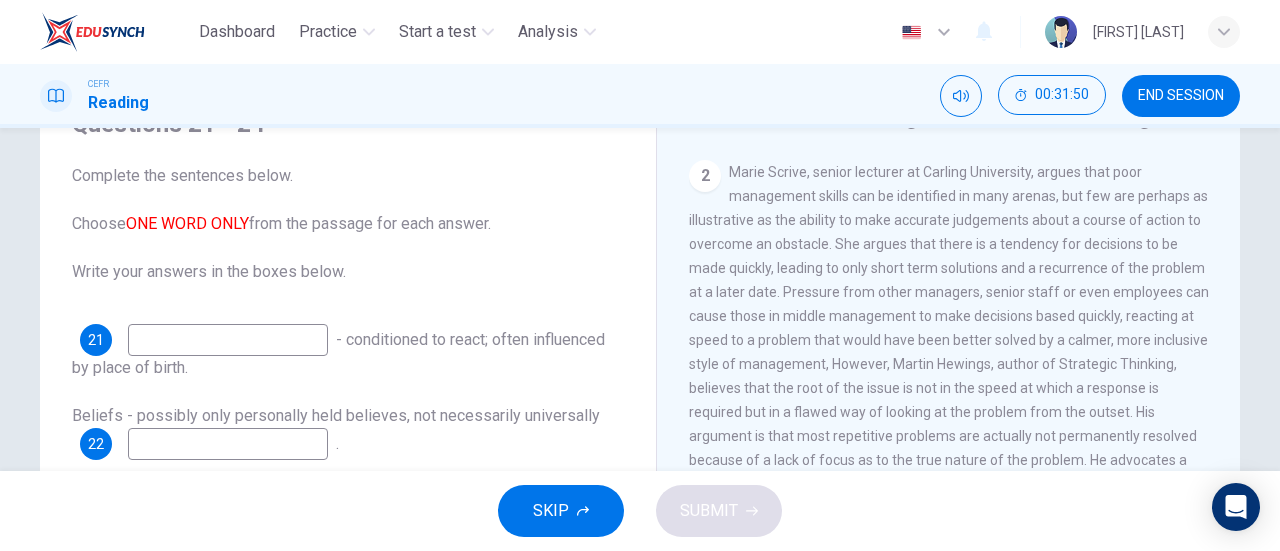 scroll, scrollTop: 90, scrollLeft: 0, axis: vertical 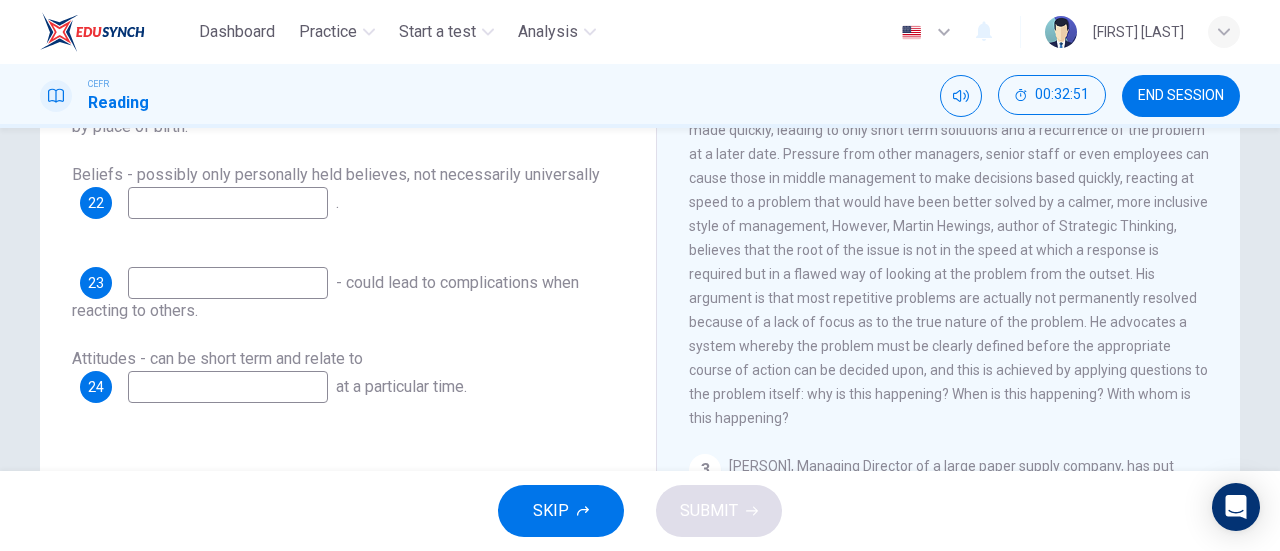 click on "2" at bounding box center [949, 226] 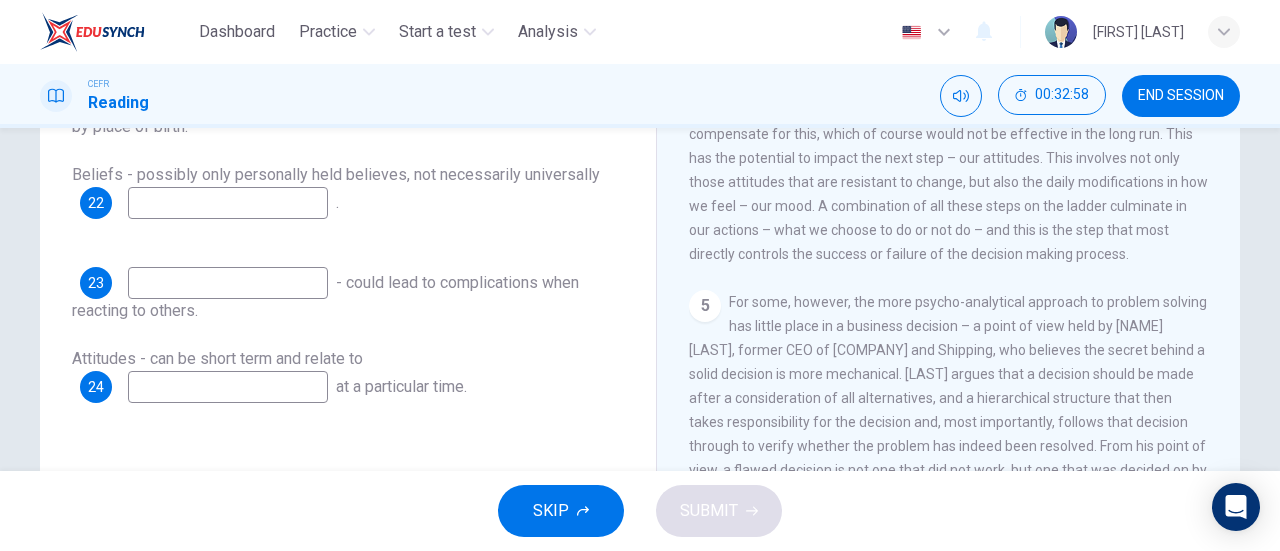 scroll, scrollTop: 1438, scrollLeft: 0, axis: vertical 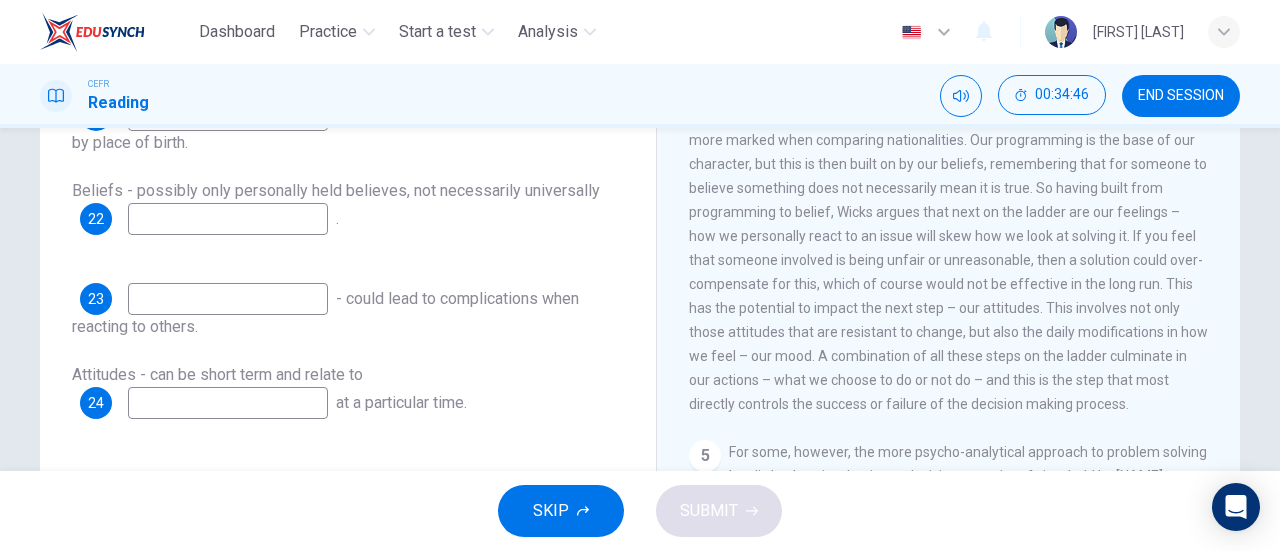 click at bounding box center (228, 115) 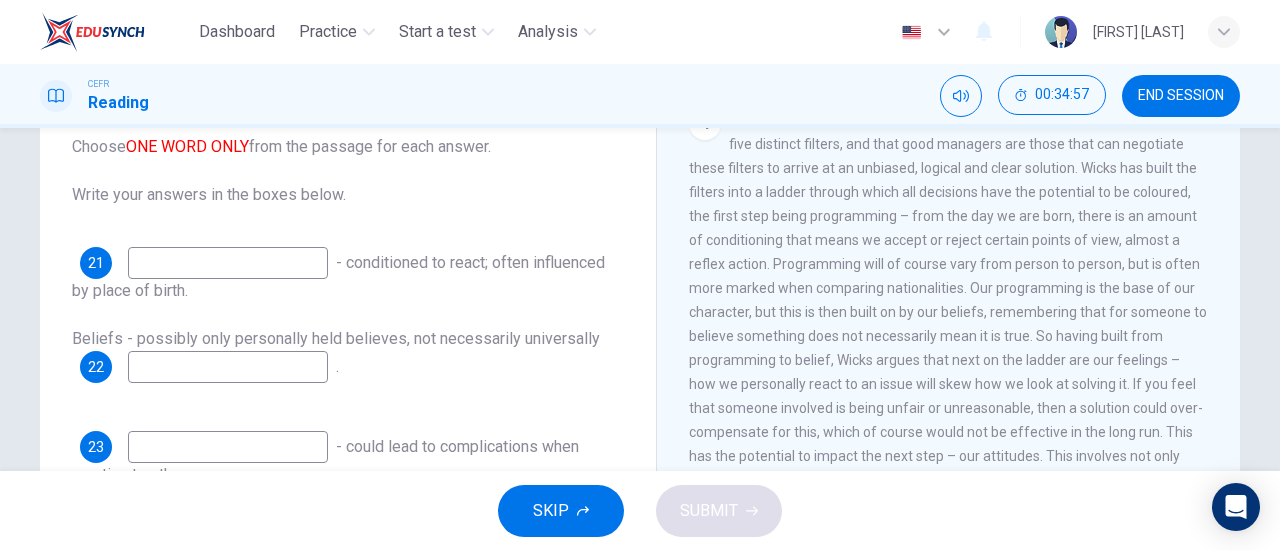 scroll, scrollTop: 165, scrollLeft: 0, axis: vertical 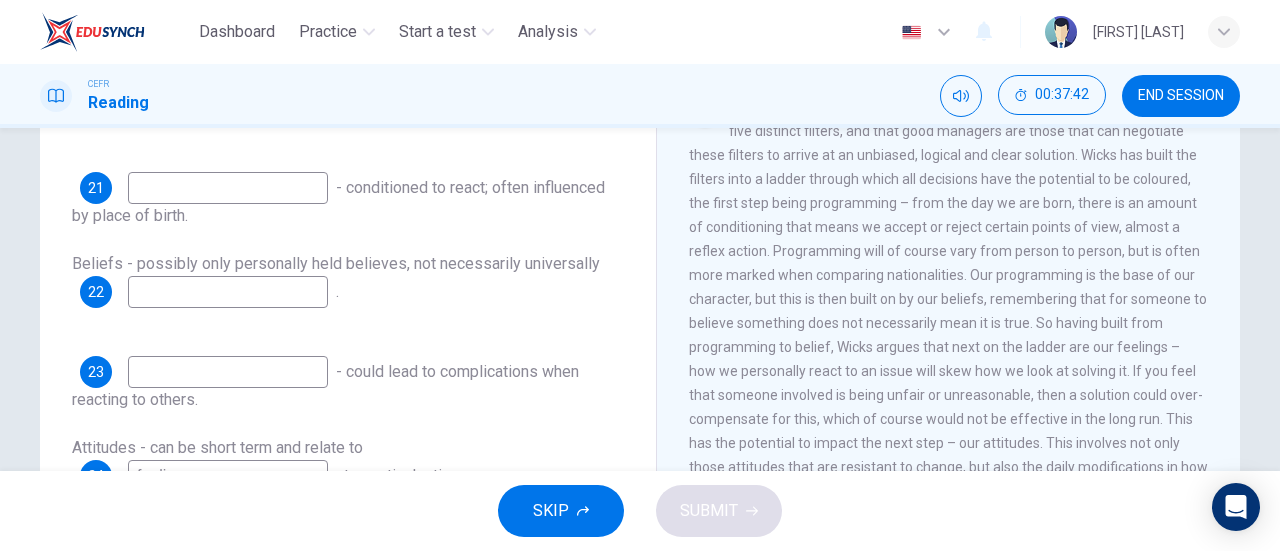 type on "feelings" 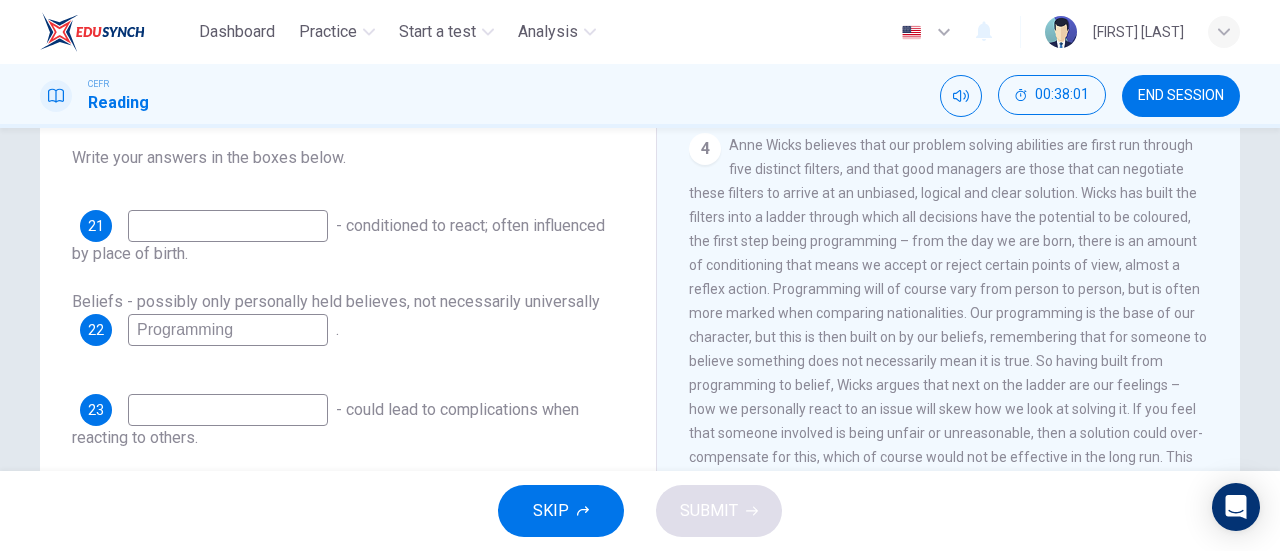 scroll, scrollTop: 213, scrollLeft: 0, axis: vertical 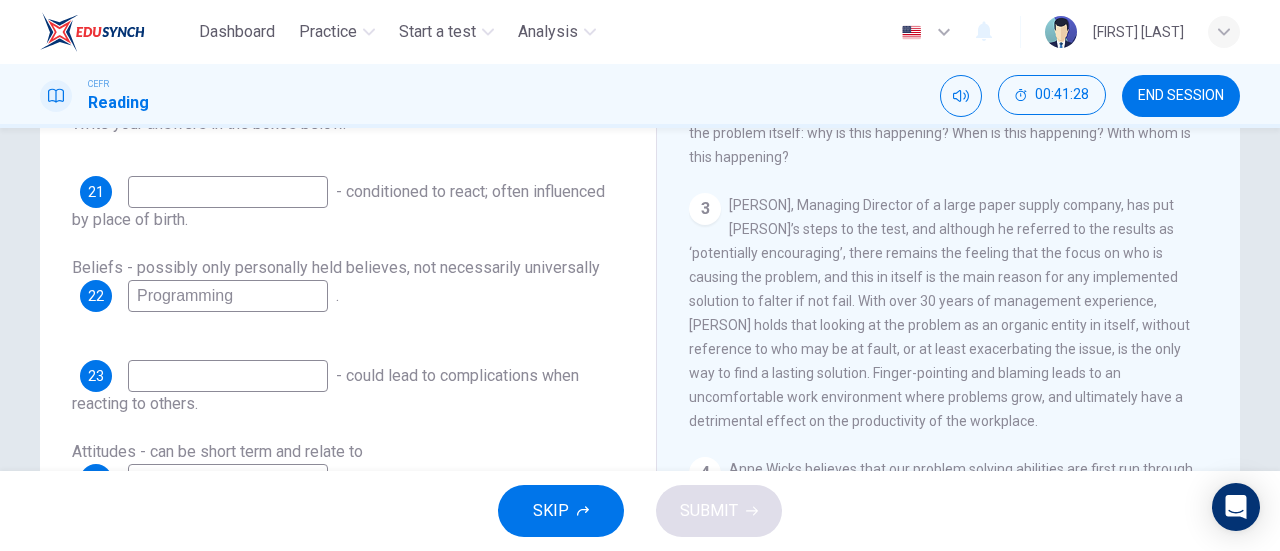 type on "Programming" 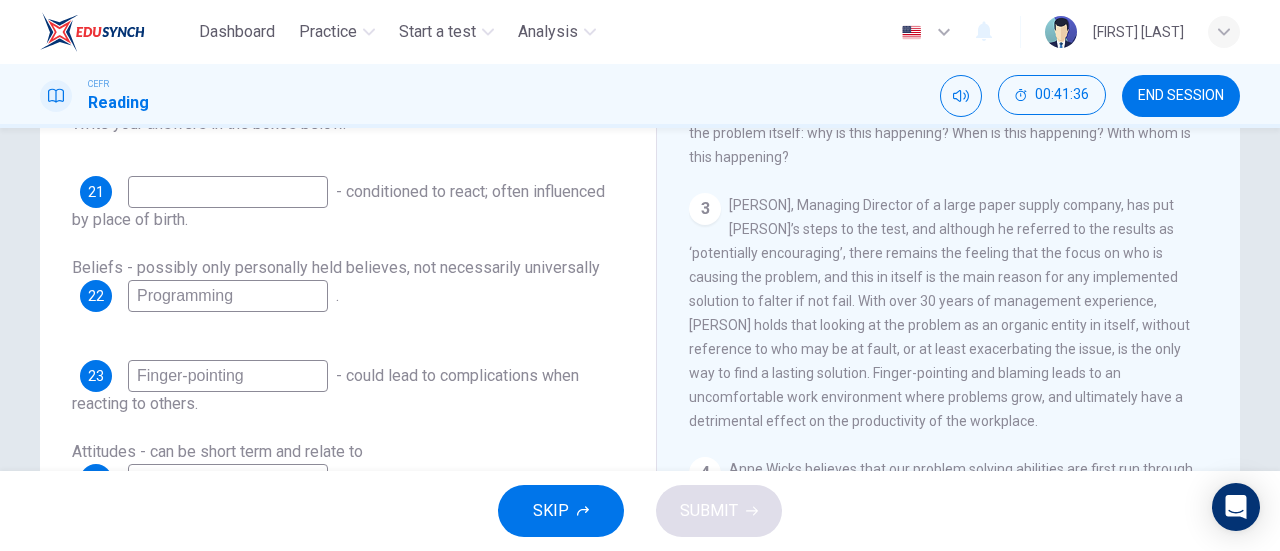 scroll, scrollTop: 202, scrollLeft: 0, axis: vertical 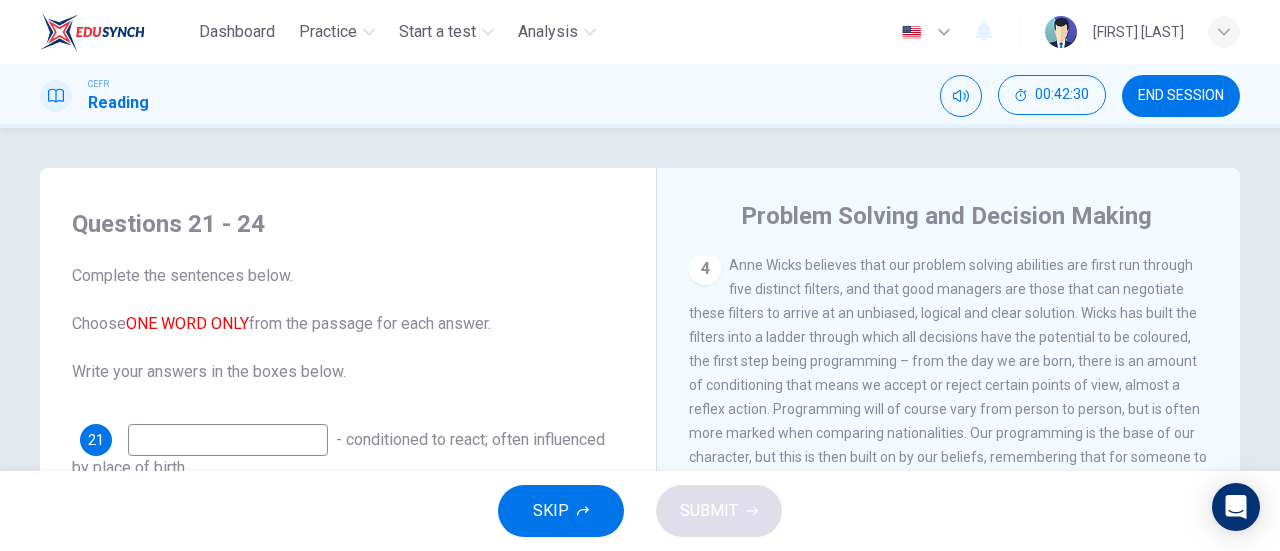 type on "Finger-pointing" 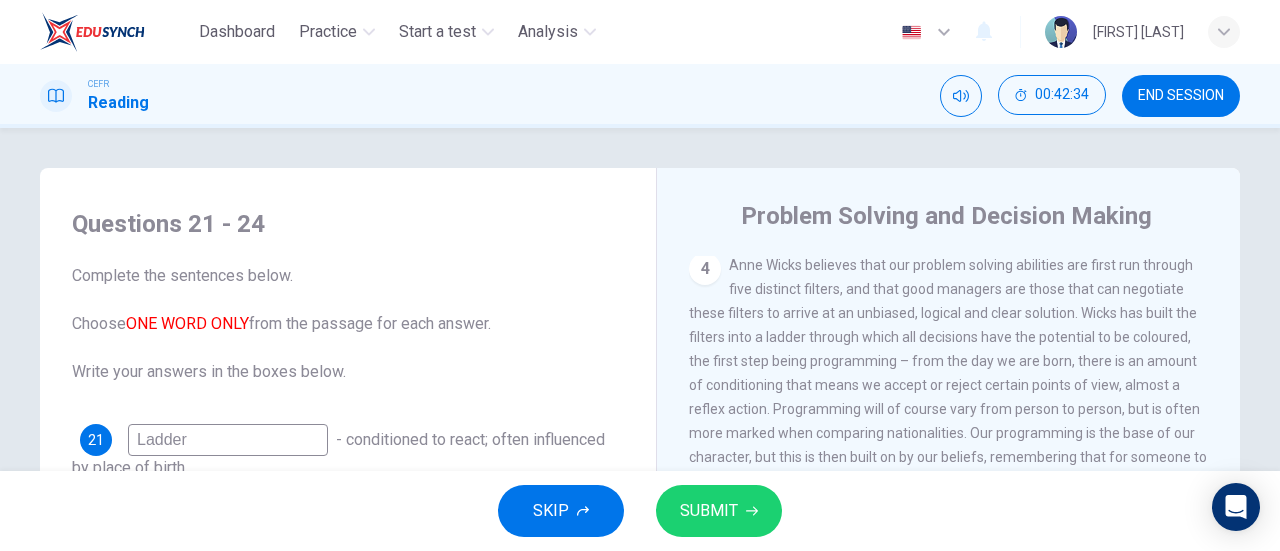 type on "Ladder" 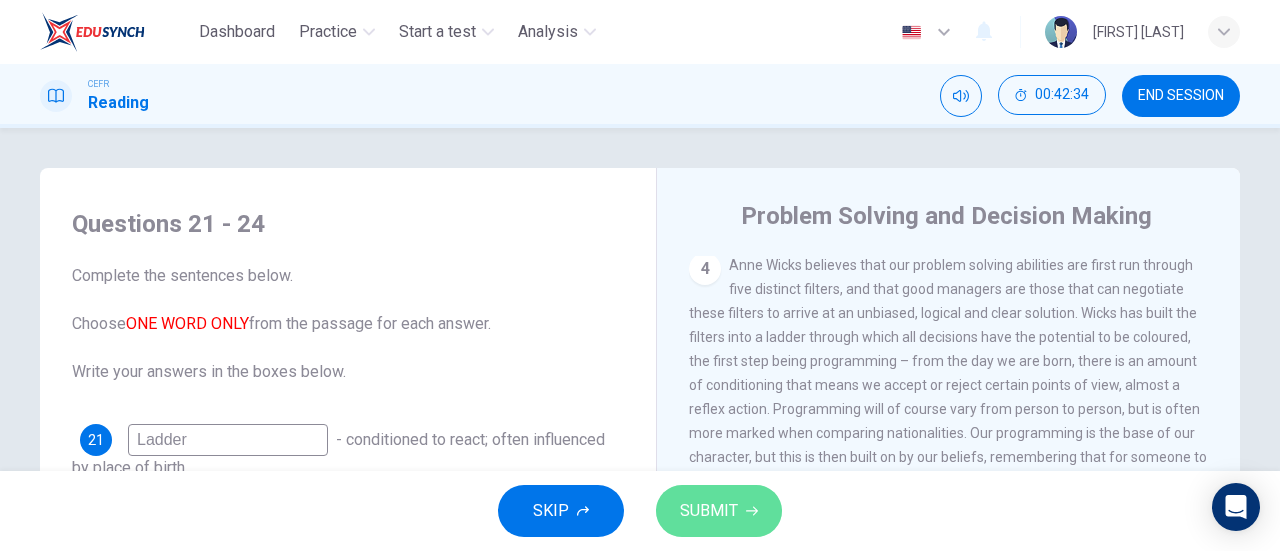 click on "SUBMIT" at bounding box center [709, 511] 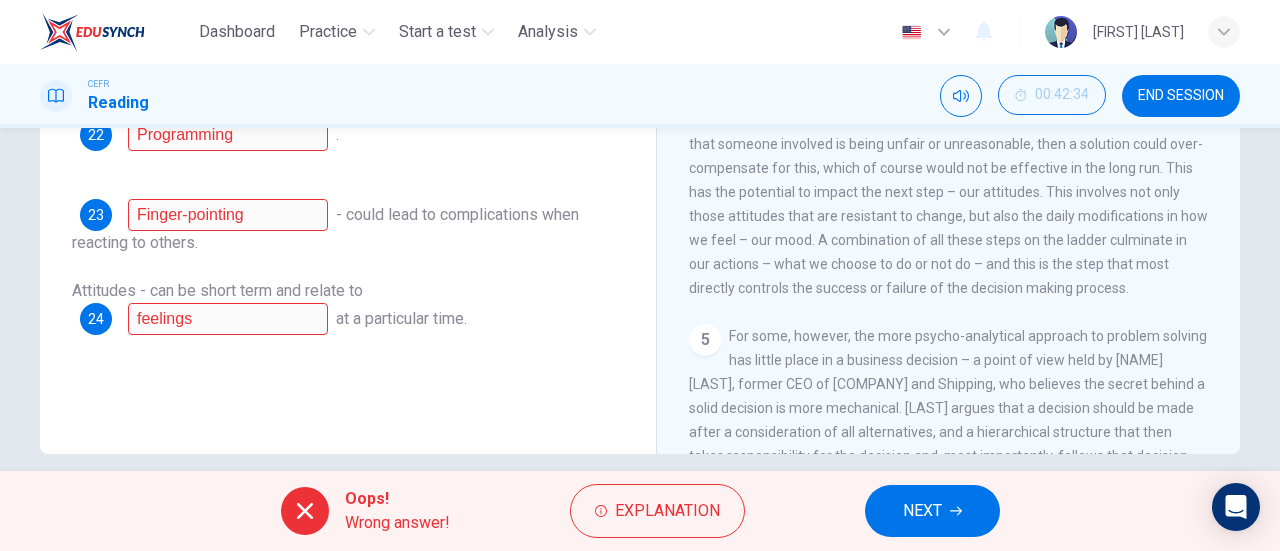 scroll, scrollTop: 410, scrollLeft: 0, axis: vertical 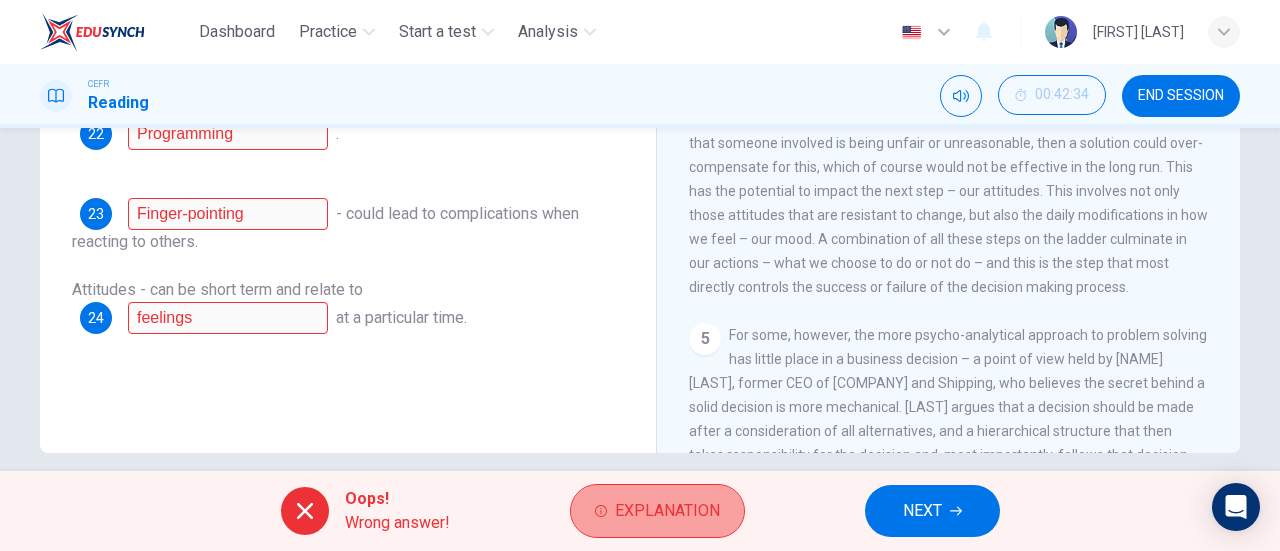 click on "Explanation" at bounding box center [667, 511] 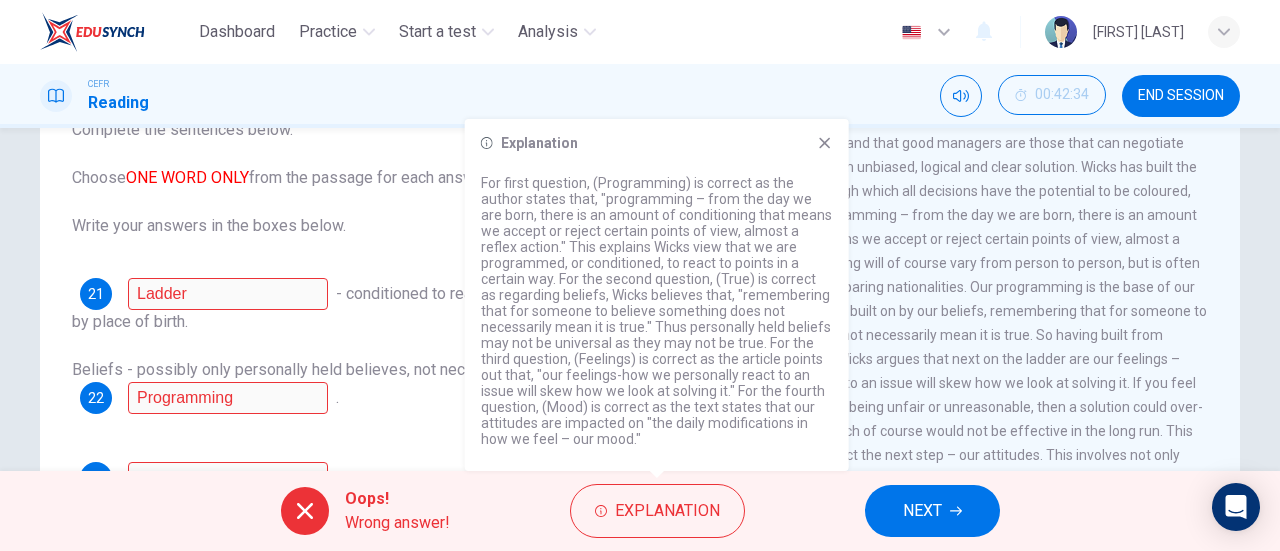 scroll, scrollTop: 150, scrollLeft: 0, axis: vertical 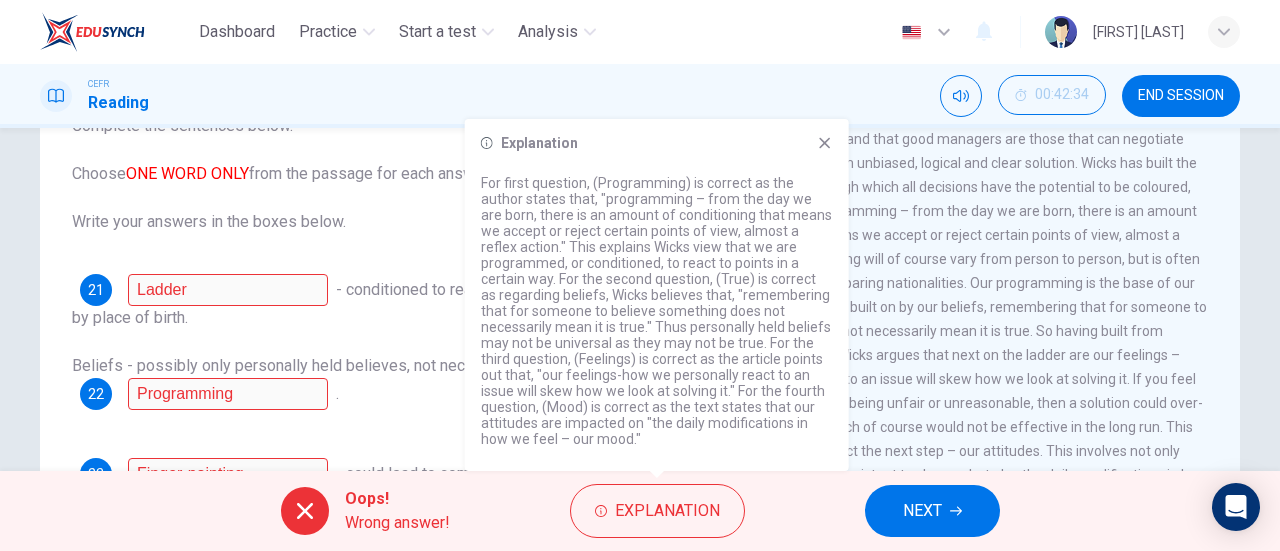 click on "Questions 21 - 24 Complete the sentences below.
Choose  ONE WORD ONLY  from the passage for each answer.
Write your answers in the boxes below. 21 Ladder  - conditioned to react; often influenced by place of birth. Beliefs - possibly only personally held believes, not necessarily universally  22 Programming . 23 Finger-pointing  - could lead to complications when reacting to others. Attitudes - can be short term and relate to  24 [FEELINGS]  at a particular time." at bounding box center (348, 326) 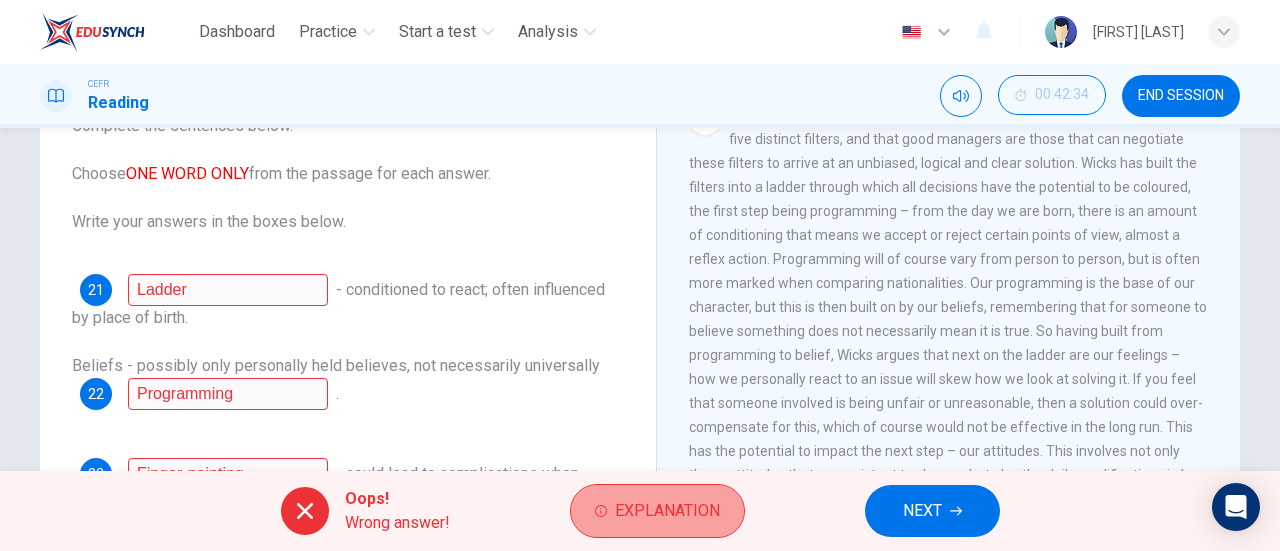 click on "Explanation" at bounding box center (657, 511) 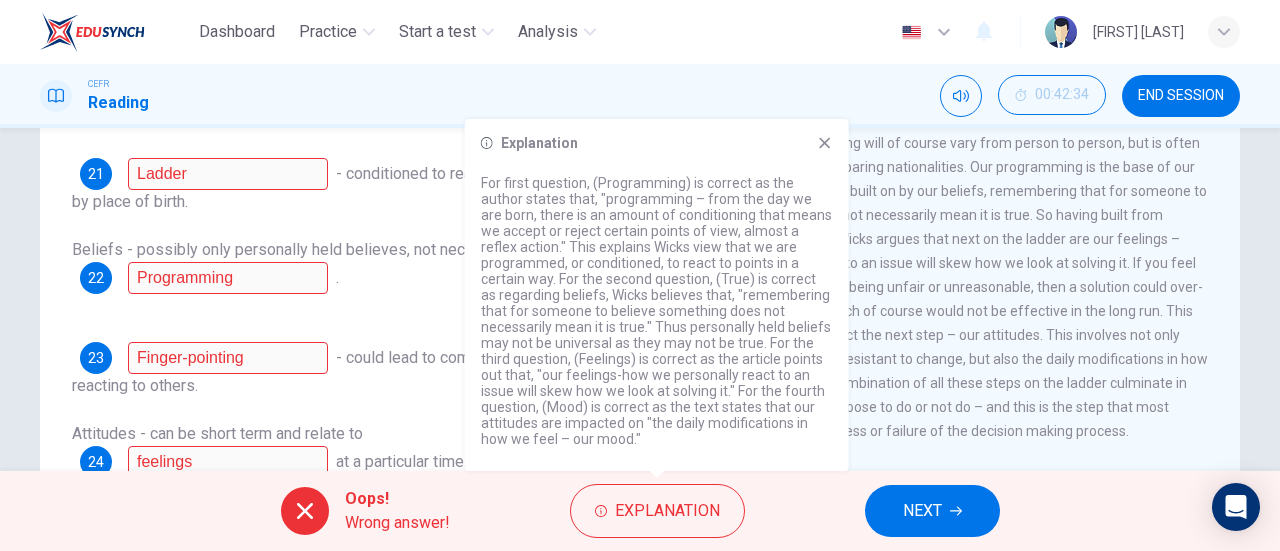 scroll, scrollTop: 262, scrollLeft: 0, axis: vertical 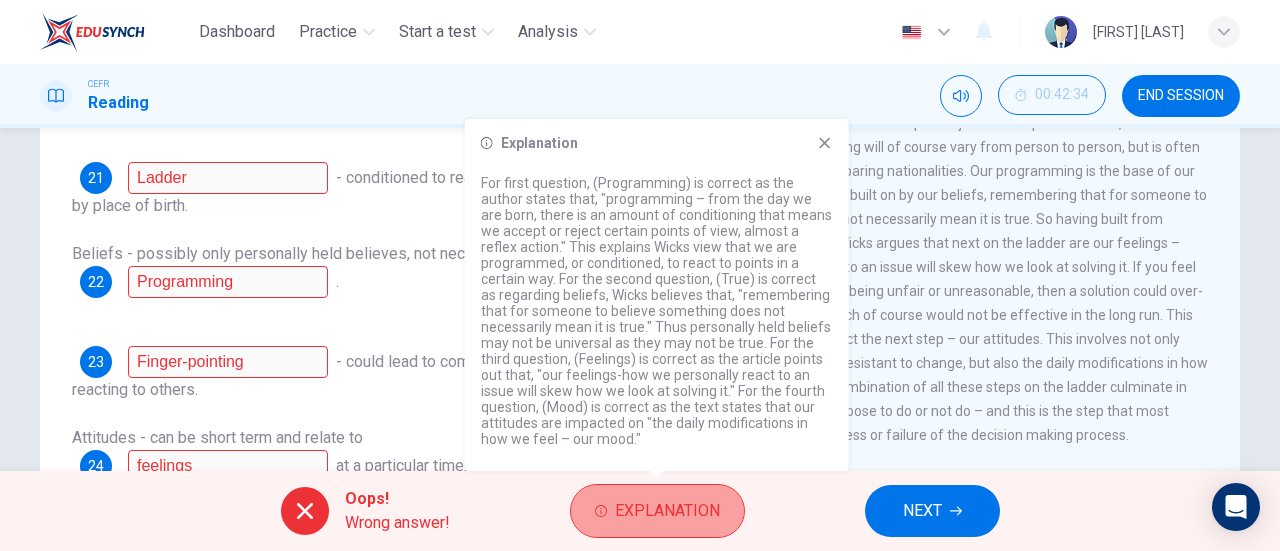 click on "Explanation" at bounding box center (667, 511) 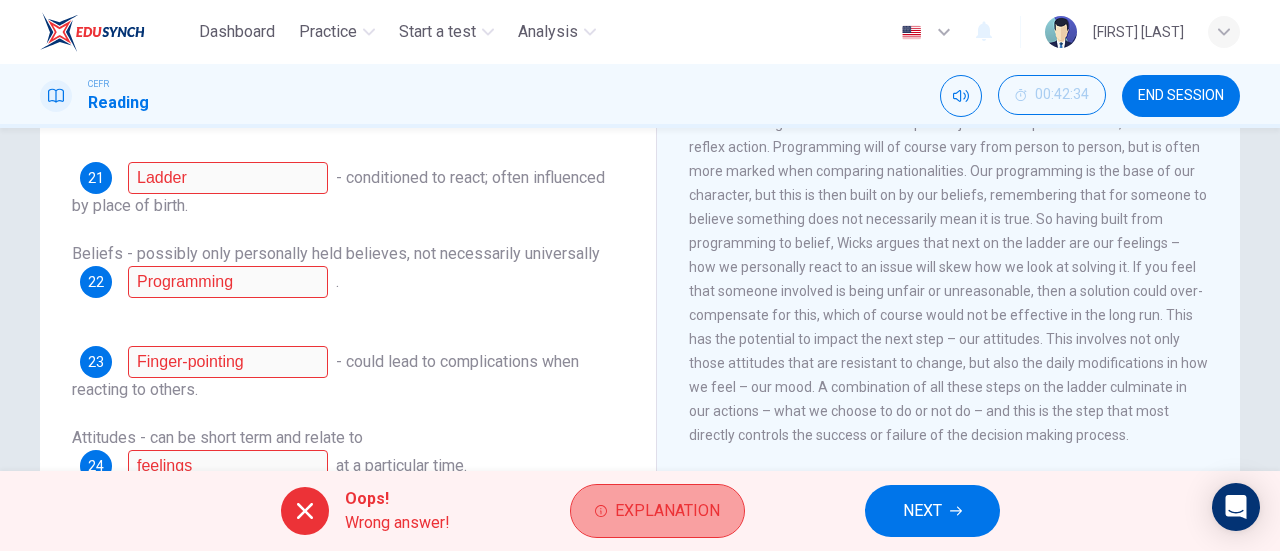 click on "Explanation" at bounding box center (667, 511) 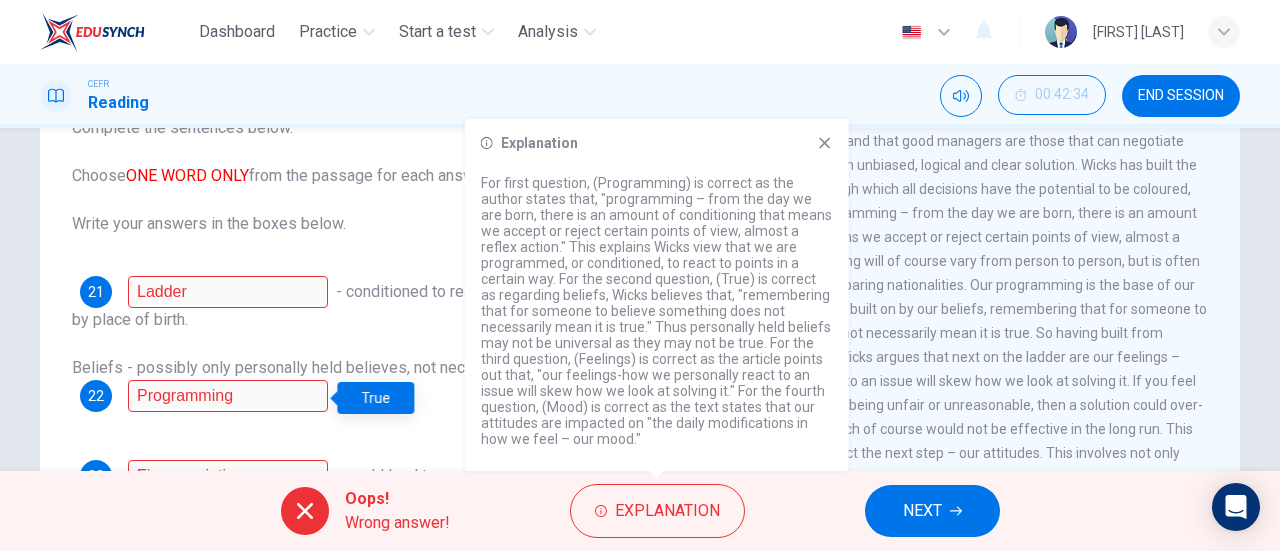scroll, scrollTop: 145, scrollLeft: 0, axis: vertical 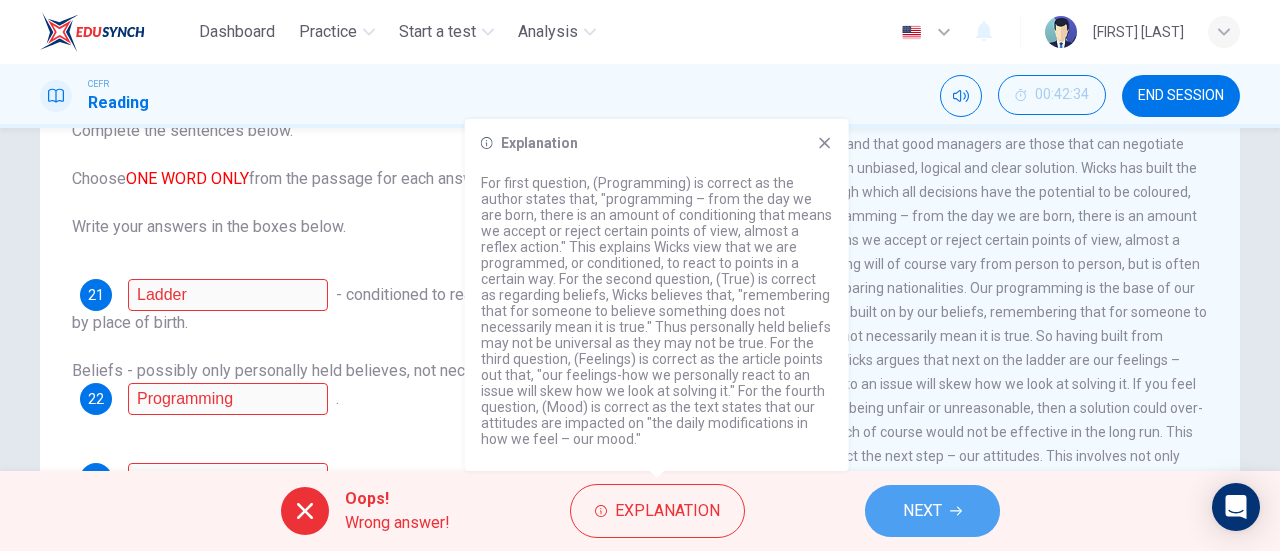 click on "NEXT" at bounding box center (922, 511) 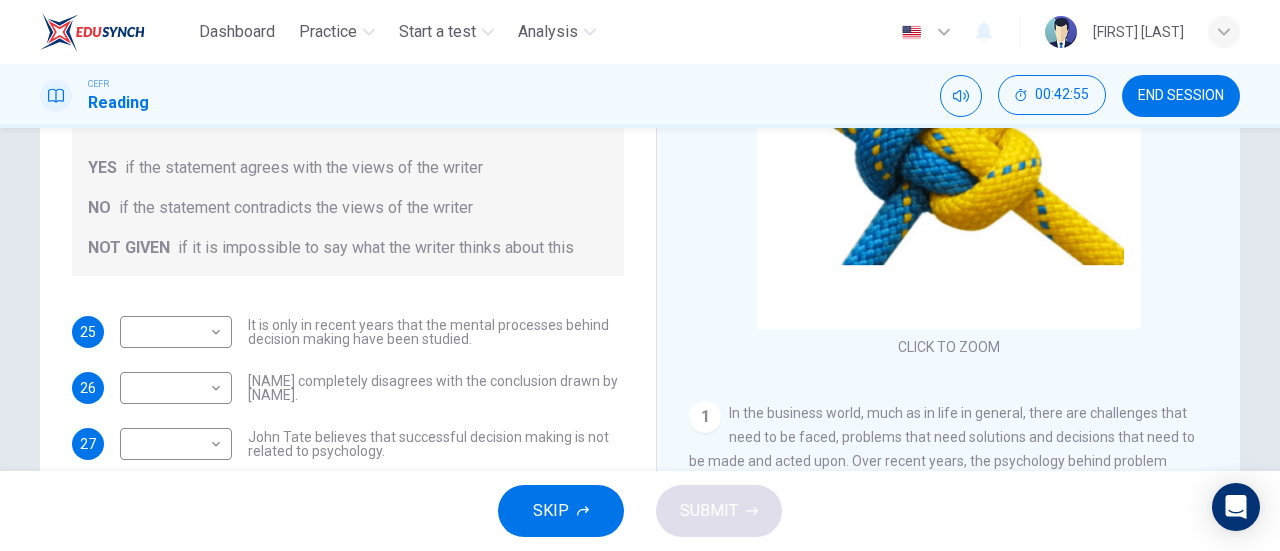 scroll, scrollTop: 278, scrollLeft: 0, axis: vertical 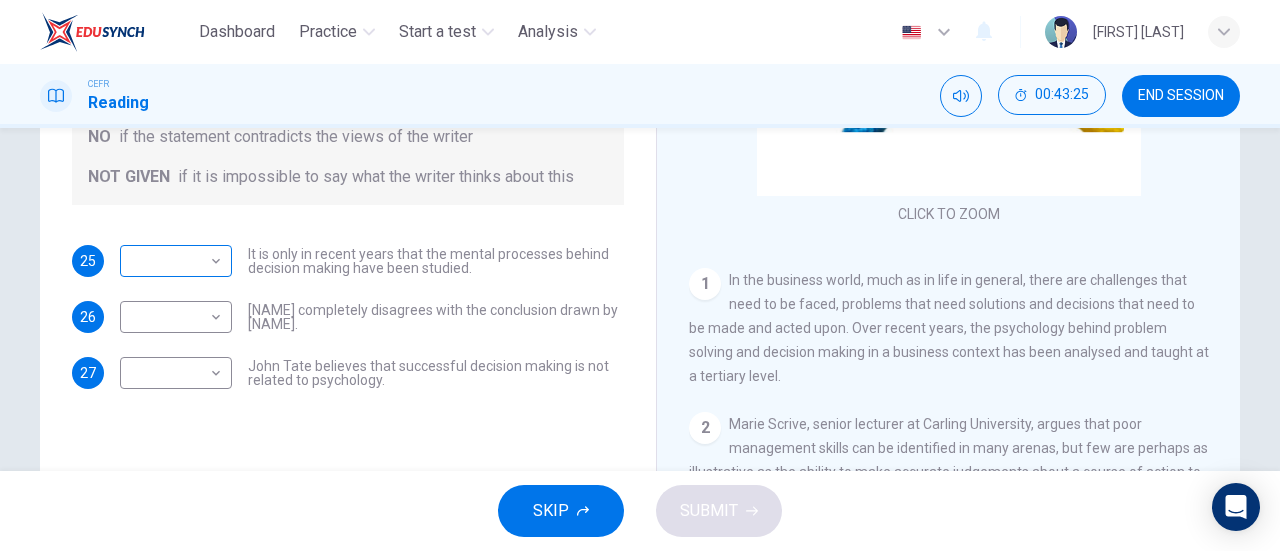 click on "Dashboard Practice Start a test Analysis English en ​ NURUL AQILAH BINTI IBRAHIM CEFR Reading 00:43:25 END SESSION Questions 25 - 27 Do the following statements agree with the views given in the Reading Passage?
In the boxes below, write YES if the statement agrees with the views of the writer NO if the statement contradicts the views of the writer NOT GIVEN if it is impossible to say what the writer thinks about this 25 ​ ​ It is only in recent years that the mental processes behind decision making have been studied. 26 ​ ​ Garen Filke completely disagrees with the conclusion drawn by Martin Hewings. 27 ​ ​ John Tate believes that successful decision making is not related to psychology. Problem Solving and Decision Making CLICK TO ZOOM Click to Zoom 1 2 3 4 5 SKIP SUBMIT EduSynch - Online Language Proficiency Testing
Dashboard Practice Start a test Analysis Notifications © Copyright  2025" at bounding box center (640, 275) 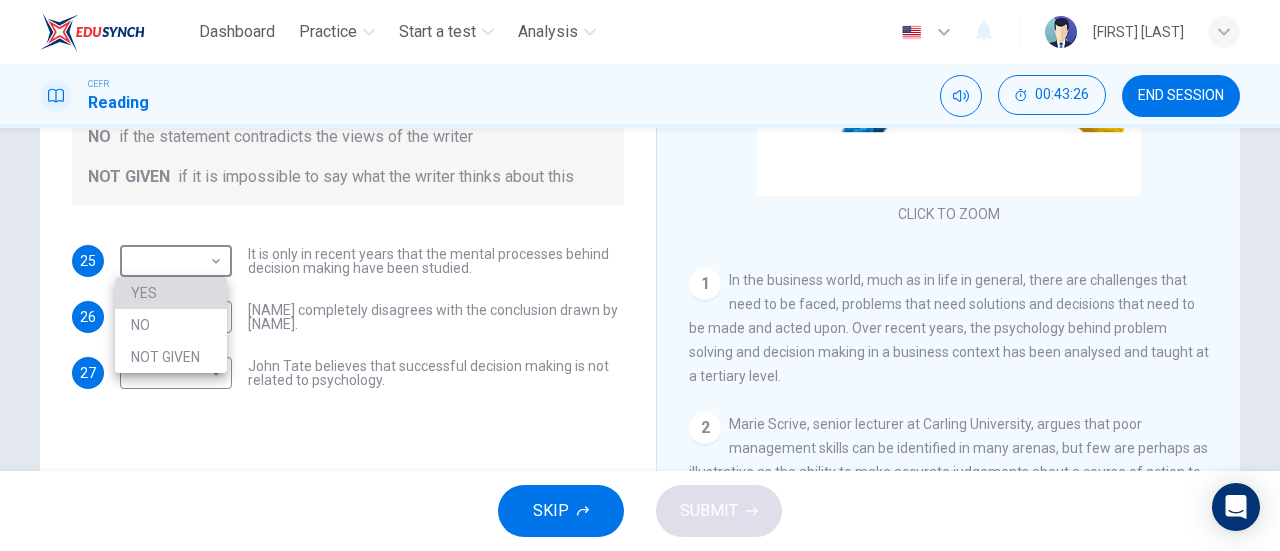 click on "YES" at bounding box center [171, 293] 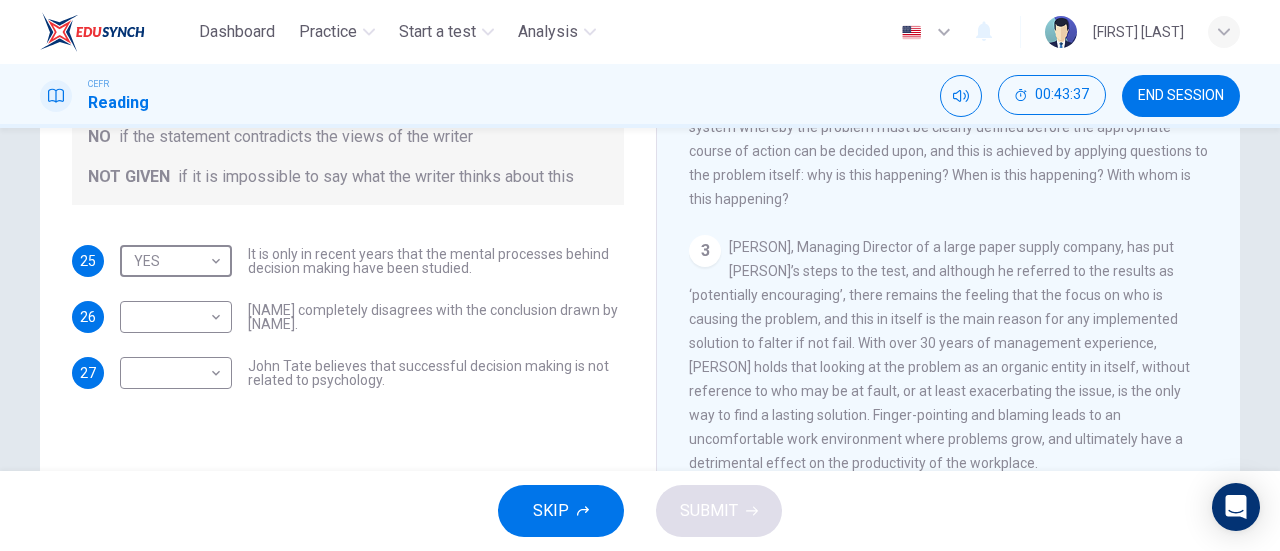scroll, scrollTop: 674, scrollLeft: 0, axis: vertical 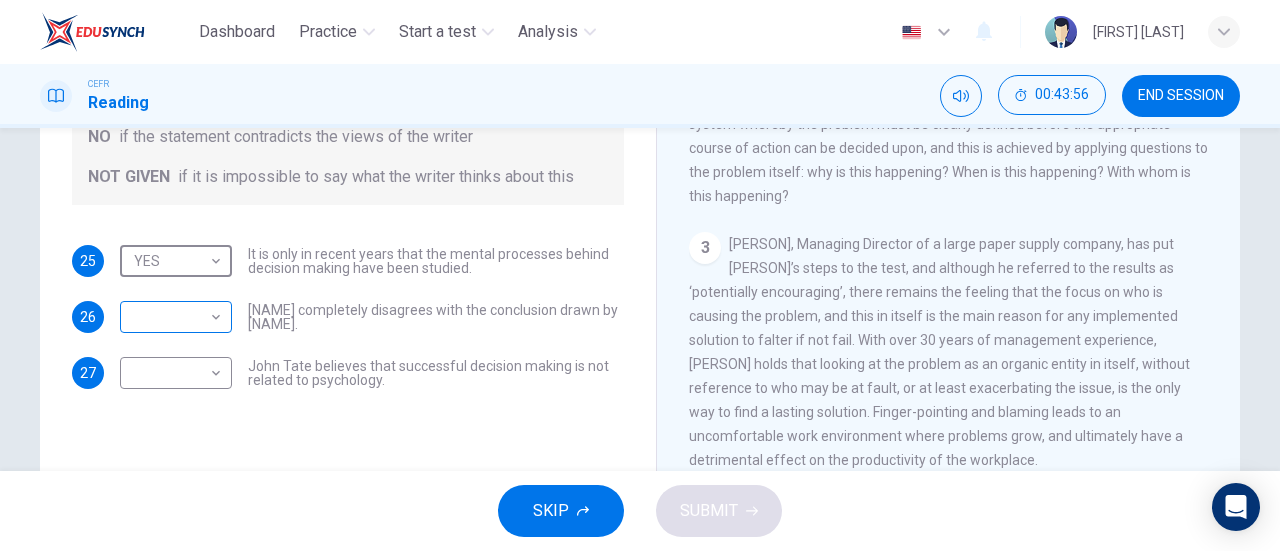 click on "Dashboard Practice Start a test Analysis English en ​ NURUL AQILAH BINTI IBRAHIM CEFR Reading 00:43:56 END SESSION Questions 25 - 27 Do the following statements agree with the views given in the Reading Passage?
In the boxes below, write YES if the statement agrees with the views of the writer NO if the statement contradicts the views of the writer NOT GIVEN if it is impossible to say what the writer thinks about this 25 YES YES ​ It is only in recent years that the mental processes behind decision making have been studied. 26 ​ ​ Garen Filke completely disagrees with the conclusion drawn by Martin Hewings. 27 ​ ​ [NAME] [LAST] believes that successful decision making is not related to psychology. Problem Solving and Decision Making CLICK TO ZOOM Click to Zoom 1 2 3 4 5 SKIP SUBMIT EduSynch - Online Language Proficiency Testing
Dashboard Practice Start a test Analysis Notifications © Copyright  2025" at bounding box center (640, 275) 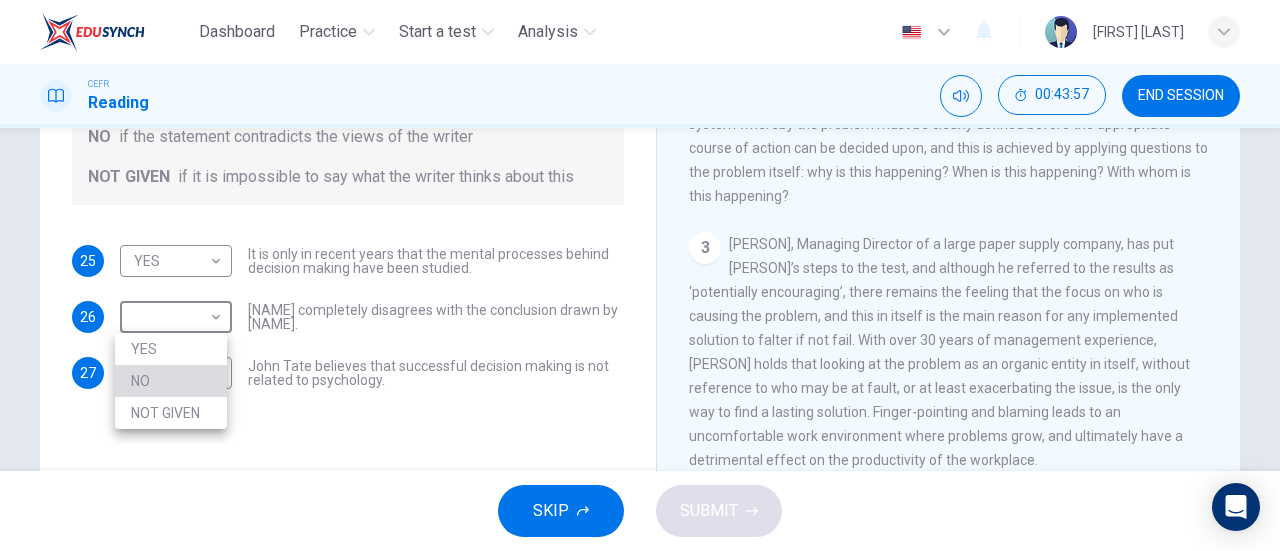 click on "NO" at bounding box center [171, 381] 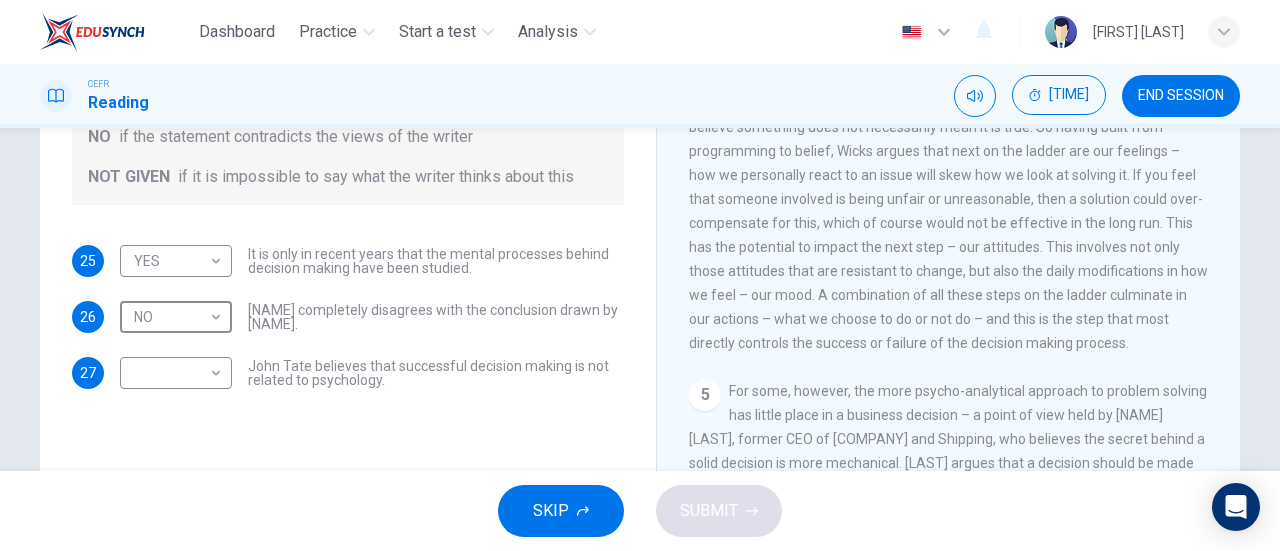 scroll, scrollTop: 1438, scrollLeft: 0, axis: vertical 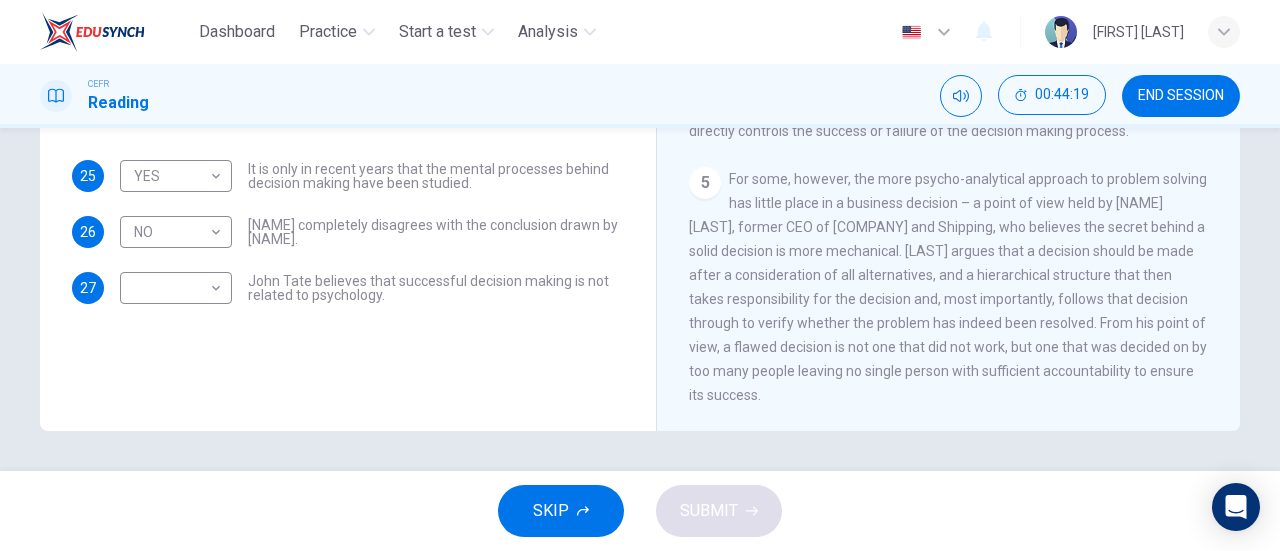 click on "5 For some, however, the more psycho-analytical approach to problem solving has little place in a business decision – a point of view held by [NAME] [LAST], former CEO of [COMPANY] and Shipping, who believes the secret behind a solid decision is more mechanical. [LAST] argues that a decision should be made after a consideration of all alternatives, and a hierarchical structure that then takes responsibility for the decision and, most importantly, follows that decision through to verify whether the problem has
indeed been resolved. From his point of view, a flawed decision is not one that did not work, but one that was decided on by too many people leaving no single person with sufficient accountability to ensure its success." at bounding box center (949, 287) 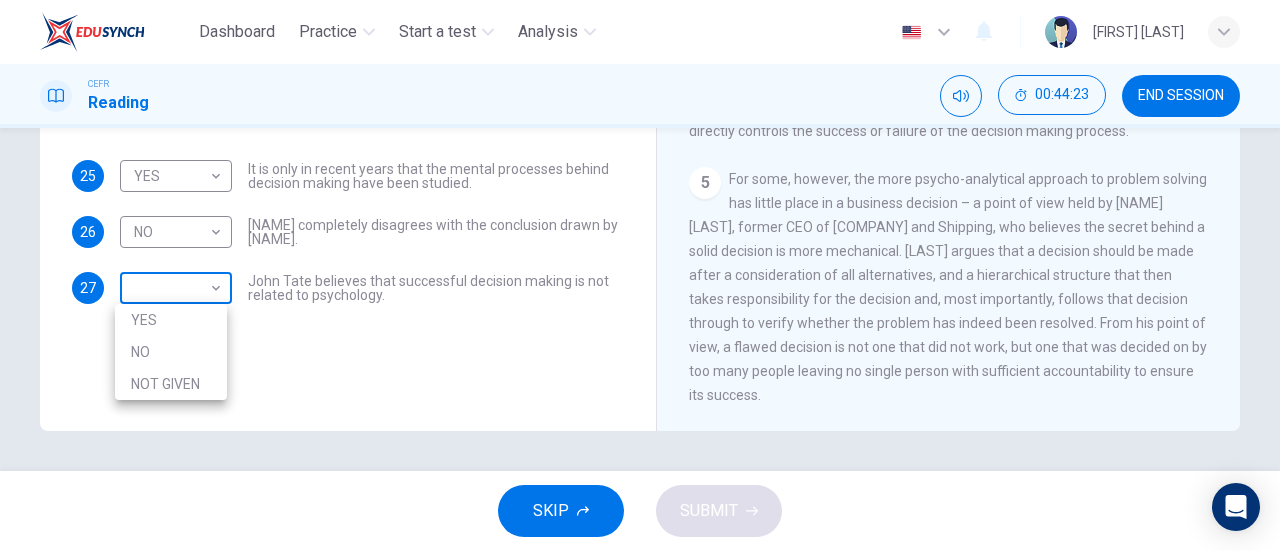 click on "Dashboard Practice Start a test Analysis English en ​ [PERSON] CEFR Reading 00:44:23 END SESSION Questions 25 - 27 Do the following statements agree with the views given in the Reading Passage?
In the boxes below, write YES if the statement agrees with the views of the writer NO if the statement contradicts the views of the writer NOT GIVEN if it is impossible to say what the writer thinks about this 25 YES YES ​ It is only in recent years that the mental processes behind decision making have been studied. 26 NO NO ​ [PERSON] completely disagrees with the conclusion drawn by [PERSON]. 27 ​ ​ [PERSON] believes that successful decision making is not related to psychology. Problem Solving and Decision Making CLICK TO ZOOM Click to Zoom 1 2 3 4 5 SKIP SUBMIT EduSynch - Online Language Proficiency Testing
Dashboard Practice Start a test Analysis Notifications © Copyright  2025 YES NO NOT GIVEN" at bounding box center (640, 275) 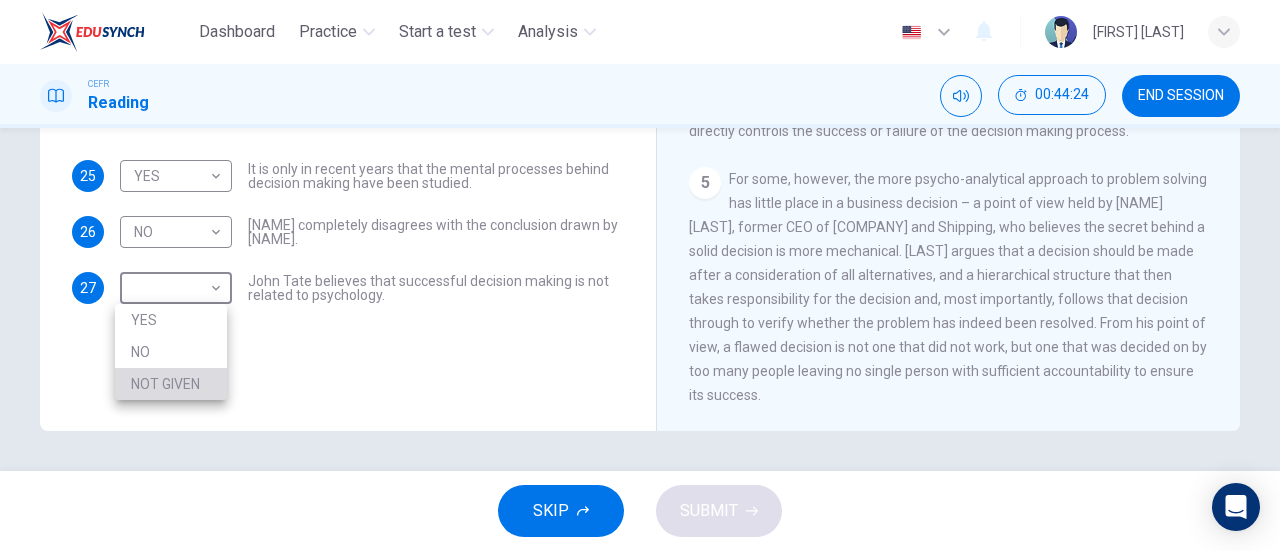 click on "NOT GIVEN" at bounding box center [171, 384] 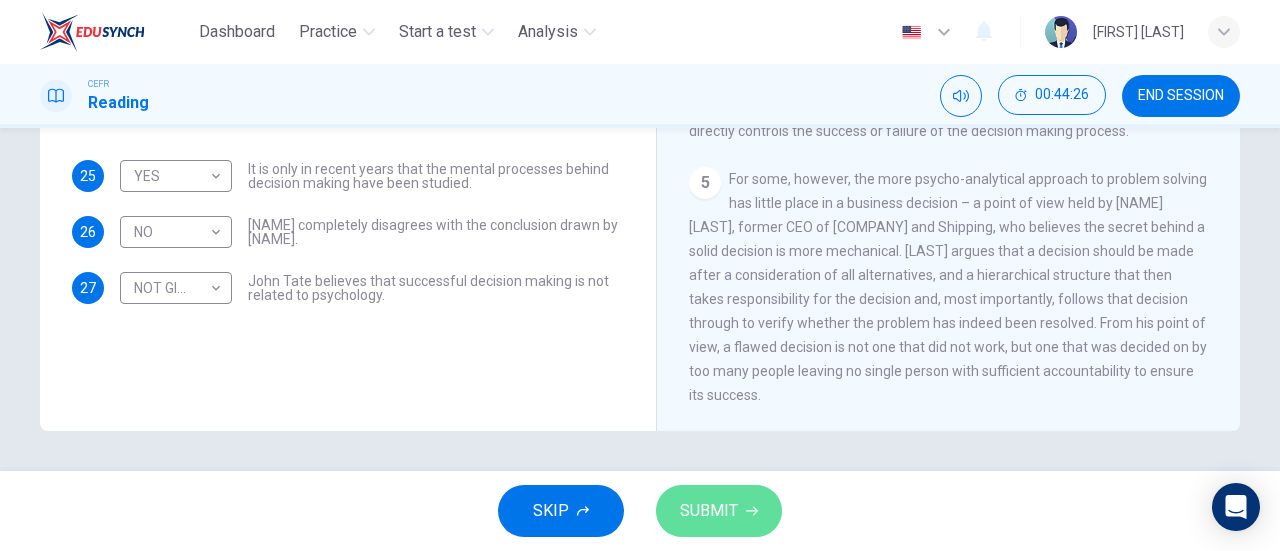 click on "SUBMIT" at bounding box center (719, 511) 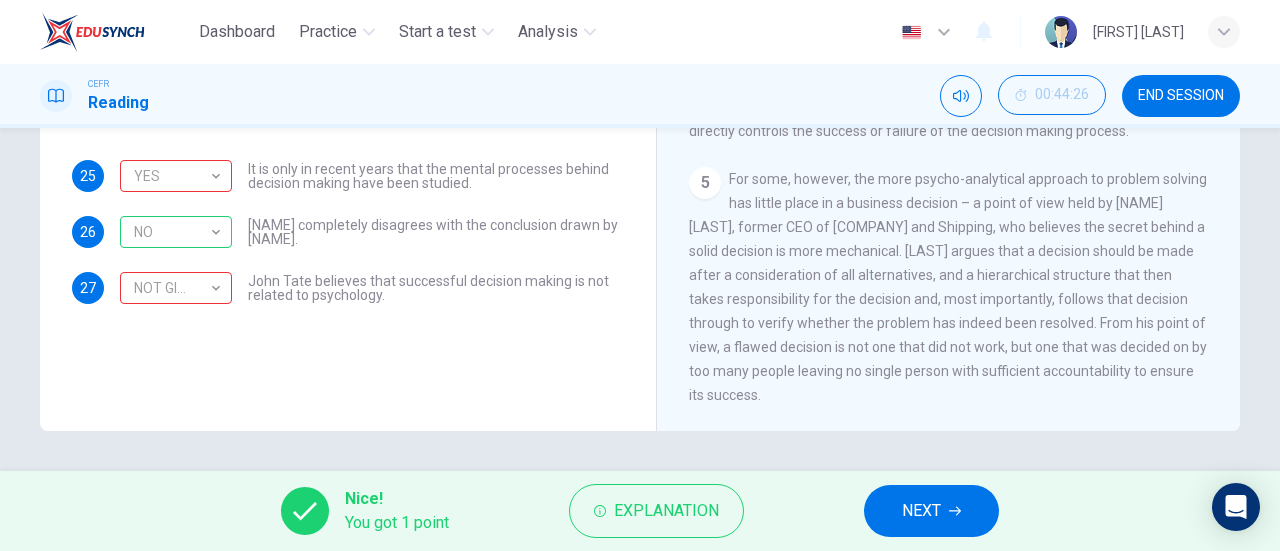 scroll, scrollTop: 380, scrollLeft: 0, axis: vertical 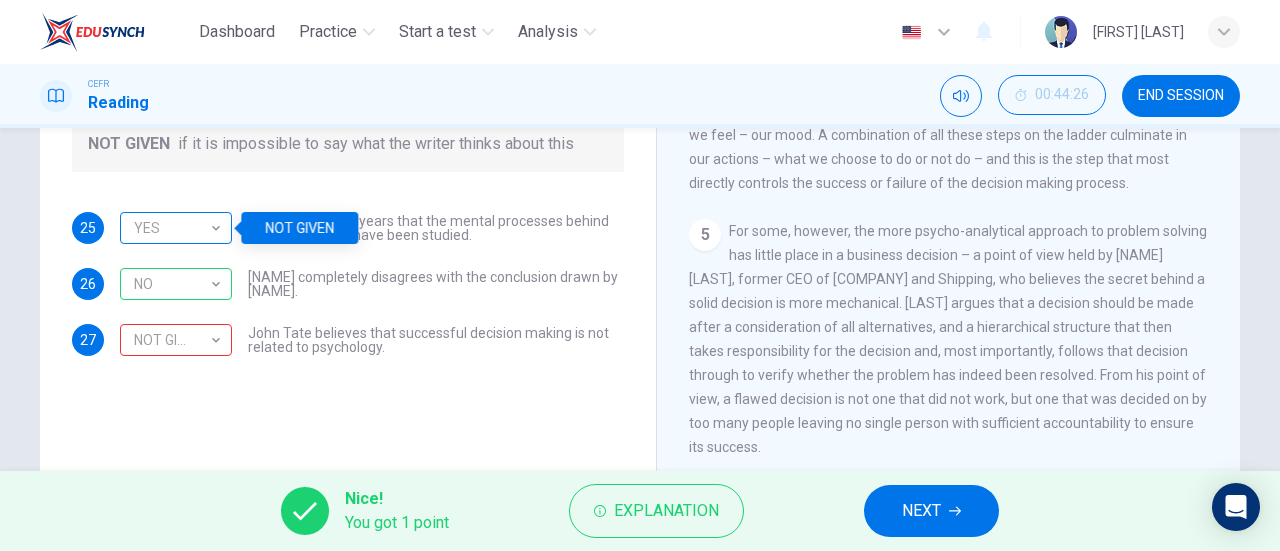 click on "YES" at bounding box center [172, 228] 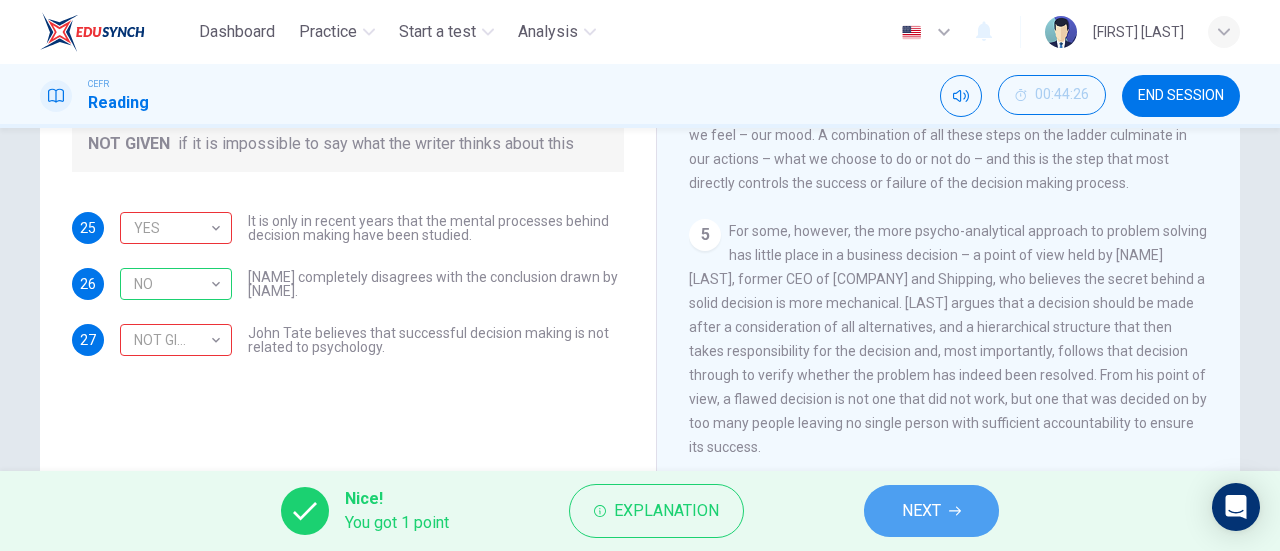 click at bounding box center [955, 511] 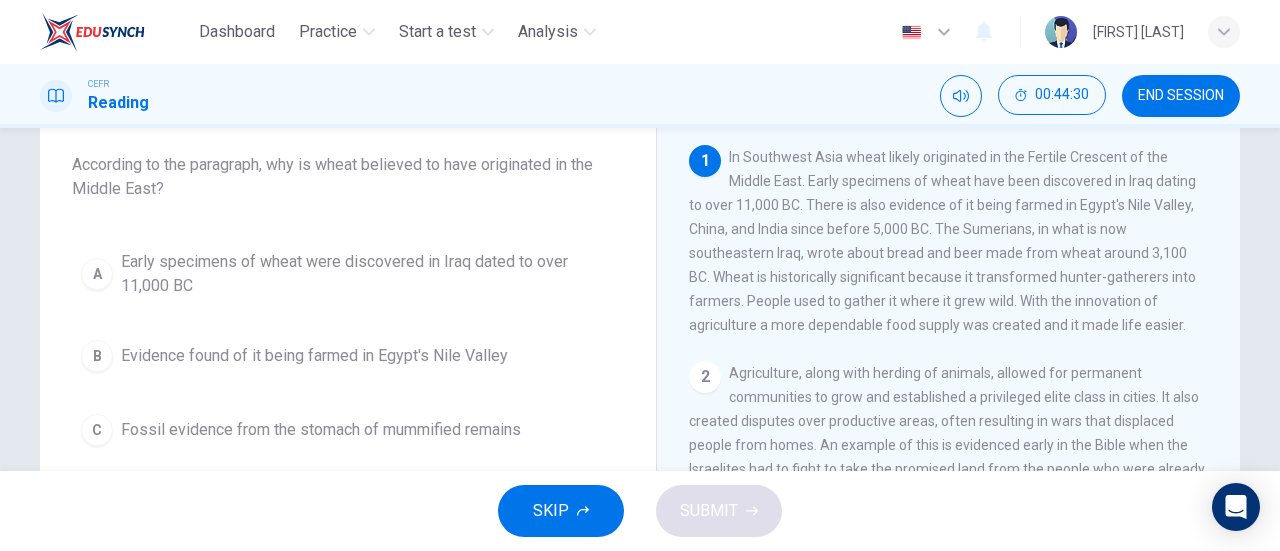 scroll, scrollTop: 0, scrollLeft: 0, axis: both 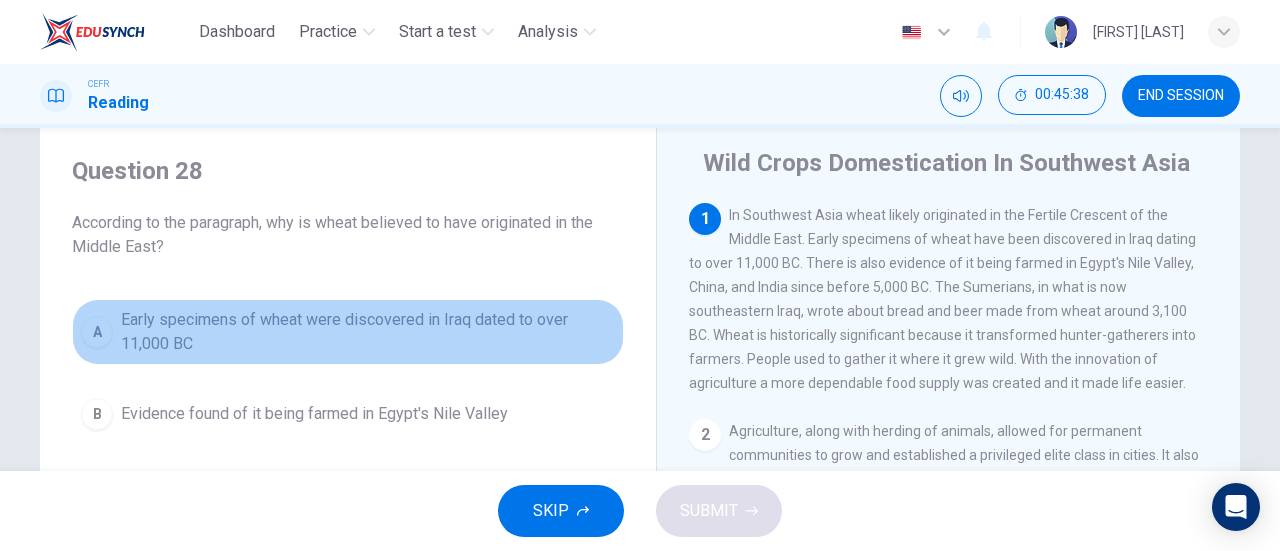 click on "A Early specimens of wheat were discovered in Iraq dated to over 11,000 BC" at bounding box center [348, 332] 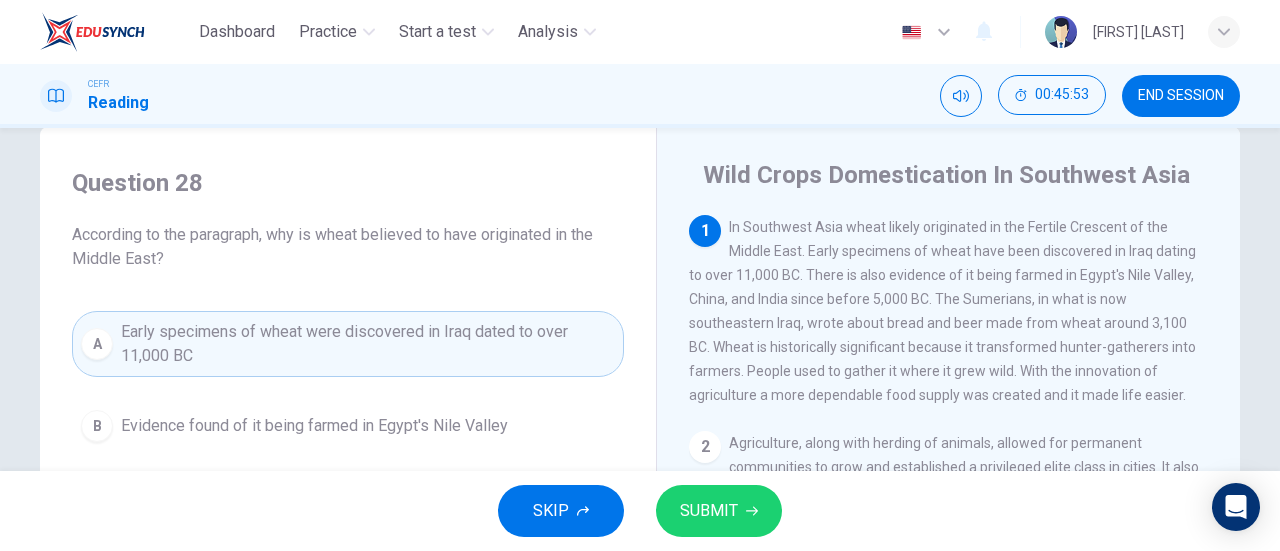scroll, scrollTop: 62, scrollLeft: 0, axis: vertical 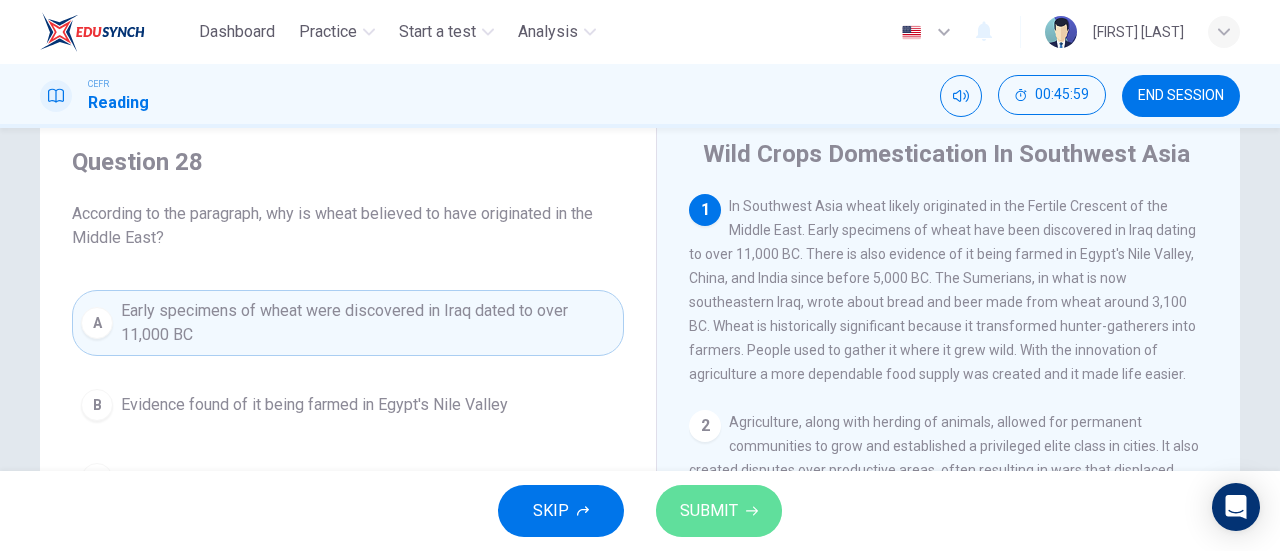 click on "SUBMIT" at bounding box center (709, 511) 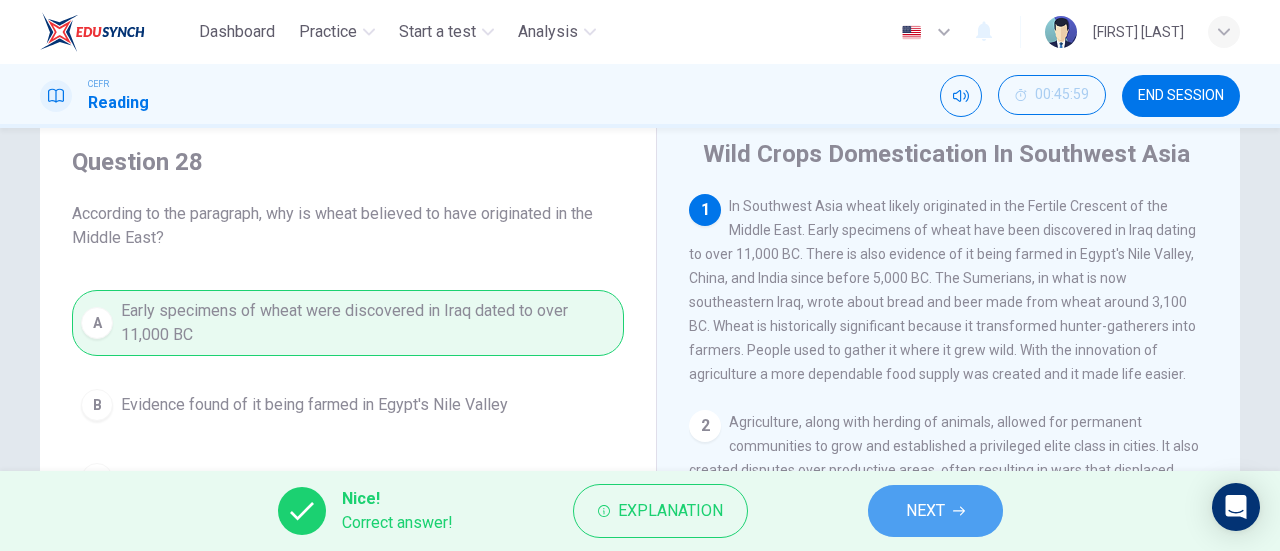 click on "NEXT" at bounding box center (935, 511) 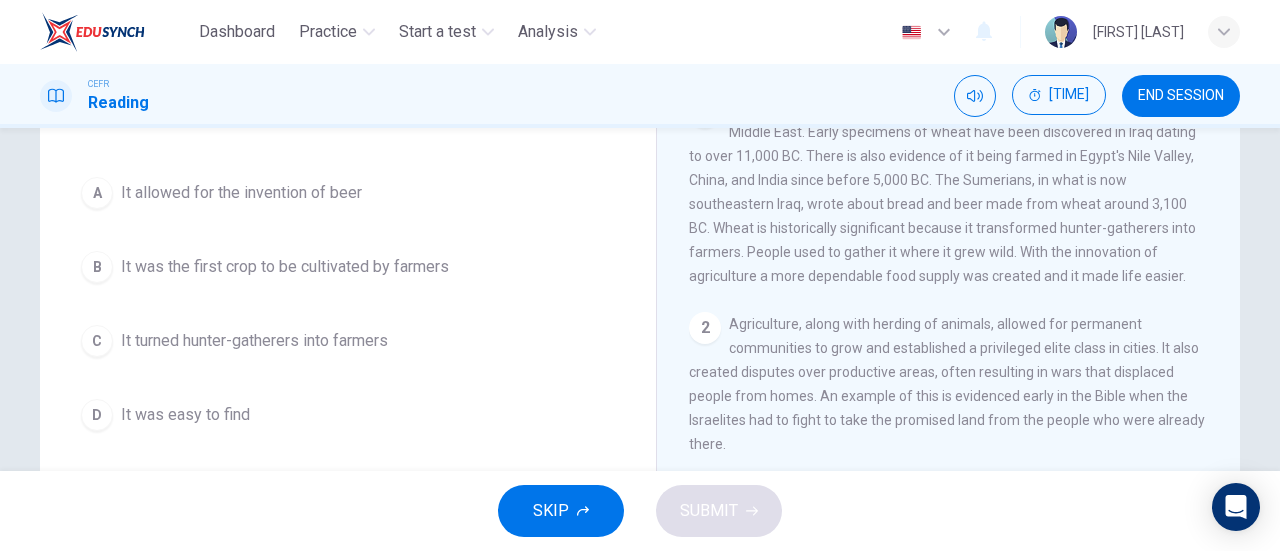 scroll, scrollTop: 163, scrollLeft: 0, axis: vertical 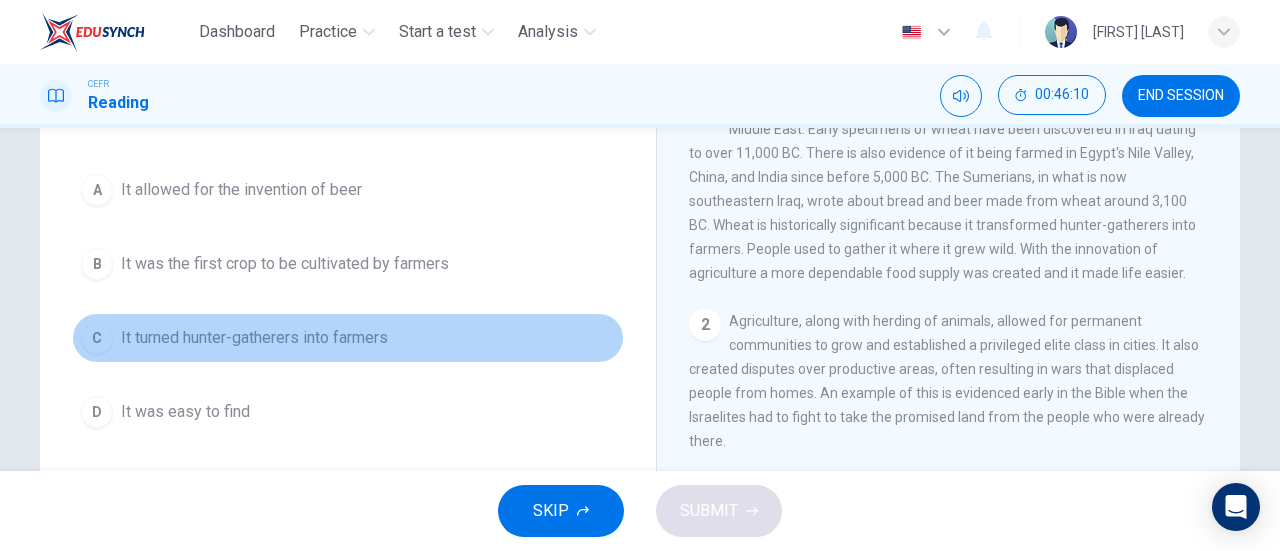 click on "C" at bounding box center (97, 190) 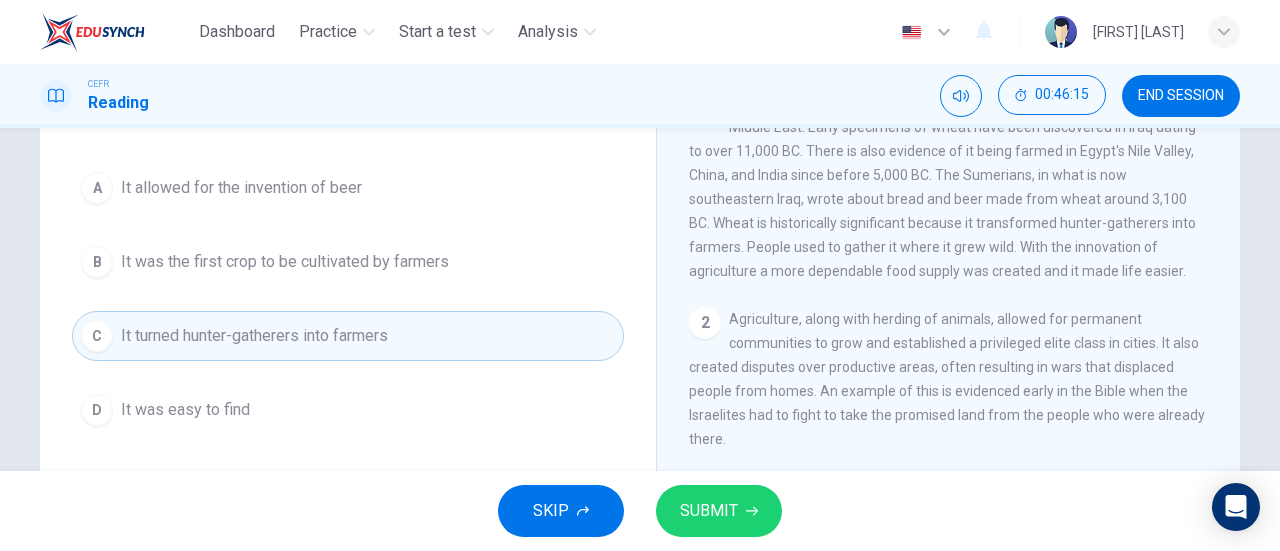scroll, scrollTop: 166, scrollLeft: 0, axis: vertical 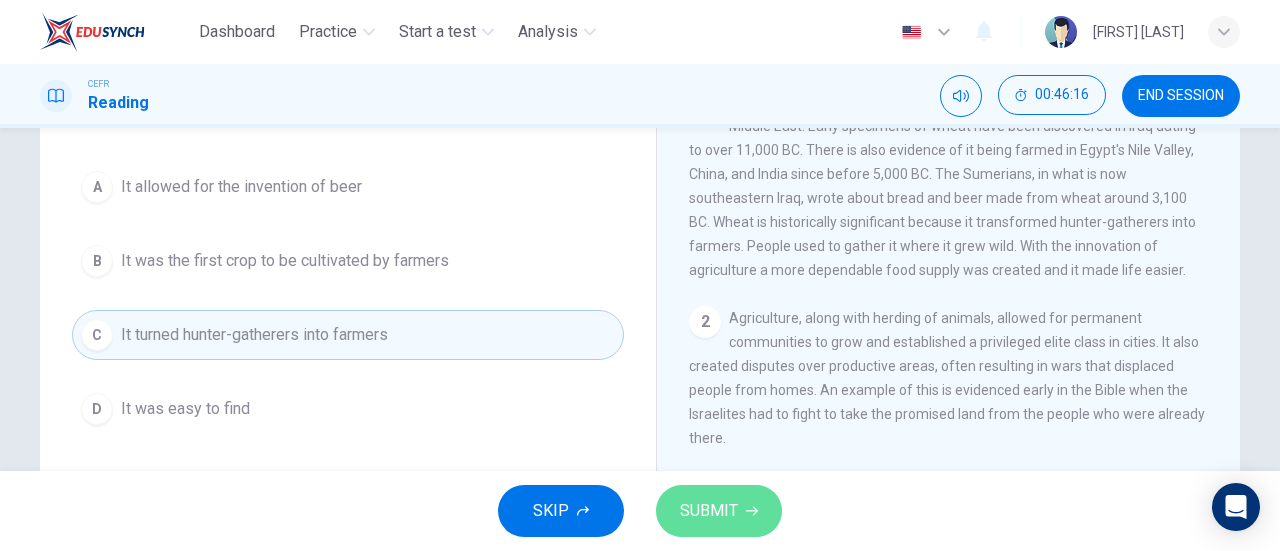 click on "SUBMIT" at bounding box center [709, 511] 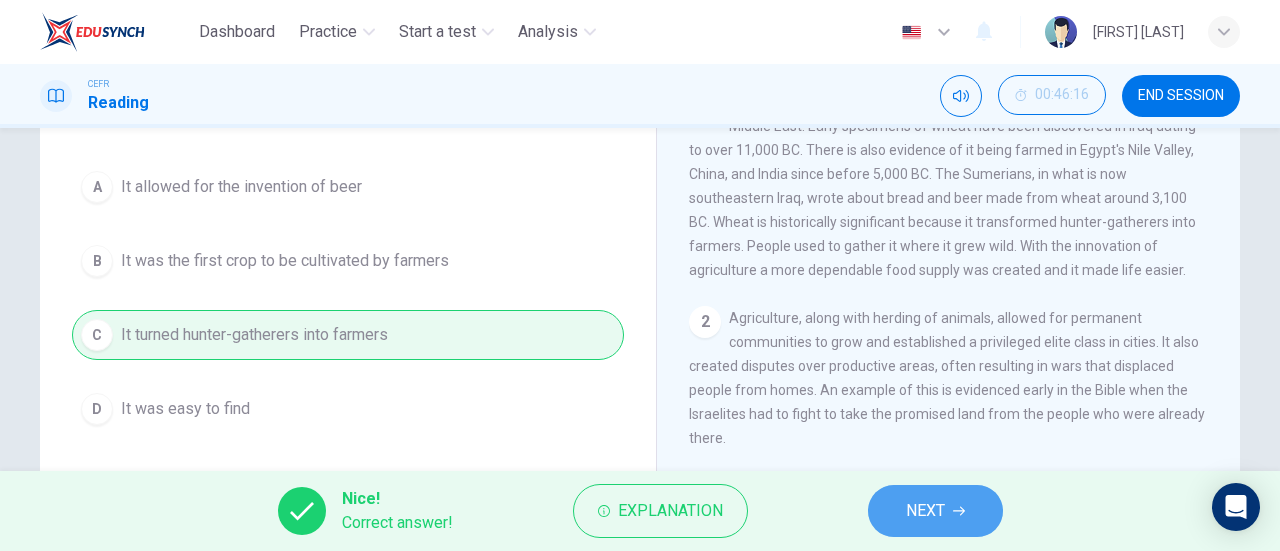 click on "NEXT" at bounding box center [925, 511] 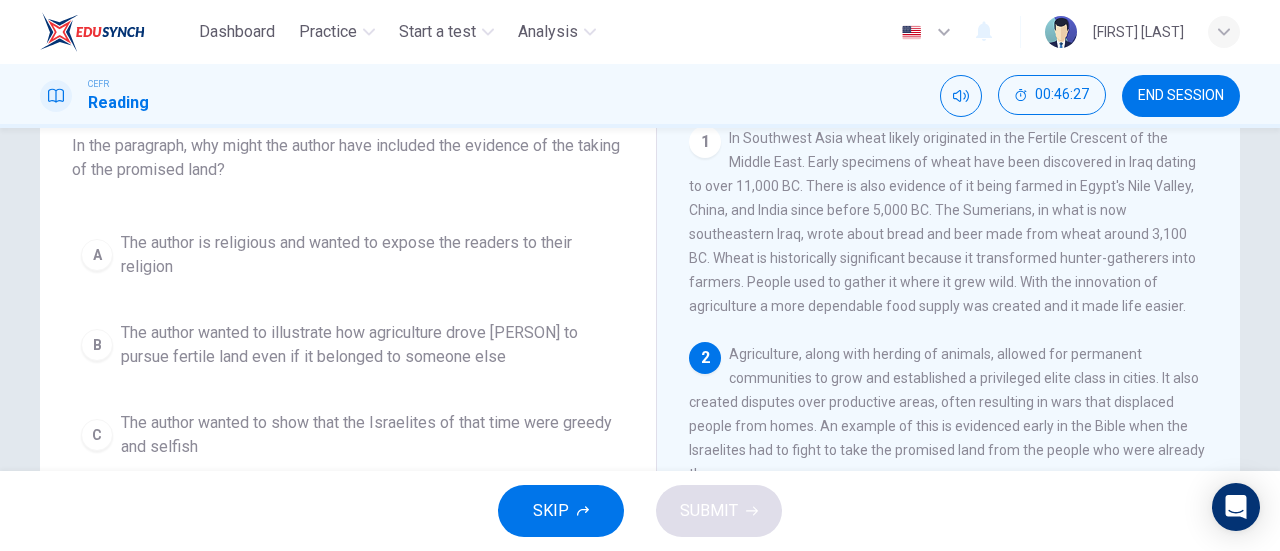 scroll, scrollTop: 133, scrollLeft: 0, axis: vertical 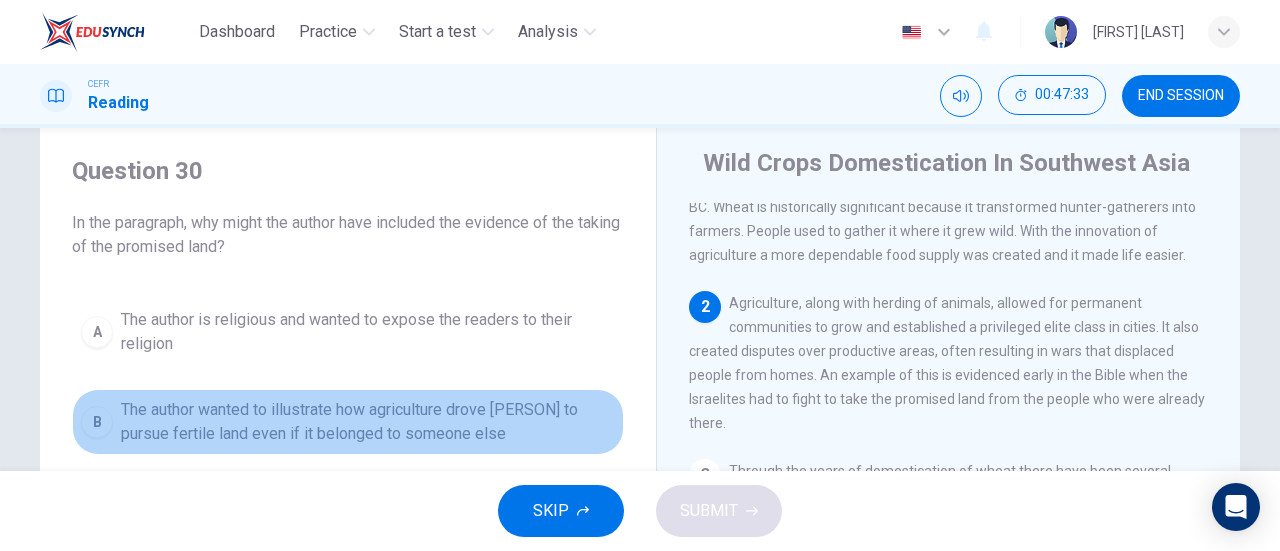 click on "B" at bounding box center (97, 332) 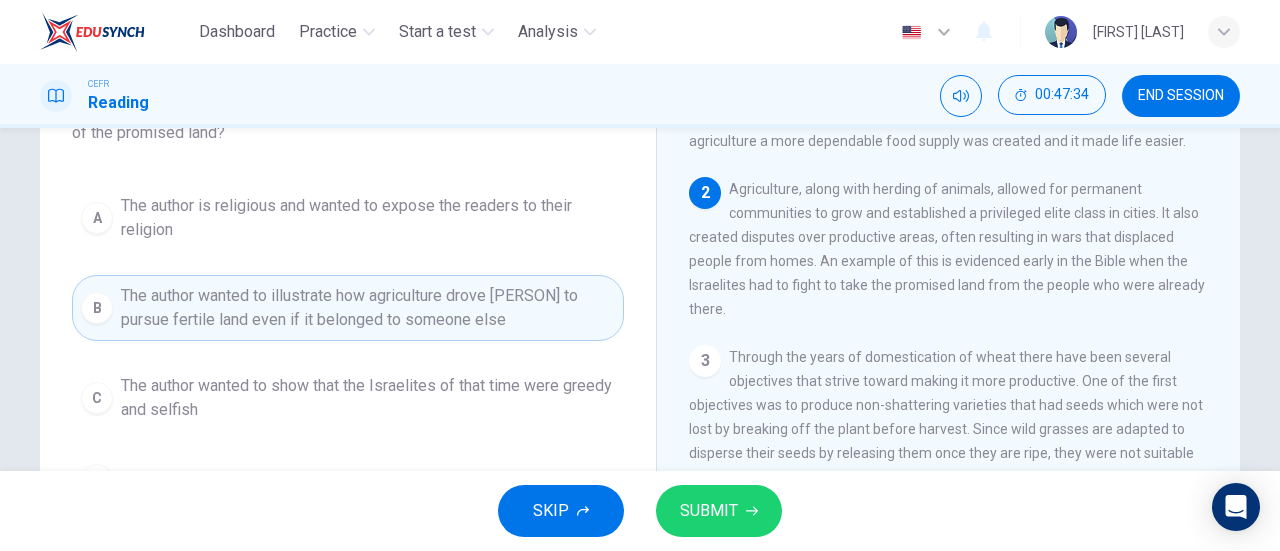 scroll, scrollTop: 179, scrollLeft: 0, axis: vertical 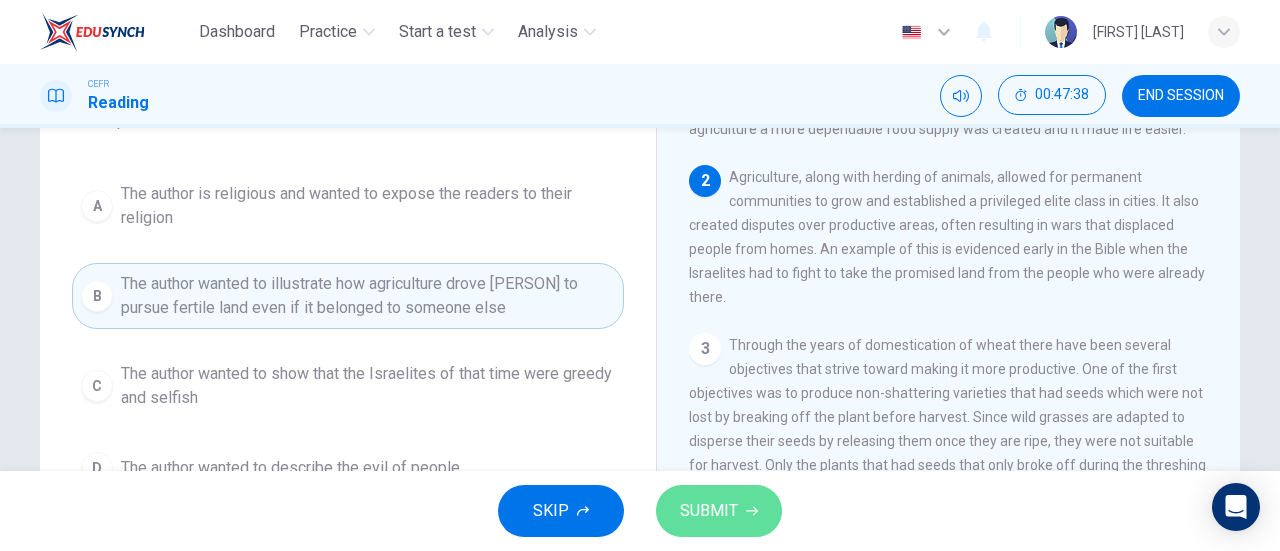 click on "SUBMIT" at bounding box center [719, 511] 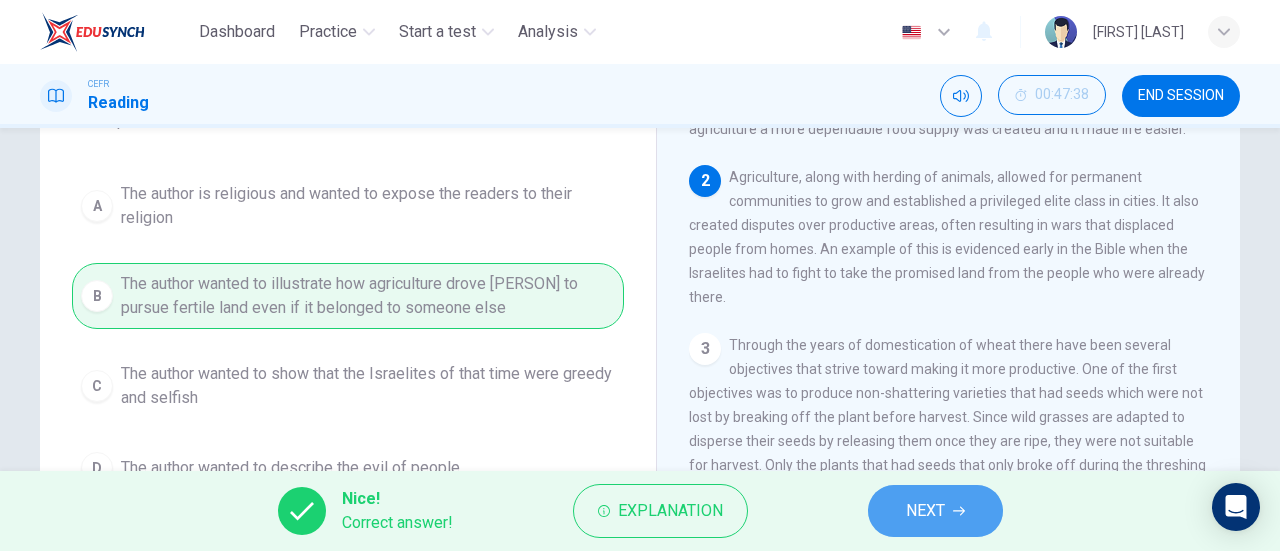 click on "NEXT" at bounding box center (925, 511) 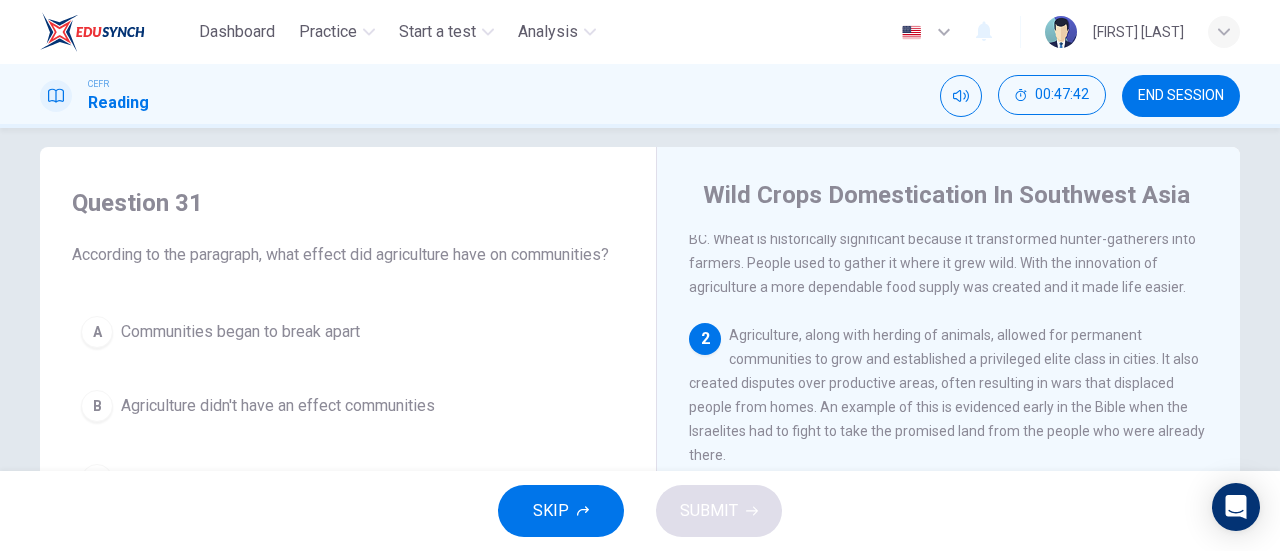 scroll, scrollTop: 0, scrollLeft: 0, axis: both 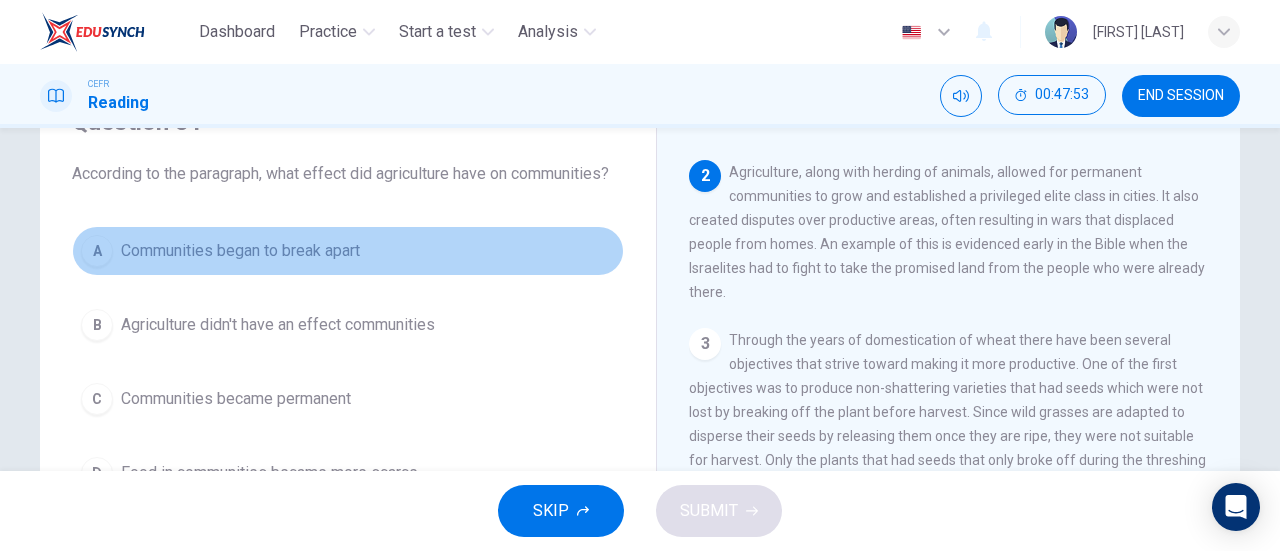 click on "A" at bounding box center (97, 251) 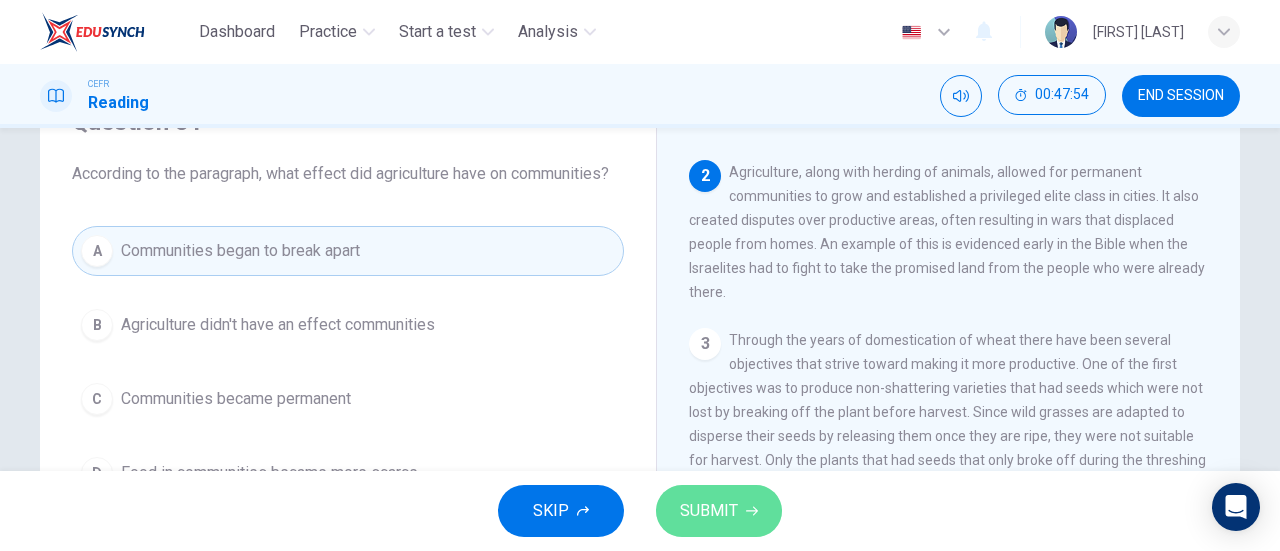 click on "SUBMIT" at bounding box center [709, 511] 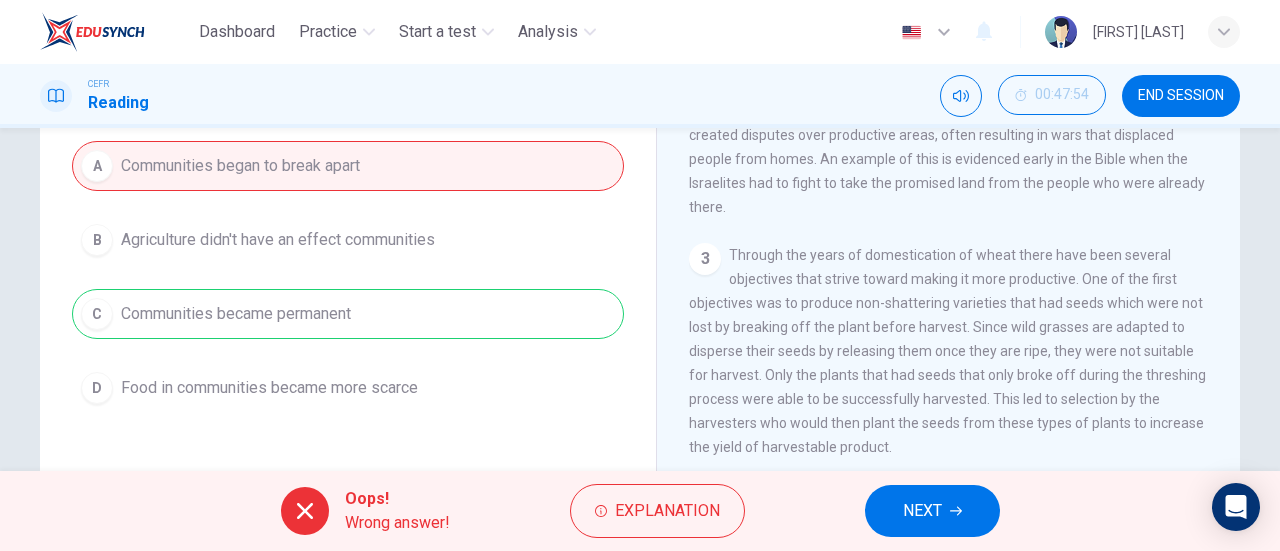 scroll, scrollTop: 188, scrollLeft: 0, axis: vertical 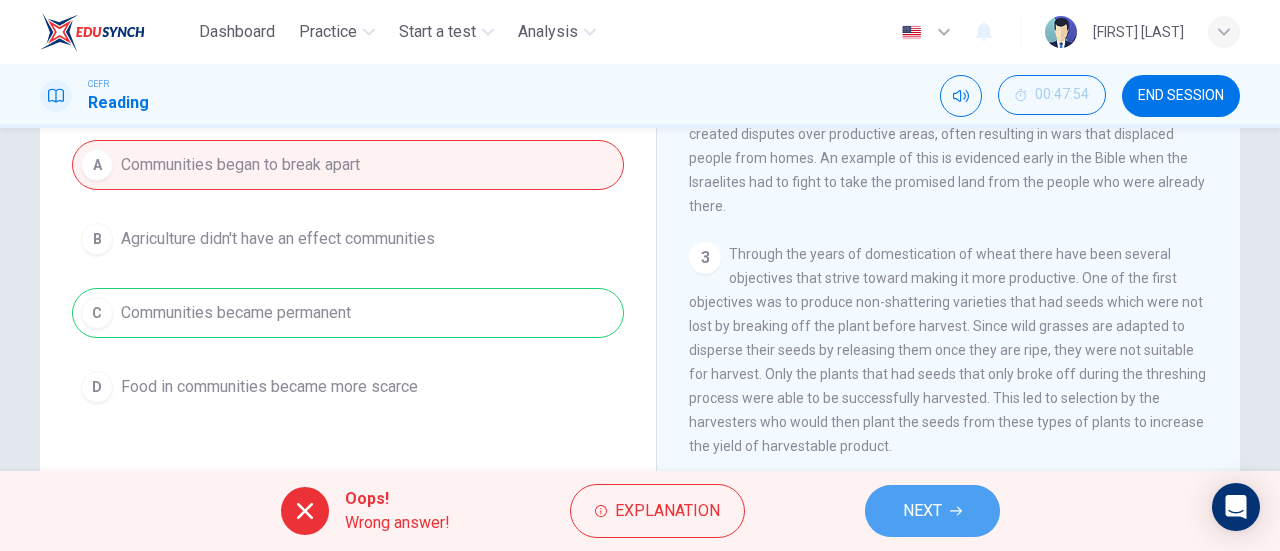 click at bounding box center (956, 511) 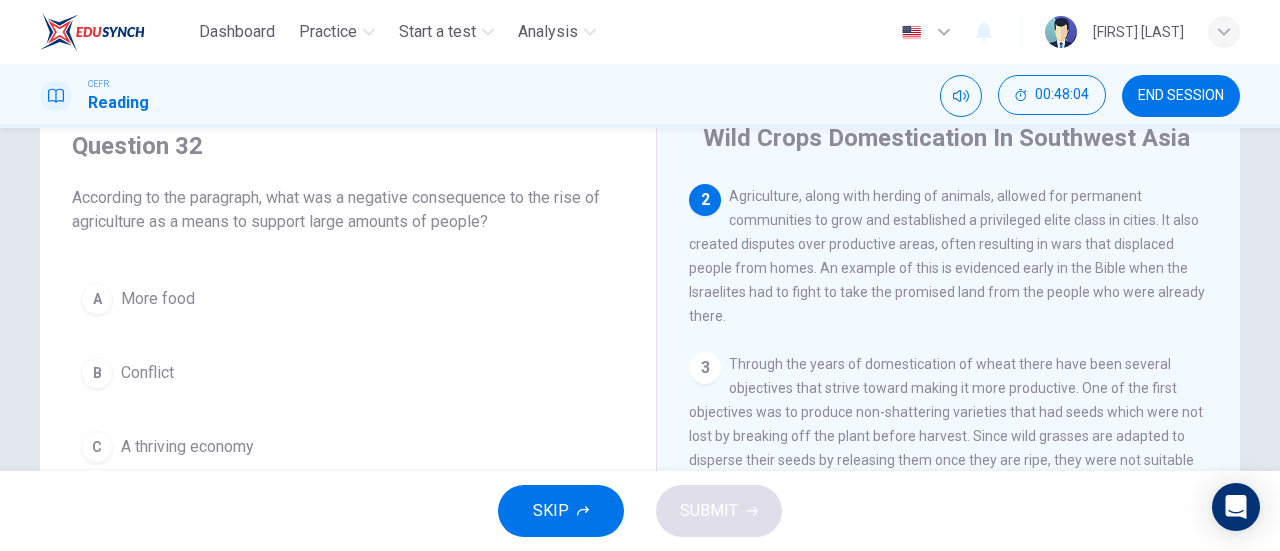 scroll, scrollTop: 79, scrollLeft: 0, axis: vertical 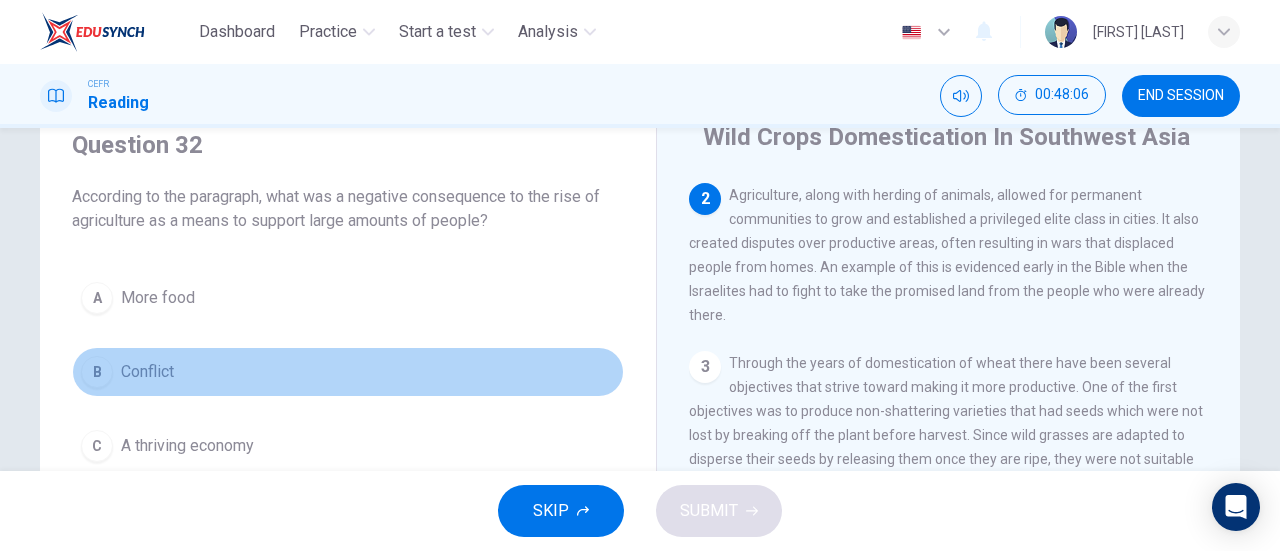click on "B Conflict" at bounding box center (348, 372) 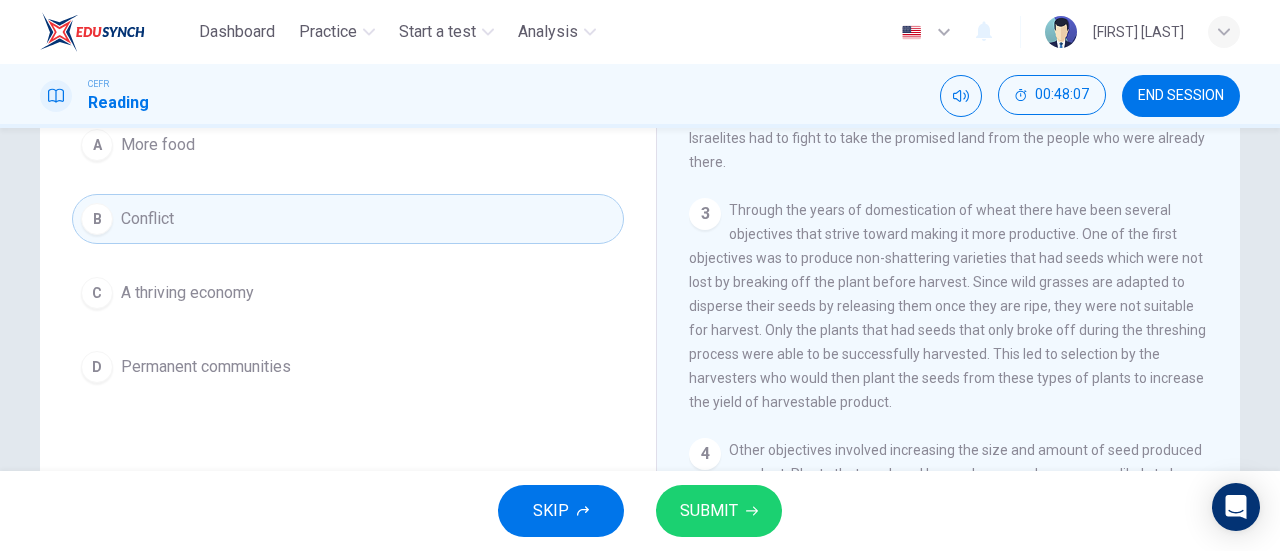 scroll, scrollTop: 245, scrollLeft: 0, axis: vertical 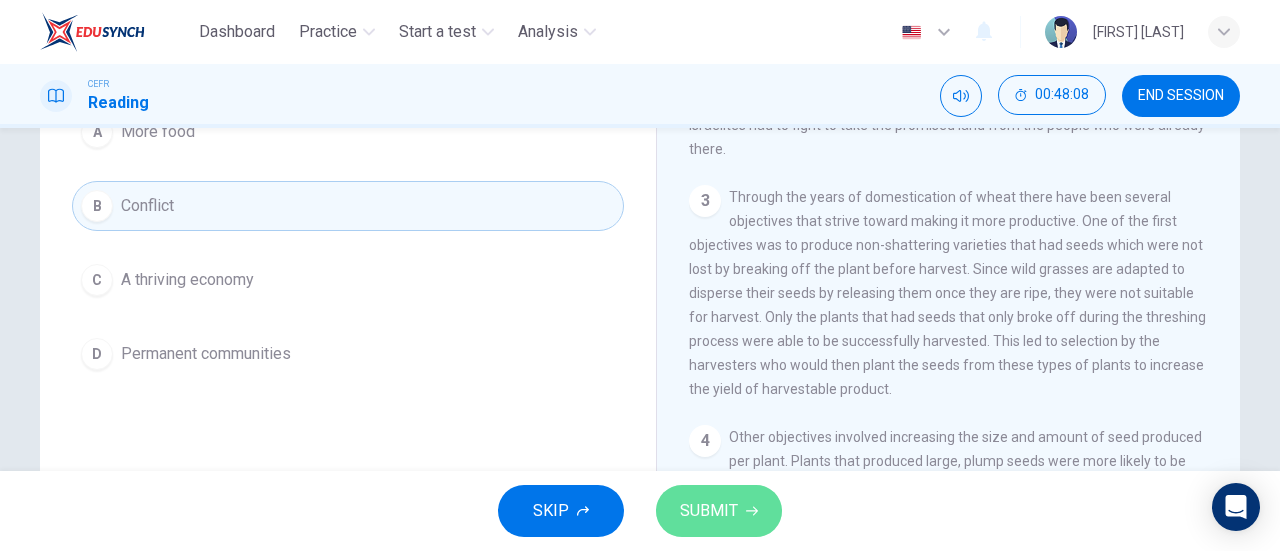 click on "SUBMIT" at bounding box center (709, 511) 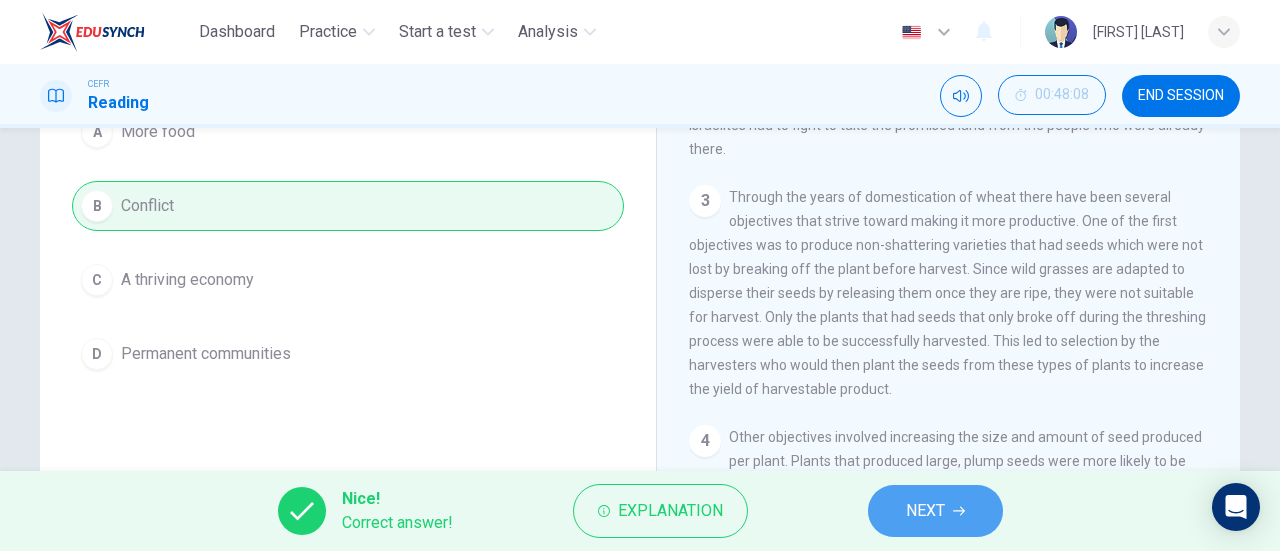 click at bounding box center [959, 511] 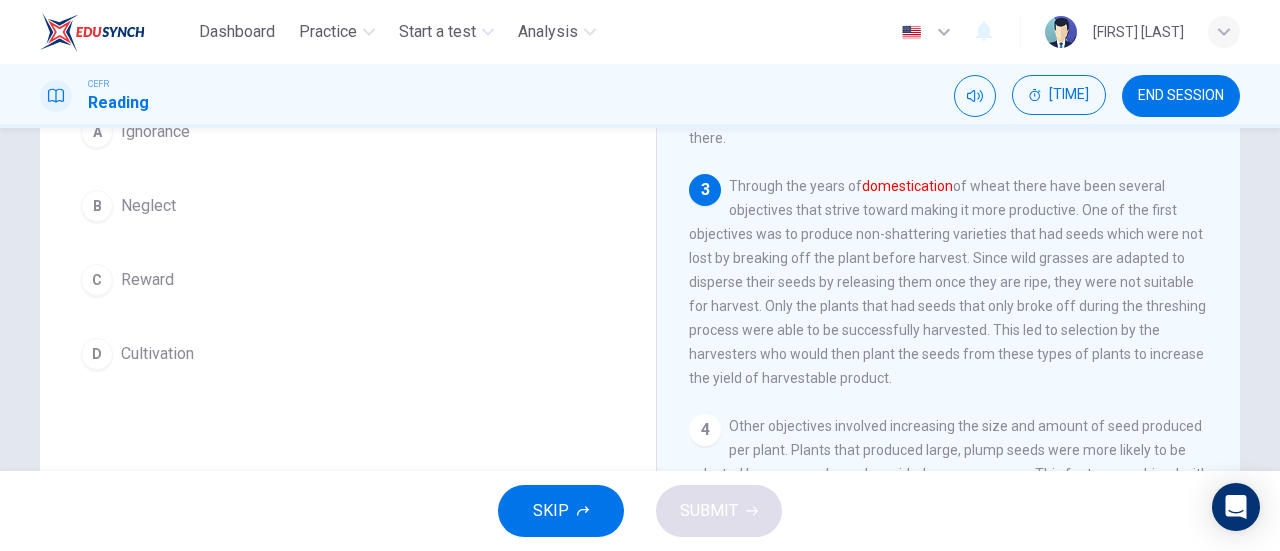 scroll, scrollTop: 246, scrollLeft: 0, axis: vertical 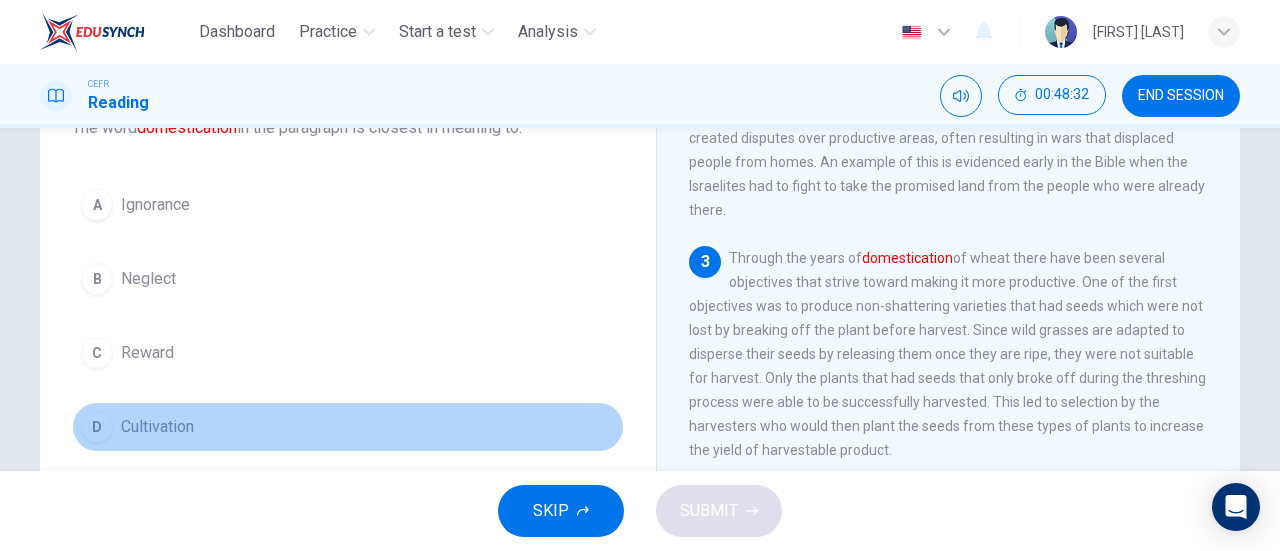 click on "D" at bounding box center [97, 205] 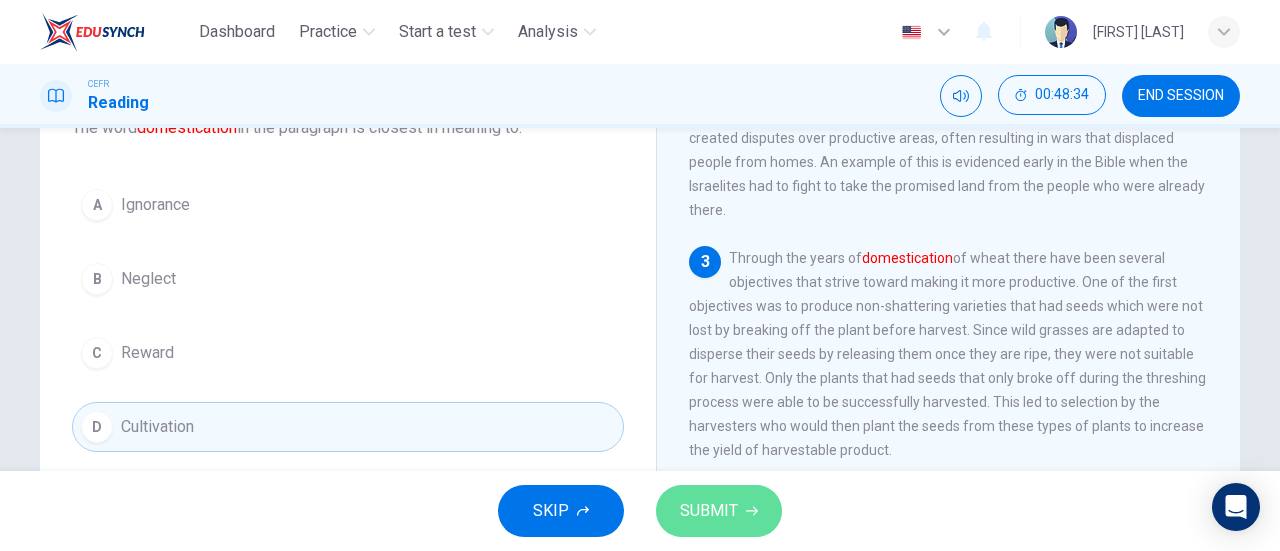 click on "SUBMIT" at bounding box center [719, 511] 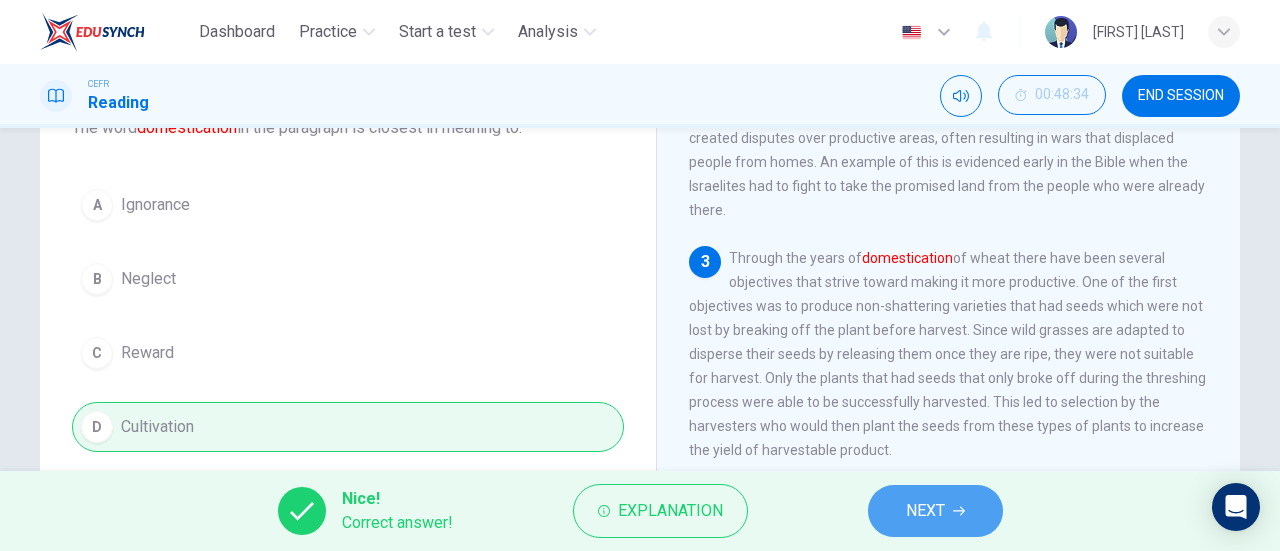 click on "NEXT" at bounding box center (925, 511) 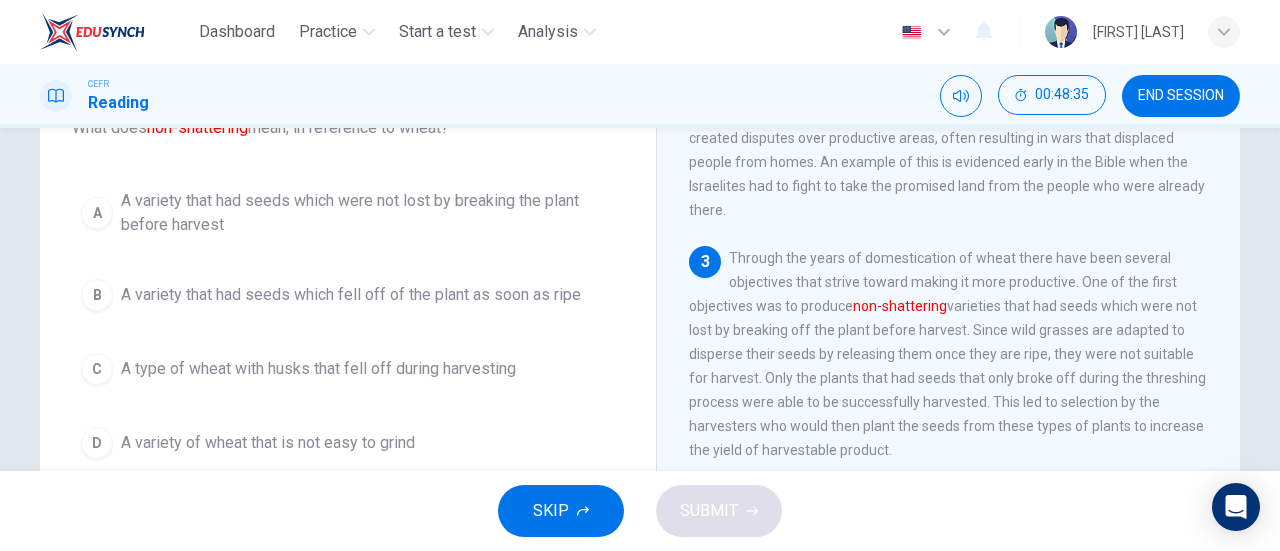 scroll, scrollTop: 77, scrollLeft: 0, axis: vertical 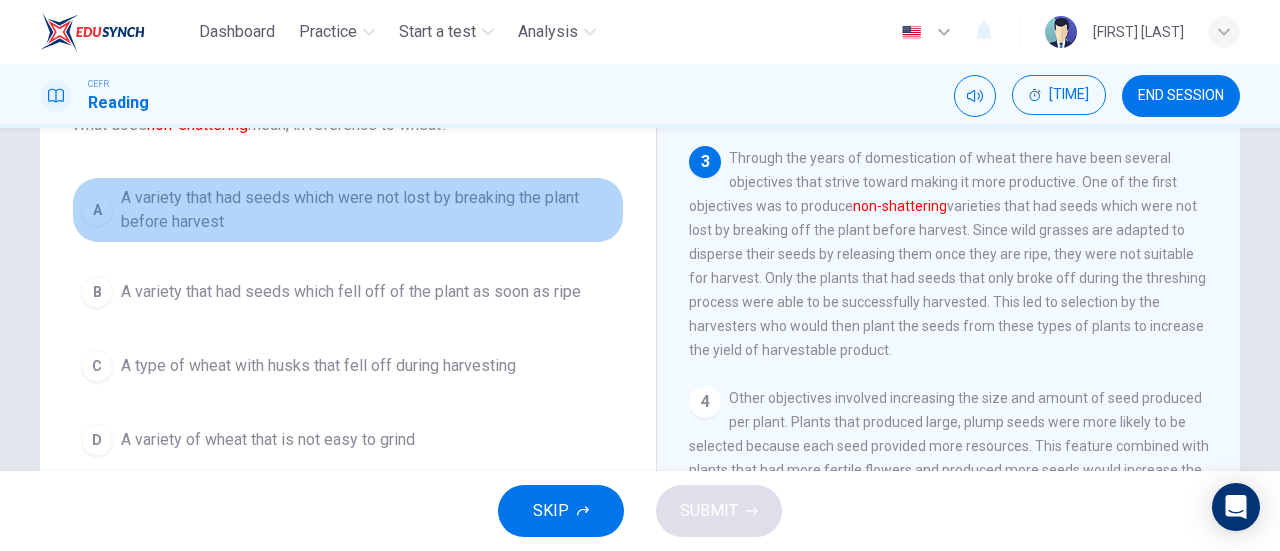 click on "A" at bounding box center [97, 210] 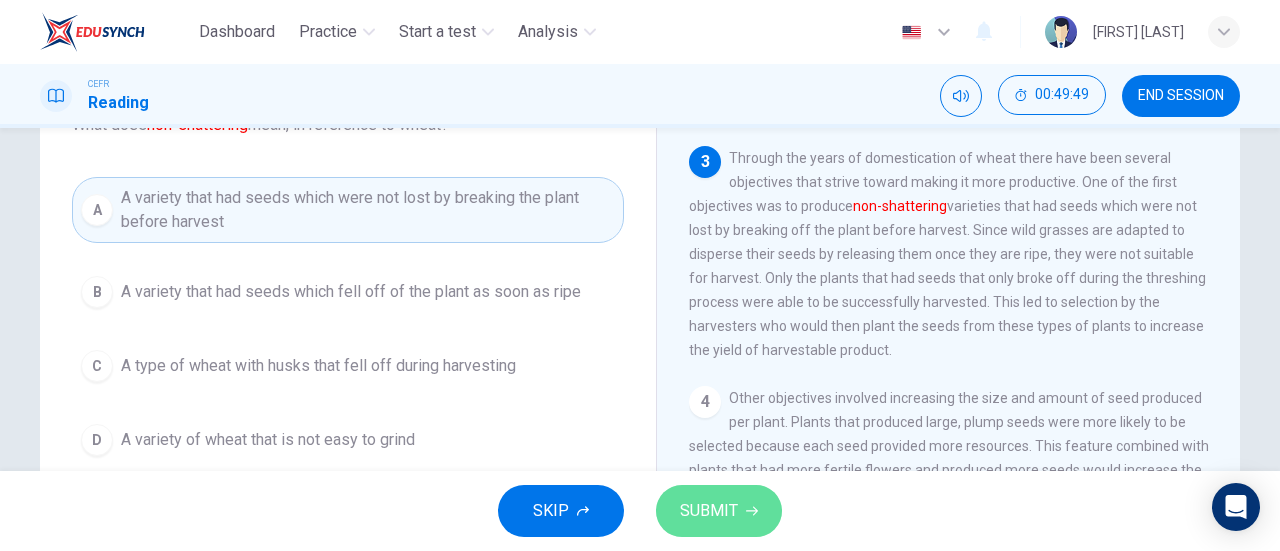 click on "SUBMIT" at bounding box center [709, 511] 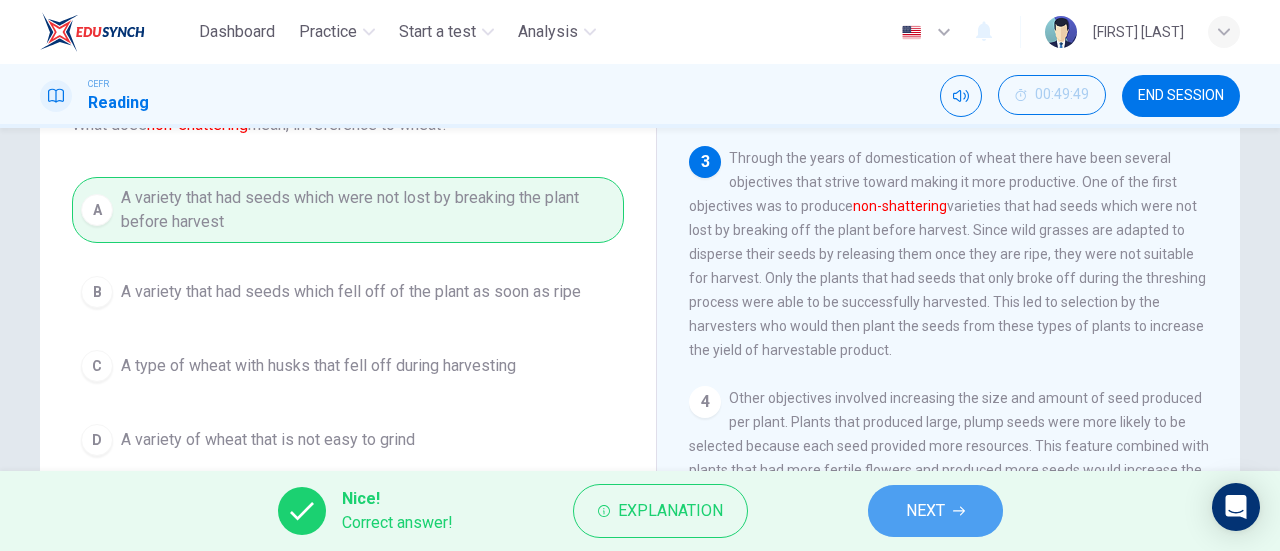 click on "NEXT" at bounding box center (935, 511) 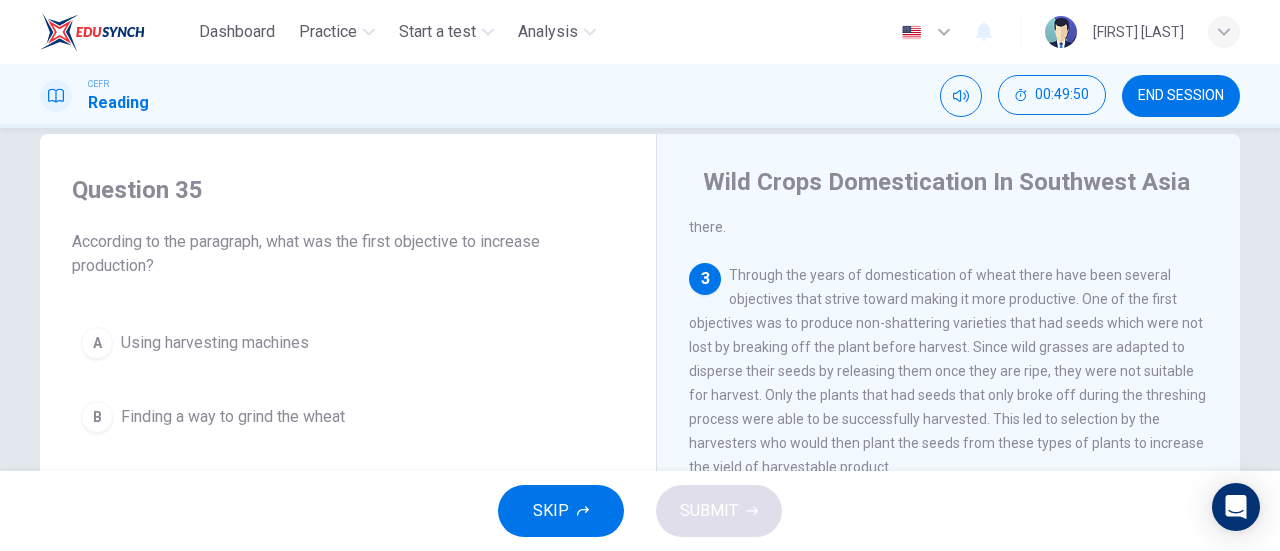scroll, scrollTop: 33, scrollLeft: 0, axis: vertical 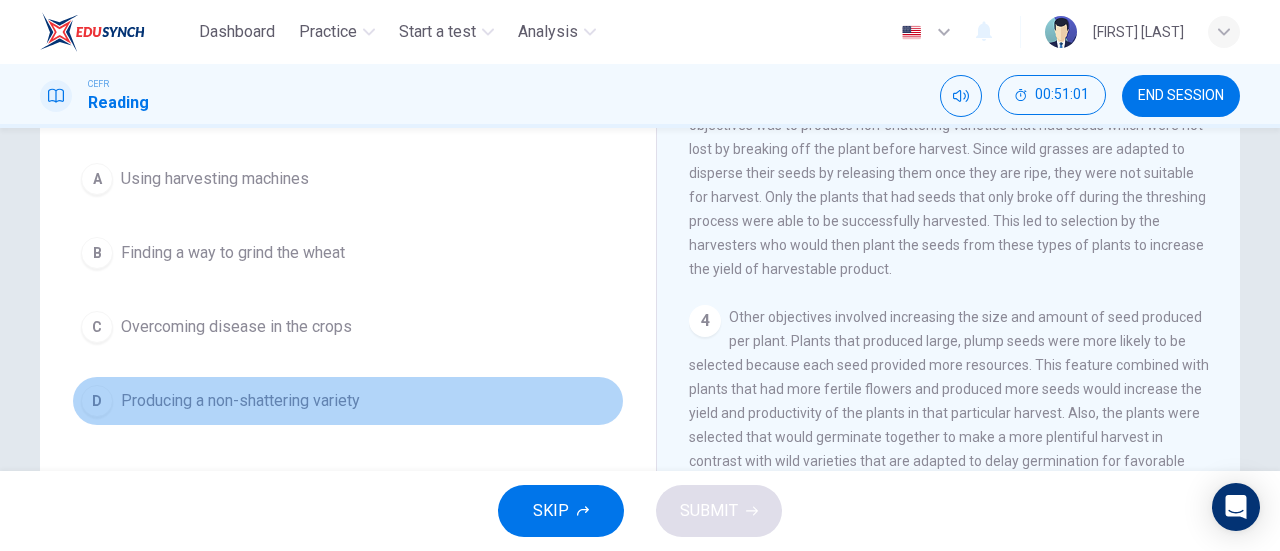 click on "D" at bounding box center [97, 179] 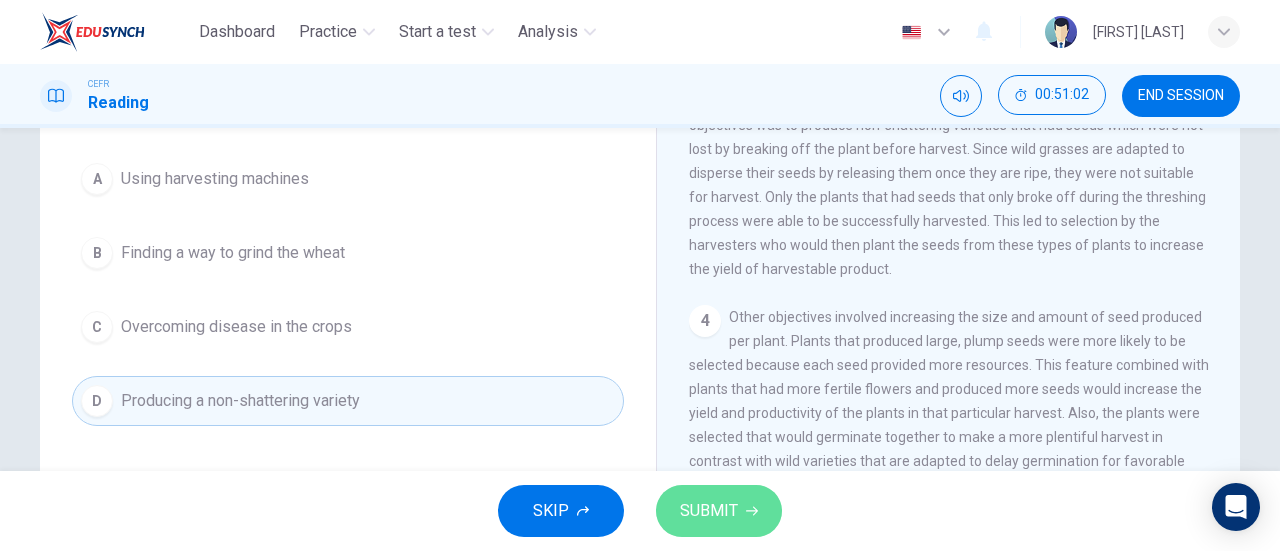 click on "SUBMIT" at bounding box center [709, 511] 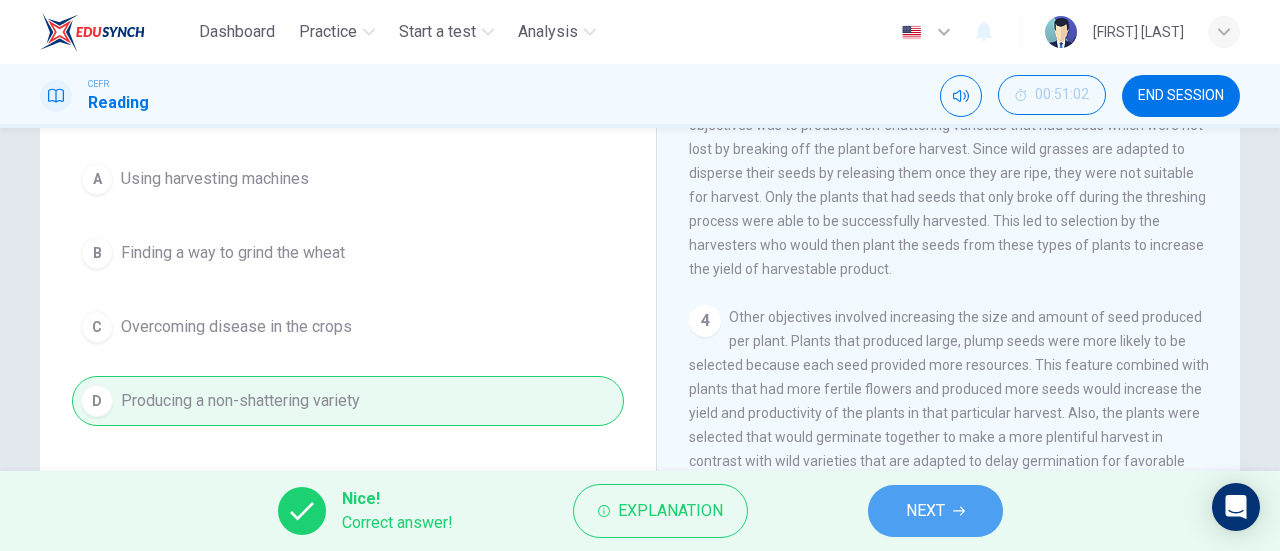 click on "NEXT" at bounding box center (935, 511) 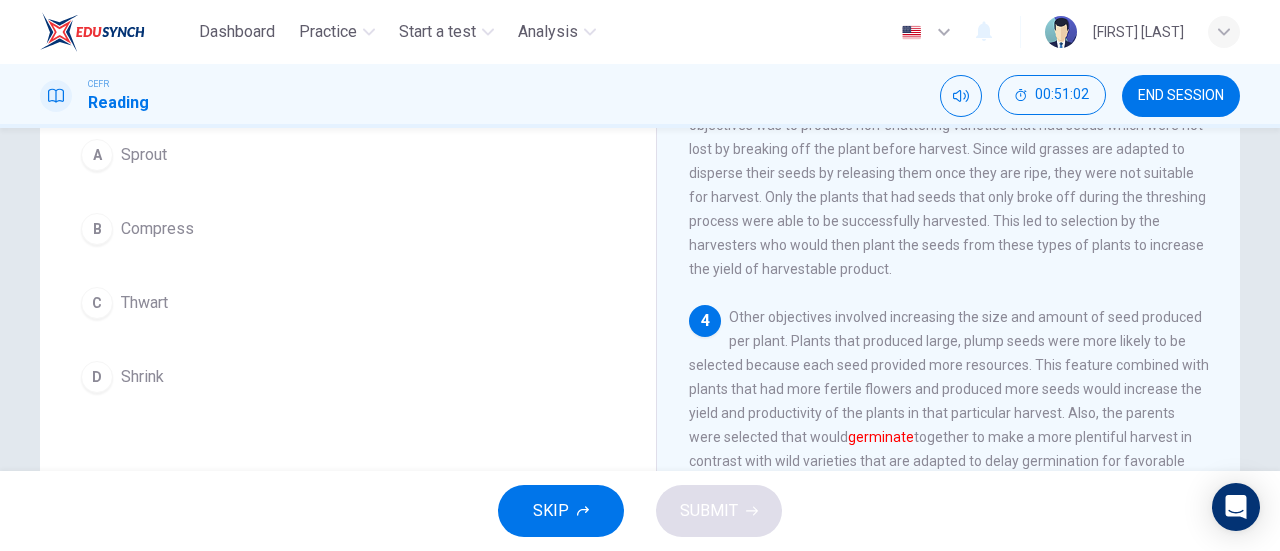 scroll, scrollTop: 174, scrollLeft: 0, axis: vertical 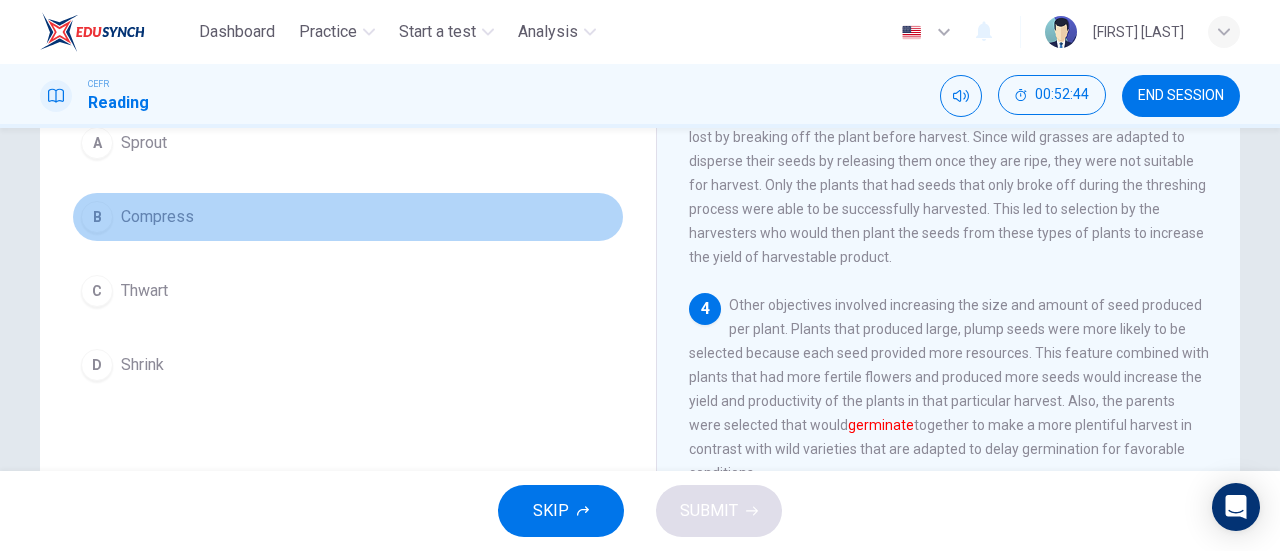 click on "B" at bounding box center [97, 143] 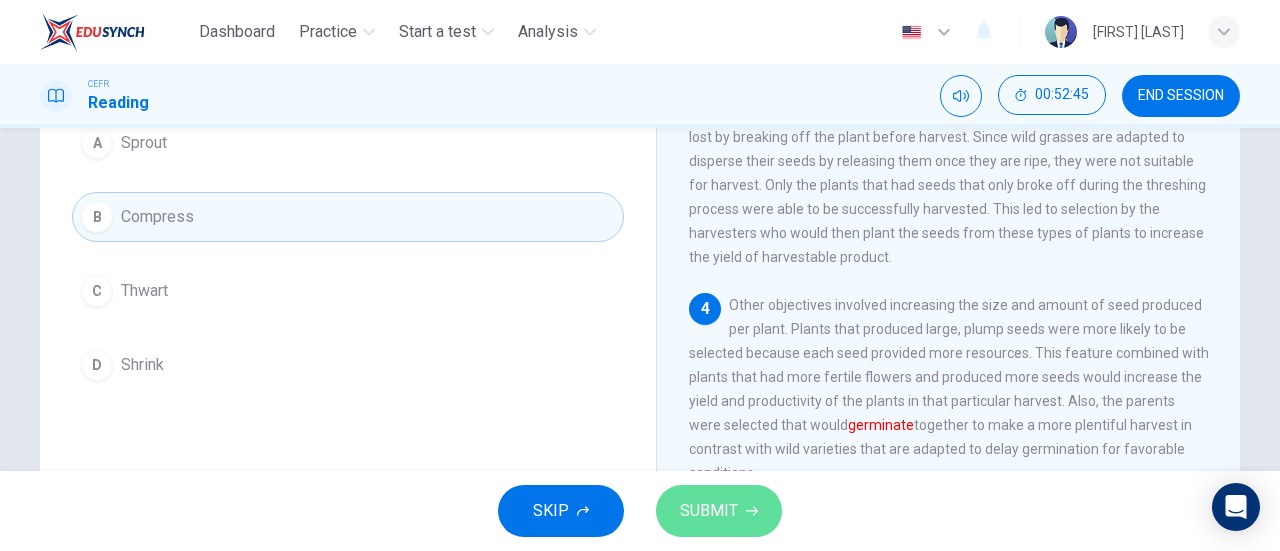 click on "SUBMIT" at bounding box center [709, 511] 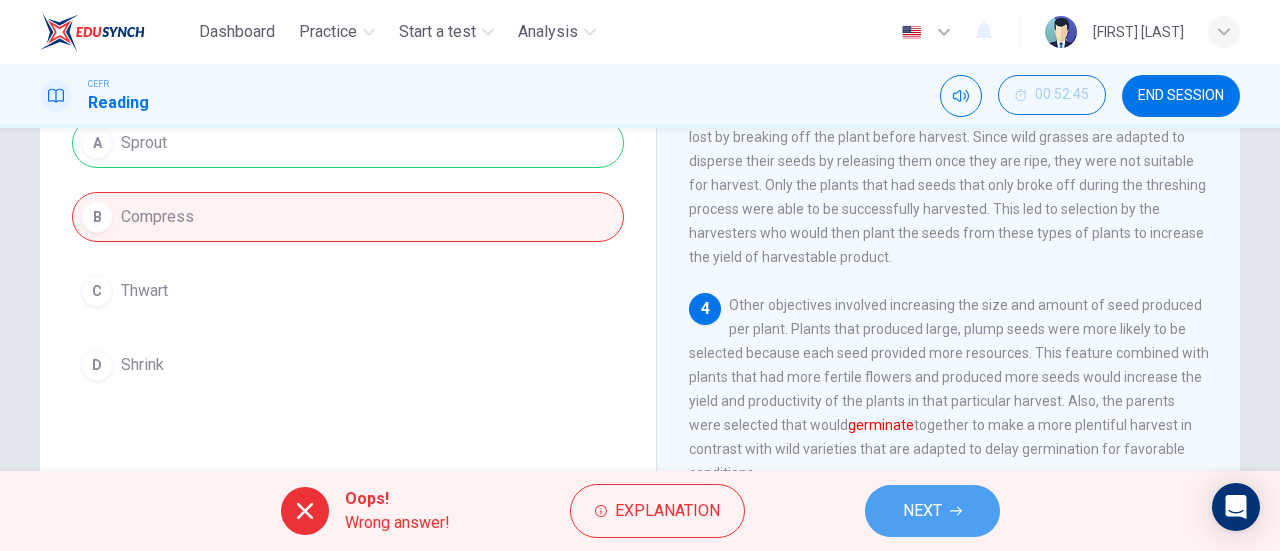 click on "NEXT" at bounding box center [932, 511] 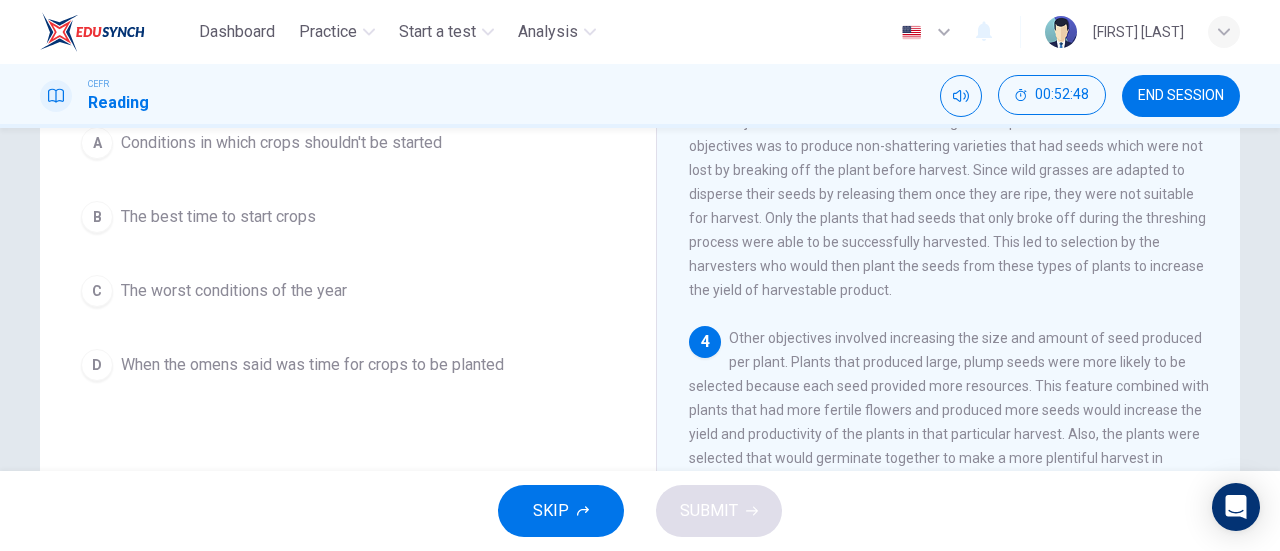scroll, scrollTop: 348, scrollLeft: 0, axis: vertical 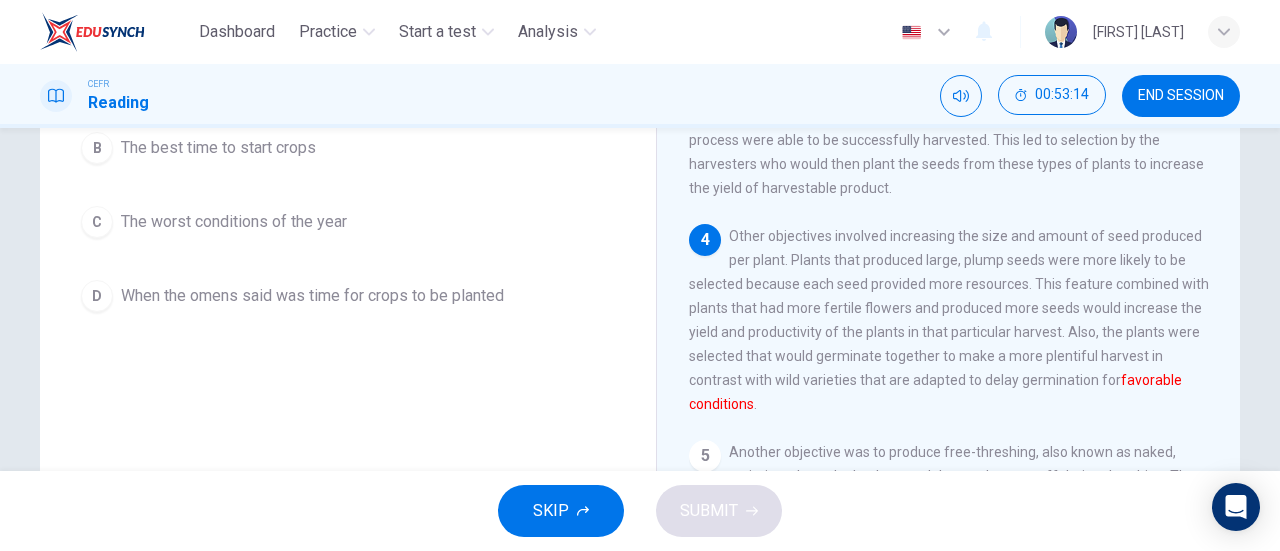 click on "Question 37 In the paragraph, the term favorable conditions refers to: A Conditions in which crops shouldn't be started B The best time to start crops C The worst conditions of the year D When the omens said was time for crops to be planted" at bounding box center (348, 246) 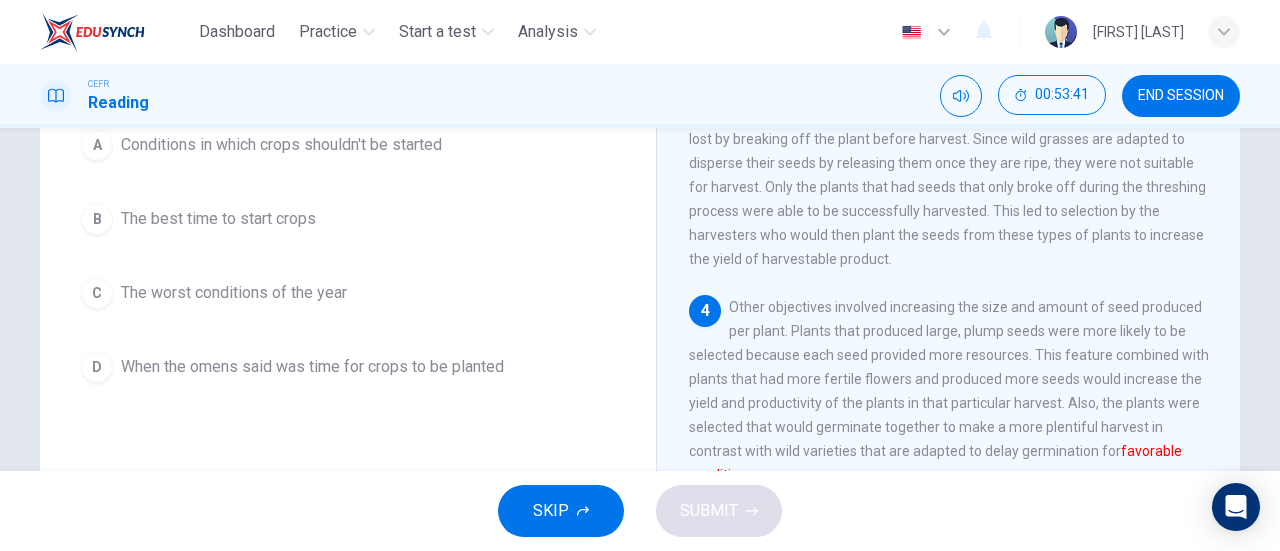 scroll, scrollTop: 206, scrollLeft: 0, axis: vertical 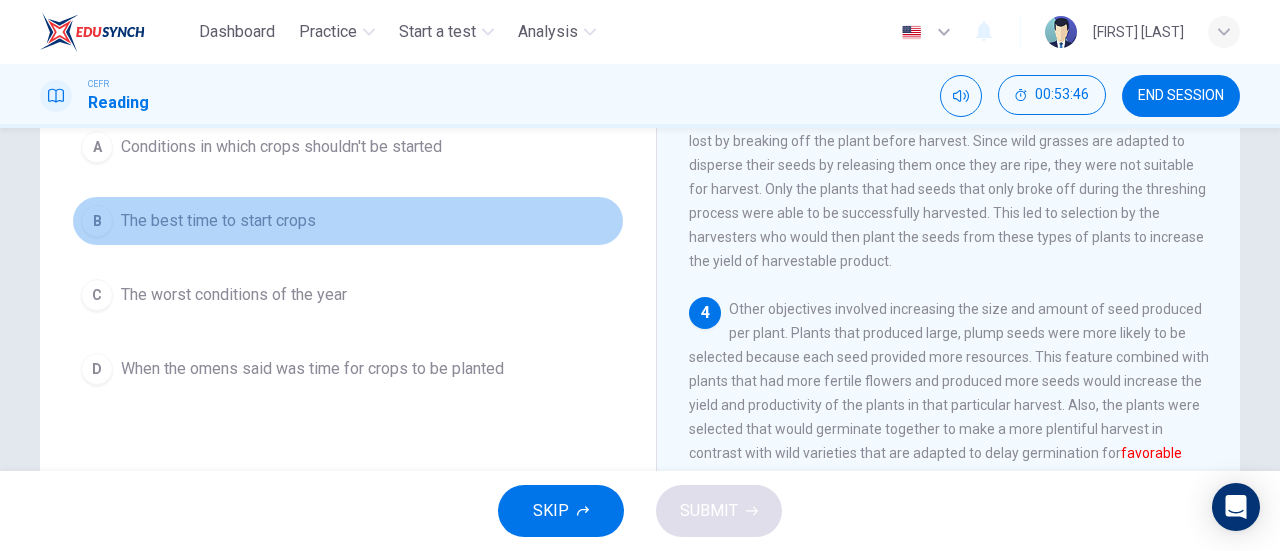 click on "B" at bounding box center [97, 147] 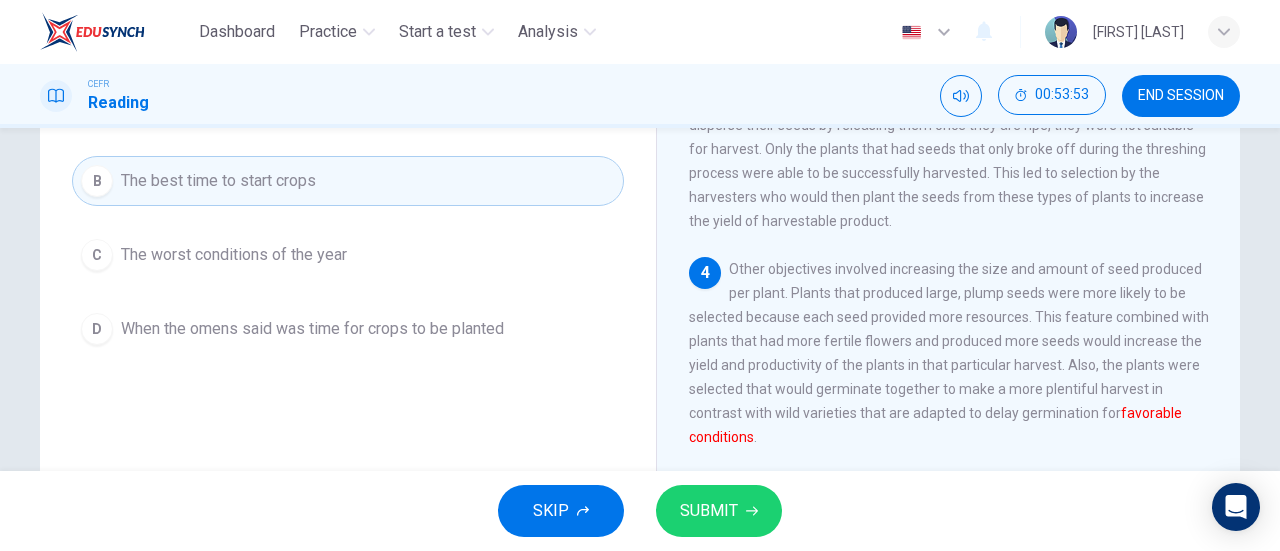 scroll, scrollTop: 252, scrollLeft: 0, axis: vertical 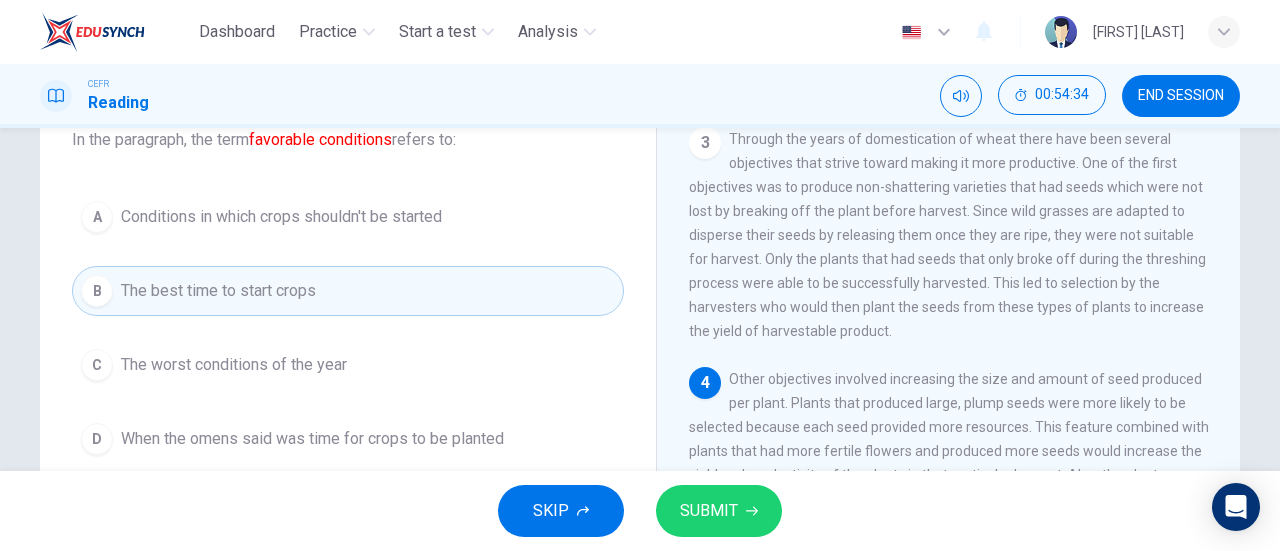 click on "Conditions in which crops shouldn't be started" at bounding box center (281, 217) 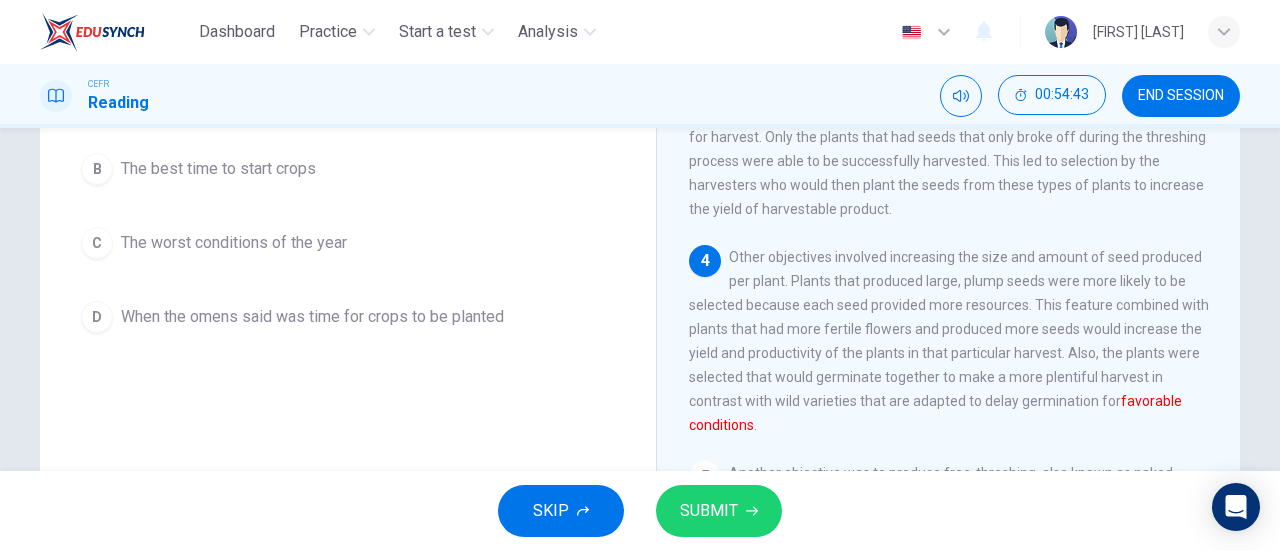 scroll, scrollTop: 192, scrollLeft: 0, axis: vertical 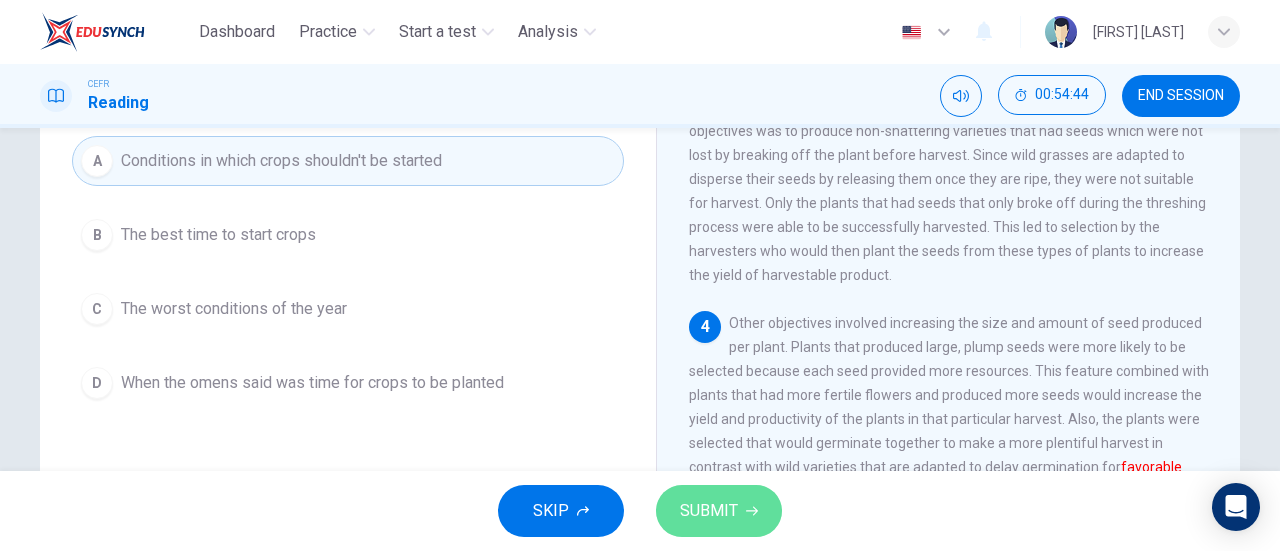 click on "SUBMIT" at bounding box center (709, 511) 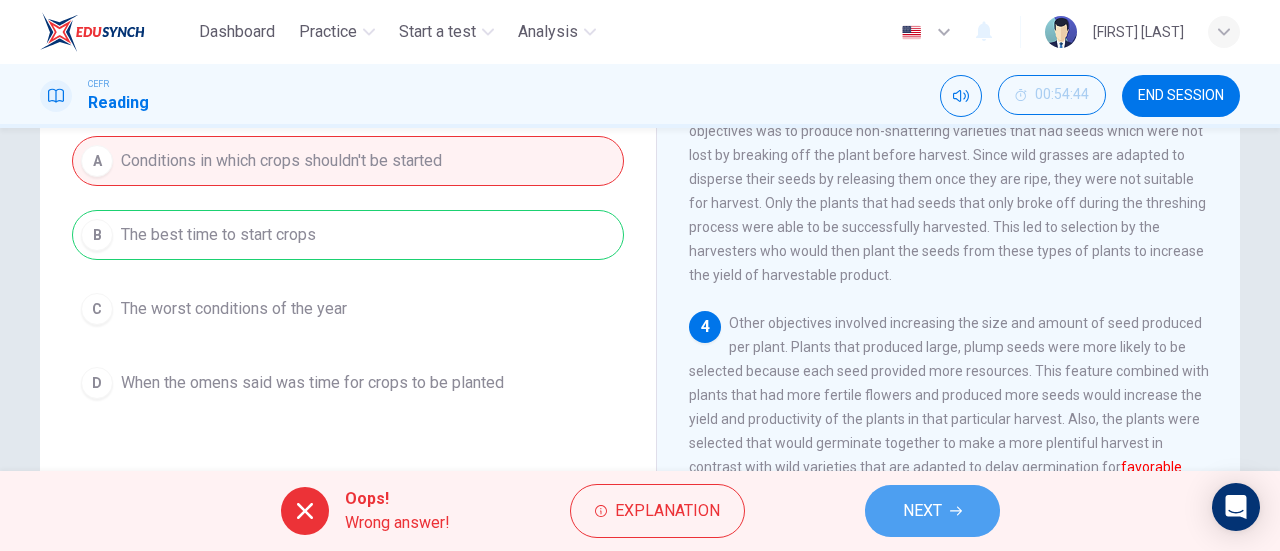 click on "NEXT" at bounding box center (932, 511) 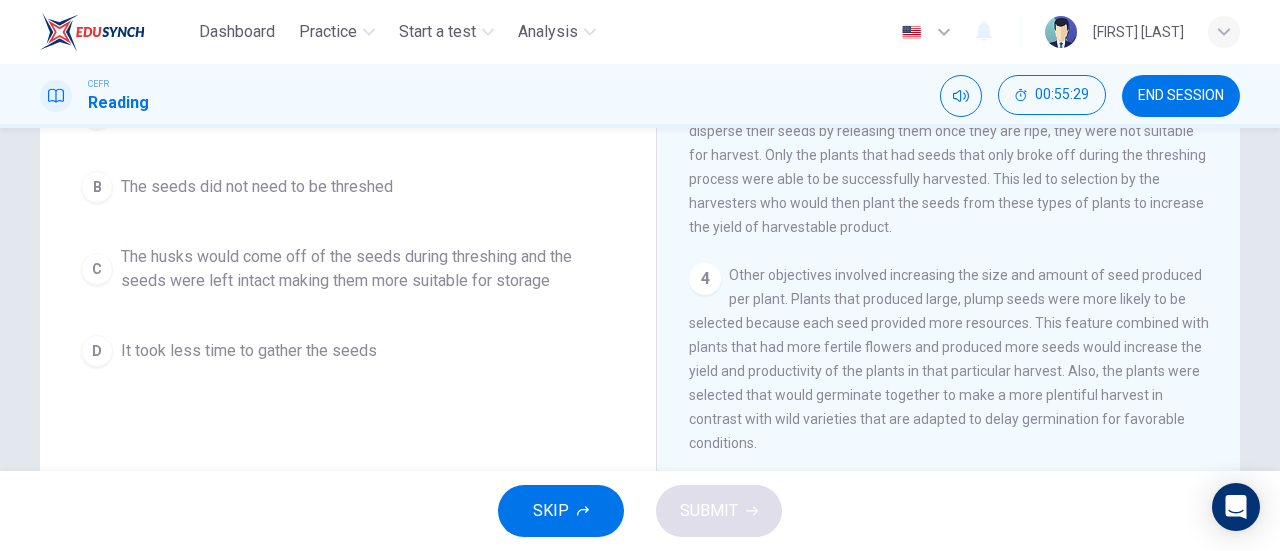 scroll, scrollTop: 236, scrollLeft: 0, axis: vertical 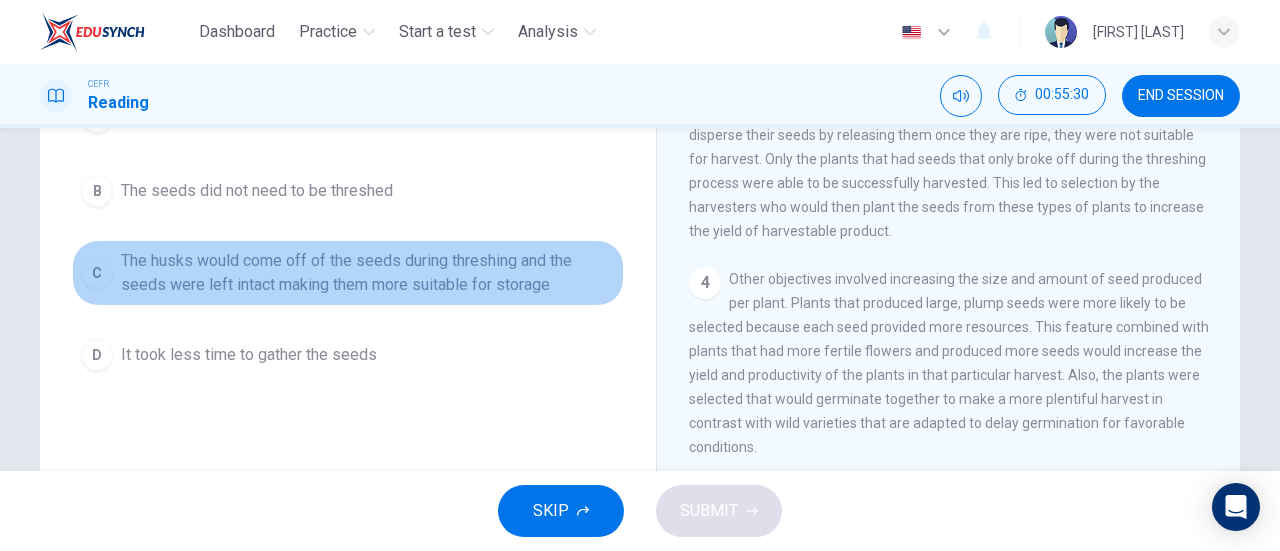 click on "C" at bounding box center [97, 117] 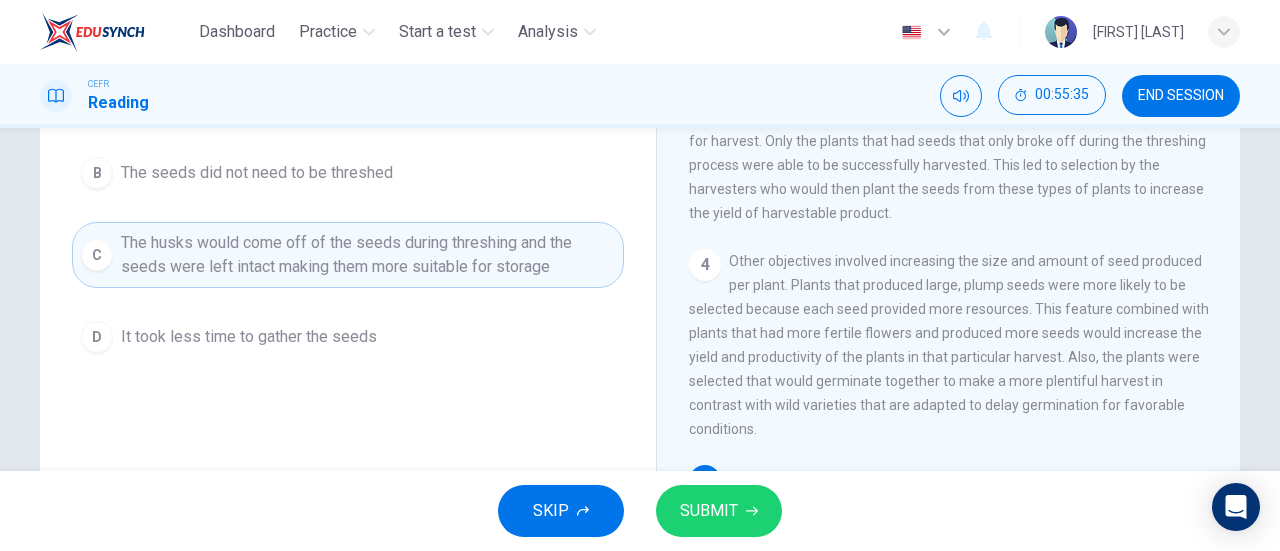 scroll, scrollTop: 256, scrollLeft: 0, axis: vertical 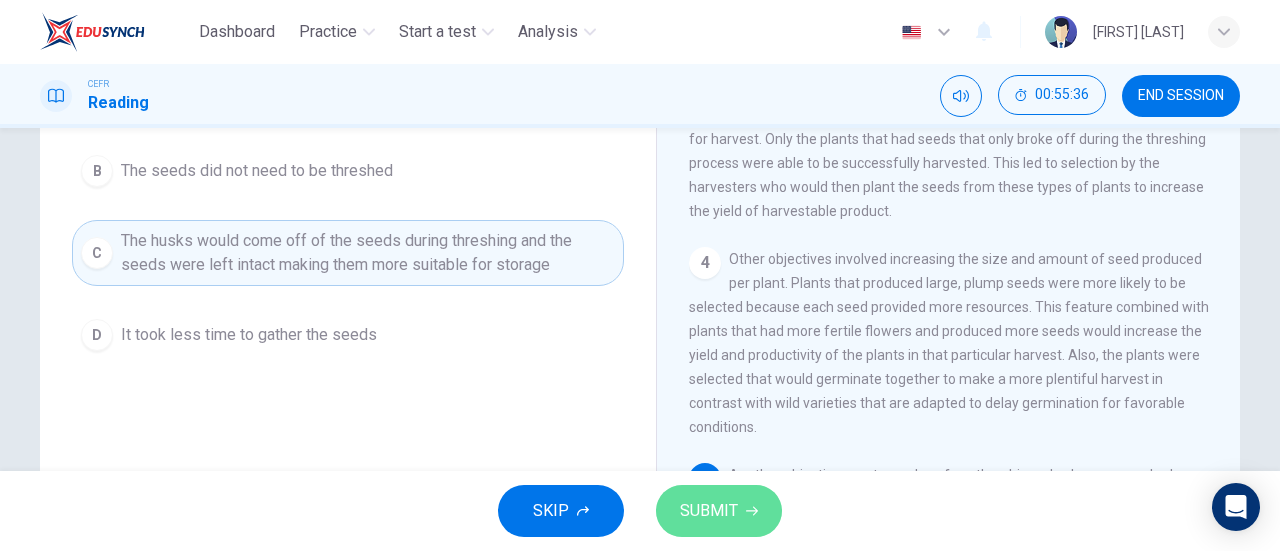 click on "SUBMIT" at bounding box center (709, 511) 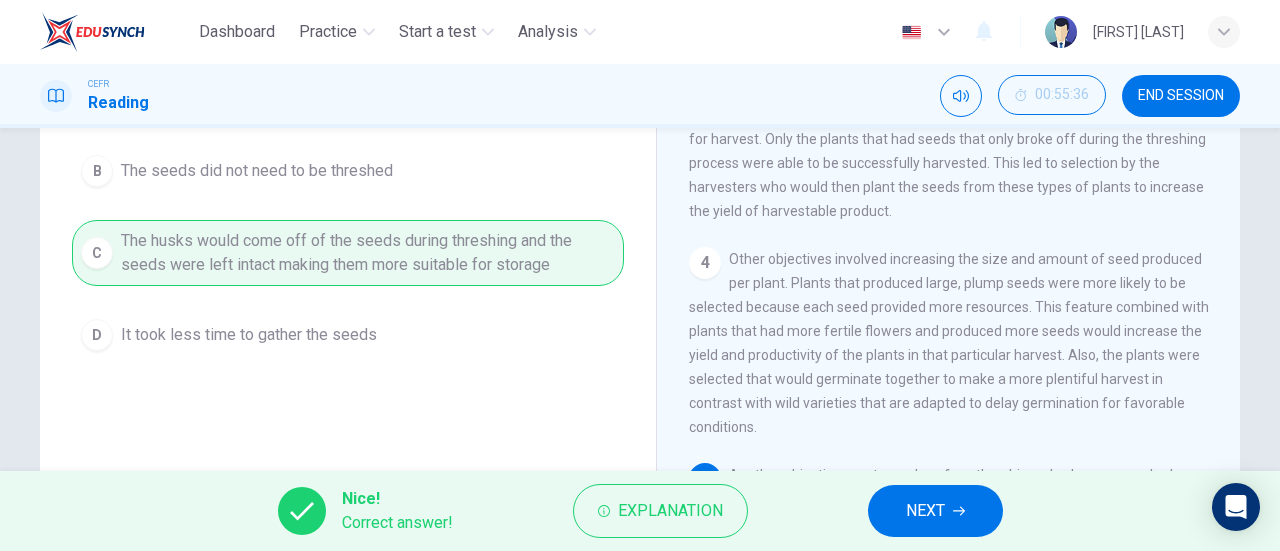 click on "NEXT" at bounding box center (935, 511) 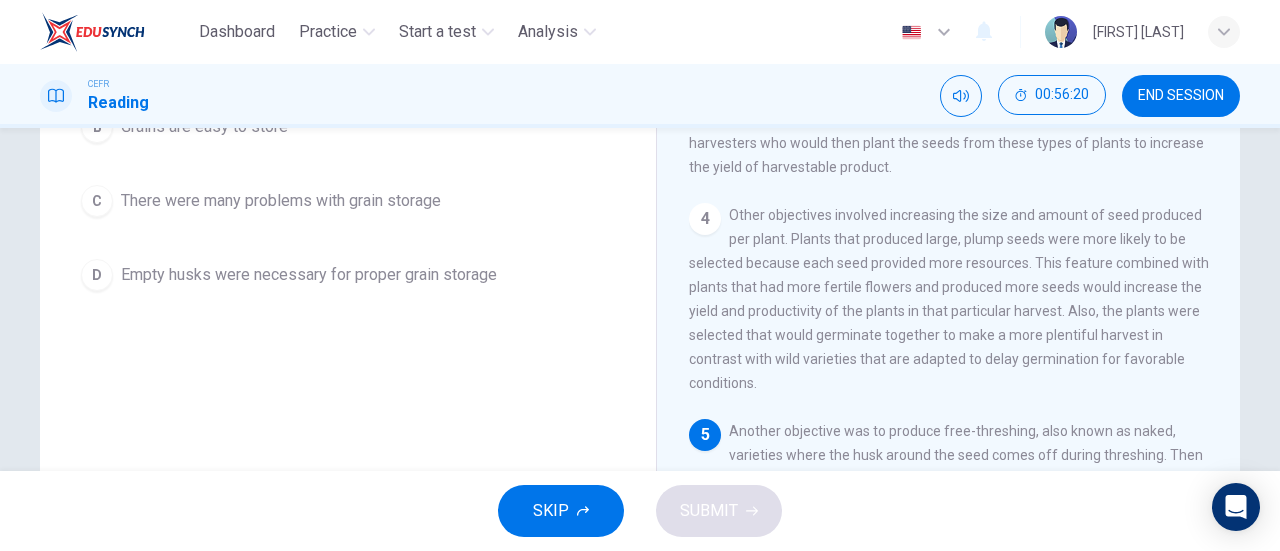 scroll, scrollTop: 305, scrollLeft: 0, axis: vertical 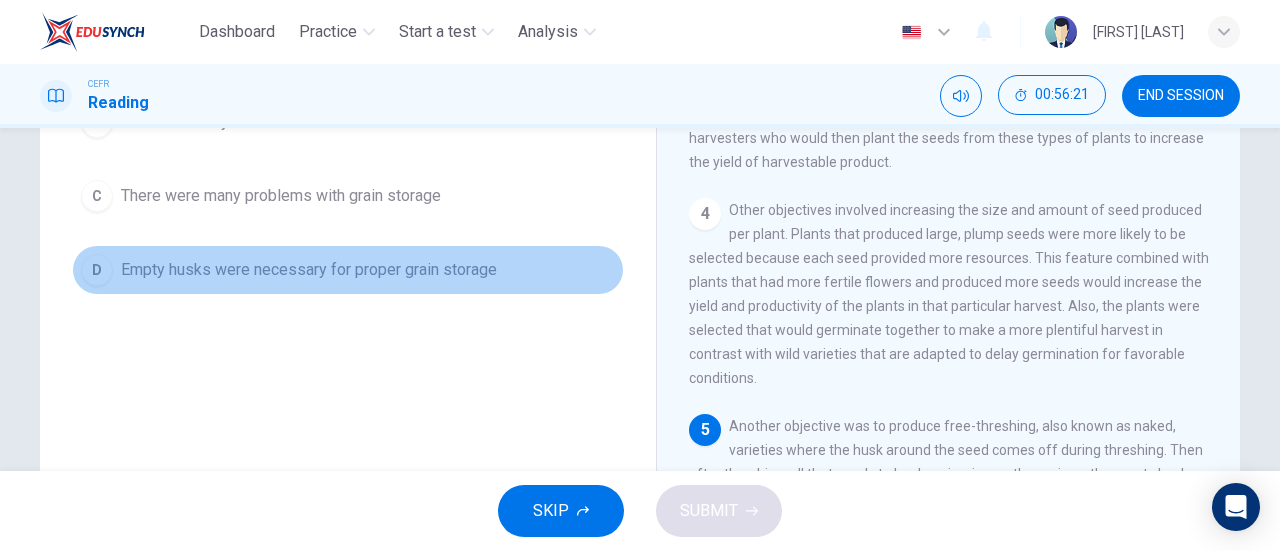 click on "D" at bounding box center (97, 48) 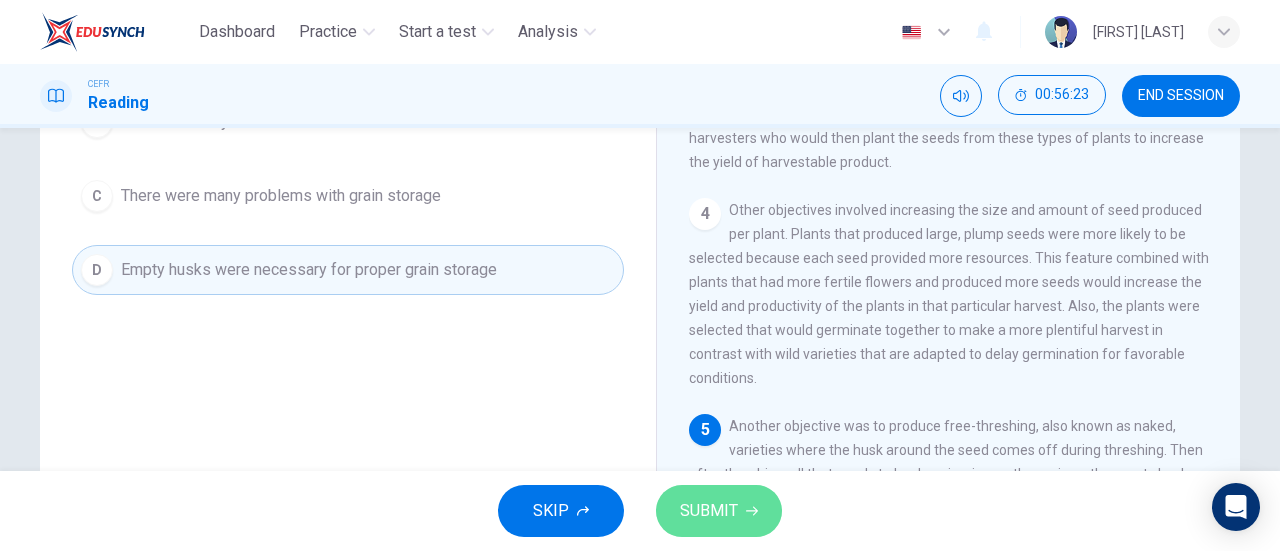 click on "SUBMIT" at bounding box center [709, 511] 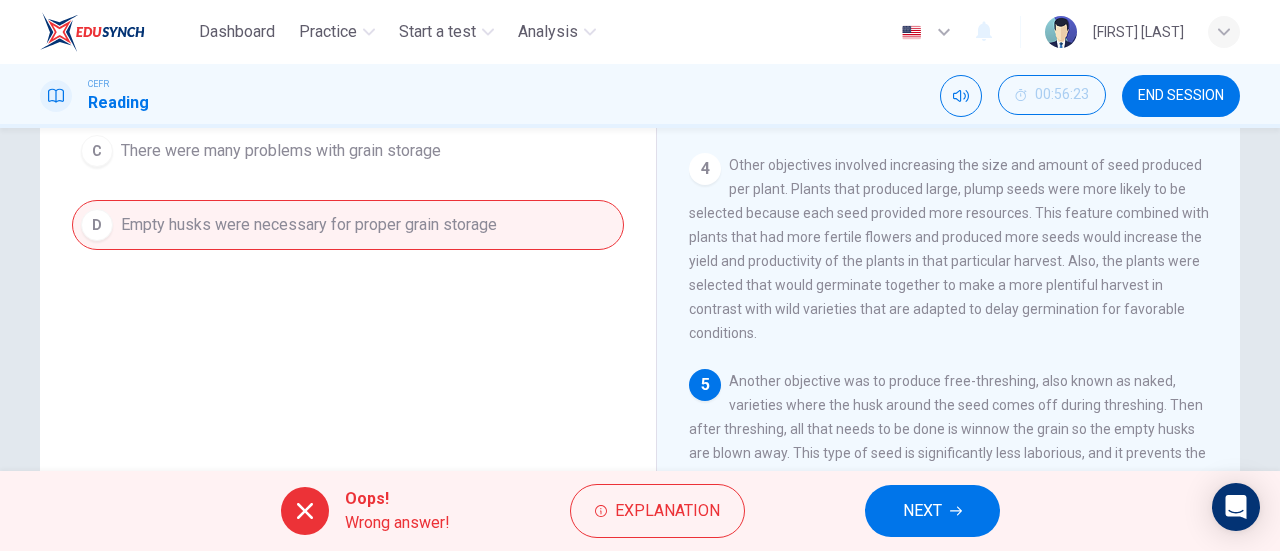 scroll, scrollTop: 368, scrollLeft: 0, axis: vertical 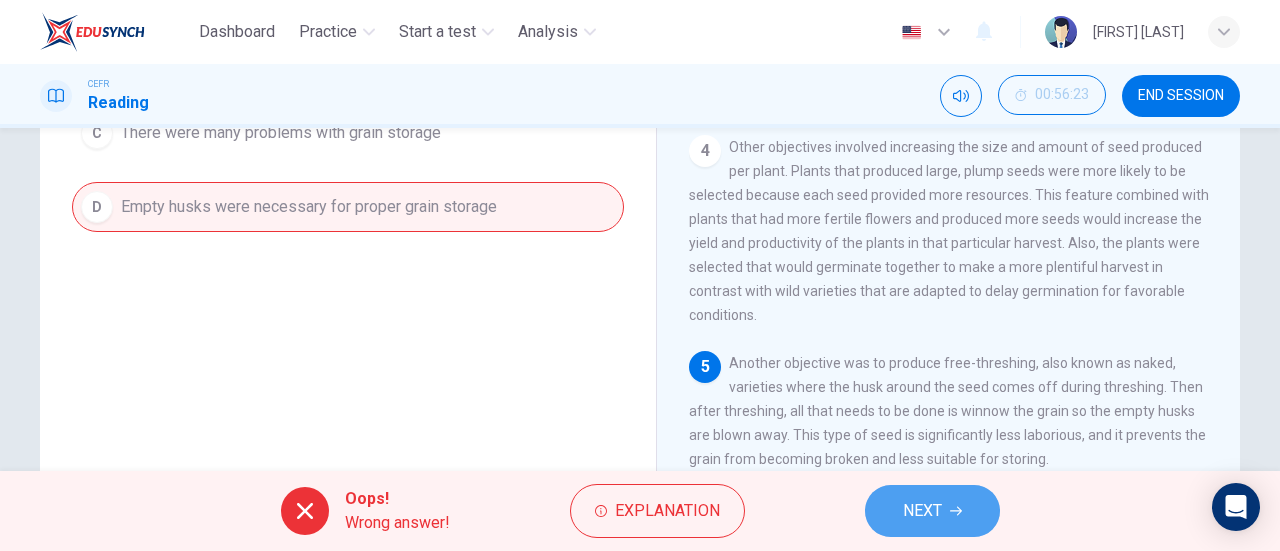 click on "NEXT" at bounding box center [932, 511] 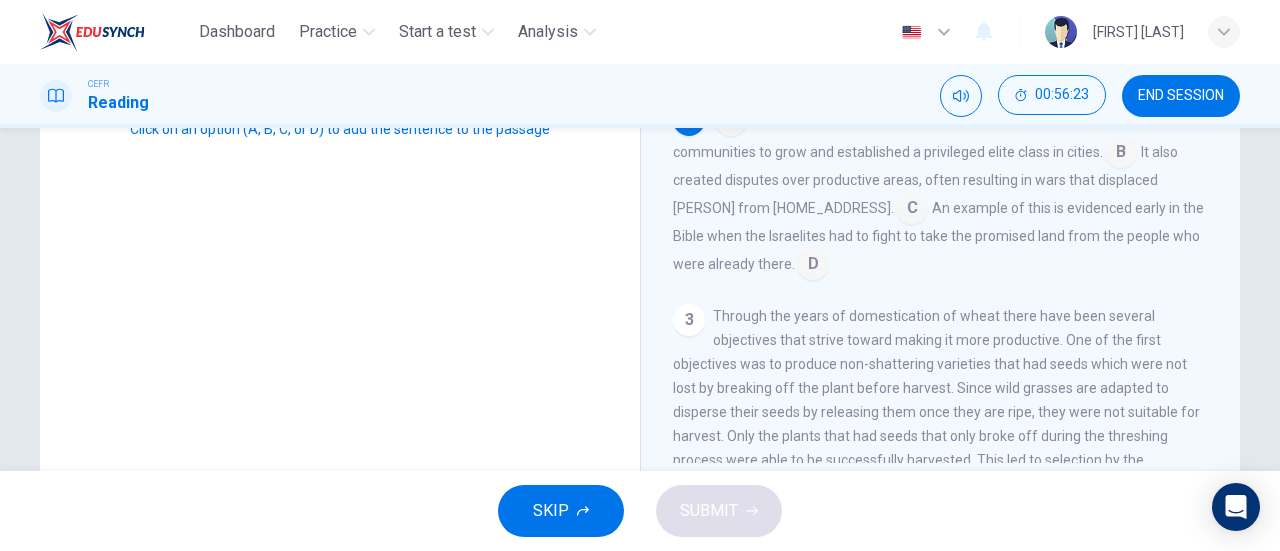 scroll, scrollTop: 22, scrollLeft: 0, axis: vertical 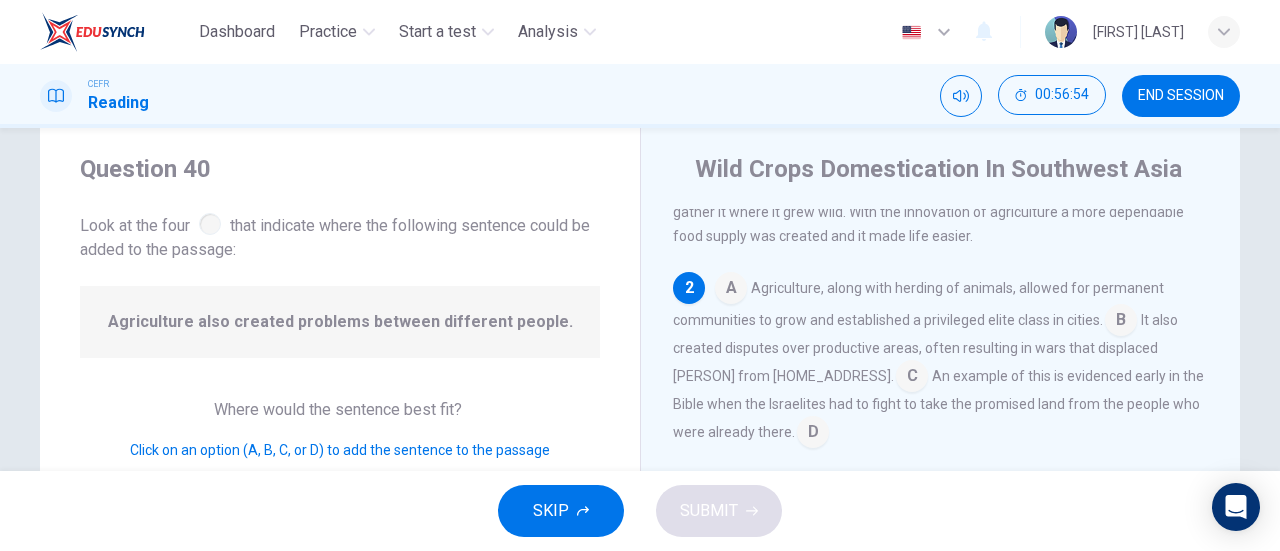 click at bounding box center [731, 290] 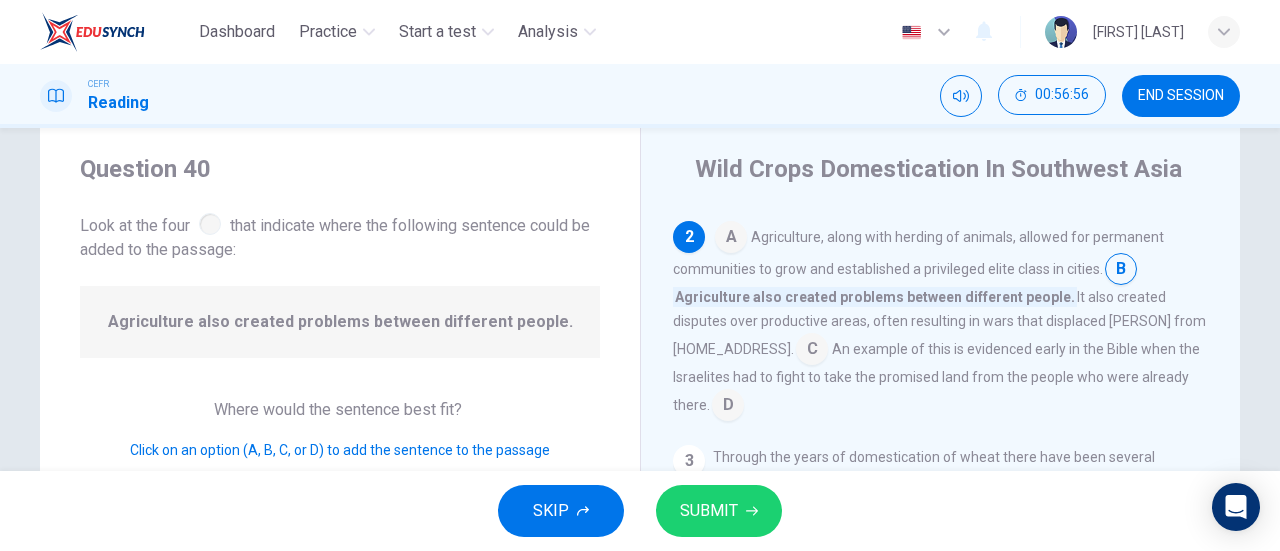 scroll, scrollTop: 205, scrollLeft: 0, axis: vertical 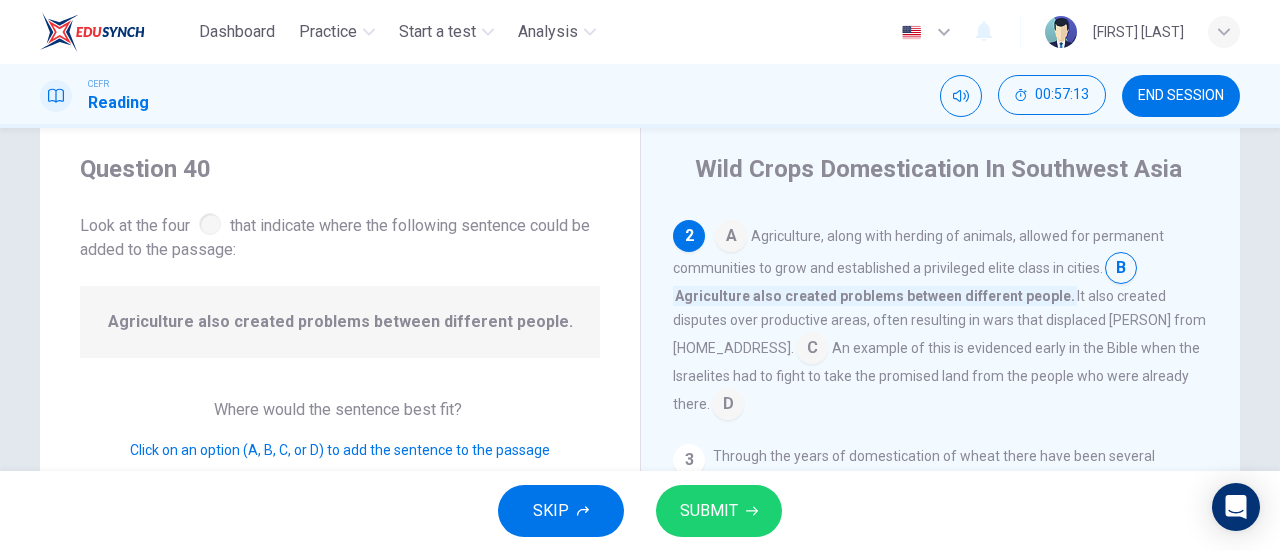 click at bounding box center (731, 238) 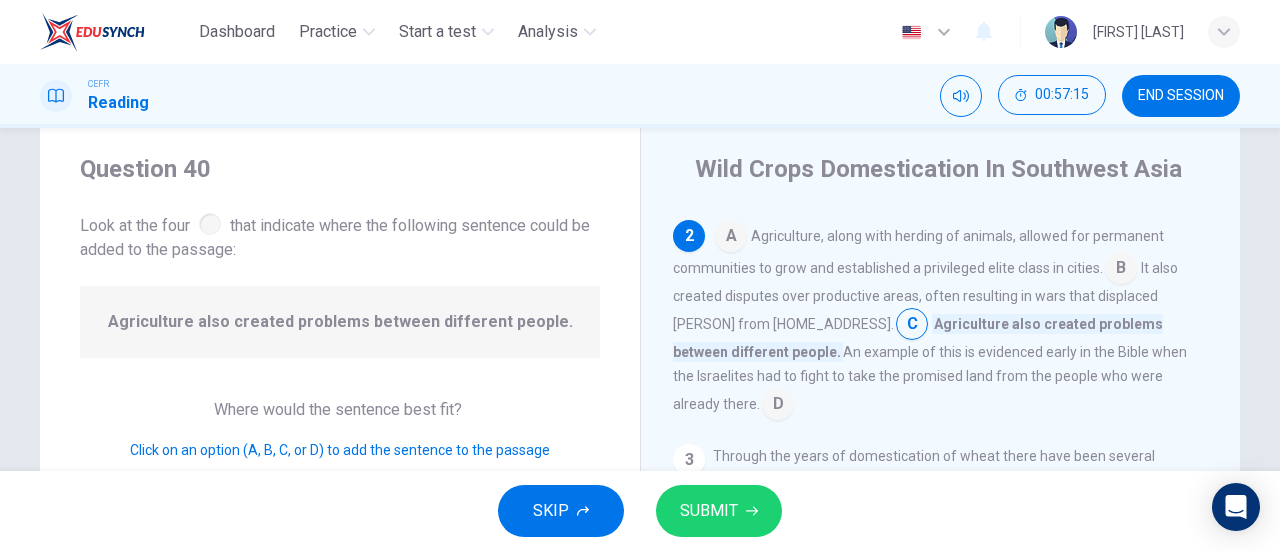 click at bounding box center [731, 238] 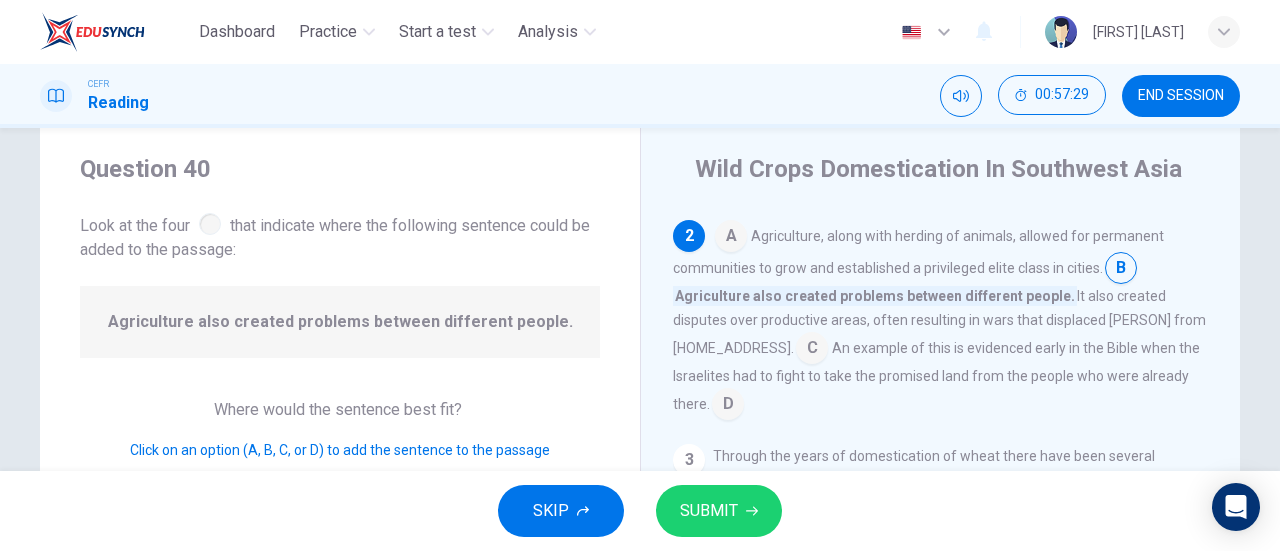 click at bounding box center [731, 238] 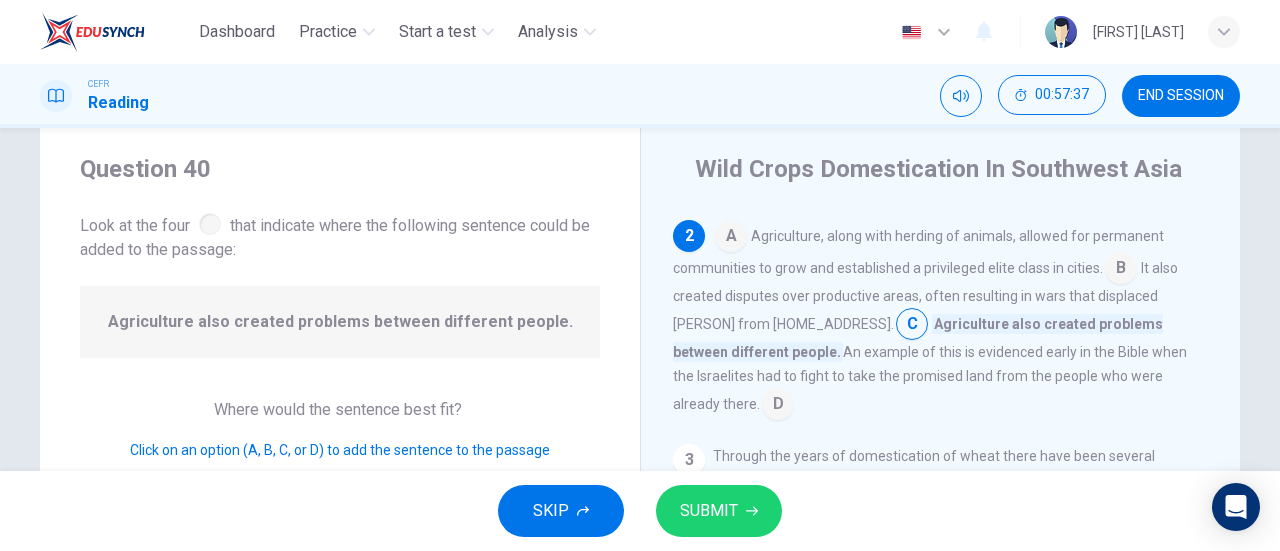 click at bounding box center [731, 238] 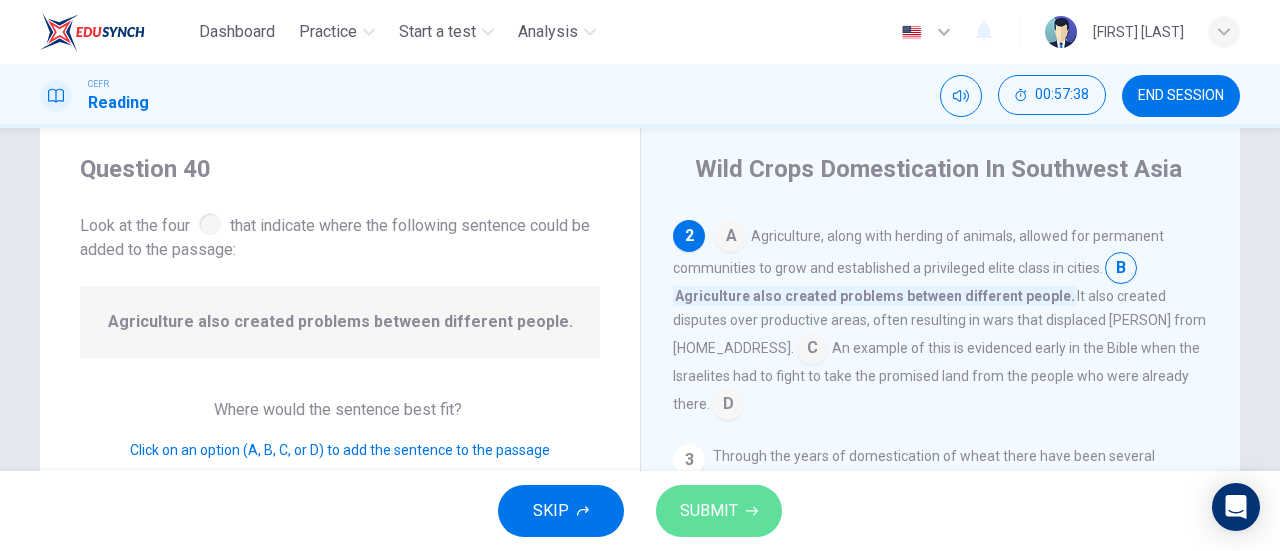 click on "SUBMIT" at bounding box center (719, 511) 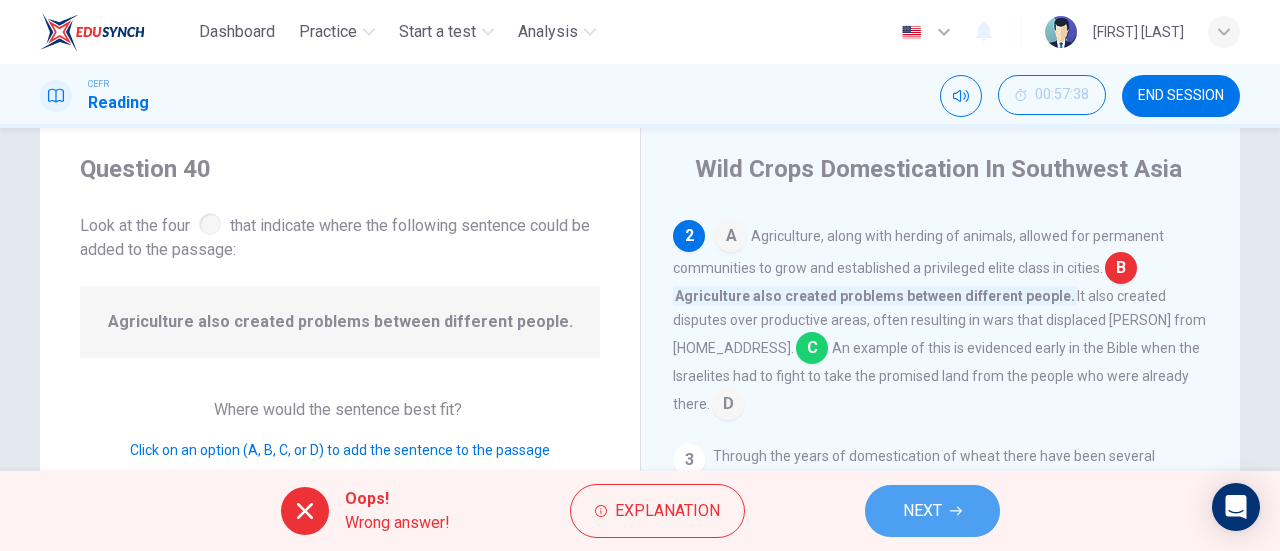 click on "NEXT" at bounding box center (922, 511) 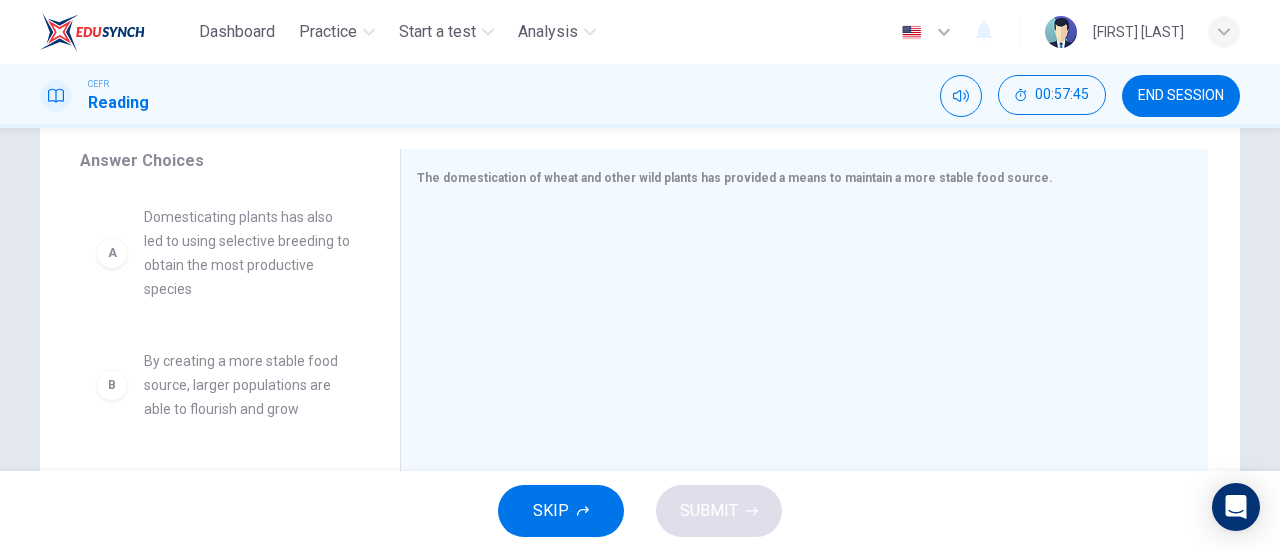 scroll, scrollTop: 0, scrollLeft: 0, axis: both 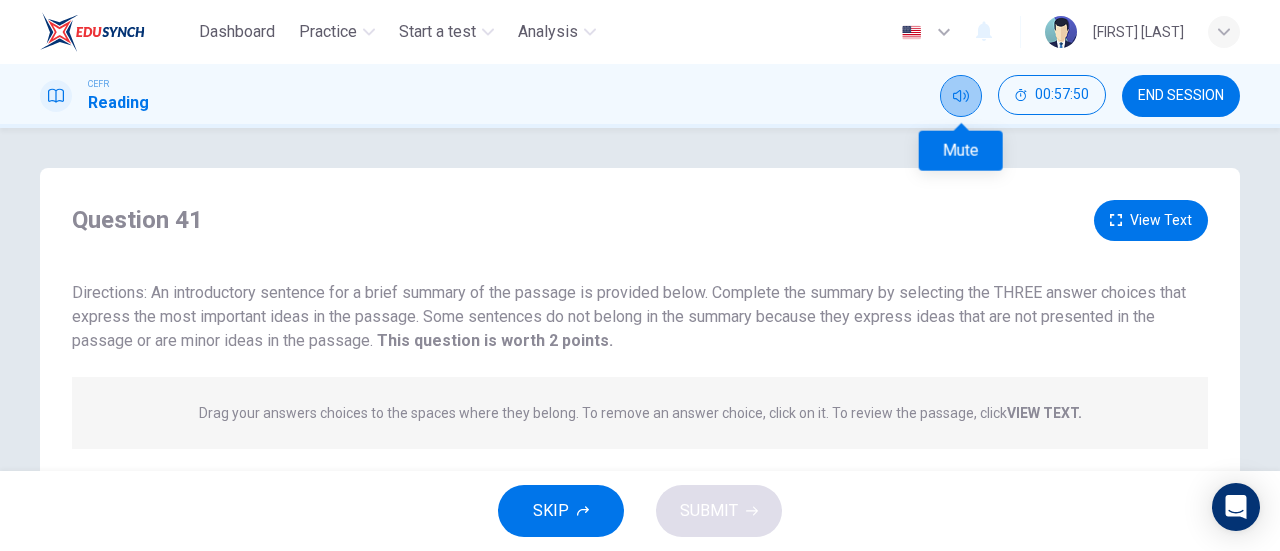 click at bounding box center [961, 96] 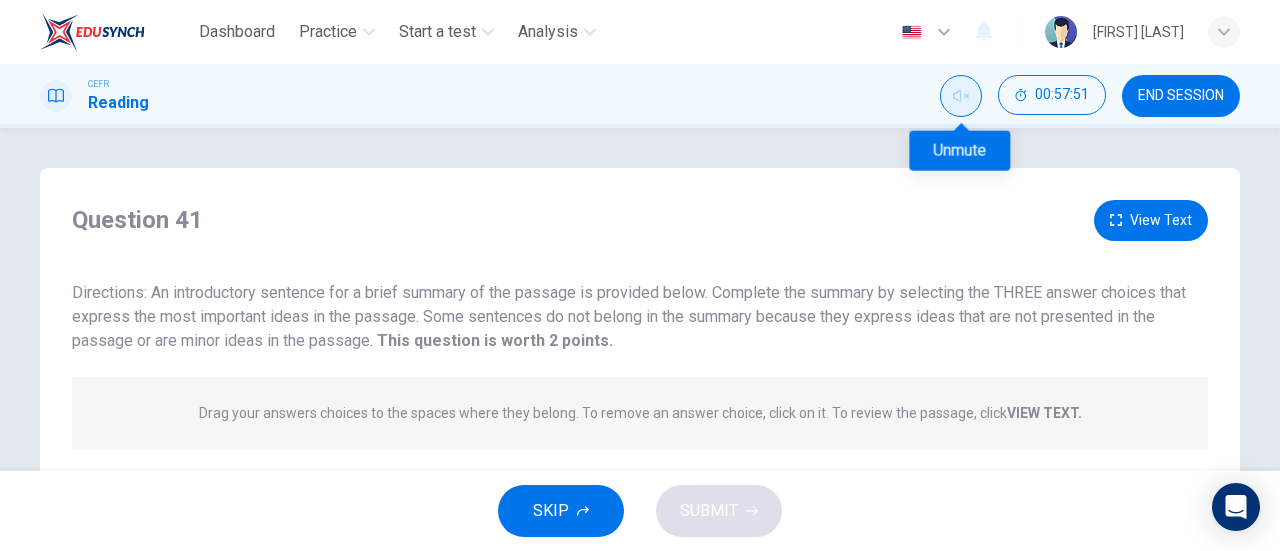 click at bounding box center (961, 96) 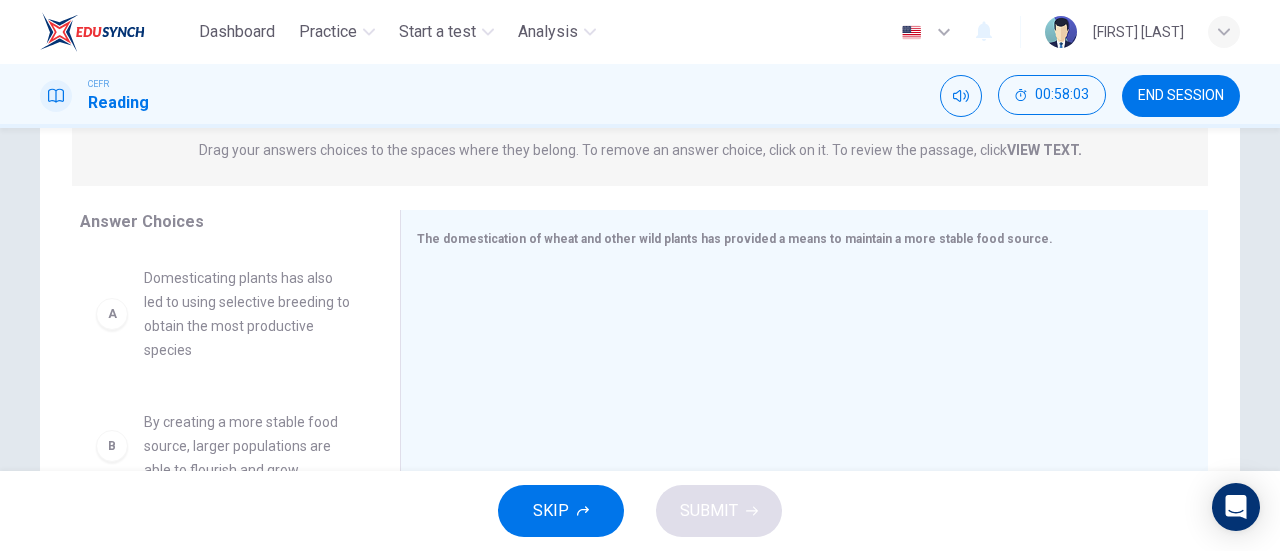 scroll, scrollTop: 272, scrollLeft: 0, axis: vertical 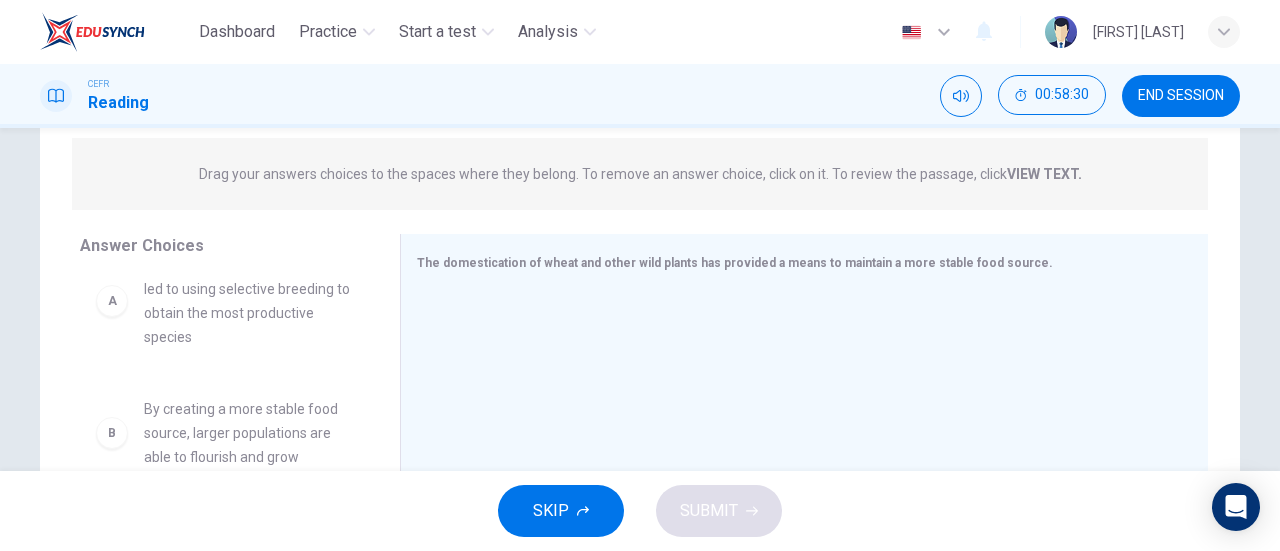 click on "Domesticating plants has also led to using selective breeding to obtain the most productive species" at bounding box center [248, 301] 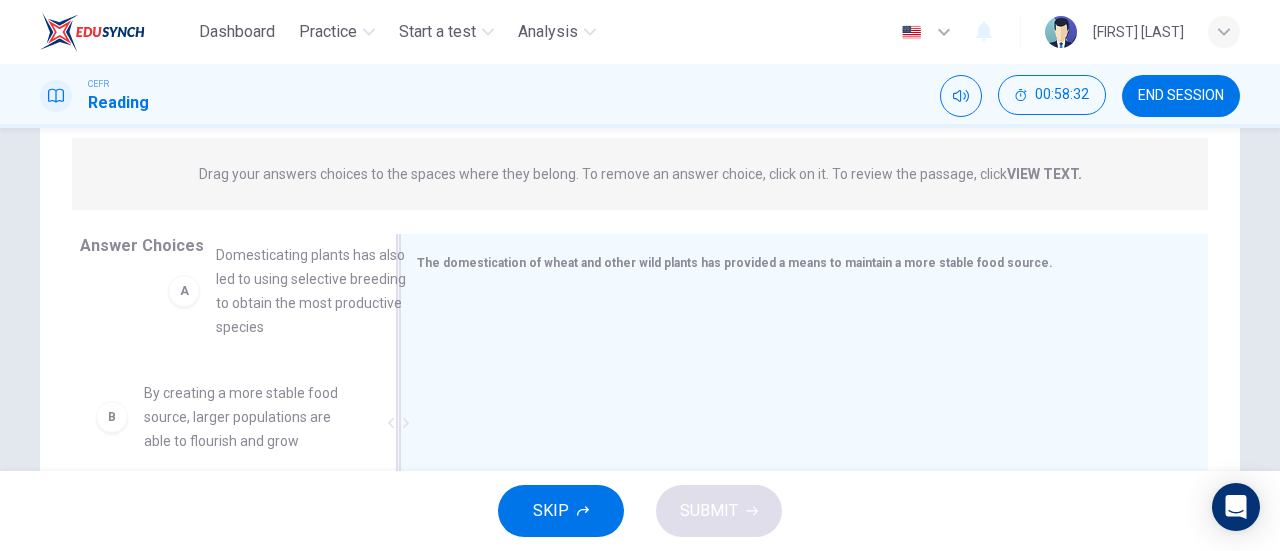 scroll, scrollTop: 30, scrollLeft: 0, axis: vertical 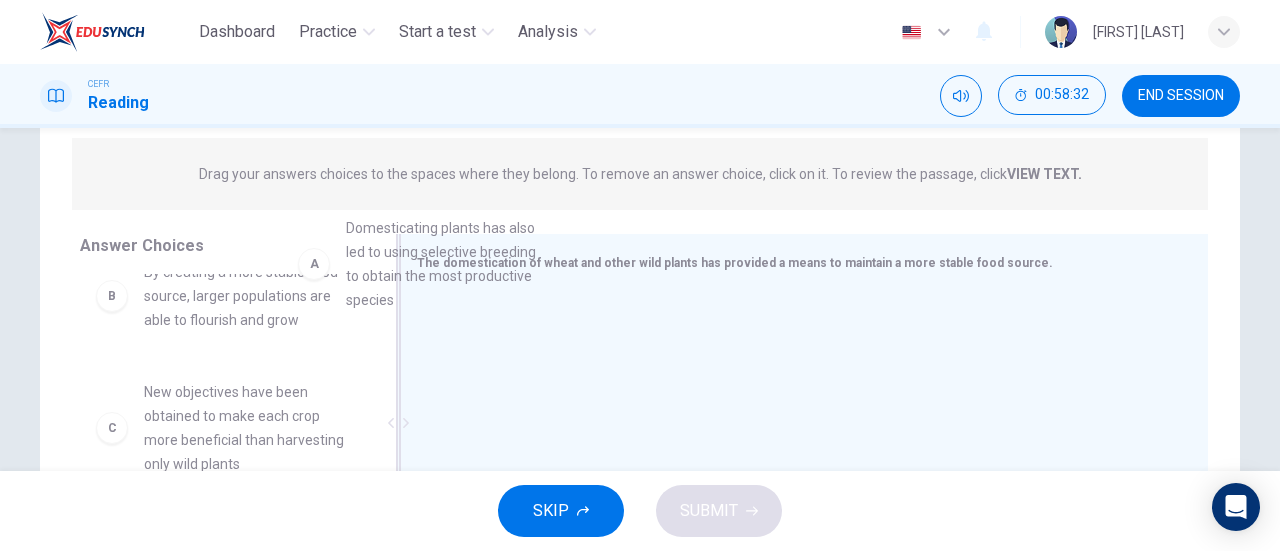 drag, startPoint x: 266, startPoint y: 335, endPoint x: 589, endPoint y: 322, distance: 323.2615 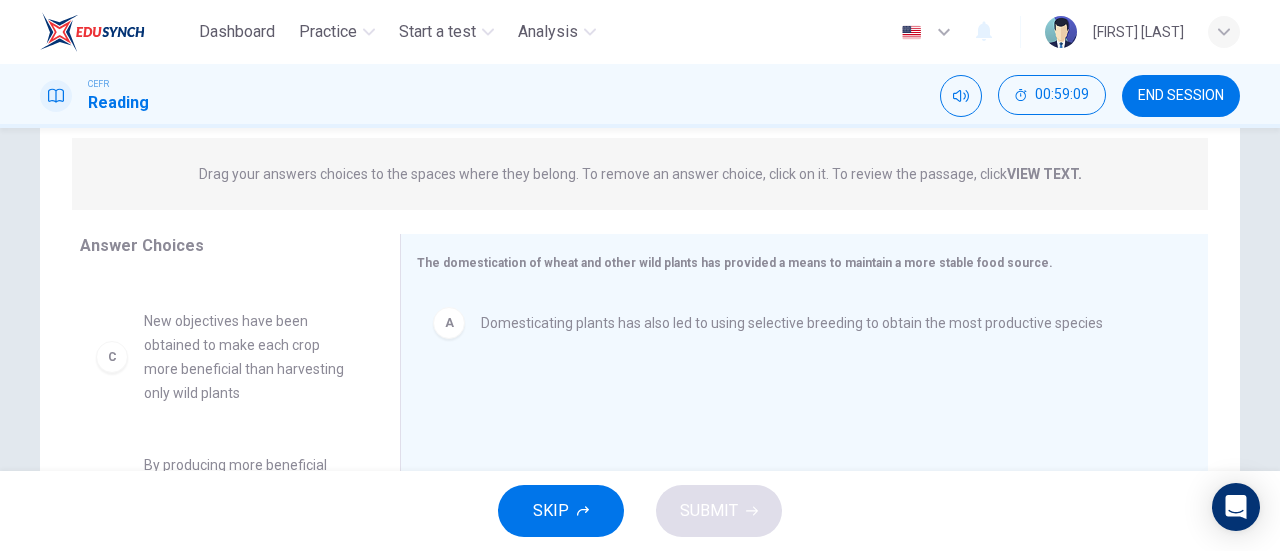 scroll, scrollTop: 102, scrollLeft: 0, axis: vertical 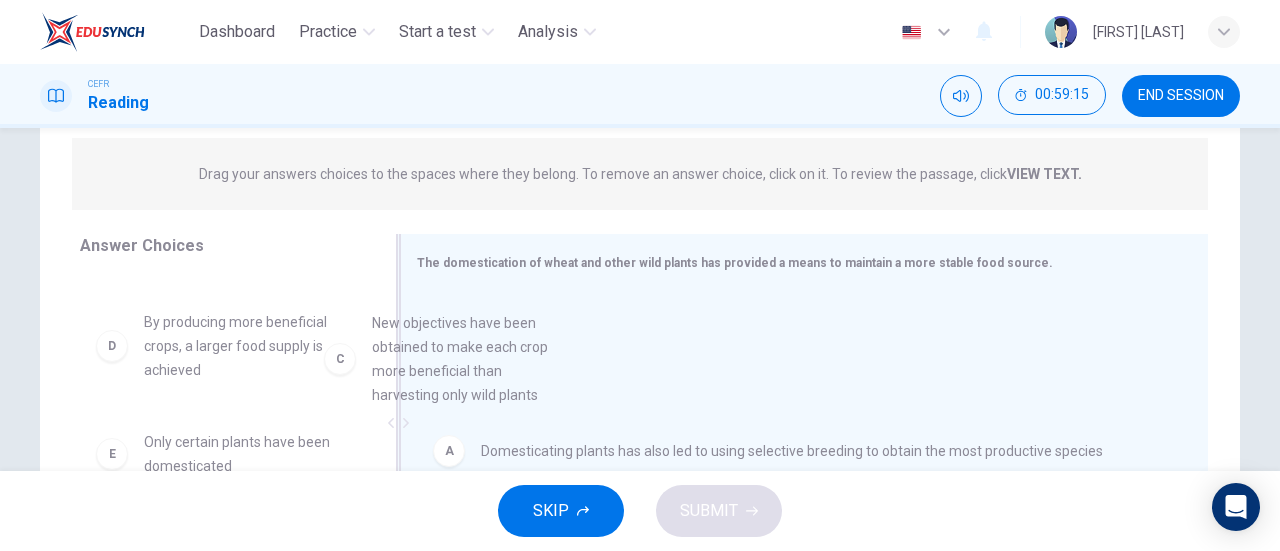 drag, startPoint x: 230, startPoint y: 372, endPoint x: 532, endPoint y: 389, distance: 302.4781 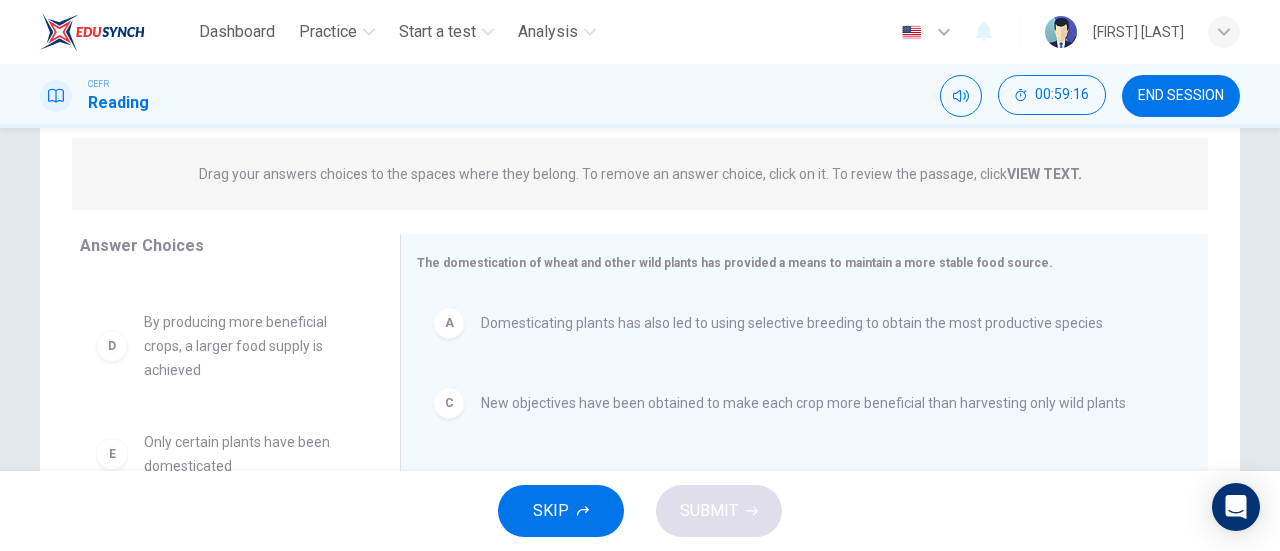 scroll, scrollTop: 108, scrollLeft: 0, axis: vertical 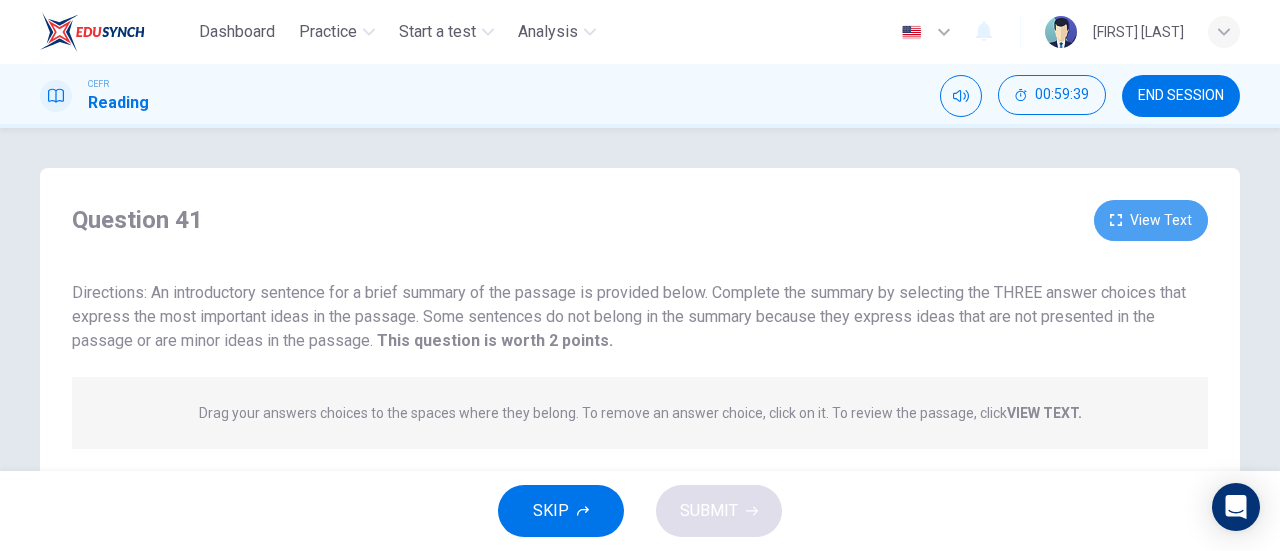 click on "View Text" at bounding box center [1151, 220] 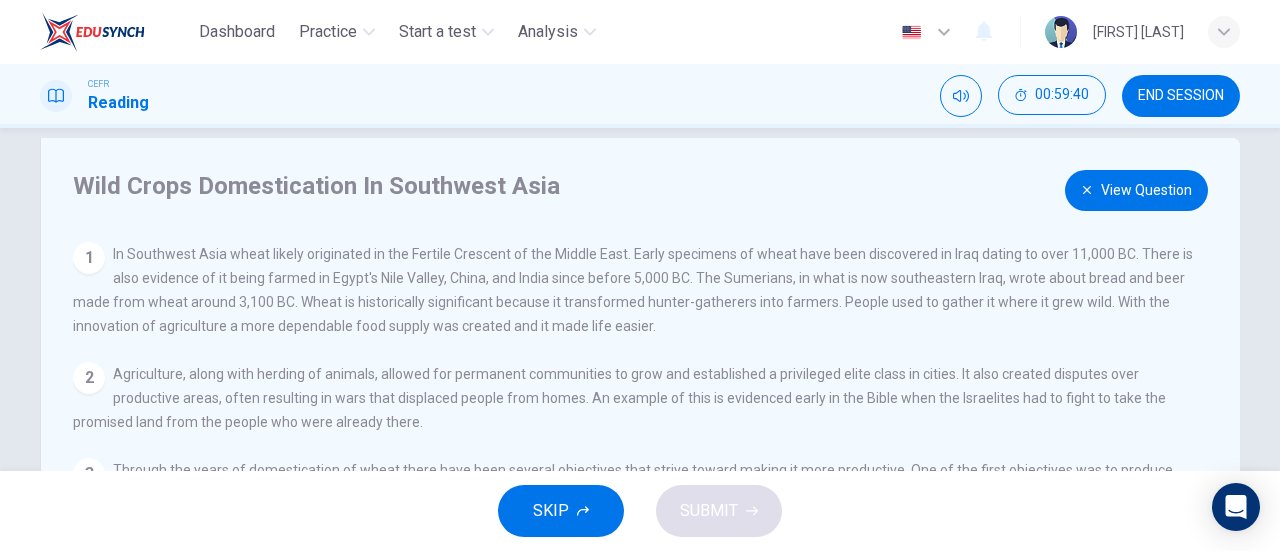 scroll, scrollTop: 32, scrollLeft: 0, axis: vertical 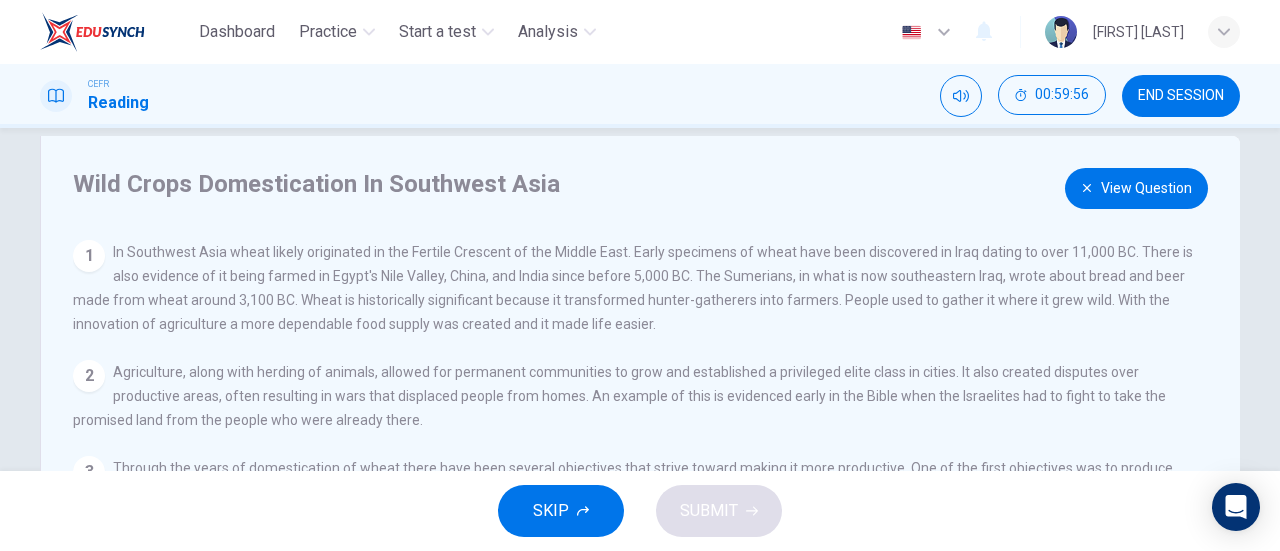 click on "View Question" at bounding box center [1136, 188] 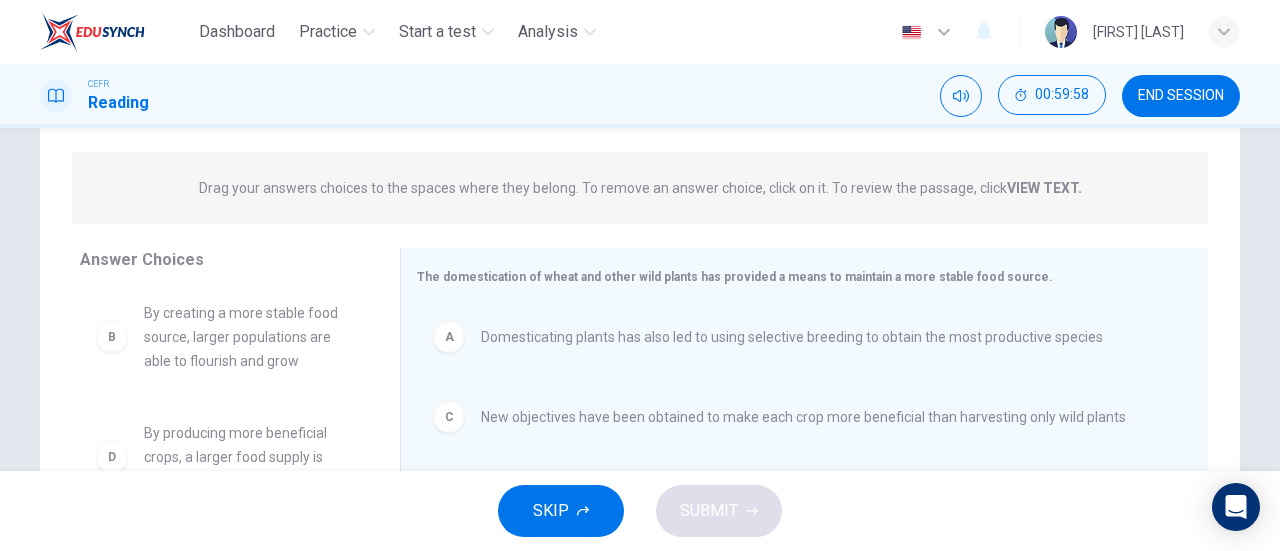 scroll, scrollTop: 226, scrollLeft: 0, axis: vertical 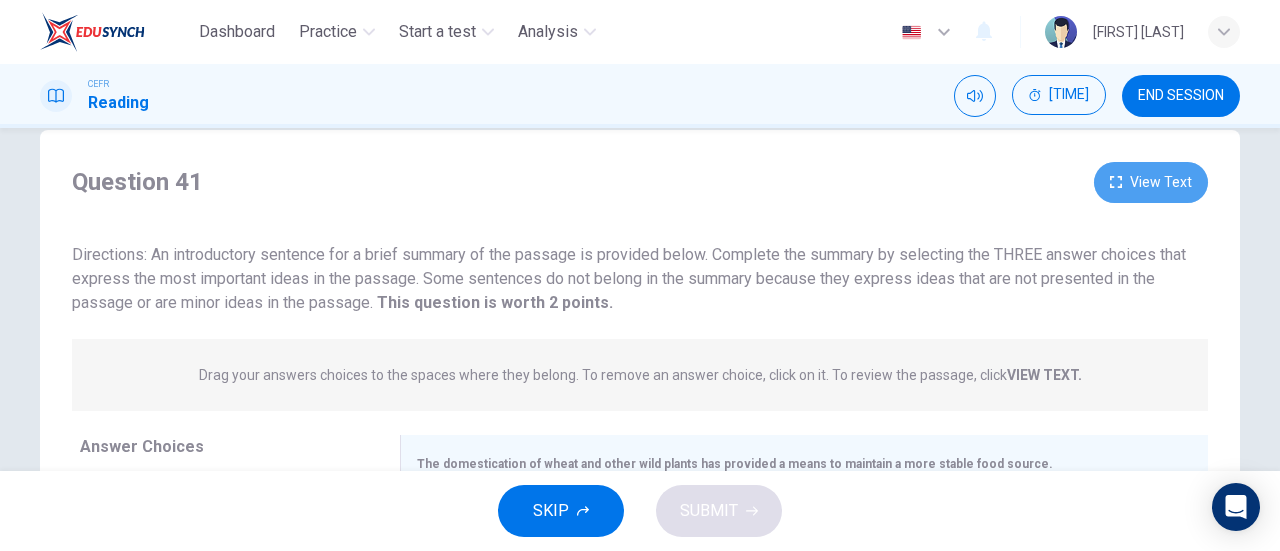 click on "View Text" at bounding box center [1151, 182] 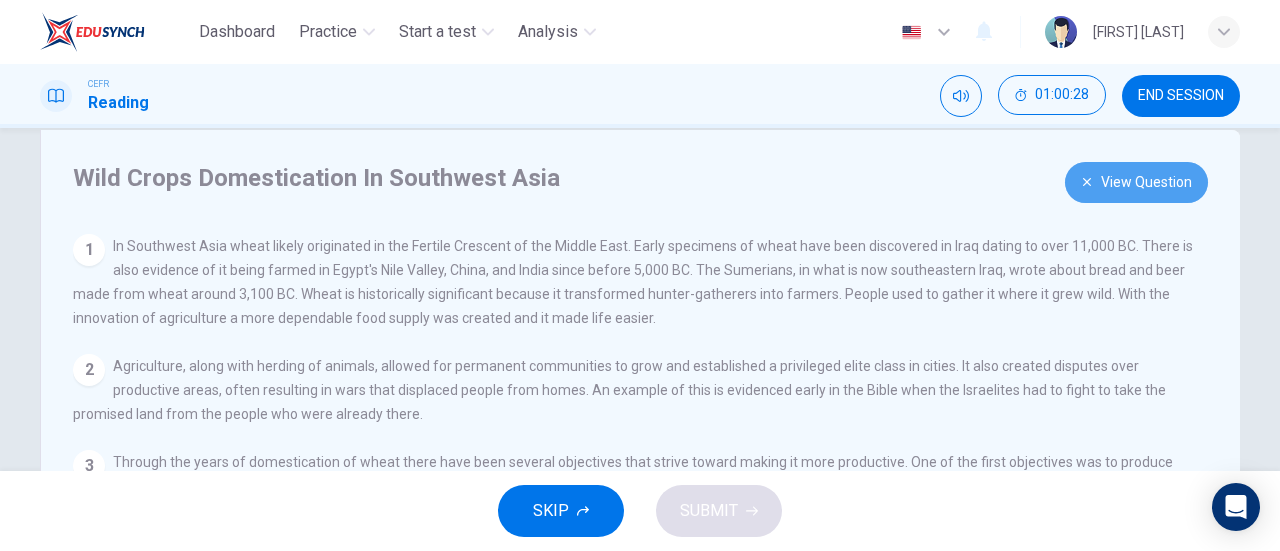click on "View Question" at bounding box center [1136, 182] 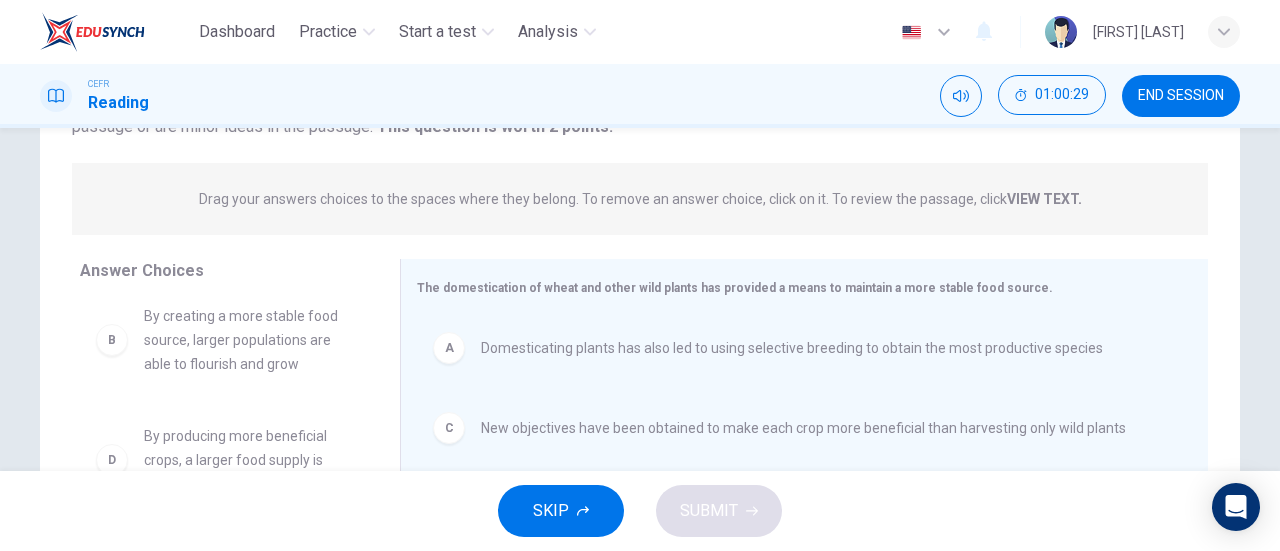 scroll, scrollTop: 223, scrollLeft: 0, axis: vertical 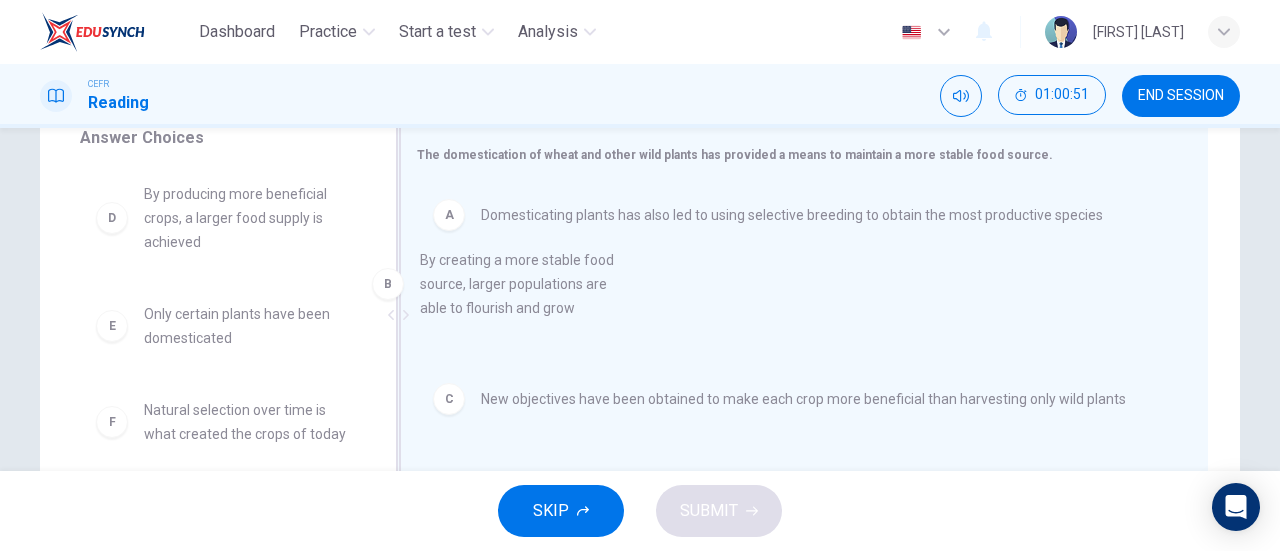 drag, startPoint x: 245, startPoint y: 225, endPoint x: 554, endPoint y: 311, distance: 320.74445 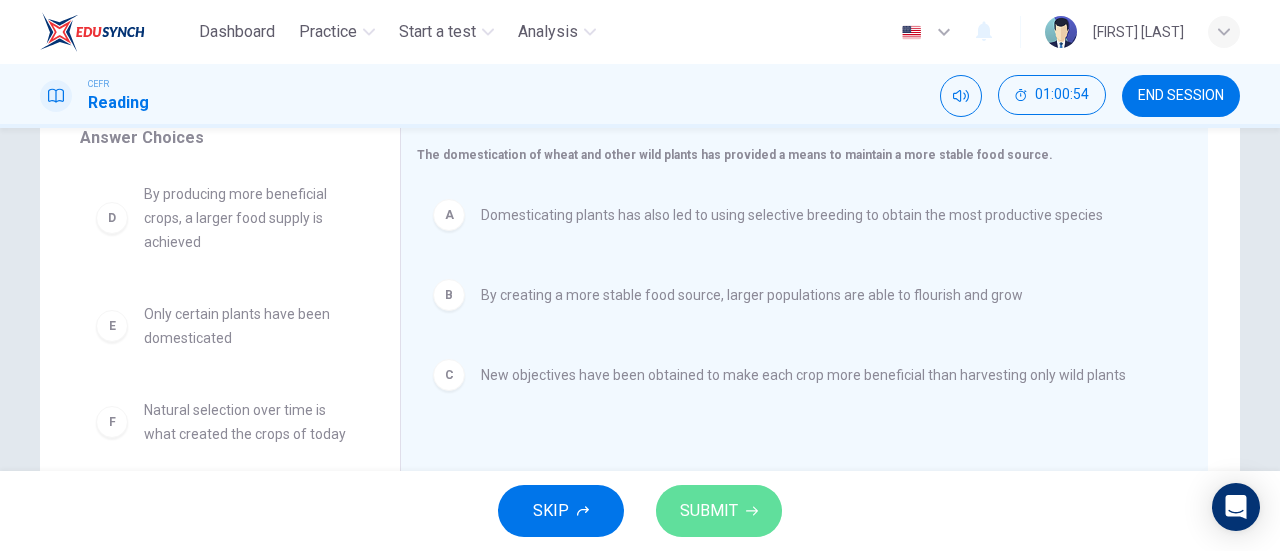 click on "SUBMIT" at bounding box center (709, 511) 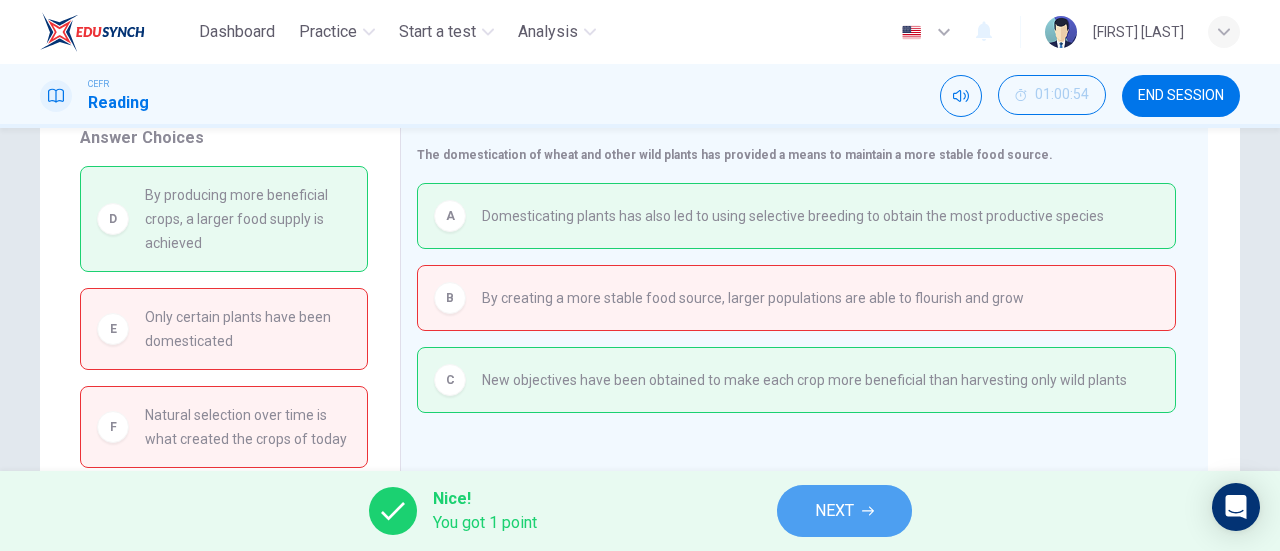click at bounding box center [868, 511] 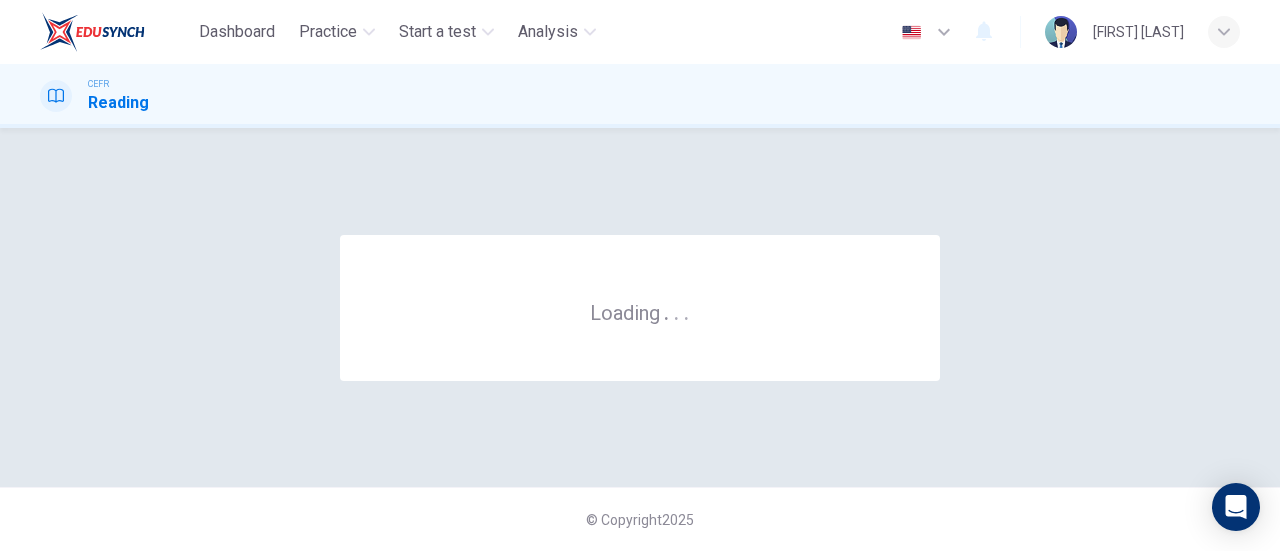 scroll, scrollTop: 0, scrollLeft: 0, axis: both 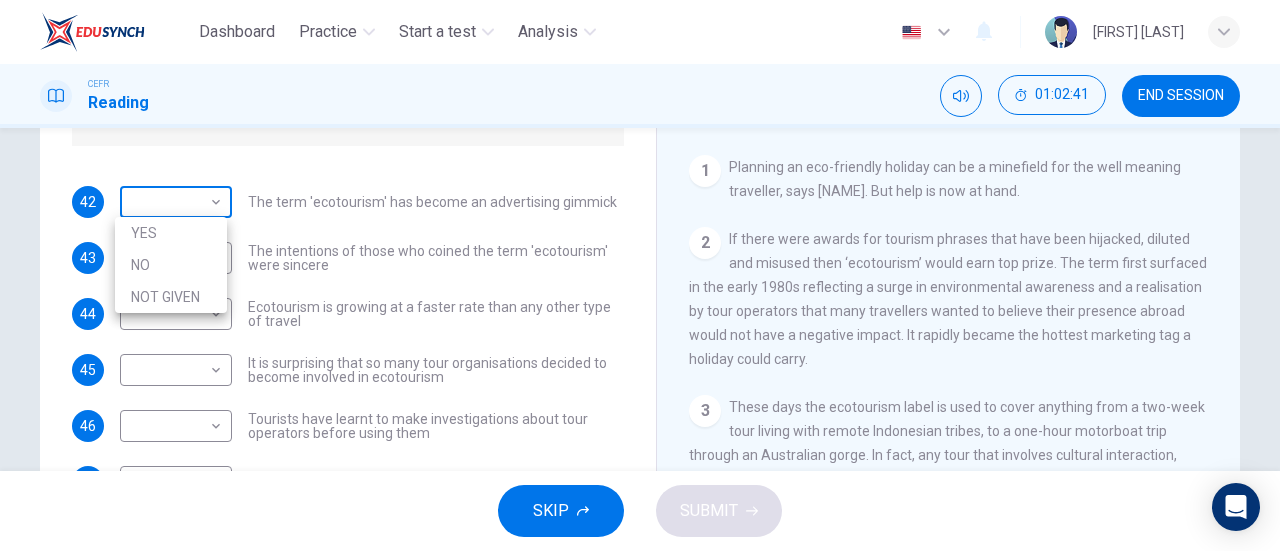 click on "Dashboard Practice Start a test Analysis English en NURUL AQILAH BINTI IBRAHIM CEFR Reading 01:02:41 END SESSION Questions 42 - 47 Do the following statements agree with the information given in the Reading Passage ?
In the boxes below write YES if the statement agrees with the views of the writer NO if the statement contradicts the views of the writer NOT GIVEN if it is impossible to say what the writer thinks about this 42 The term 'ecotourism' has become an advertising gimmick 43 The intentions of those who coined the term 'ecotourism' were sincere 44 Ecotourism is growing at a faster rate than any other type of travel 45 It is surprising that so many tour organisations decided to become involved in ecotourism 46 Tourists have learnt to make investigations about tour operators before using them 47 Tourists have had bad experiences on ecotour holidays It's Eco-logical CLICK TO ZOOM Click to Zoom 1 2 3 4 5 6 7 8 SKIP SUBMIT
Dashboard Practice 2025" at bounding box center [640, 275] 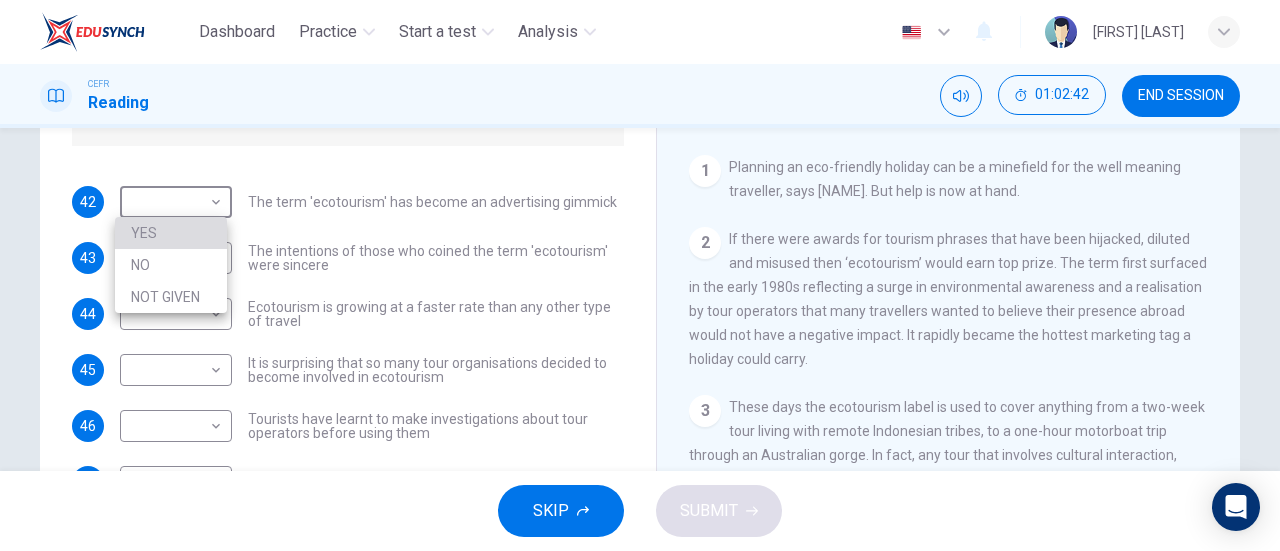 click on "YES" at bounding box center [171, 233] 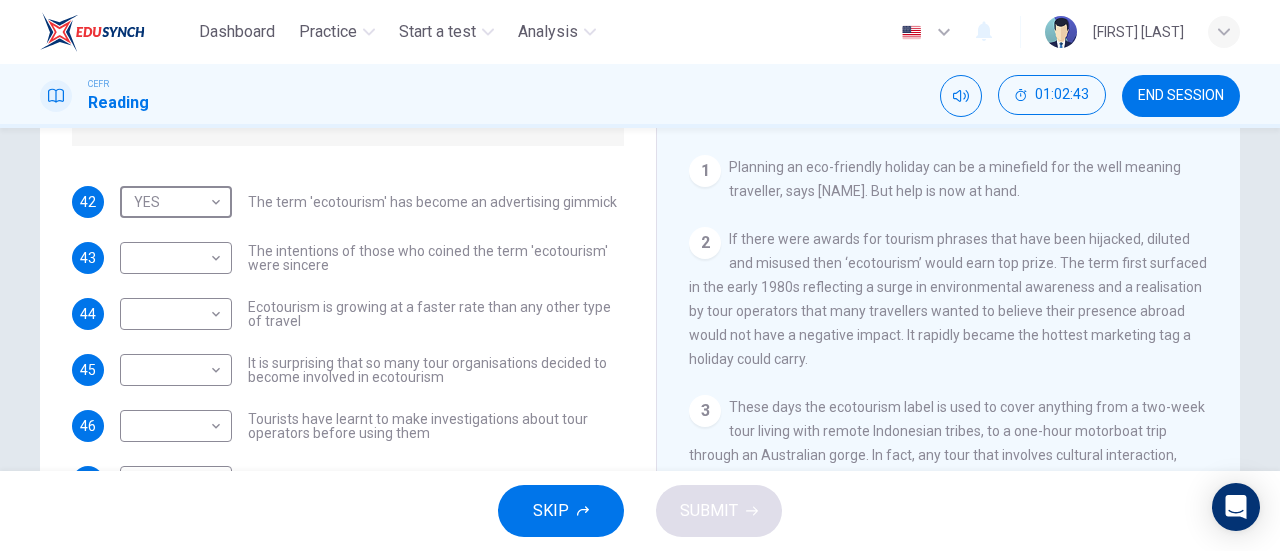 scroll, scrollTop: 0, scrollLeft: 0, axis: both 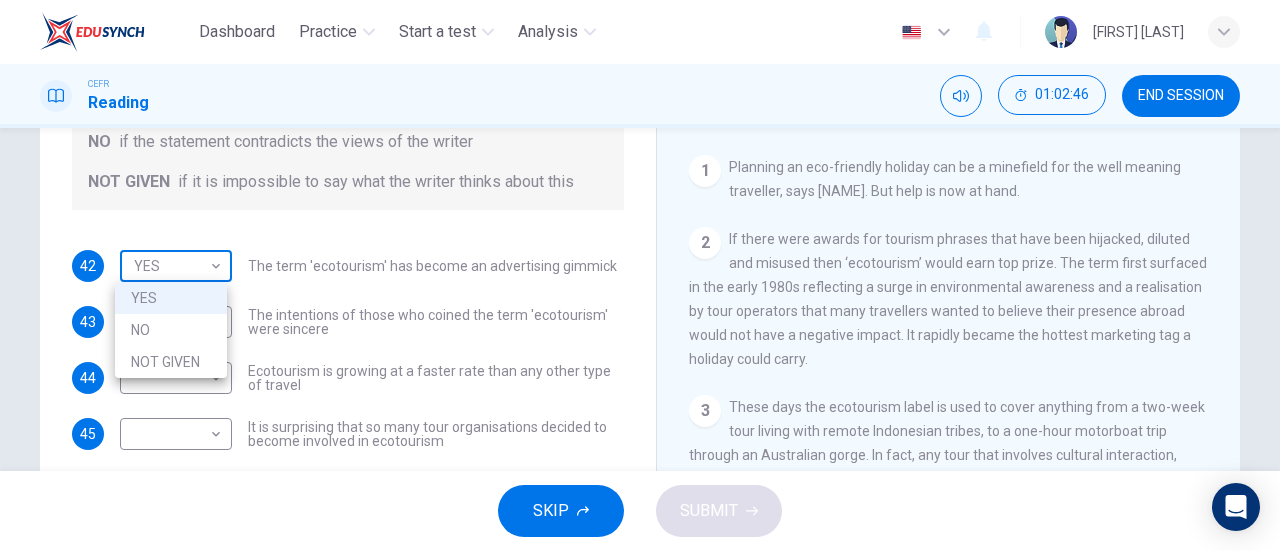 click on "Dashboard Practice Start a test Analysis English en ​ [NAME] CEFR Reading 01:02:46 END SESSION Questions 42 - 47 Do the following statements agree with the information given in the Reading Passage ?
In the boxes below write YES if the statement agrees with the views of the writer NO if the statement contradicts the views of the writer NOT GIVEN if it is impossible to say what the writer thinks about this 42 YES YES ​ The term 'ecotourism' has become an advertising gimmick 43 ​ ​ The intentions of those who coined the term 'ecotourism' were sincere 44 ​ ​ Ecotourism is growing at a faster rate than any other type of travel 45 ​ ​ It is surprising that so many tour organisations decided to become involved in ecotourism 46 ​ ​ Tourists have learnt to make investigations about tour operators before using them 47 ​ ​ Tourists have had bad experiences on ecotour holidays It's Eco-logical CLICK TO ZOOM 1 2 3 4 5 6 7 8 SKIP SUBMIT
Dashboard Practice" at bounding box center (640, 275) 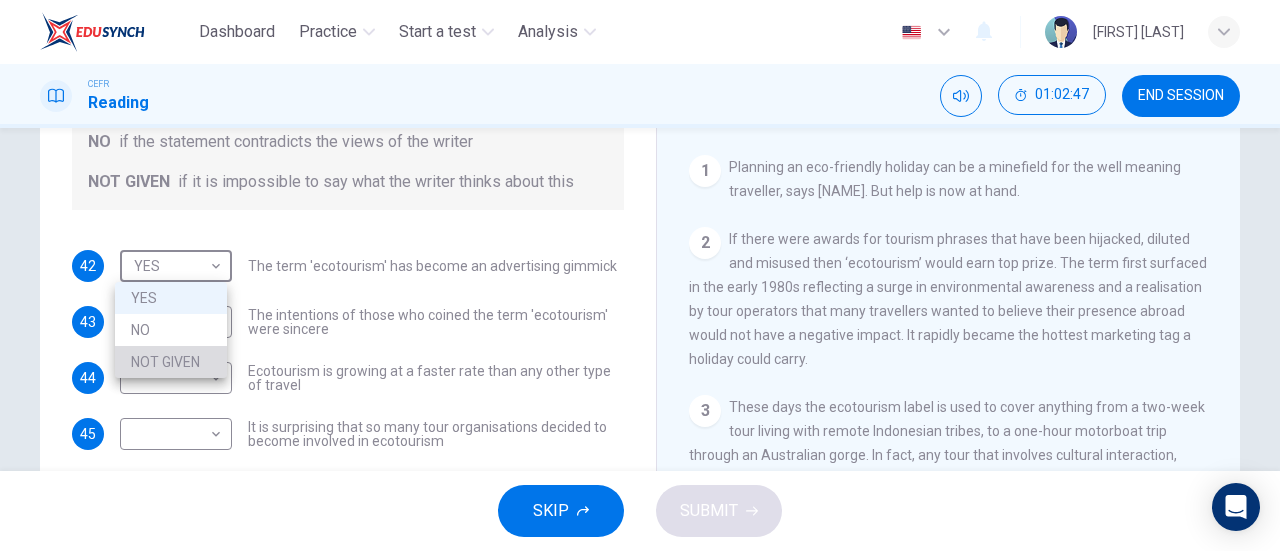 click on "NOT GIVEN" at bounding box center (171, 362) 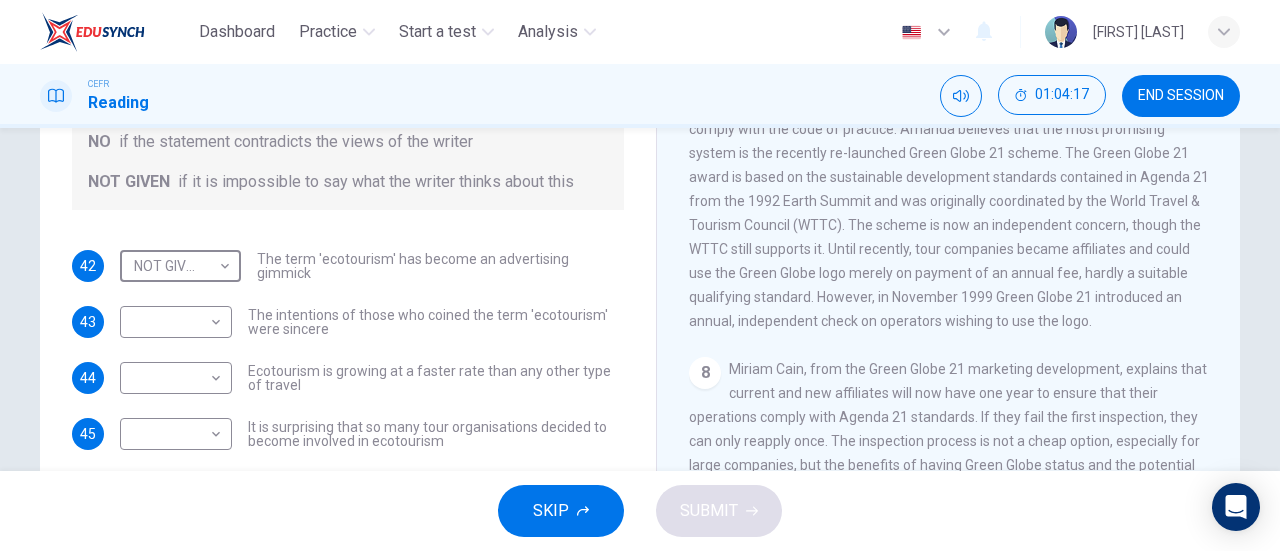 scroll, scrollTop: 2028, scrollLeft: 0, axis: vertical 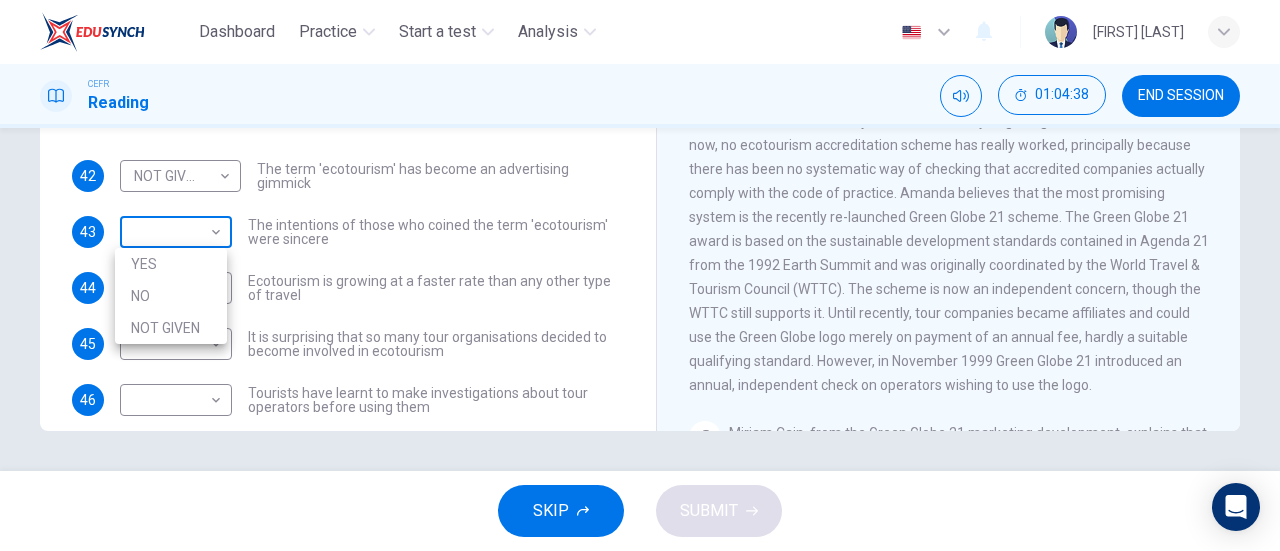 click on "Dashboard Practice Start a test Analysis English en ​ NURUL AQILAH BINTI IBRAHIM CEFR Reading 01:04:38 END SESSION Questions 42 - 47 Do the following statements agree with the information given in the Reading Passage ?
In the boxes below write YES if the statement agrees with the views of the writer NO if the statement contradicts the views of the writer NOT GIVEN if it is impossible to say what the writer thinks about this 42 NOT GIVEN NOT GIVEN ​ The term 'ecotourism' has become an advertising gimmick 43 ​ ​ The intentions of those who coined the term 'ecotourism' were sincere 44 ​ ​ Ecotourism is growing at a faster rate than any other type of travel 45 ​ ​ It is surprising that so many tour organisations decided to become involved in ecotourism 46 ​ ​ Tourists have learnt to make investigations about tour operators before using them 47 ​ ​ Tourists have had bad experiences on ecotour holidays It's Eco-logical CLICK TO ZOOM Click to Zoom 1 2 3 4 5 6 7 8 SKIP SUBMIT
2025 NO" at bounding box center [640, 275] 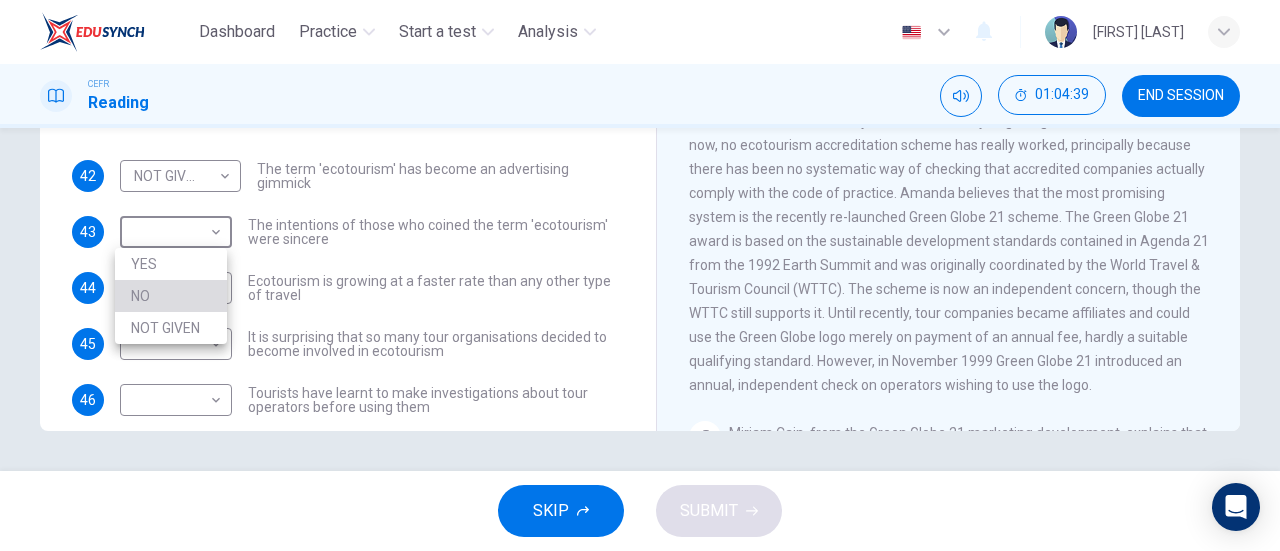 click on "NO" at bounding box center [171, 296] 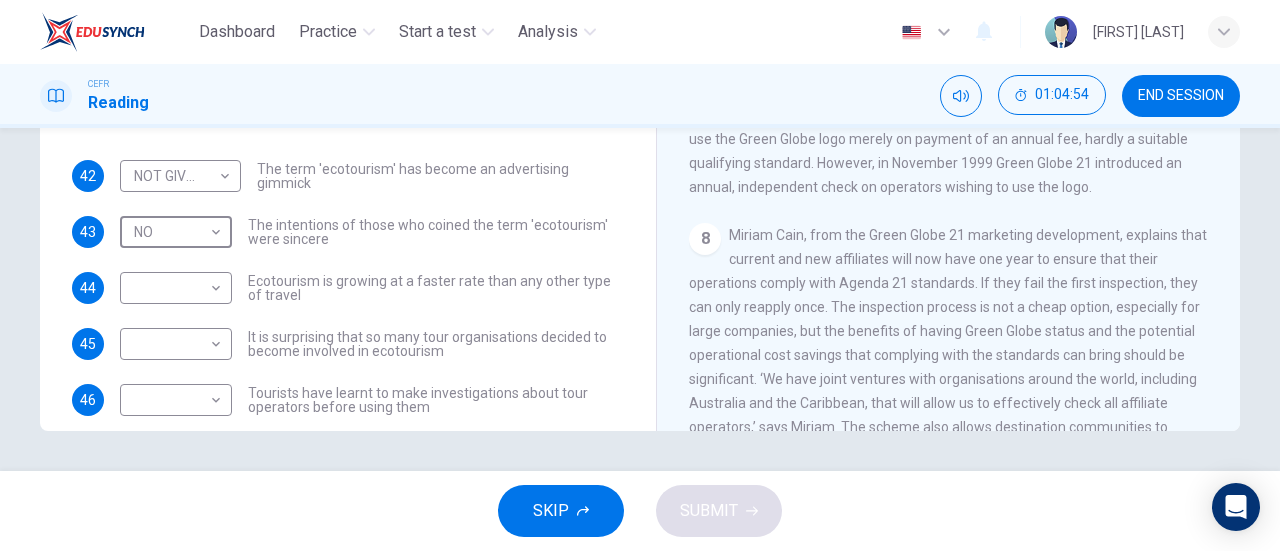 scroll, scrollTop: 1804, scrollLeft: 0, axis: vertical 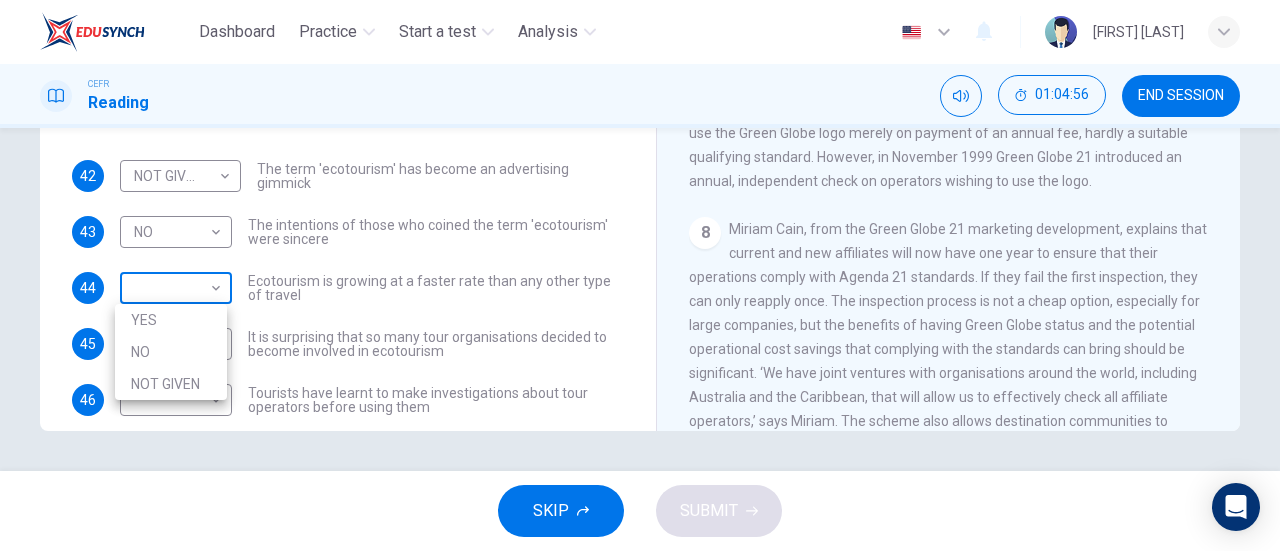 click on "Dashboard Practice Start a test Analysis English en ​ [PERSON] CEFR Reading 01:04:56 END SESSION Questions 42 - 47 Do the following statements agree with the information given in the Reading Passage ?
In the boxes below write YES if the statement agrees with the views of the writer NO if the statement contradicts the views of the writer NOT GIVEN if it is impossible to say what the writer thinks about this 42 NOT GIVEN NOT GIVEN ​ The term 'ecotourism' has become an advertising gimmick 43 NO NO ​ The intentions of those who coined the term 'ecotourism' were sincere 44 ​ ​ Ecotourism is growing at a faster rate than any other type of travel 45 ​ ​ It is surprising that so many tour organisations decided to become involved in ecotourism 46 ​ ​ Tourists have learnt to make investigations about tour operators before using them 47 ​ ​ Tourists have had bad experiences on ecotour holidays It's Eco-logical CLICK TO ZOOM Click to Zoom 1 2 3 4 5 6 7 8 SKIP SUBMIT
2025" at bounding box center (640, 275) 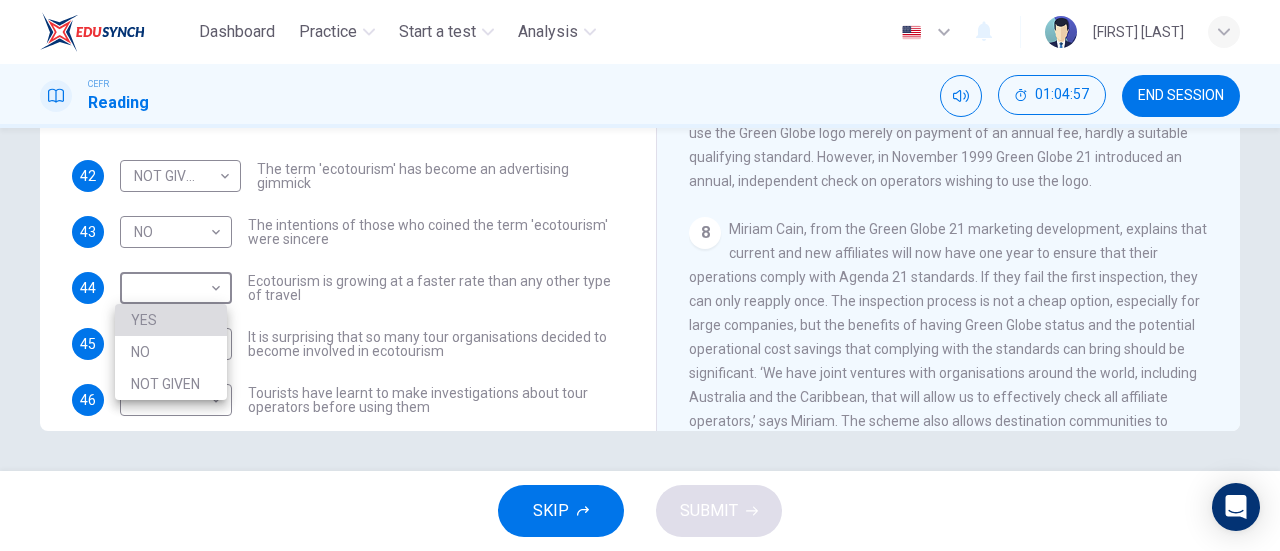 click on "YES" at bounding box center [171, 320] 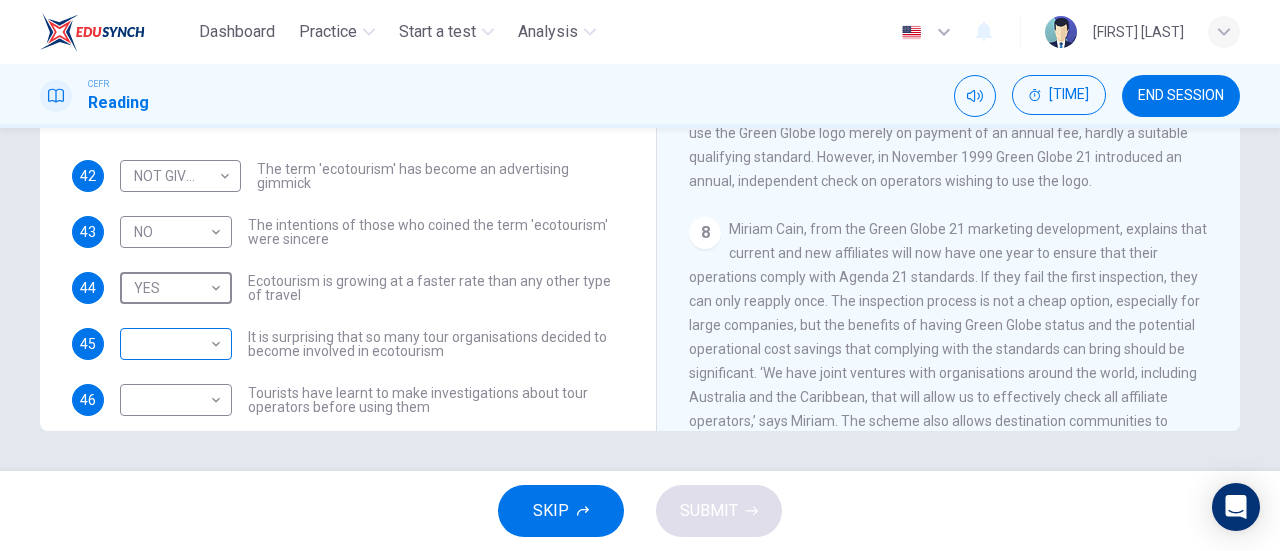 click on "​ ​" at bounding box center (180, 176) 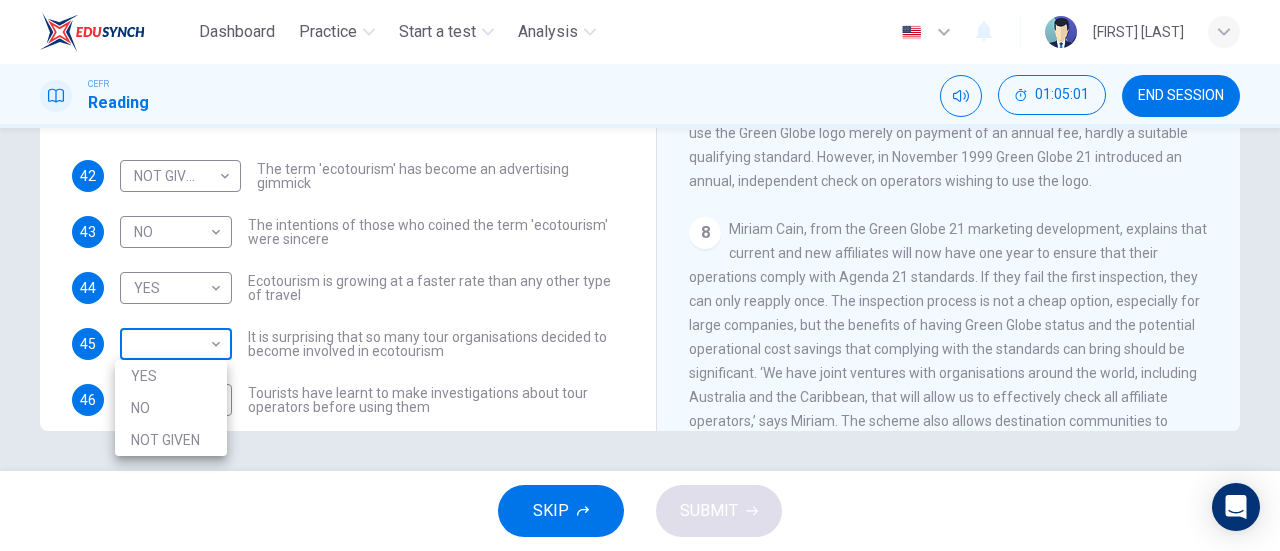 click on "Dashboard Practice Start a test Analysis English en ​ NURUL AQILAH BINTI IBRAHIM CEFR Reading 01:05:01 END SESSION Questions 42 - 47 Do the following statements agree with the information given in the Reading Passage ?
In the boxes below write YES if the statement agrees with the views of the writer NO if the statement contradicts the views of the writer NOT GIVEN if it is impossible to say what the writer thinks about this 42 NOT GIVEN NOT GIVEN ​ The term 'ecotourism' has become an advertising gimmick 43 NO NO ​ The intentions of those who coined the term 'ecotourism' were sincere 44 YES YES ​ Ecotourism is growing at a faster rate than any other type of travel 45 ​ ​ It is surprising that so many tour organisations decided to become involved in ecotourism 46 ​ ​ Tourists have learnt to make investigations about tour operators before using them 47 ​ ​ Tourists have had bad experiences on ecotour holidays It's Eco-logical CLICK TO ZOOM Click to Zoom 1 2 3 4 5 6 7 8 SKIP SUBMIT" at bounding box center [640, 275] 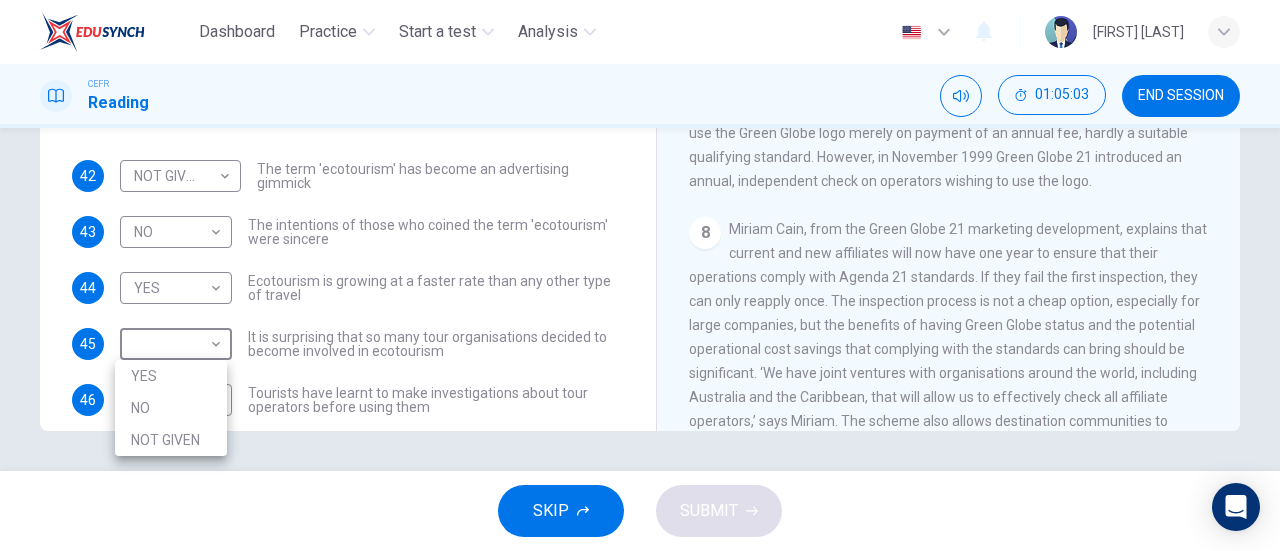 click at bounding box center (640, 275) 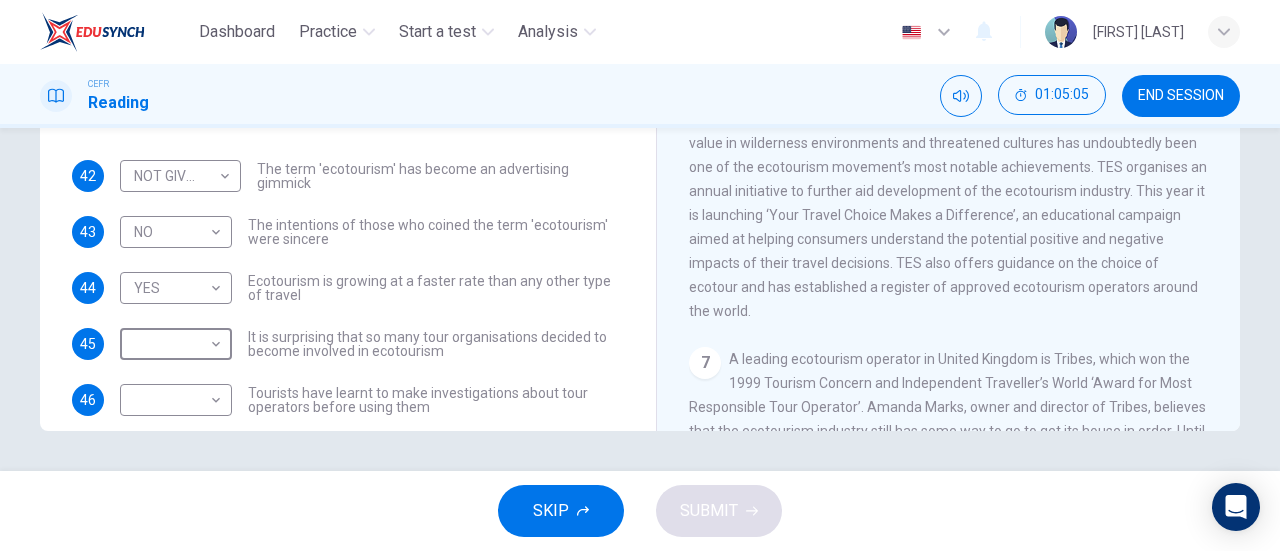 scroll, scrollTop: 1288, scrollLeft: 0, axis: vertical 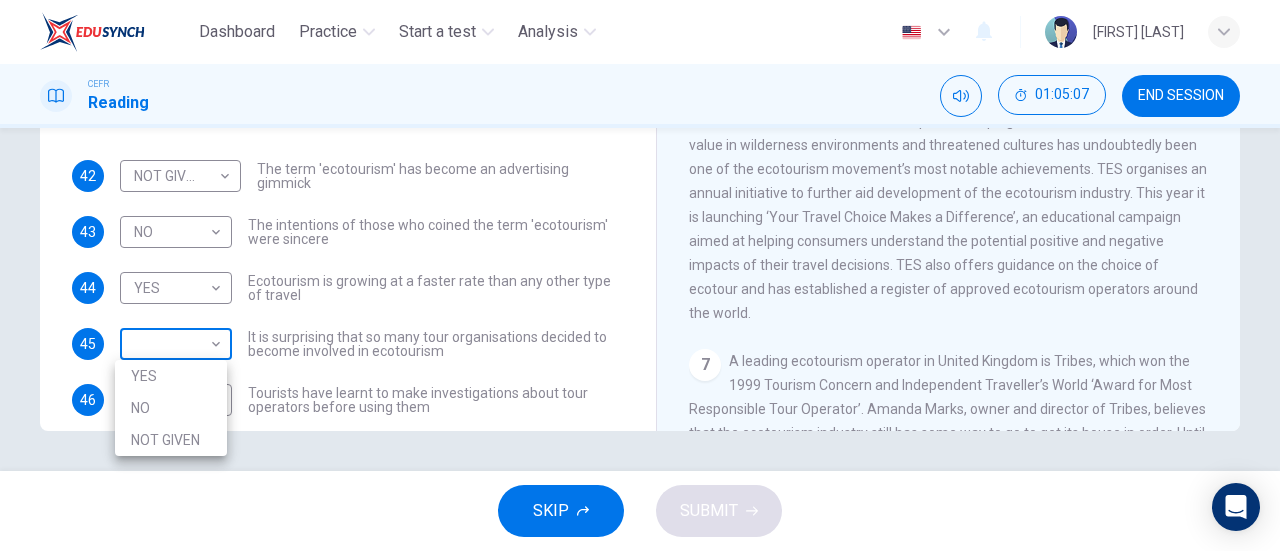 click on "Dashboard Practice Start a test Analysis English en ​ [FIRST] [LAST] CEFR Reading 01:05:07 END SESSION Questions 42 - 47 Do the following statements agree with the information given in the Reading Passage ?
In the boxes below write YES if the statement agrees with the views of the writer NO if the statement contradicts the views of the writer NOT GIVEN if it is impossible to say what the writer thinks about this 42 NOT GIVEN NOT GIVEN ​ The term 'ecotourism' has become an advertising gimmick 43 NO NO ​ The intentions of those who coined the term 'ecotourism' were sincere 44 YES YES ​ Ecotourism is growing at a faster rate than any other type of travel 45 ​ ​ It is surprising that so many tour organisations decided to become involved in ecotourism 46 ​ ​ Tourists have learnt to make investigations about tour operators before using them 47 ​ ​ Tourists have had bad experiences on ecotour holidays It's Eco-logical CLICK TO ZOOM Click to Zoom 1 2 3 4 5 6 7 8 SKIP SUBMIT" at bounding box center [640, 275] 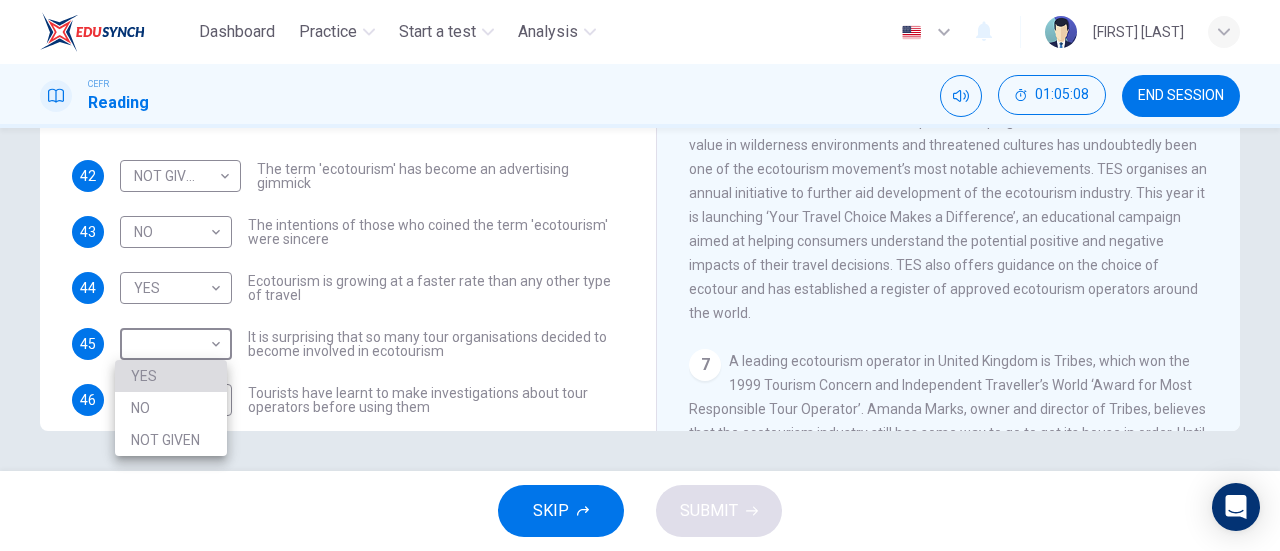 click on "YES" at bounding box center (171, 376) 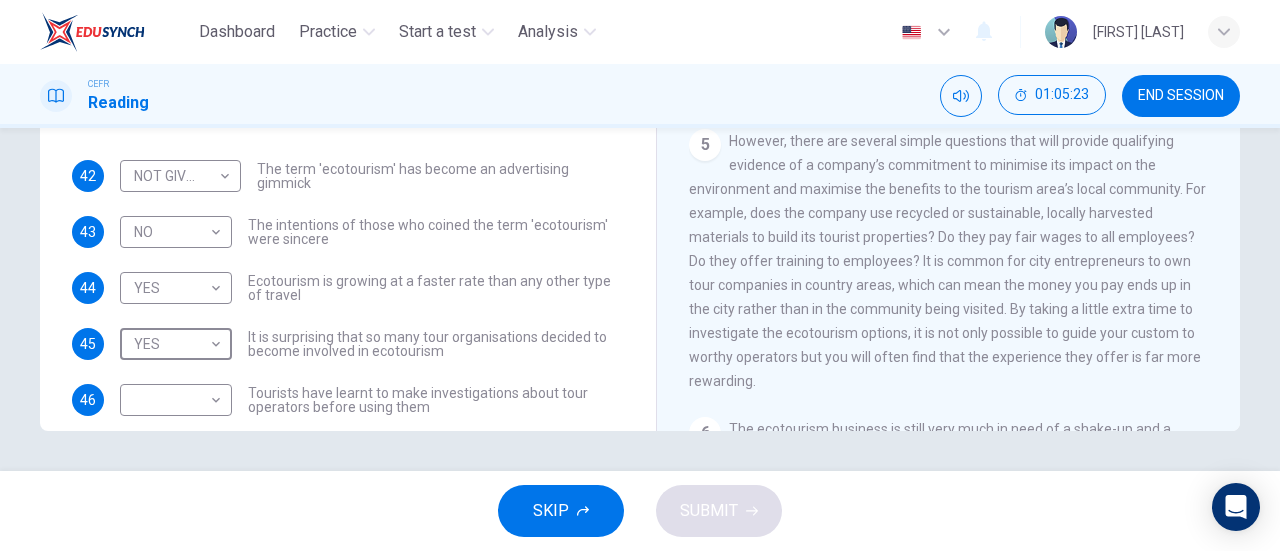 scroll, scrollTop: 834, scrollLeft: 0, axis: vertical 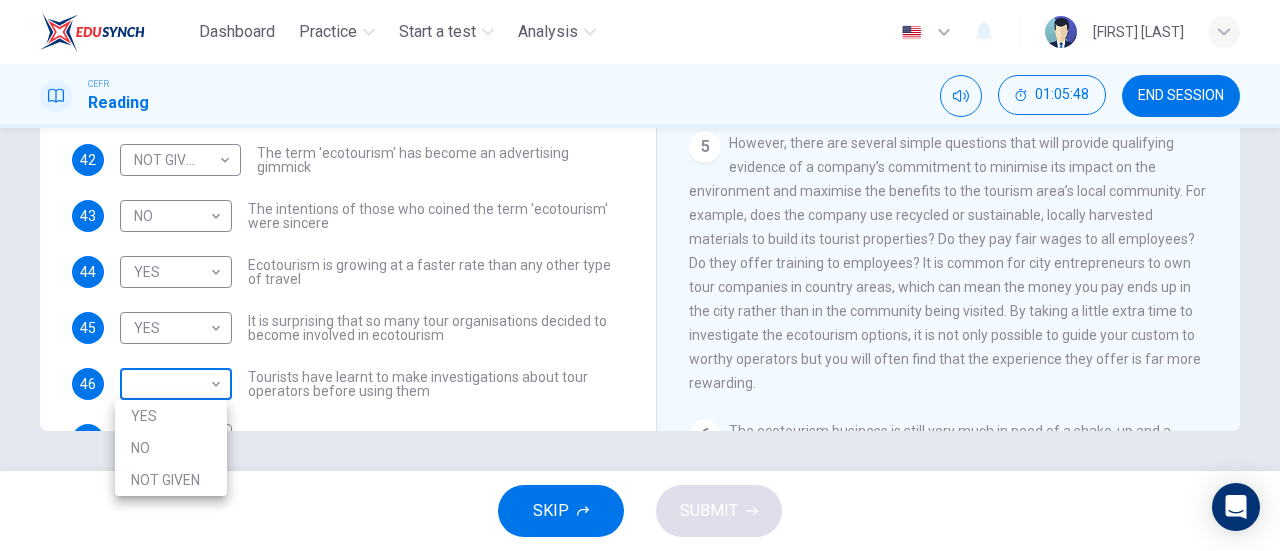 click on "Dashboard Practice Start a test Analysis English en ​ NURUL AQILAH BINTI IBRAHIM CEFR Reading 01:05:48 END SESSION Questions 42 - 47 Do the following statements agree with the information given in the Reading Passage ?
In the boxes below write YES if the statement agrees with the views of the writer NO if the statement contradicts the views of the writer NOT GIVEN if it is impossible to say what the writer thinks about this 42 NOT GIVEN NOT GIVEN ​ The term 'ecotourism' has become an advertising gimmick 43 NO NO ​ The intentions of those who coined the term 'ecotourism' were sincere 44 YES YES ​ Ecotourism is growing at a faster rate than any other type of travel 45 YES YES ​ It is surprising that so many tour organisations decided to become involved in ecotourism 46 ​ ​ Tourists have learnt to make investigations about tour operators before using them 47 ​ ​ Tourists have had bad experiences on ecotour holidays It's Eco-logical CLICK TO ZOOM 1 2 3 4 5 6 7 8 SKIP SUBMIT" at bounding box center (640, 275) 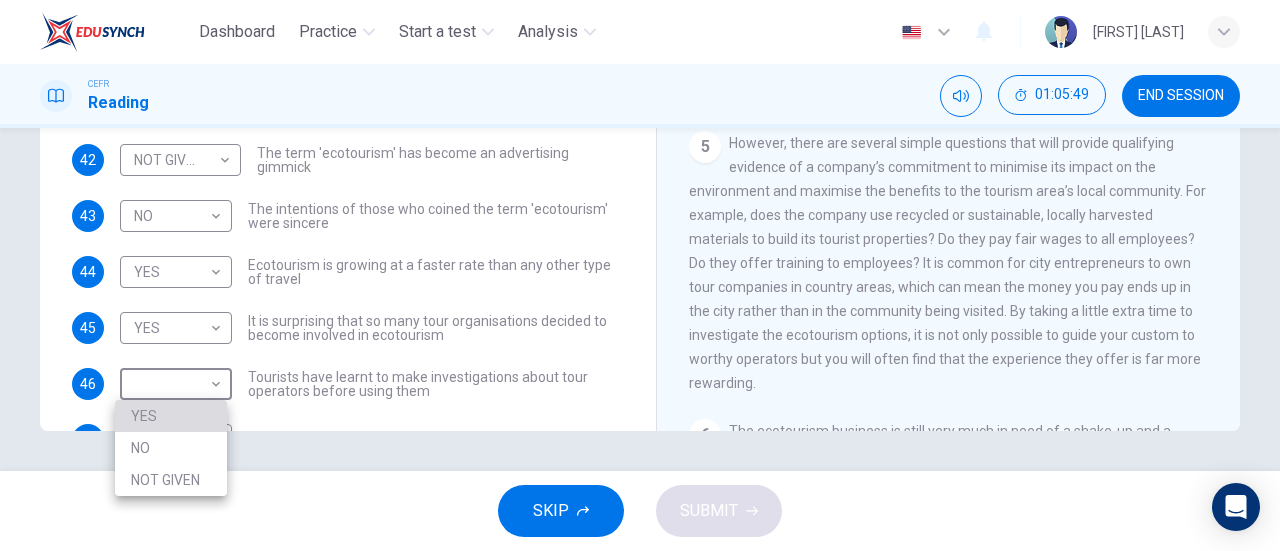 click on "YES" at bounding box center [171, 416] 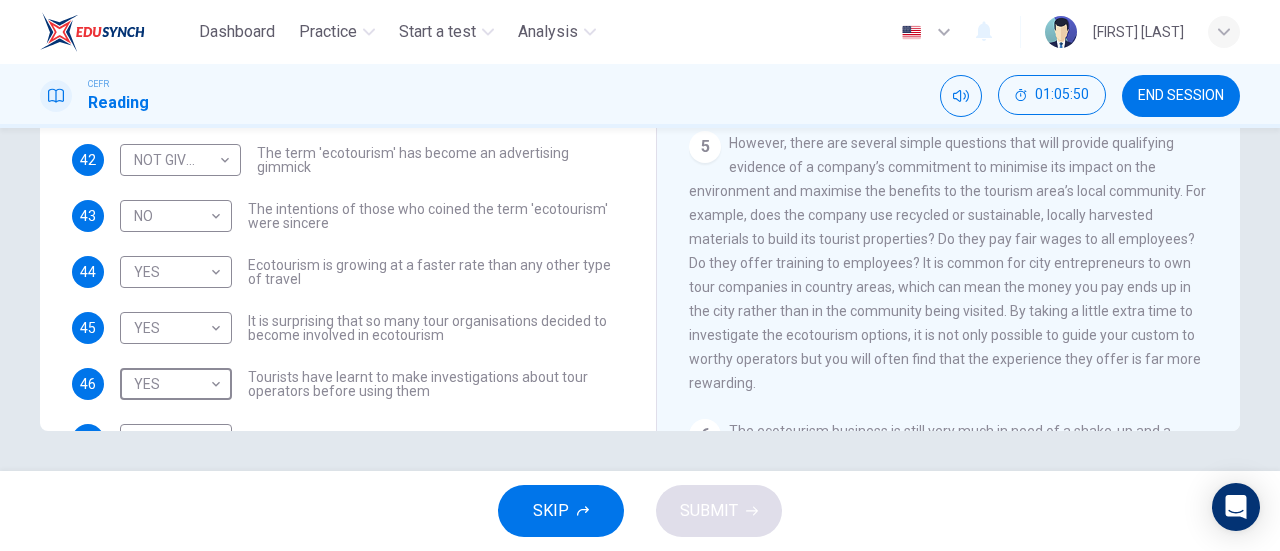 scroll, scrollTop: 80, scrollLeft: 0, axis: vertical 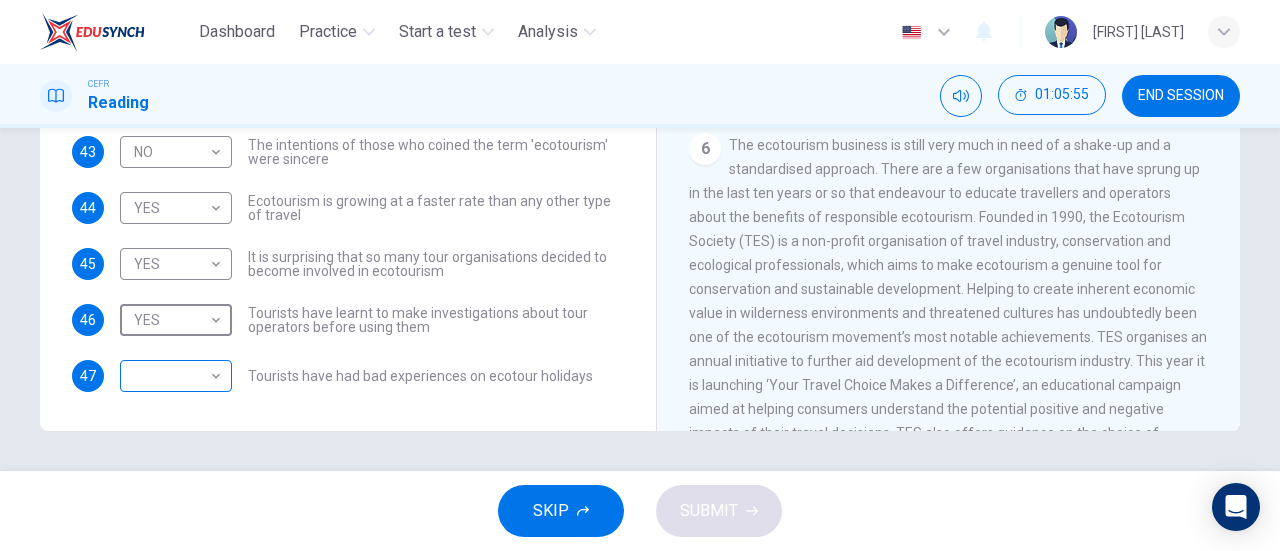 click on "Dashboard Practice Start a test Analysis English en ​ [PERSON] CEFR Reading 01:05:55 END SESSION Questions 42 - 47 Do the following statements agree with the information given in the Reading Passage ?
In the boxes below write YES if the statement agrees with the views of the writer NO if the statement contradicts the views of the writer NOT GIVEN if it is impossible to say what the writer thinks about this 42 NOT GIVEN NOT GIVEN ​ The term 'ecotourism' has become an advertising gimmick 43 NO NO ​ The intentions of those who coined the term 'ecotourism' were sincere 44 YES YES ​ Ecotourism is growing at a faster rate than any other type of travel 45 YES YES ​ It is surprising that so many tour organisations decided to become involved in ecotourism 46 YES YES ​ Tourists have learnt to make investigations about tour operators before using them 47 ​ ​ Tourists have had bad experiences on ecotour holidays It's Eco-logical CLICK TO ZOOM Click to Zoom 1 2 3 4 5 6 7 8 SKIP SUBMIT" at bounding box center (640, 275) 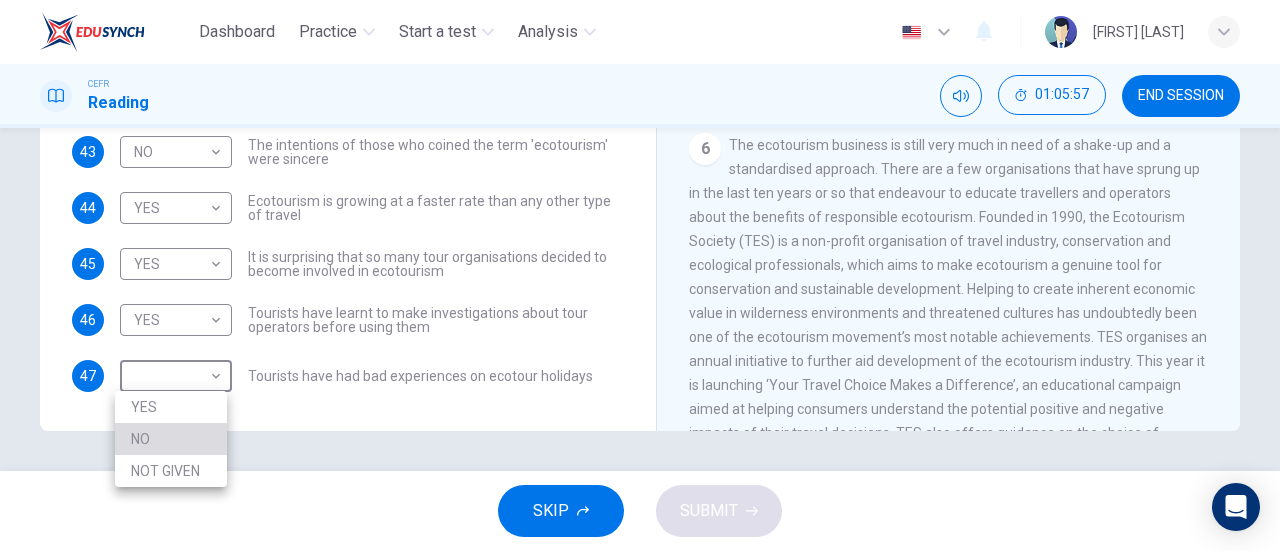 click on "NO" at bounding box center [171, 439] 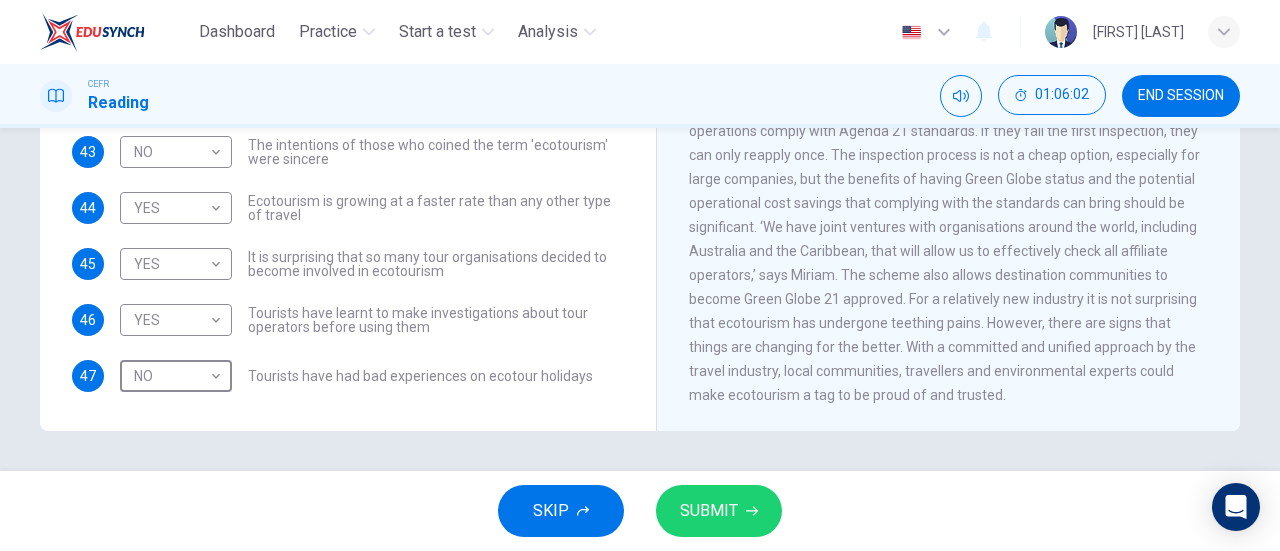 scroll, scrollTop: 2018, scrollLeft: 0, axis: vertical 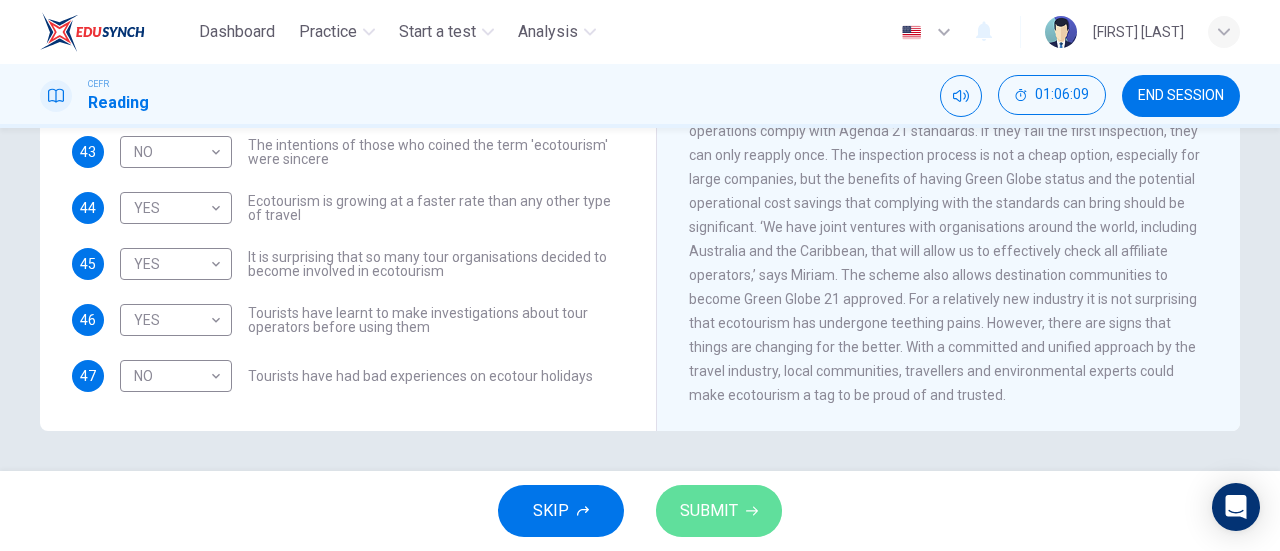 click on "SUBMIT" at bounding box center (709, 511) 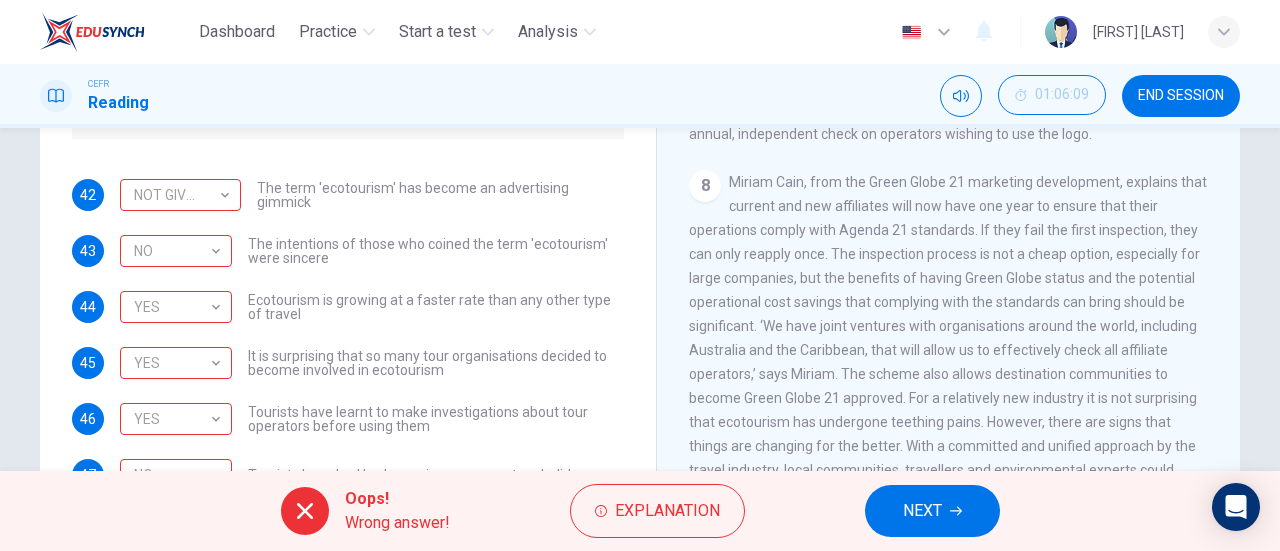 scroll, scrollTop: 332, scrollLeft: 0, axis: vertical 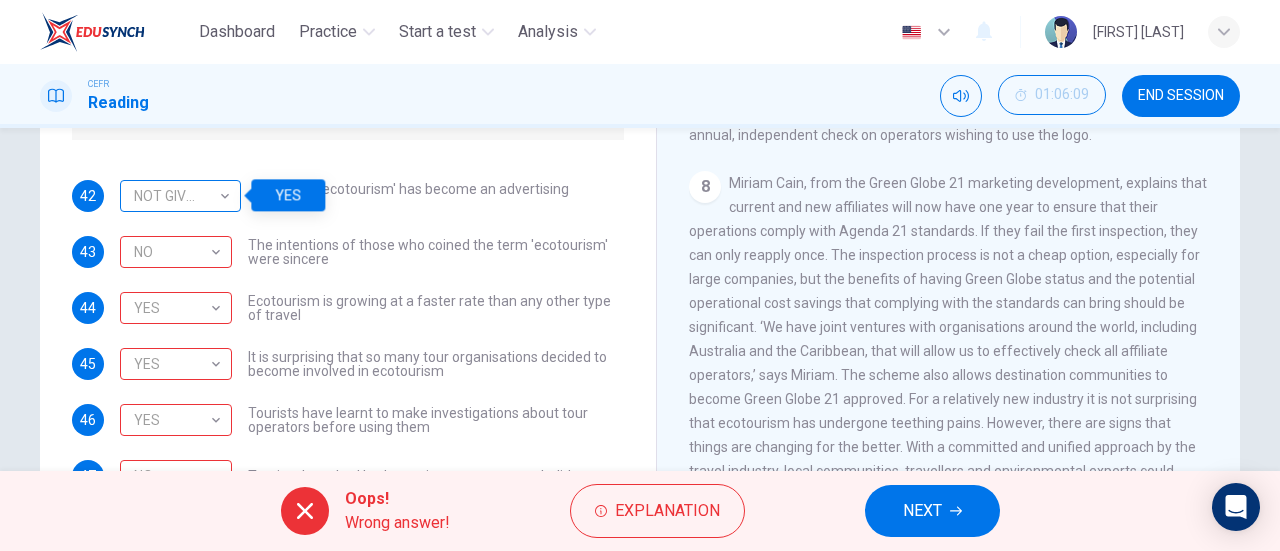 click on "NOT GIVEN NOT GIVEN ​" at bounding box center [180, 196] 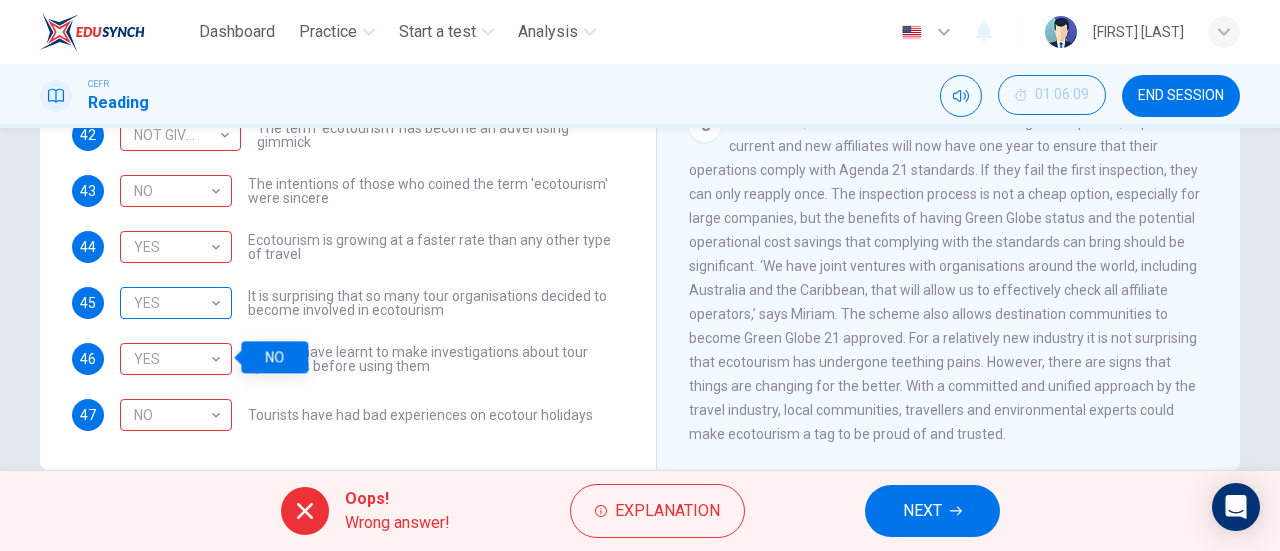 scroll, scrollTop: 394, scrollLeft: 0, axis: vertical 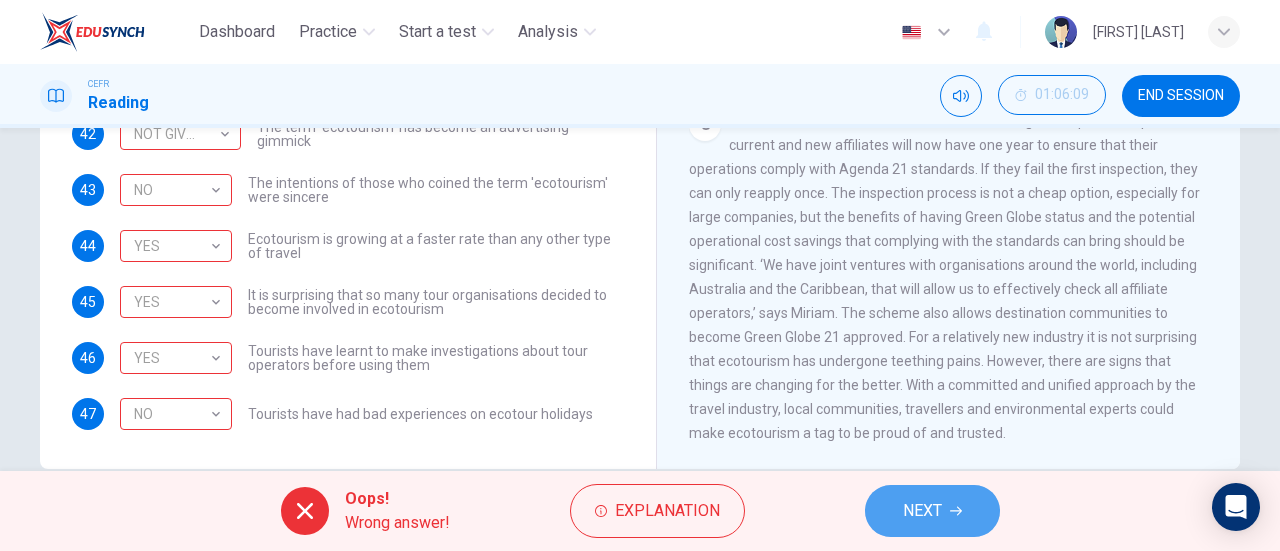 click on "NEXT" at bounding box center (922, 511) 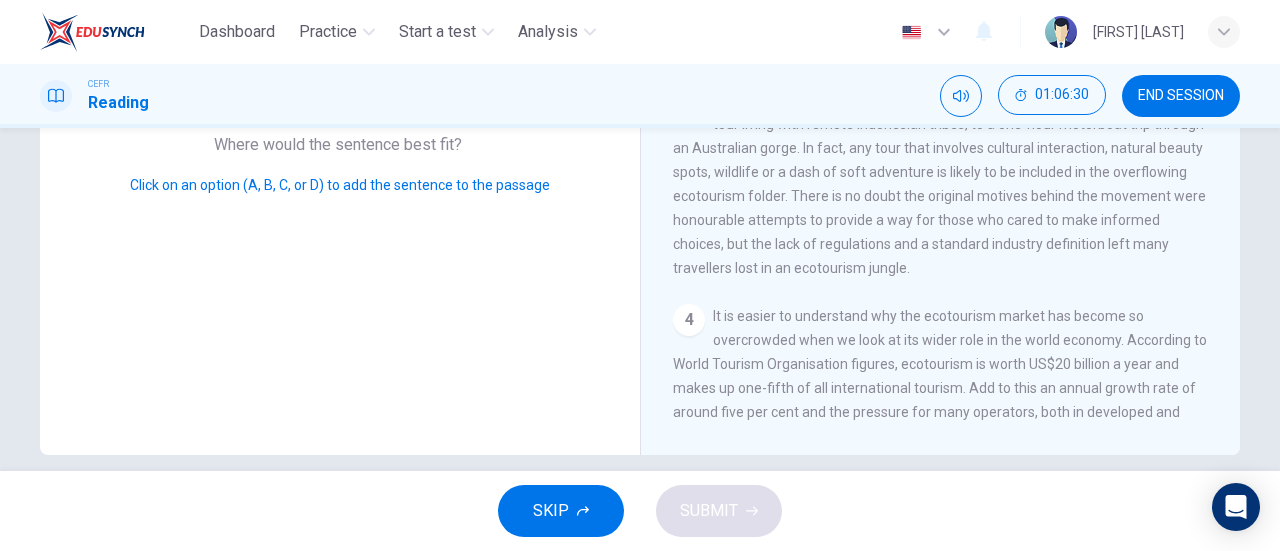 scroll, scrollTop: 432, scrollLeft: 0, axis: vertical 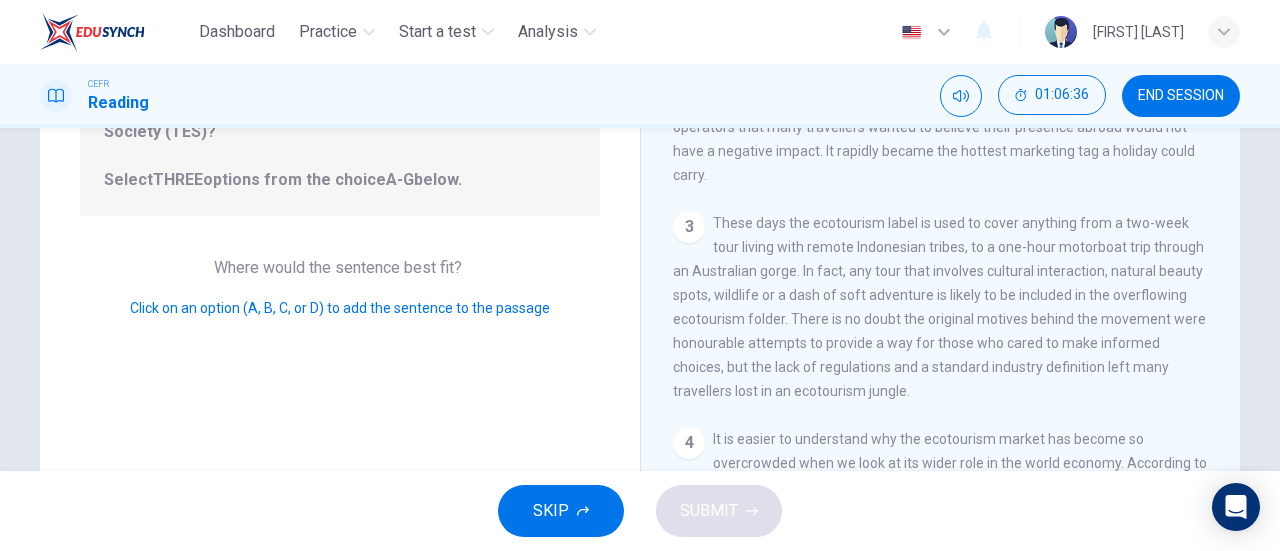 click on "3" at bounding box center (689, -13) 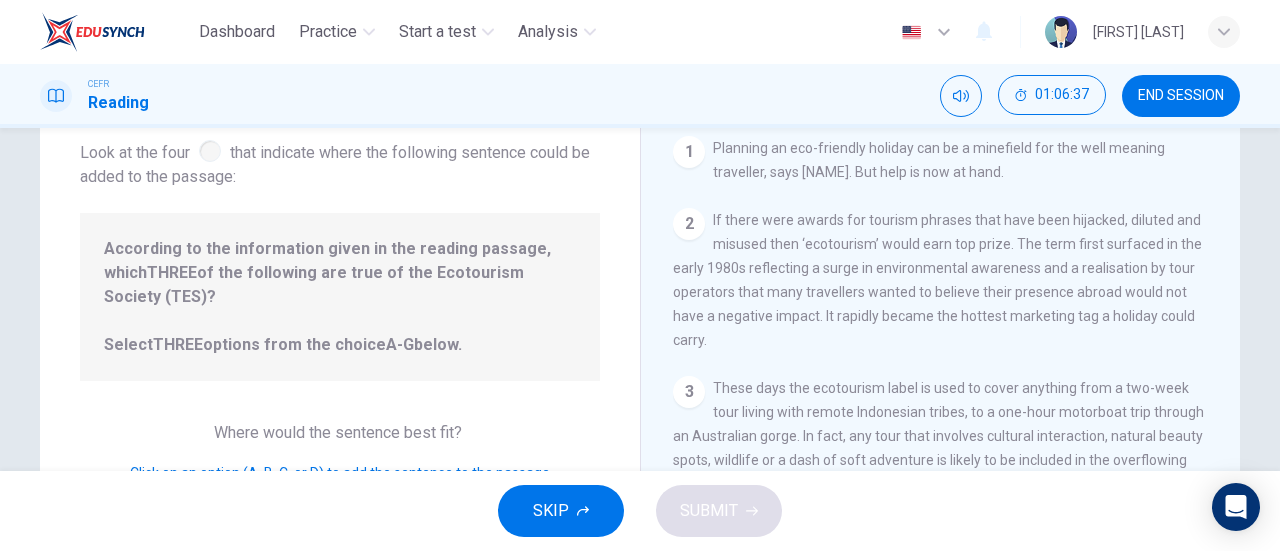 scroll, scrollTop: 119, scrollLeft: 0, axis: vertical 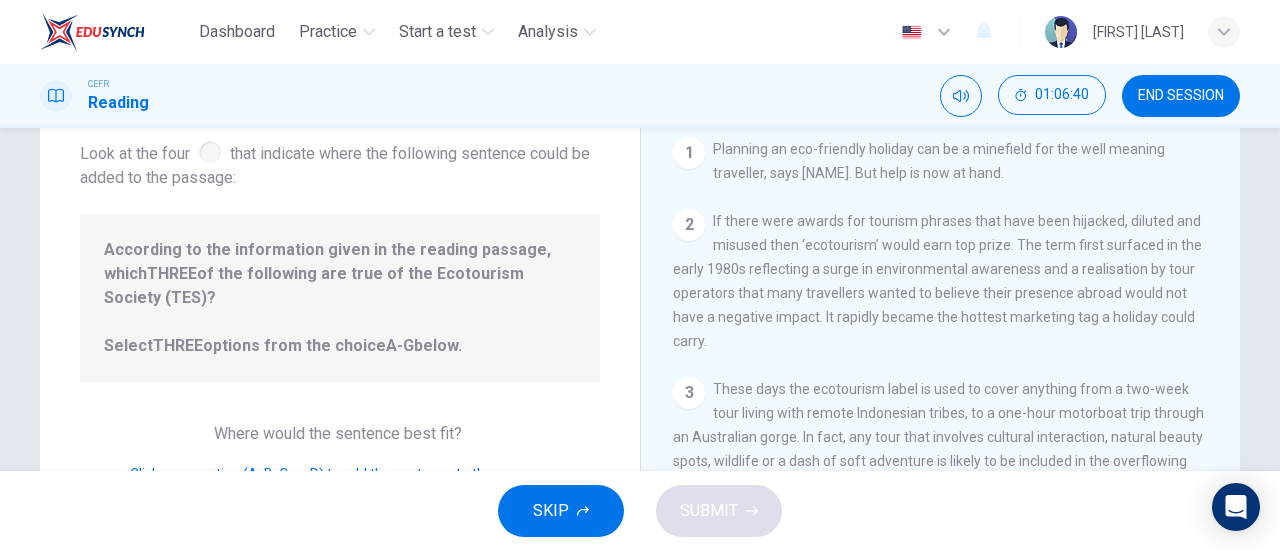 click on "According to the information given in the reading passage, which THREE of the following are true of the Ecotourism Society (TES)?
Select THREE options from the choice A-G below." at bounding box center [340, 298] 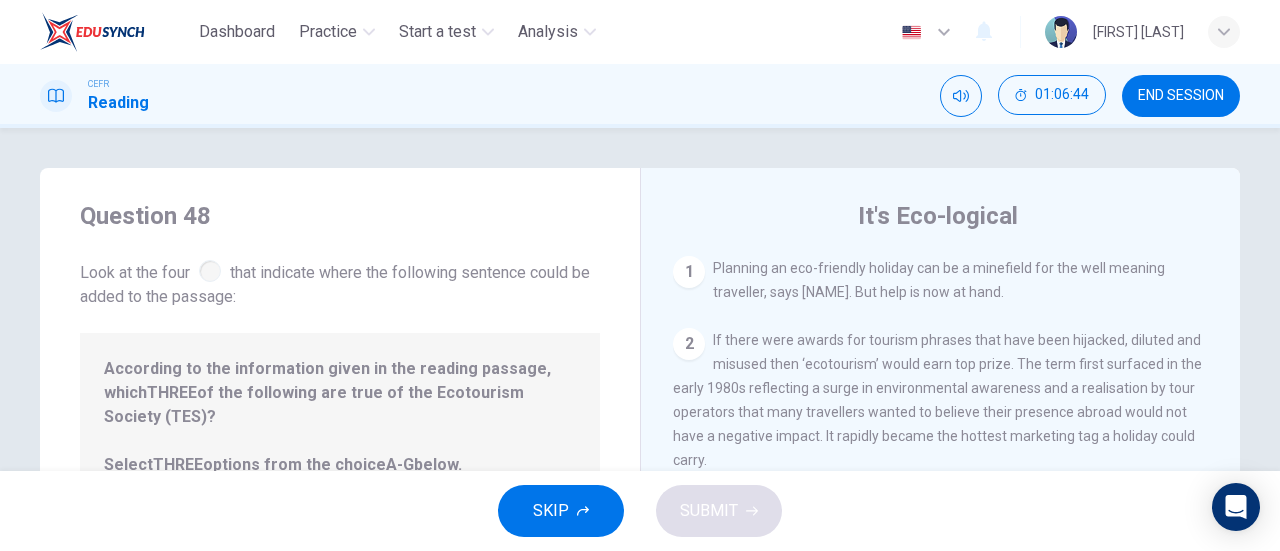 scroll, scrollTop: 15, scrollLeft: 0, axis: vertical 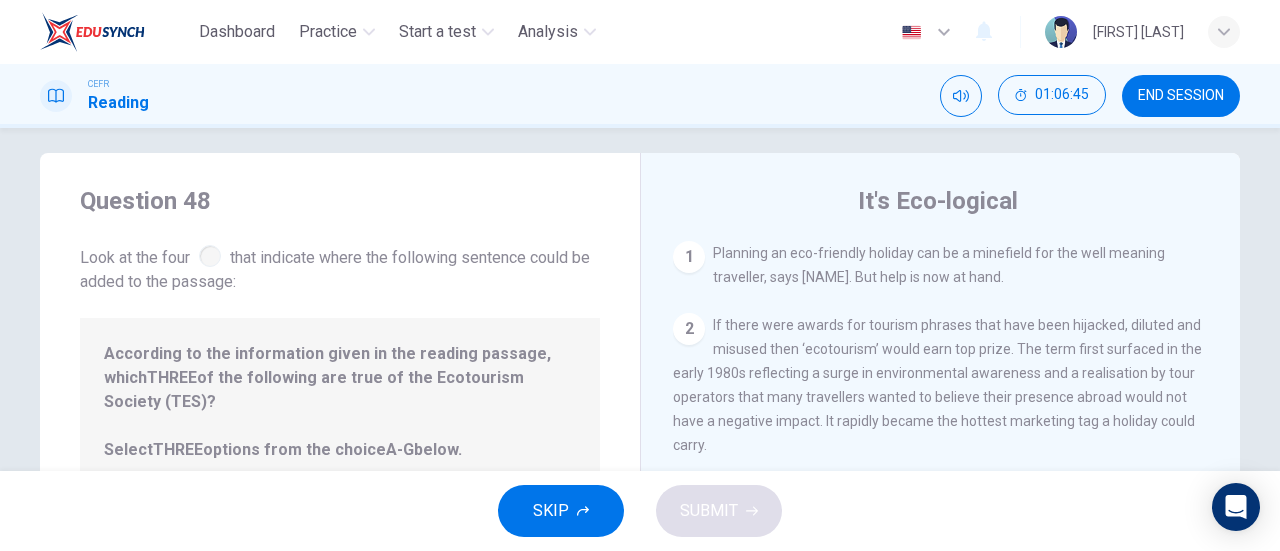 click at bounding box center (210, 256) 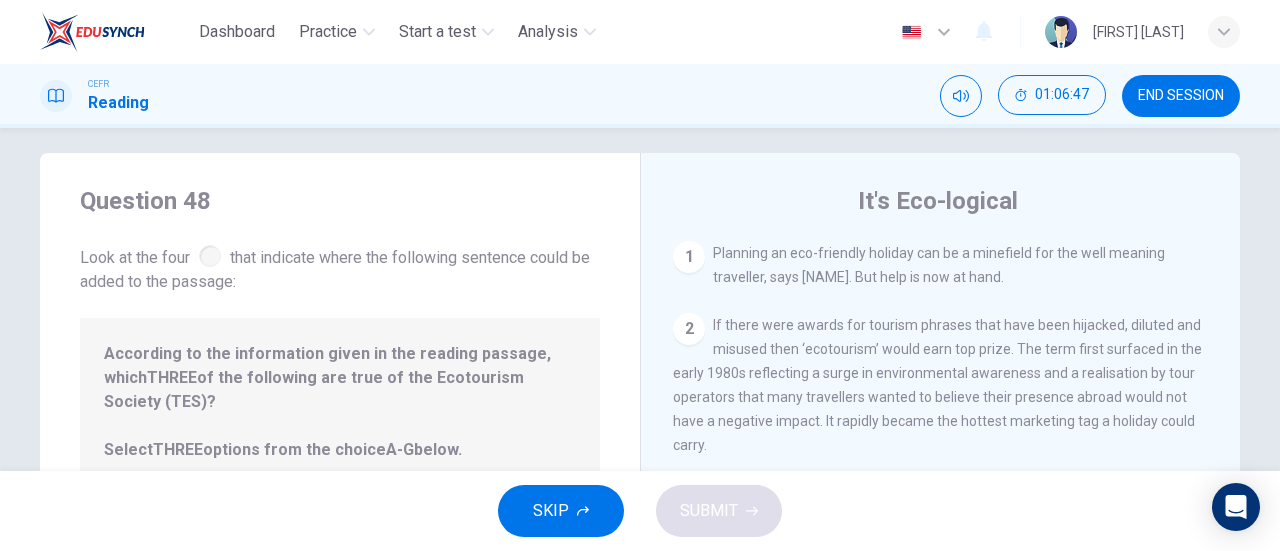 click on "2 If there were awards for tourism phrases that have been hijacked, diluted and misused then ‘ecotourism’ would earn top prize. The term first surfaced in the early 1980s reflecting a surge in environmental awareness and a realisation by tour operators that many travellers wanted to believe their presence abroad would not have a negative impact. It rapidly became the hottest marketing tag a holiday could carry." at bounding box center (941, 385) 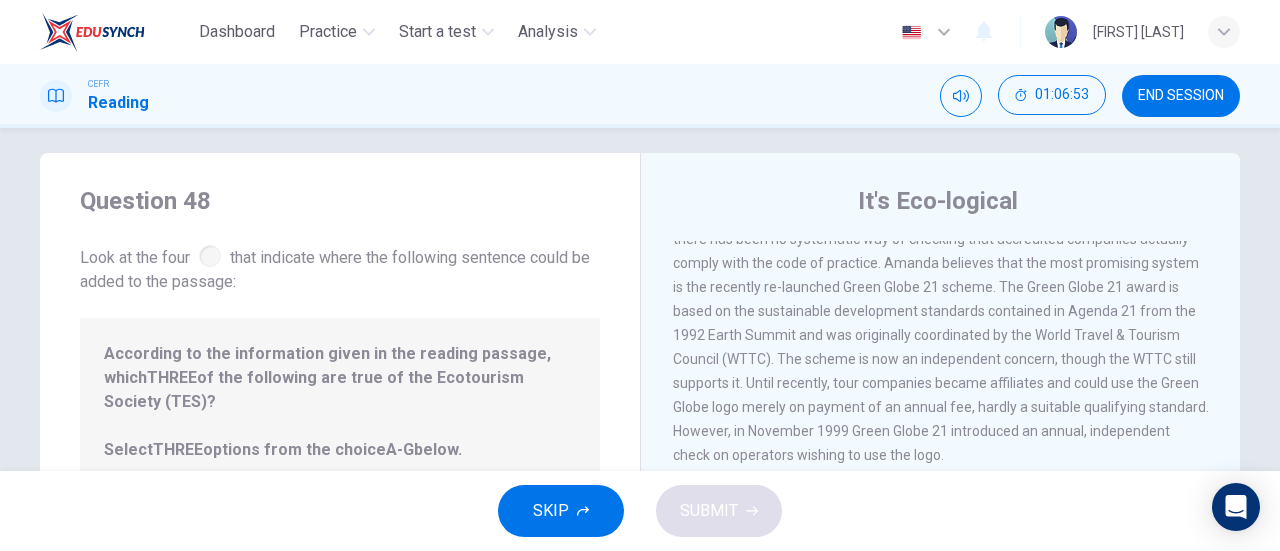 scroll, scrollTop: 1565, scrollLeft: 0, axis: vertical 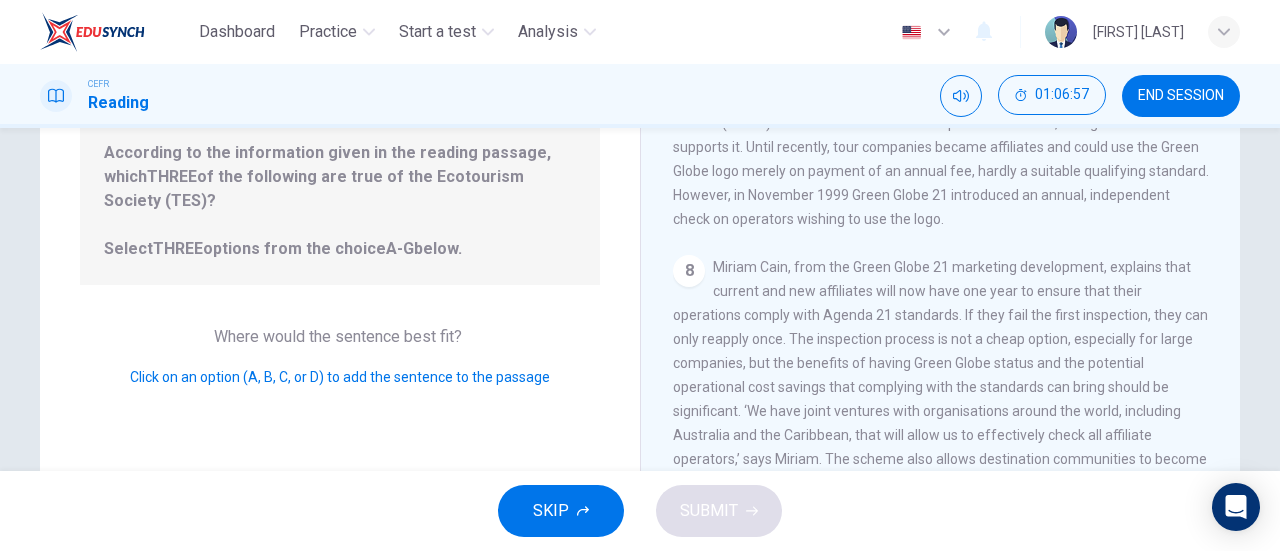 click on "Click on an option (A, B, C, or D) to add the sentence to the passage" at bounding box center [340, 377] 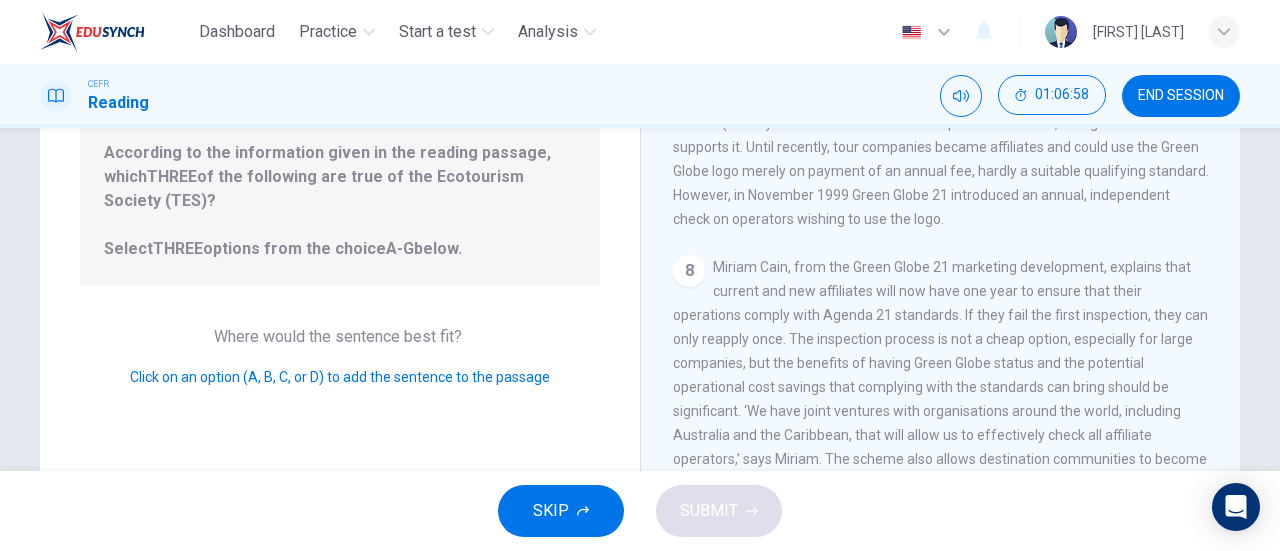 drag, startPoint x: 191, startPoint y: 356, endPoint x: 337, endPoint y: 319, distance: 150.6154 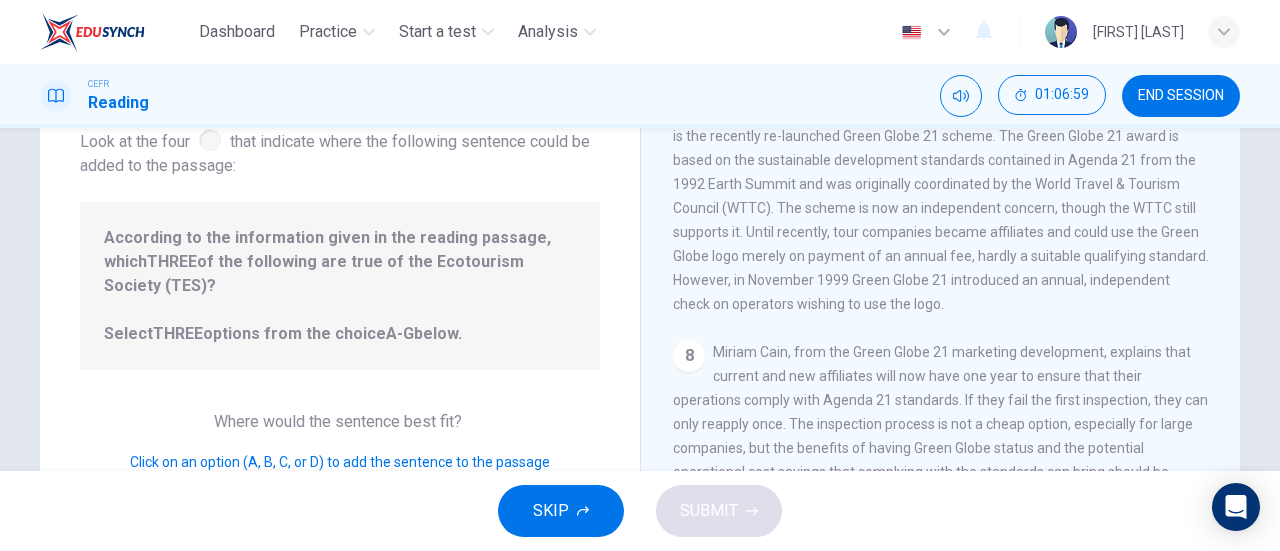 scroll, scrollTop: 130, scrollLeft: 0, axis: vertical 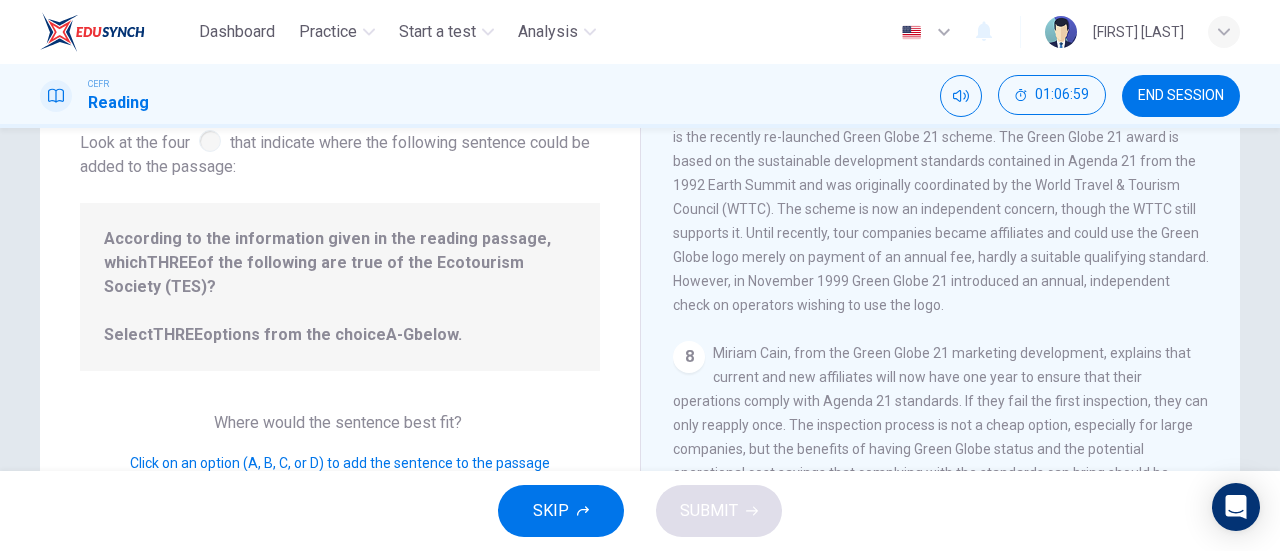click on "According to the information given in the reading passage, which THREE of the following are true of the Ecotourism Society (TES)?
Select THREE options from the choice A-G below." at bounding box center [340, 287] 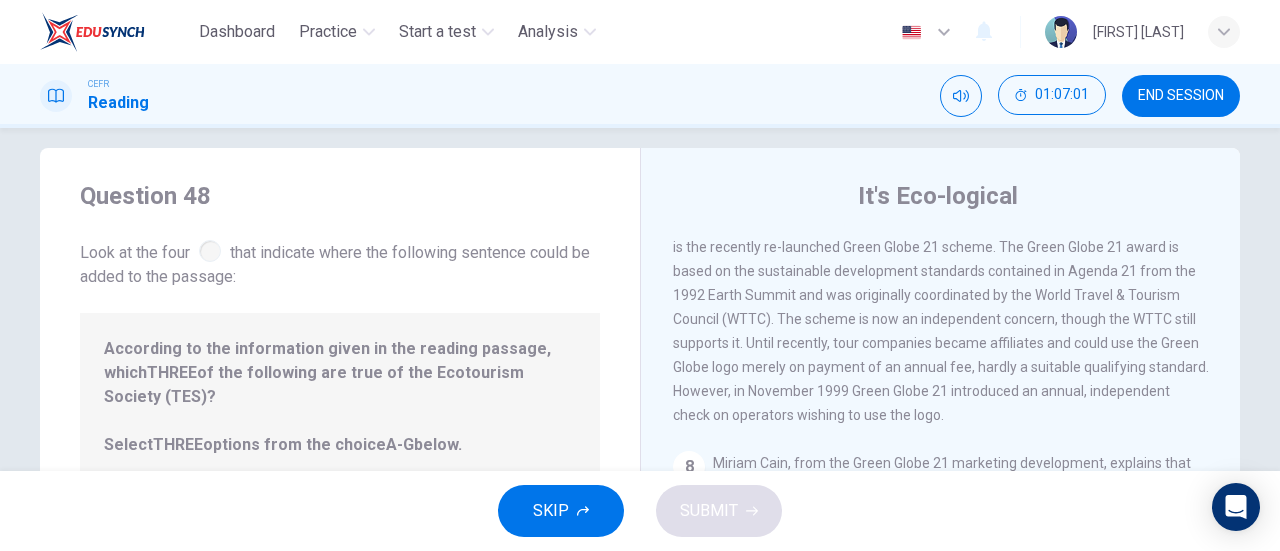 scroll, scrollTop: 19, scrollLeft: 0, axis: vertical 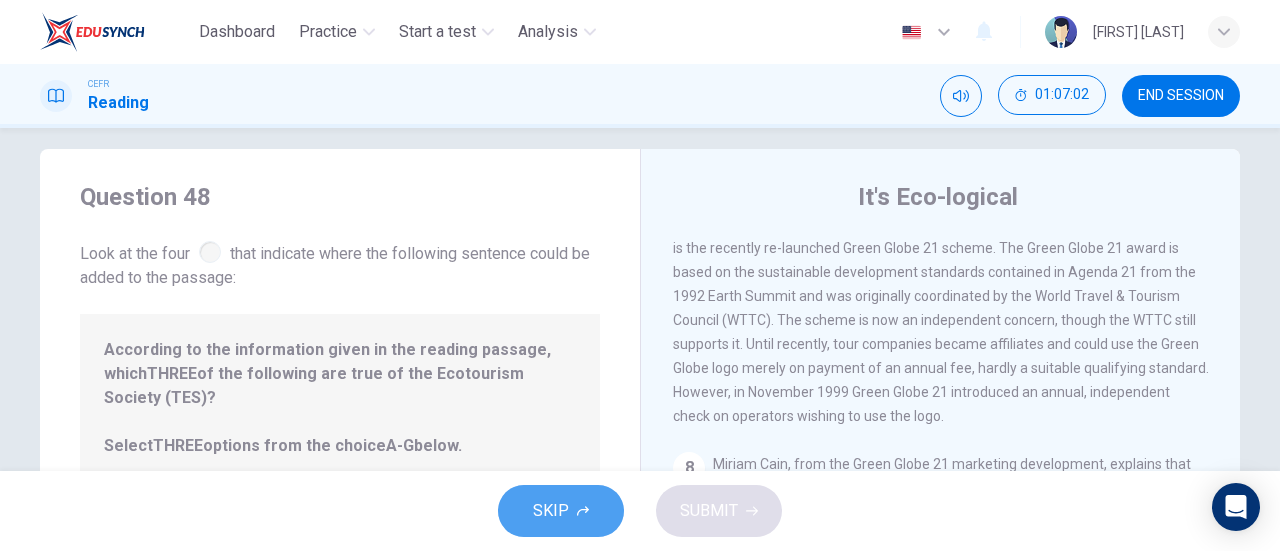 click on "SKIP" at bounding box center (561, 511) 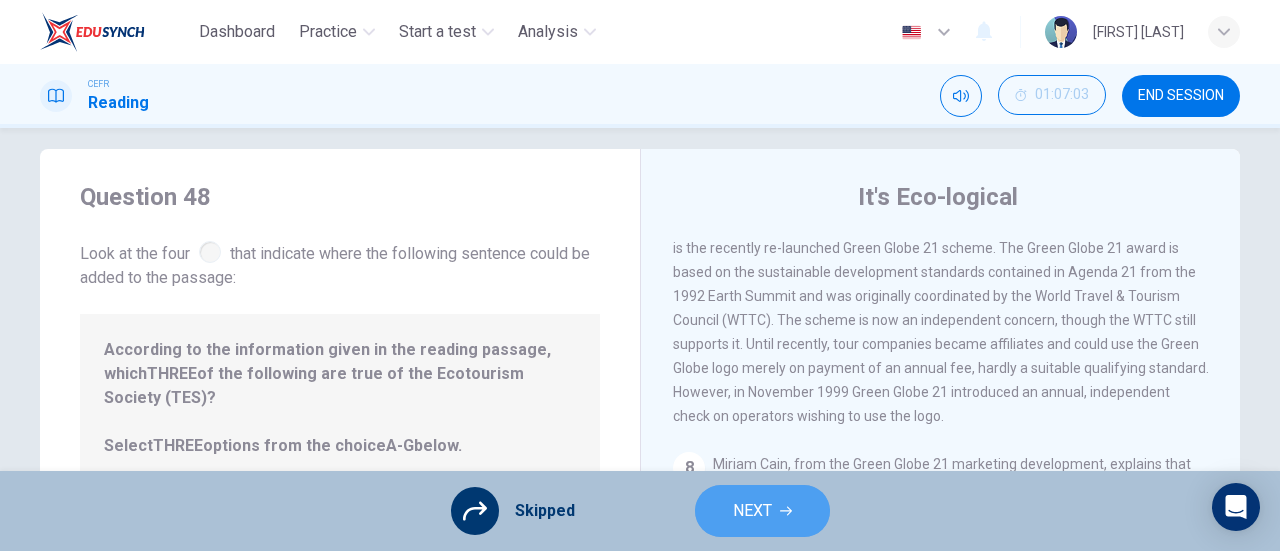 click on "NEXT" at bounding box center [752, 511] 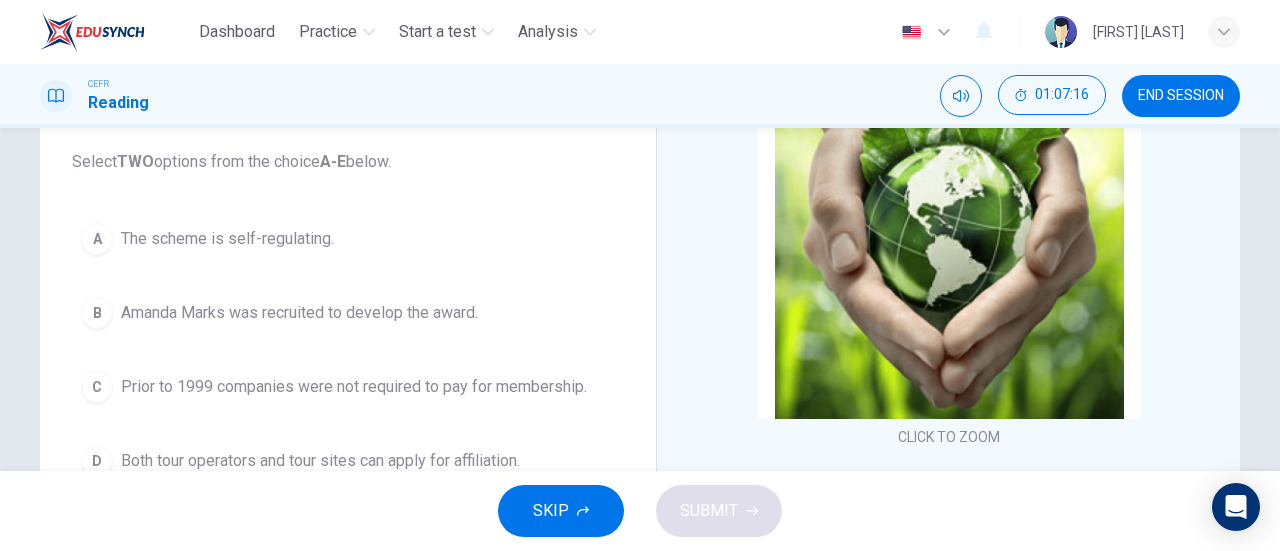 scroll, scrollTop: 187, scrollLeft: 0, axis: vertical 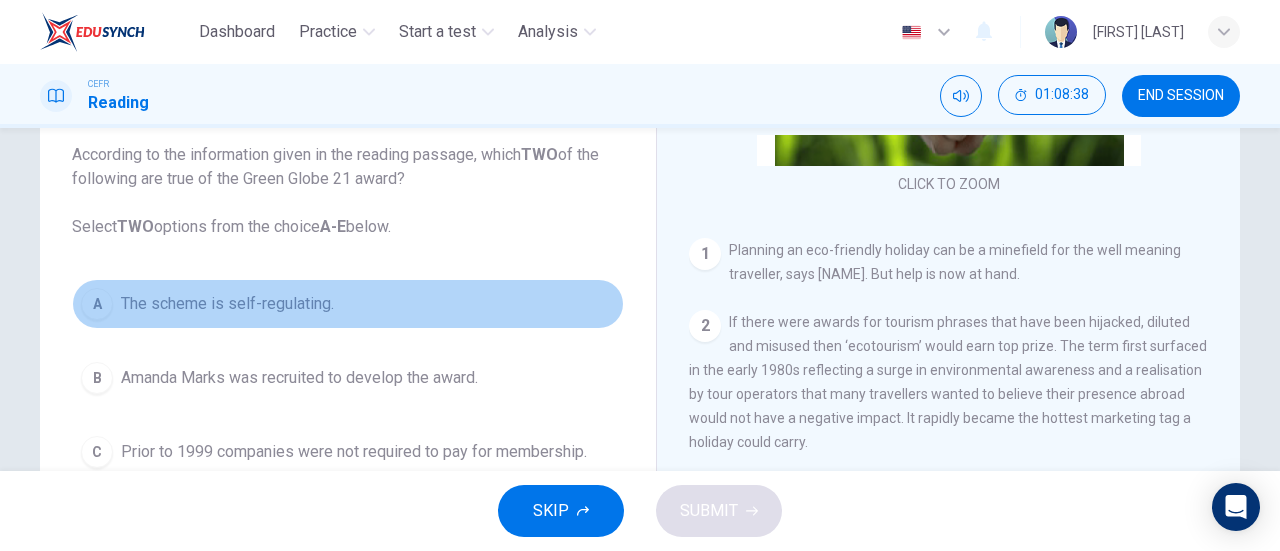 click on "A" at bounding box center (97, 304) 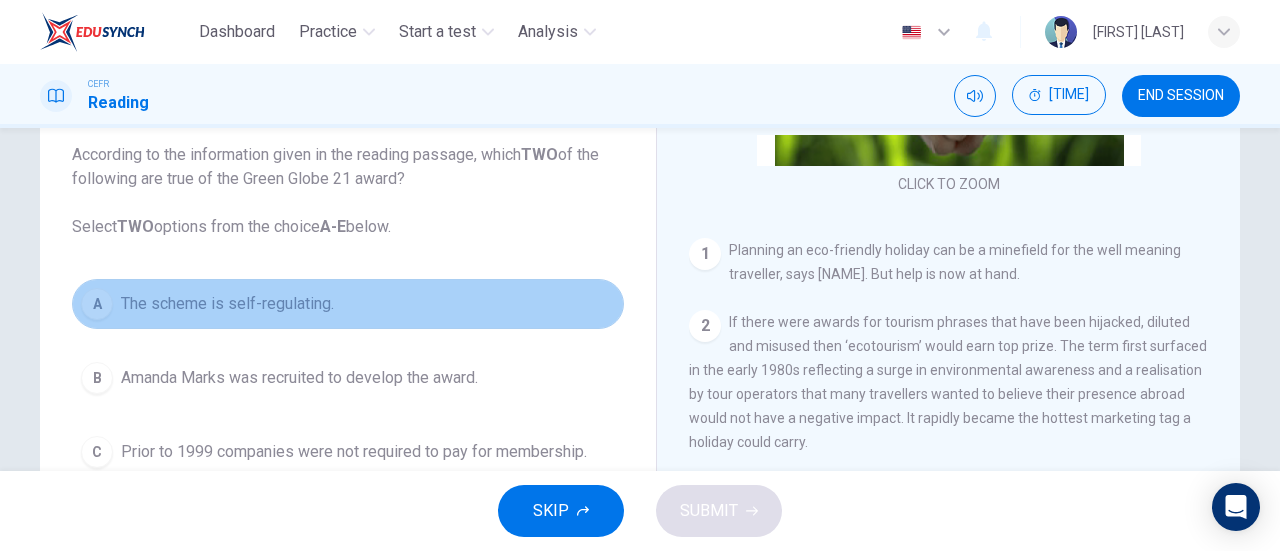 click on "A" at bounding box center [97, 304] 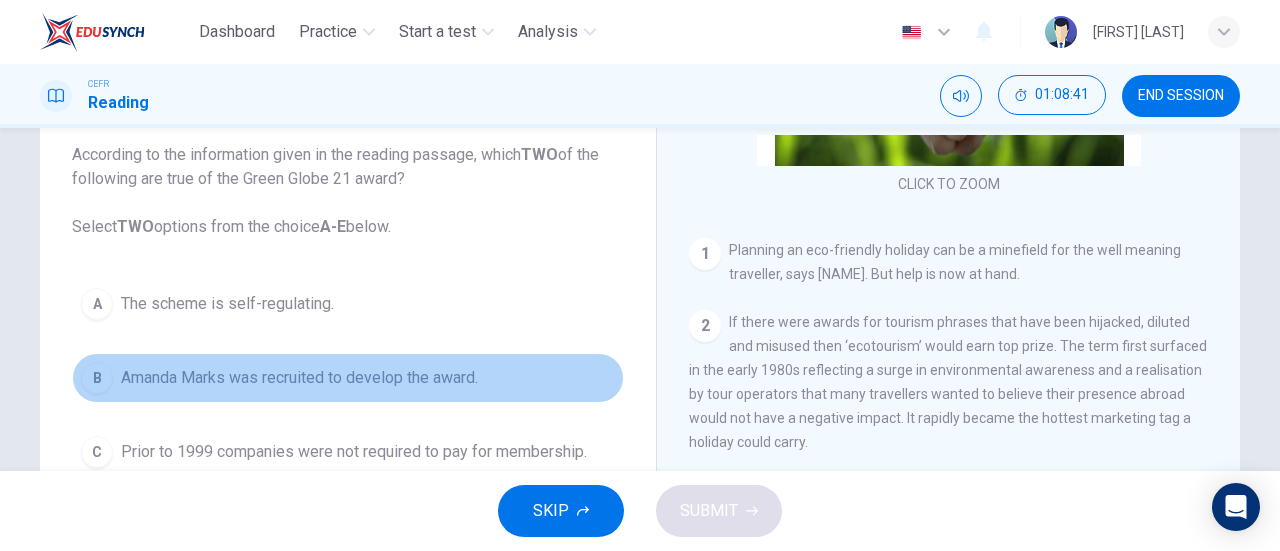click on "Amanda Marks was recruited to develop the award." at bounding box center (227, 304) 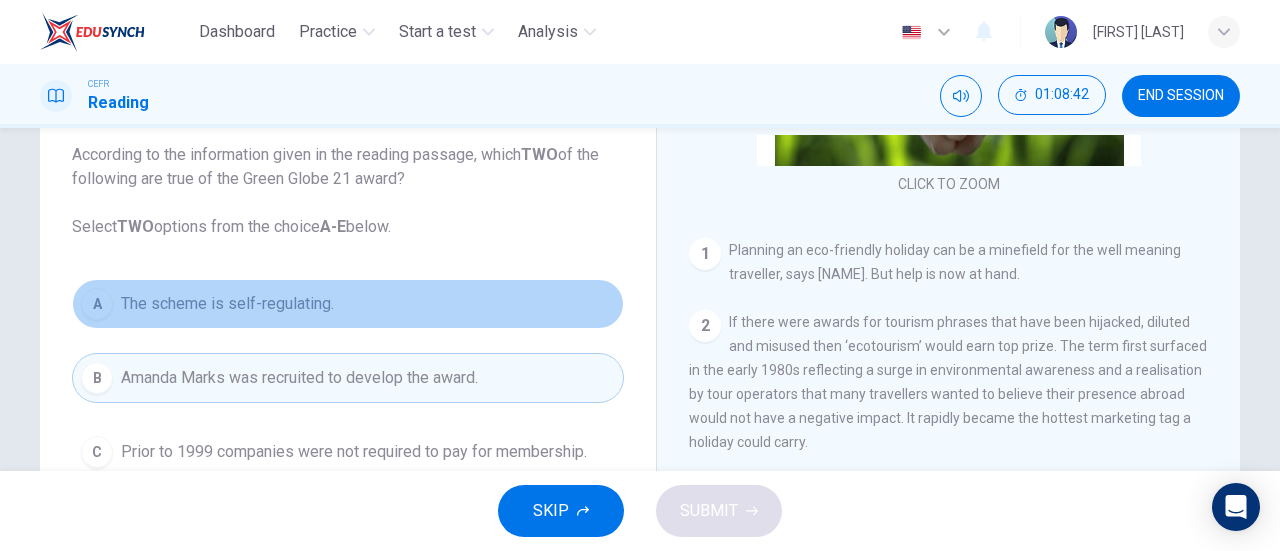 click on "A The scheme is self-regulating." at bounding box center [348, 304] 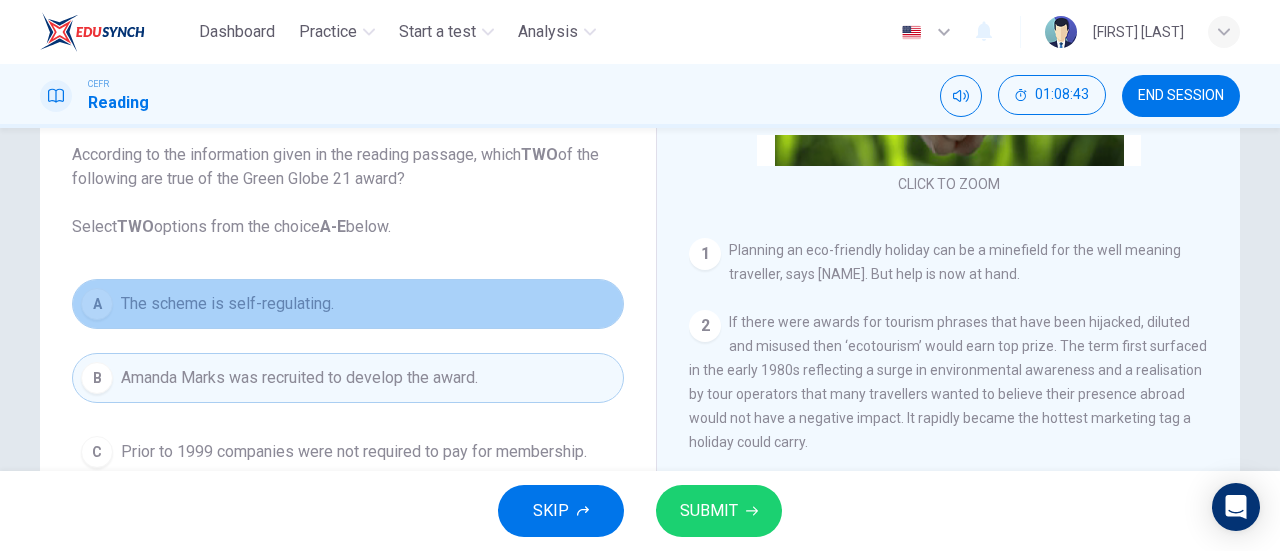 click on "A The scheme is self-regulating." at bounding box center (348, 304) 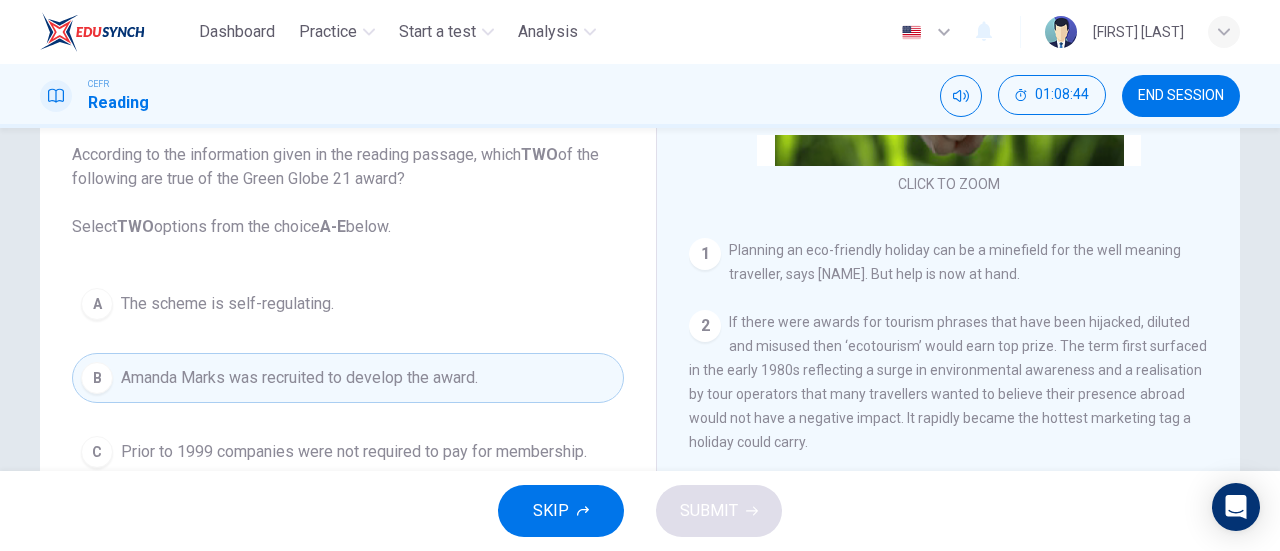 click on "A The scheme is self-regulating. B Amanda Marks was recruited to develop the award. C Prior to 1999 companies were not required to pay for membership. D Both tour operators and tour sites can apply for affiliation. E It intends to reduce the number of ecotour operators." at bounding box center (348, 452) 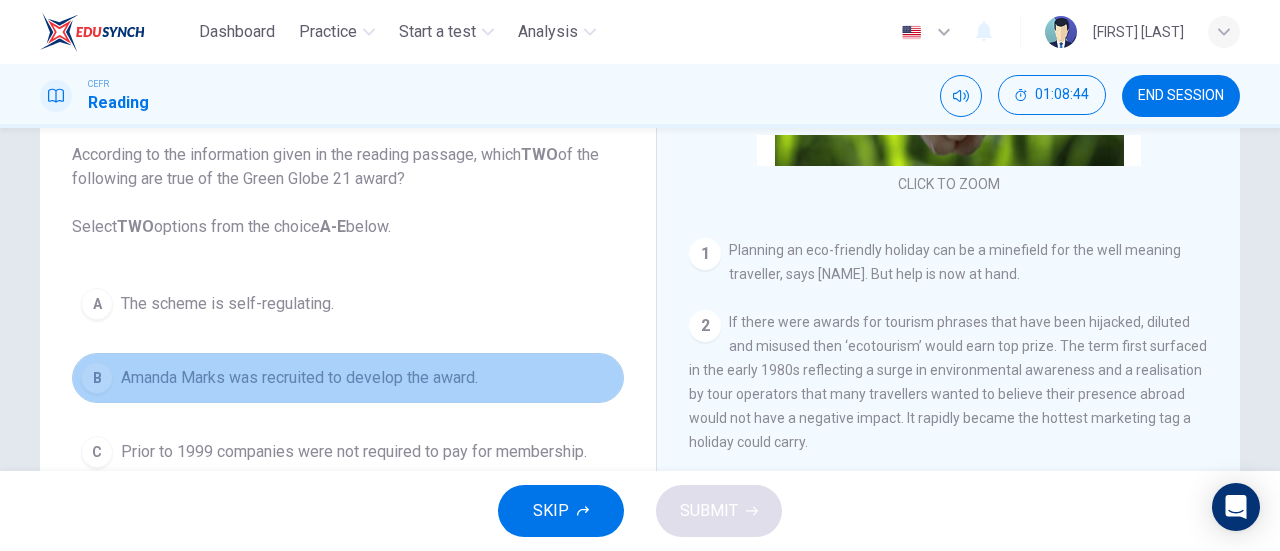 click on "Amanda Marks was recruited to develop the award." at bounding box center (299, 378) 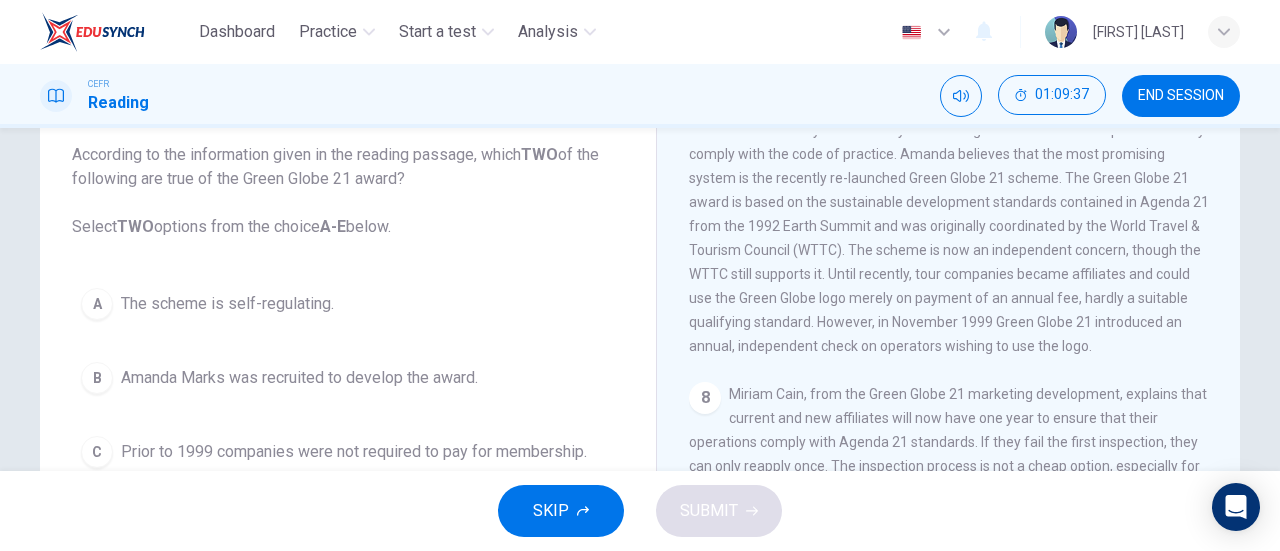 scroll, scrollTop: 2028, scrollLeft: 0, axis: vertical 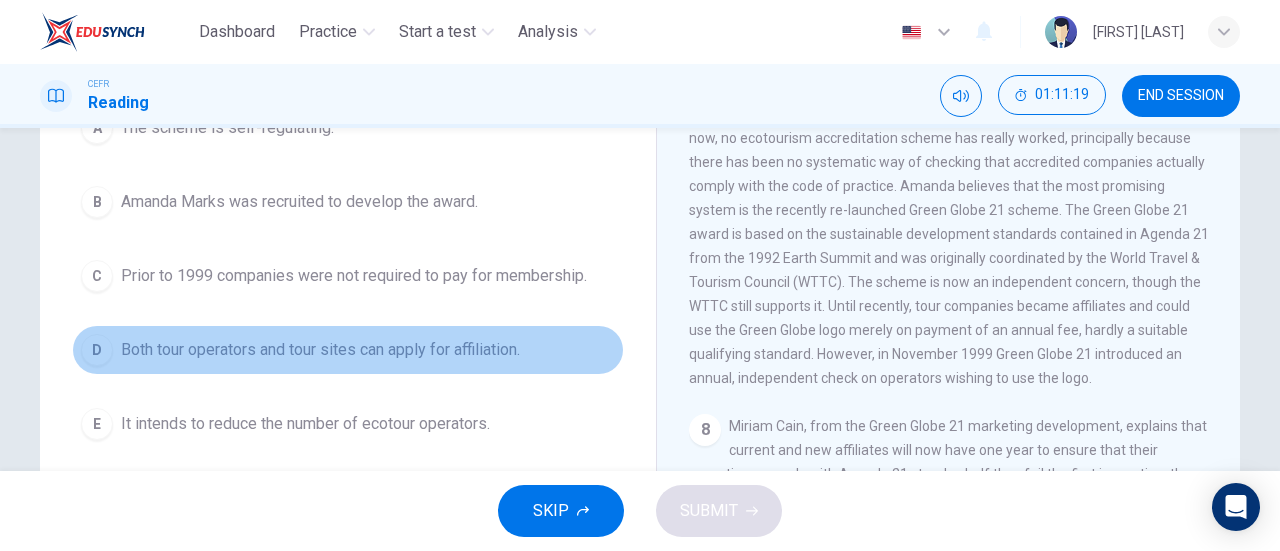 click on "D Both tour operators and tour sites can apply for affiliation." at bounding box center (348, 350) 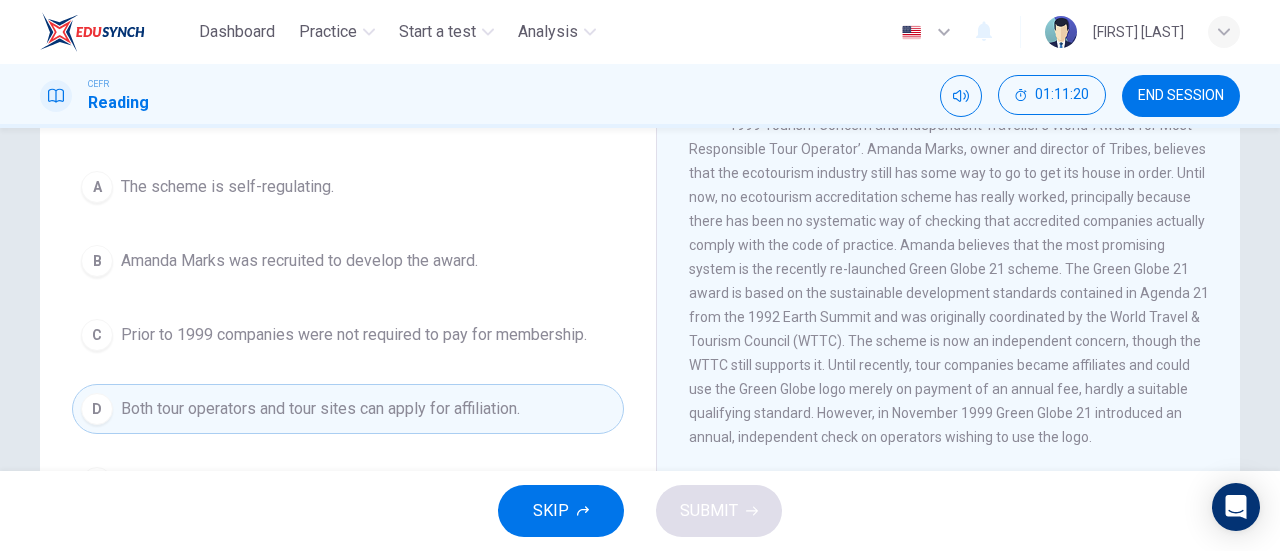 scroll, scrollTop: 232, scrollLeft: 0, axis: vertical 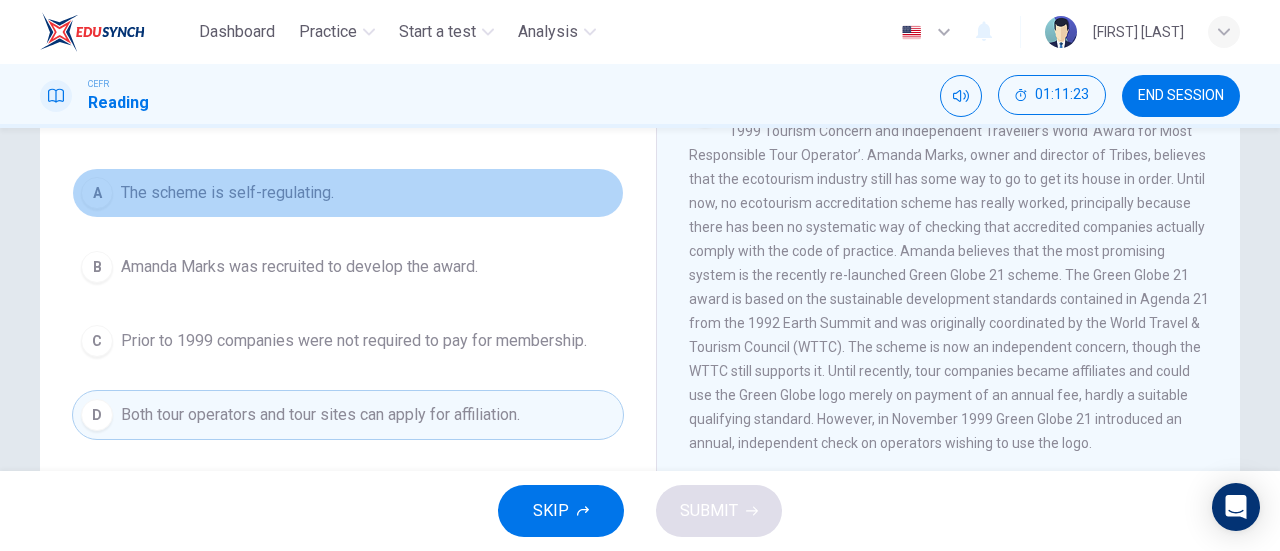 click on "A" at bounding box center (97, 193) 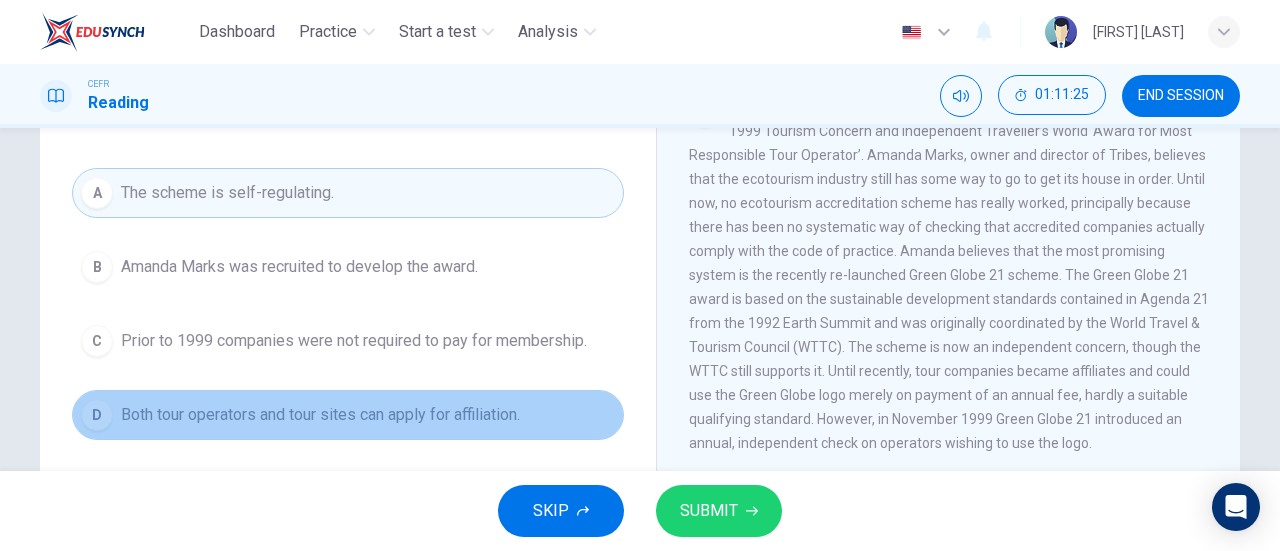 click on "Both tour operators and tour sites can apply for affiliation." at bounding box center [227, 193] 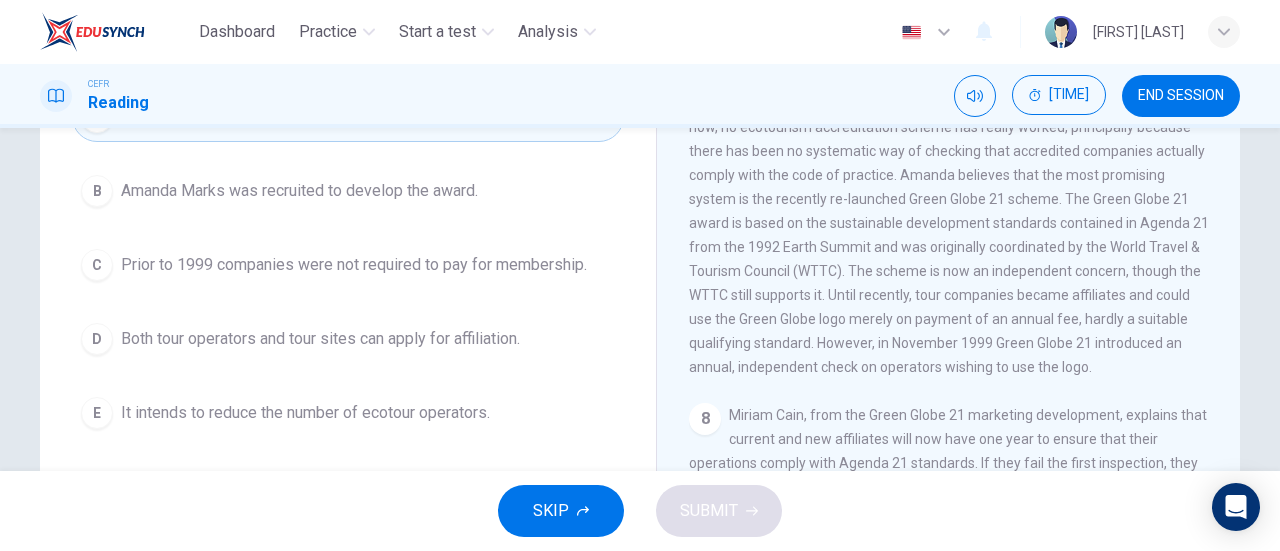 scroll, scrollTop: 309, scrollLeft: 0, axis: vertical 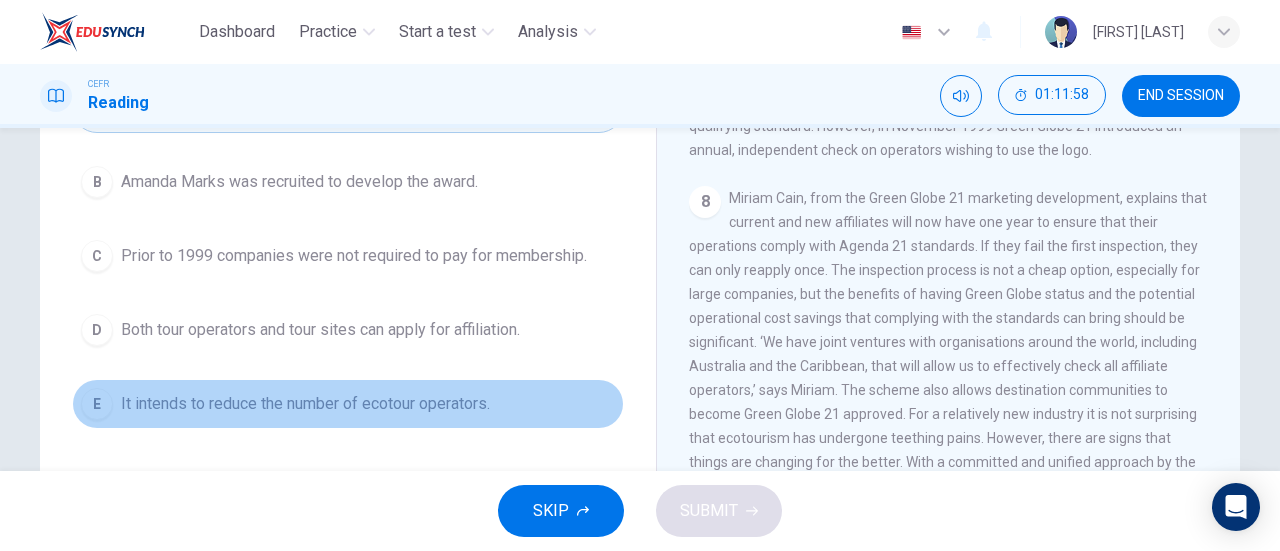 click on "E" at bounding box center (97, 182) 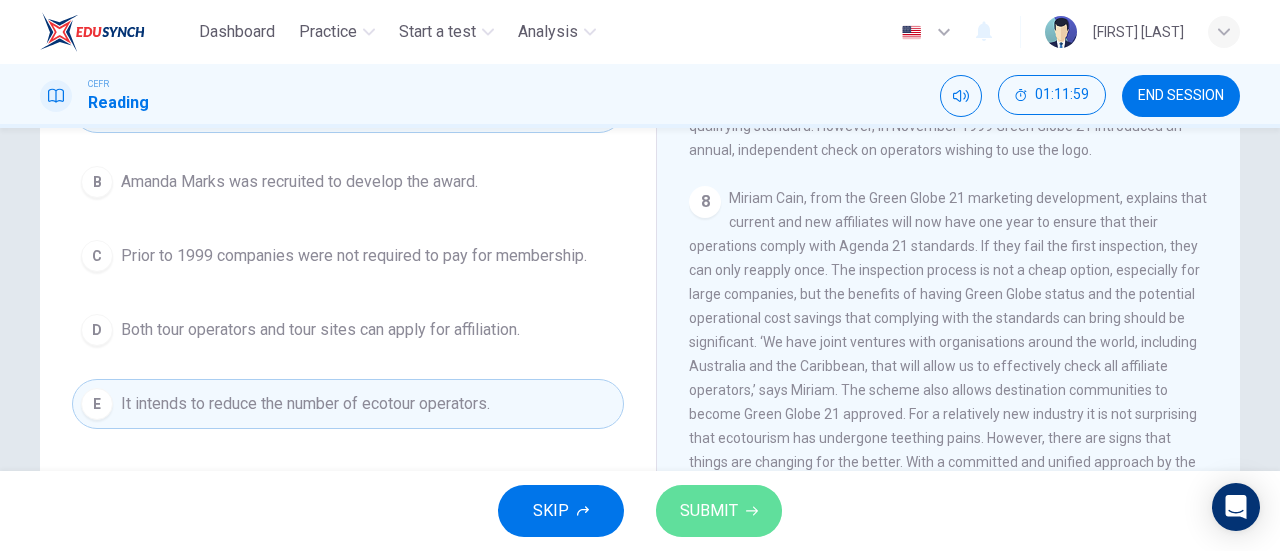 click on "SUBMIT" at bounding box center (709, 511) 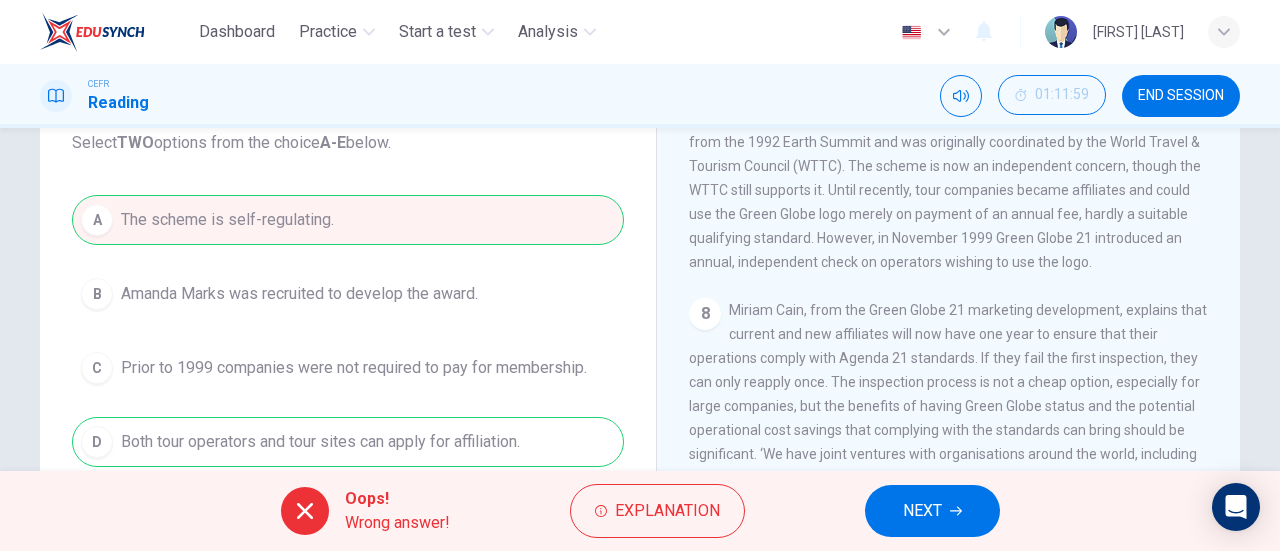 scroll, scrollTop: 432, scrollLeft: 0, axis: vertical 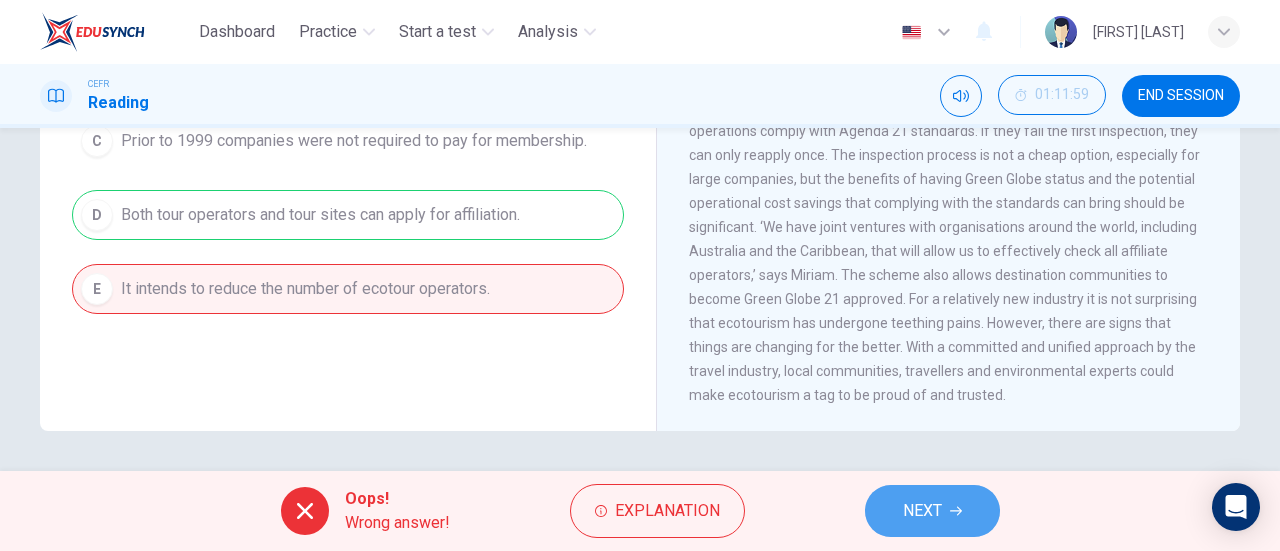 click on "NEXT" at bounding box center [932, 511] 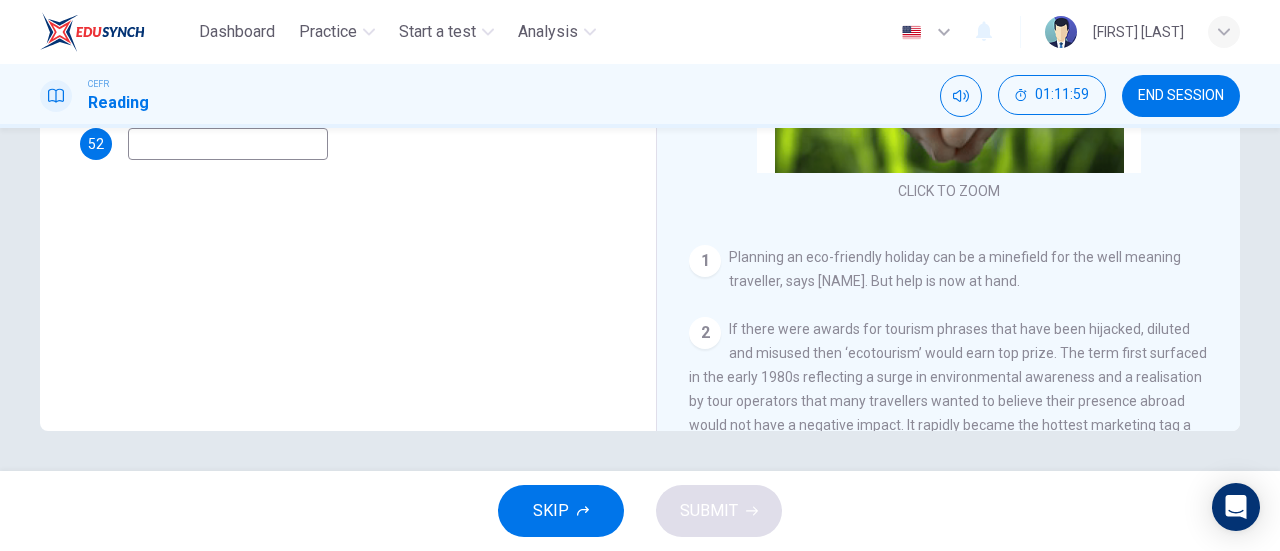 click on "SKIP SUBMIT" at bounding box center [640, 511] 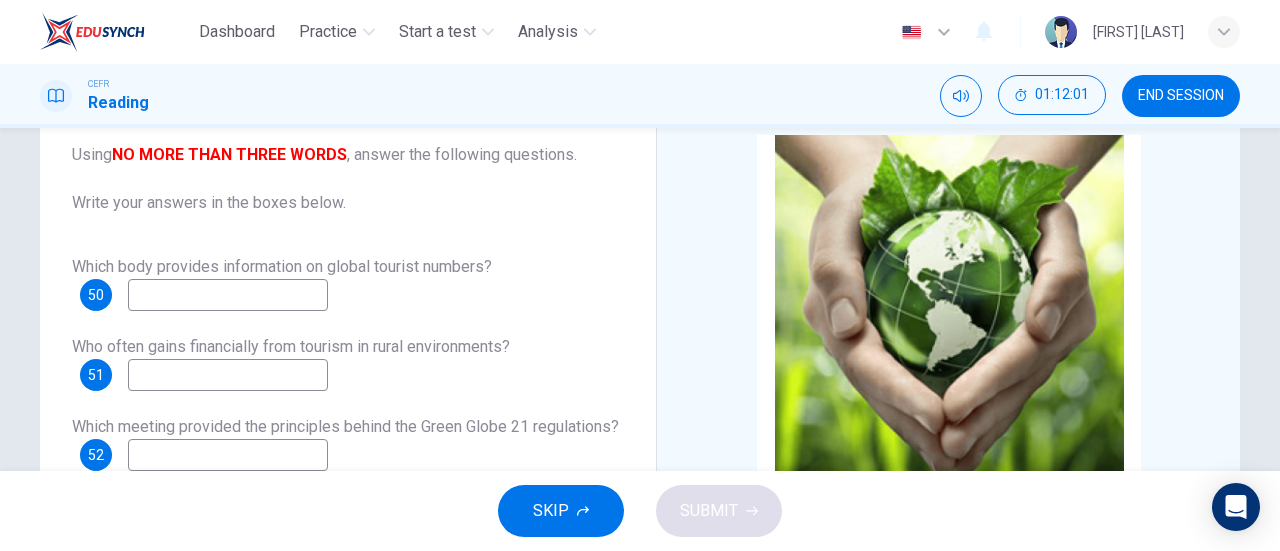 scroll, scrollTop: 0, scrollLeft: 0, axis: both 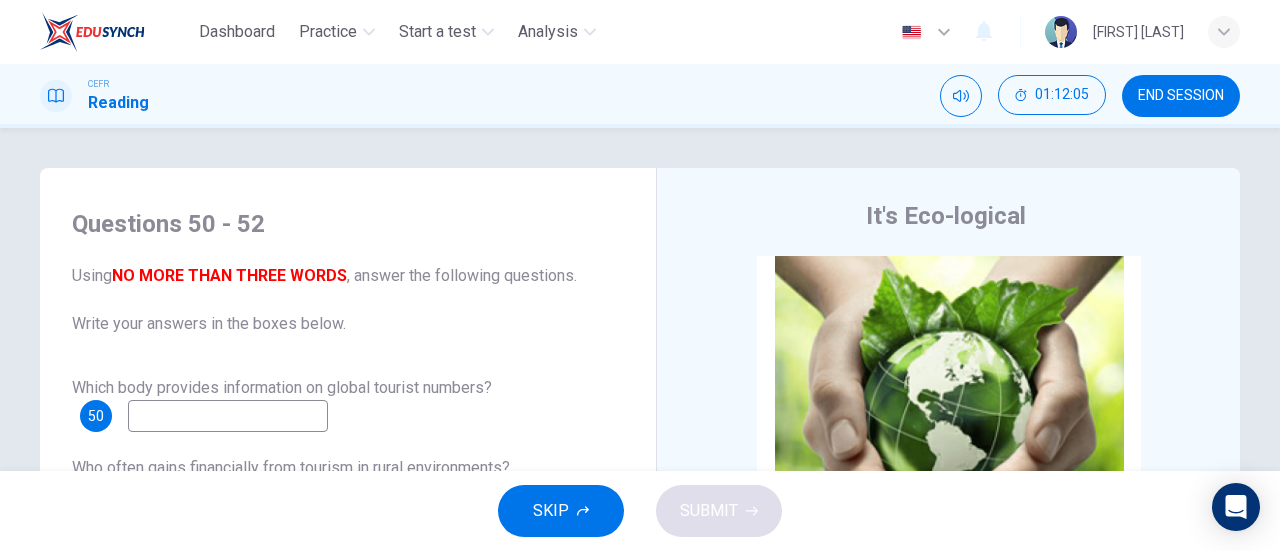 click on "END SESSION" at bounding box center (1181, 96) 